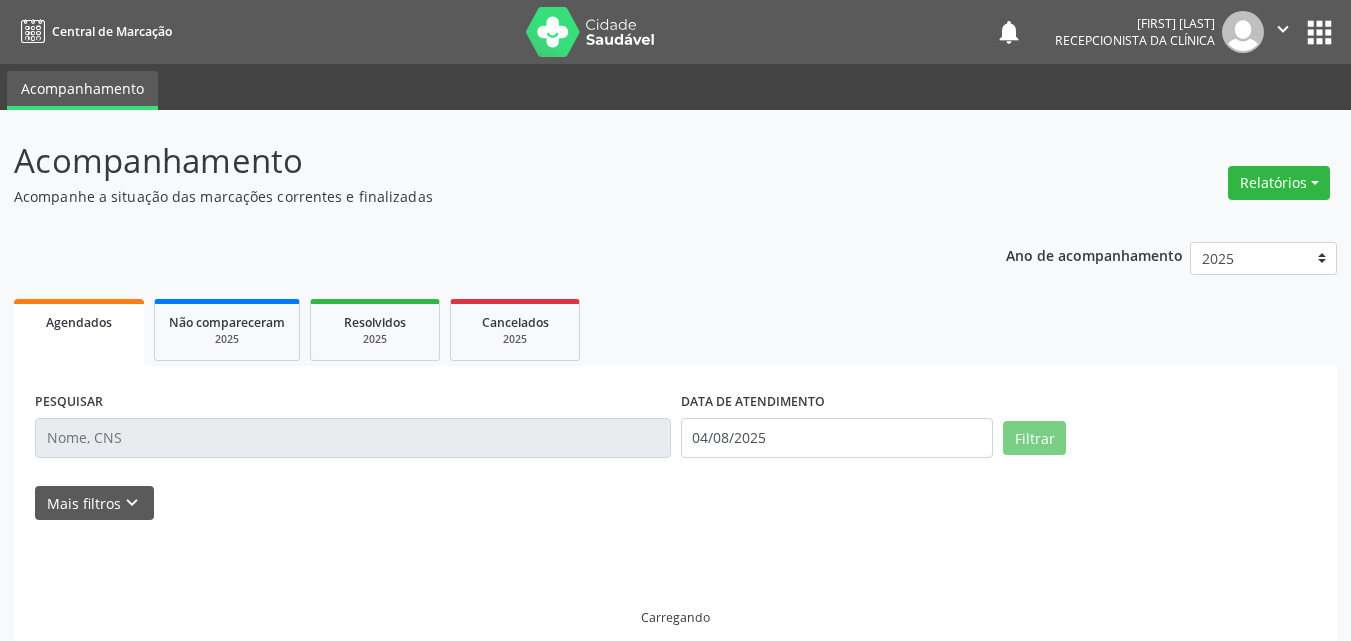 scroll, scrollTop: 0, scrollLeft: 0, axis: both 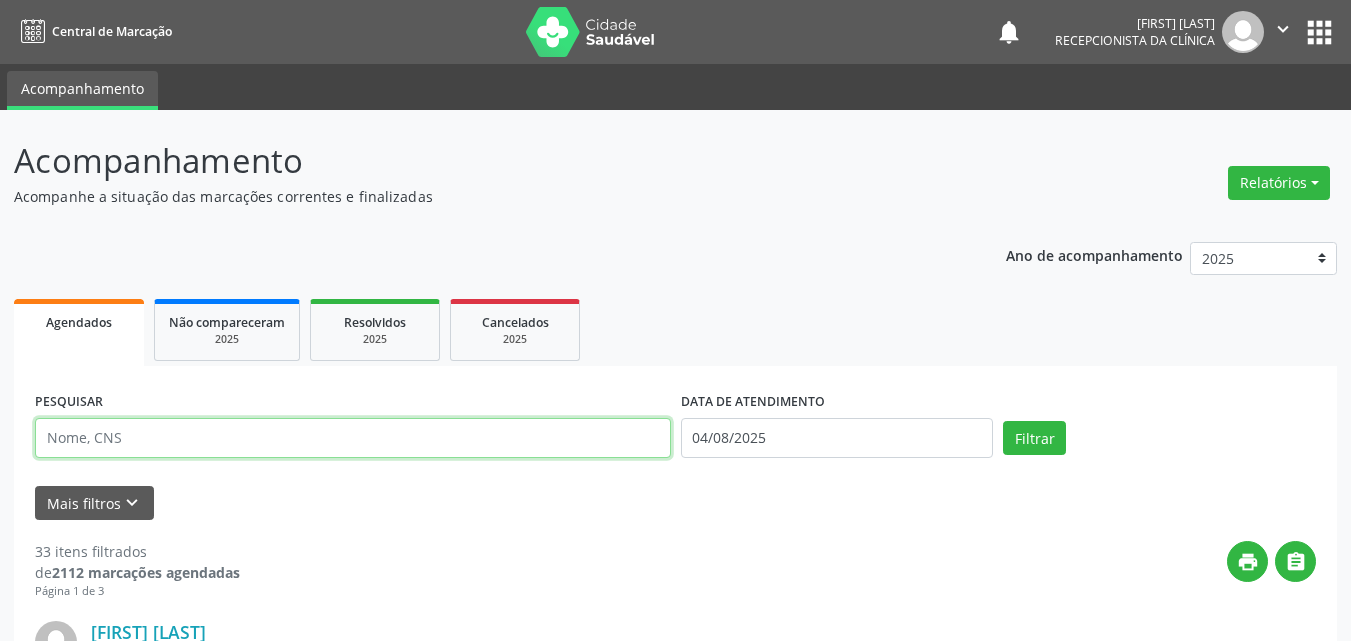 click at bounding box center (353, 438) 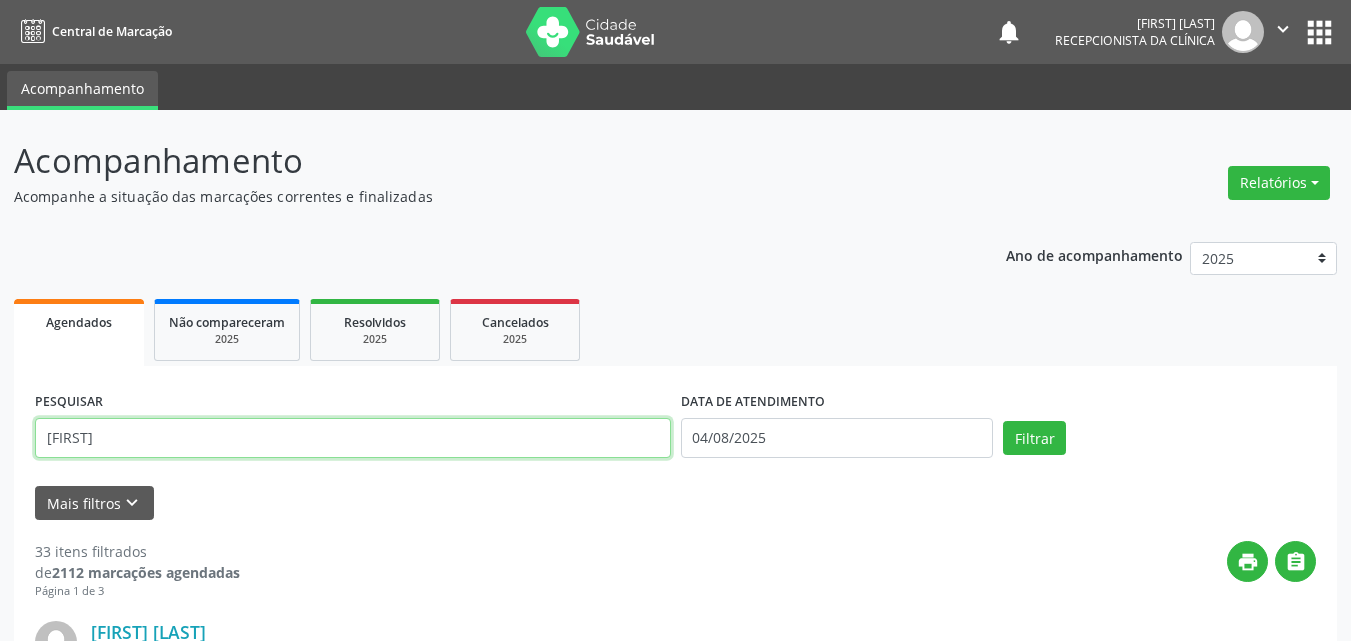 type on "[FIRST]" 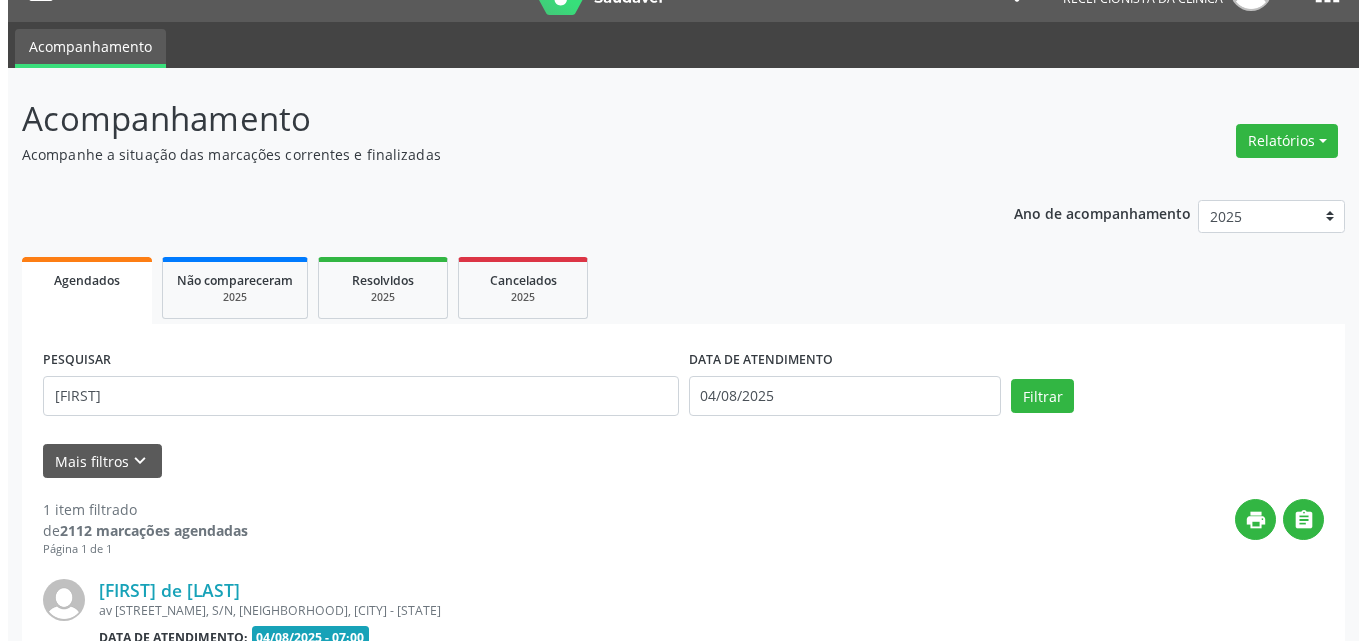 scroll, scrollTop: 281, scrollLeft: 0, axis: vertical 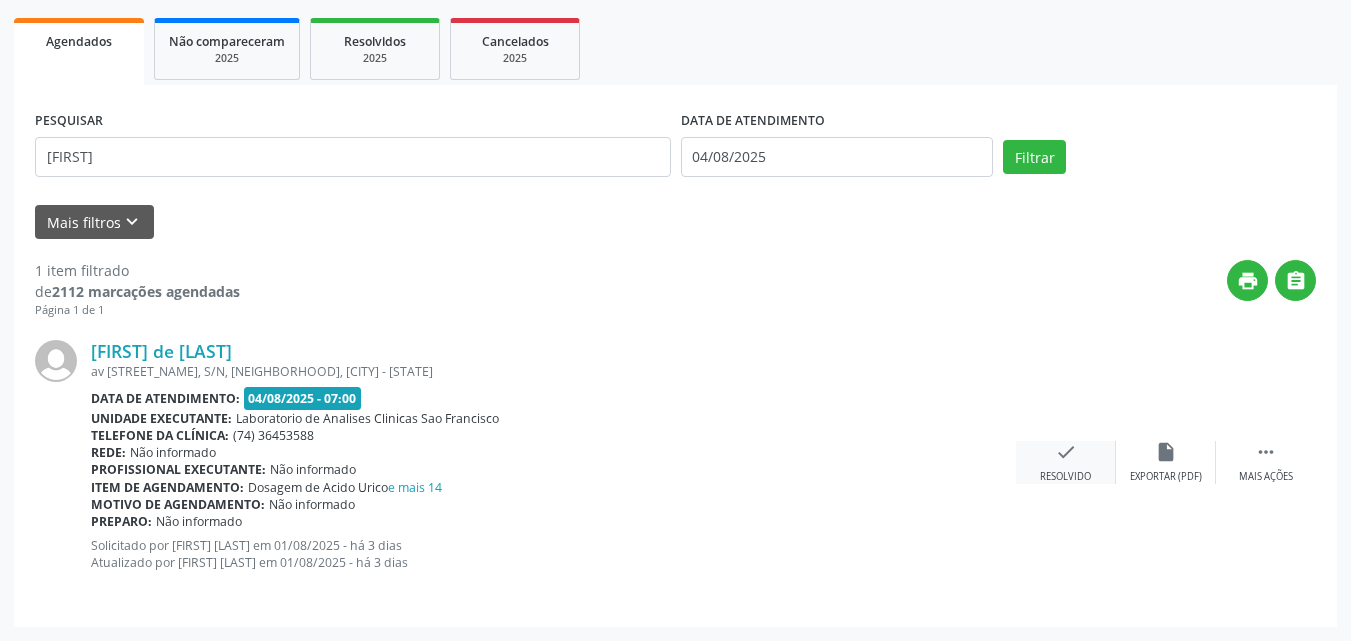 click on "check" at bounding box center (1066, 452) 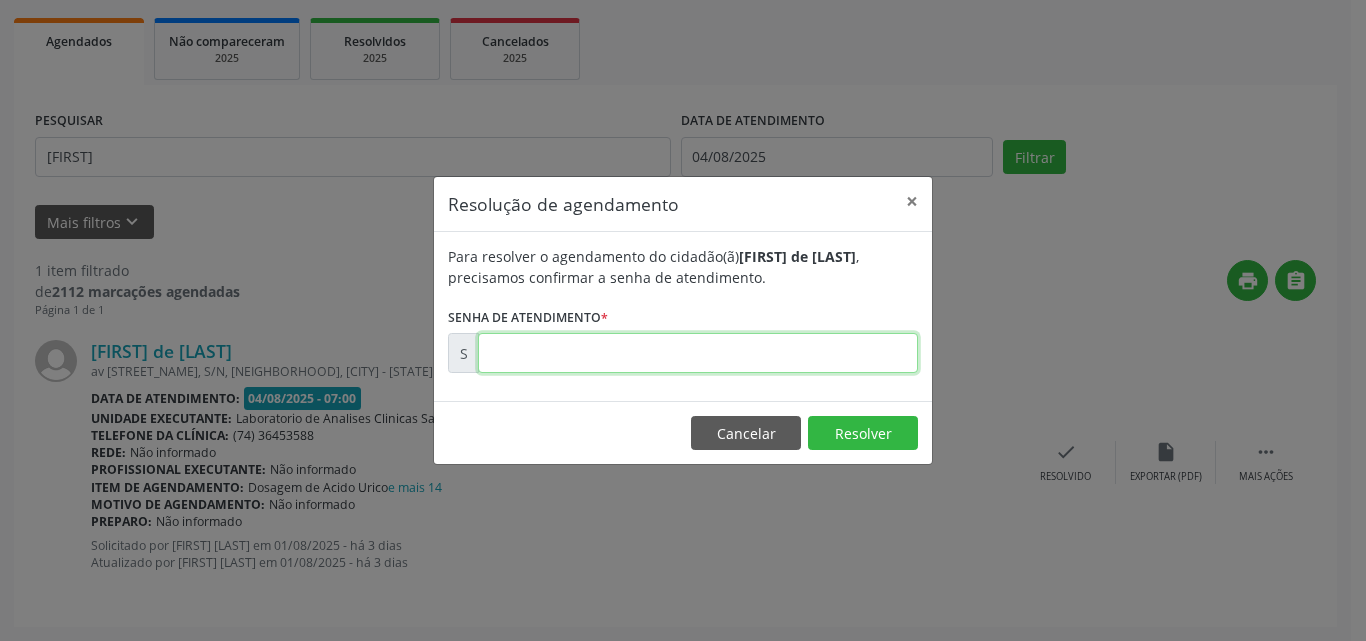 click at bounding box center [698, 353] 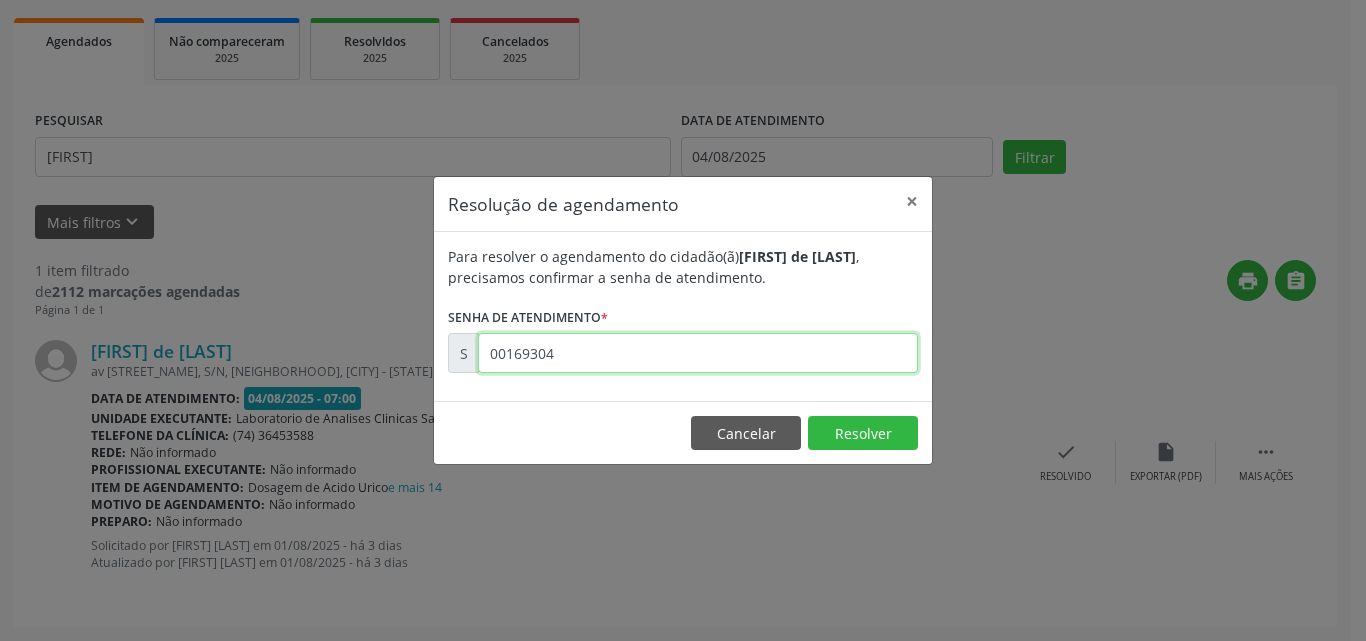 type on "00169304" 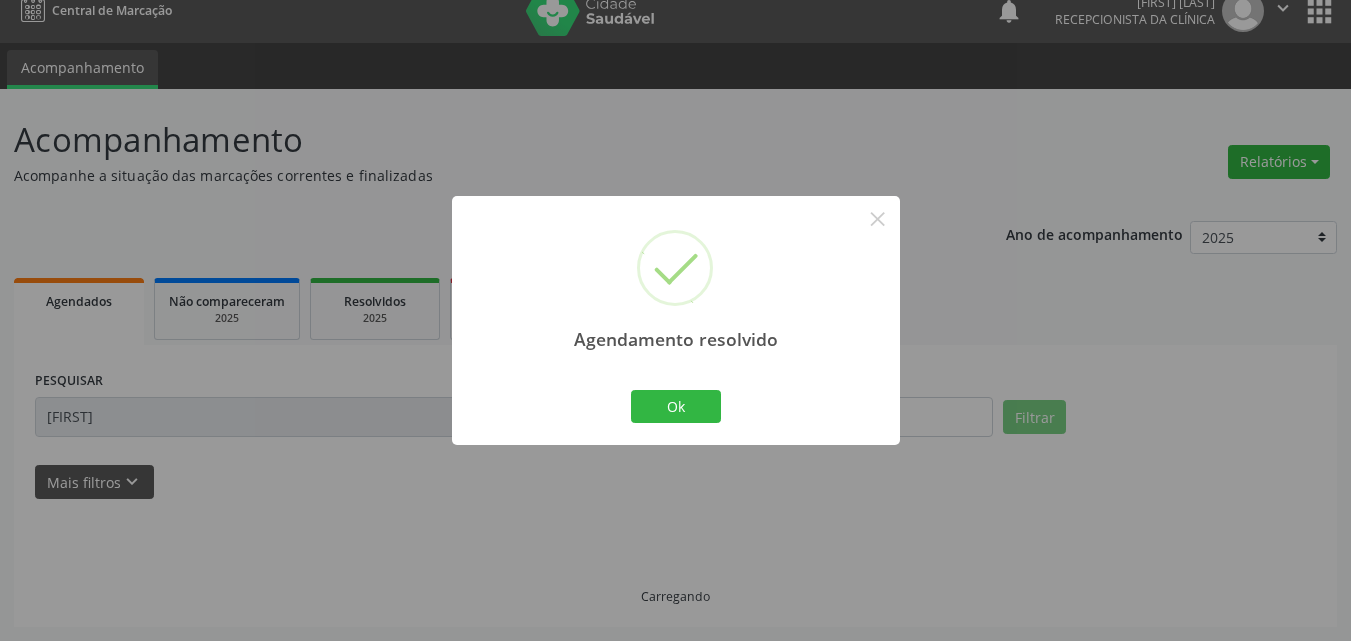 scroll, scrollTop: 0, scrollLeft: 0, axis: both 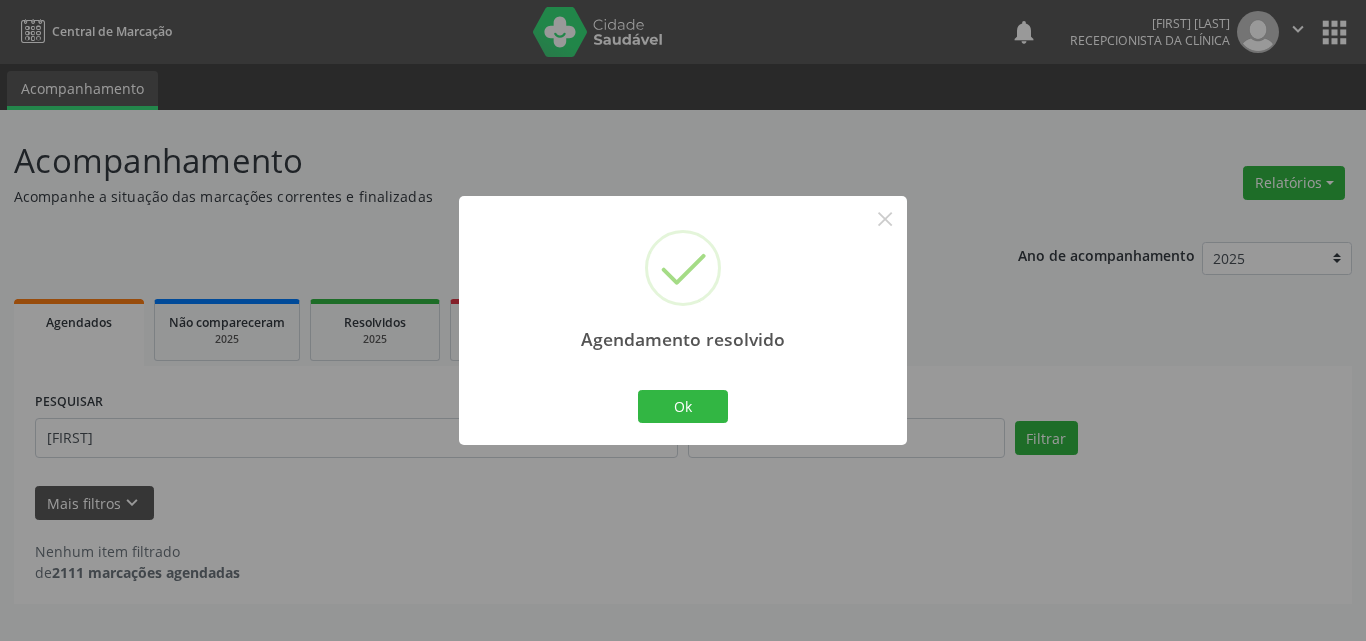 click on "Agendamento resolvido × Ok Cancel" at bounding box center [683, 320] 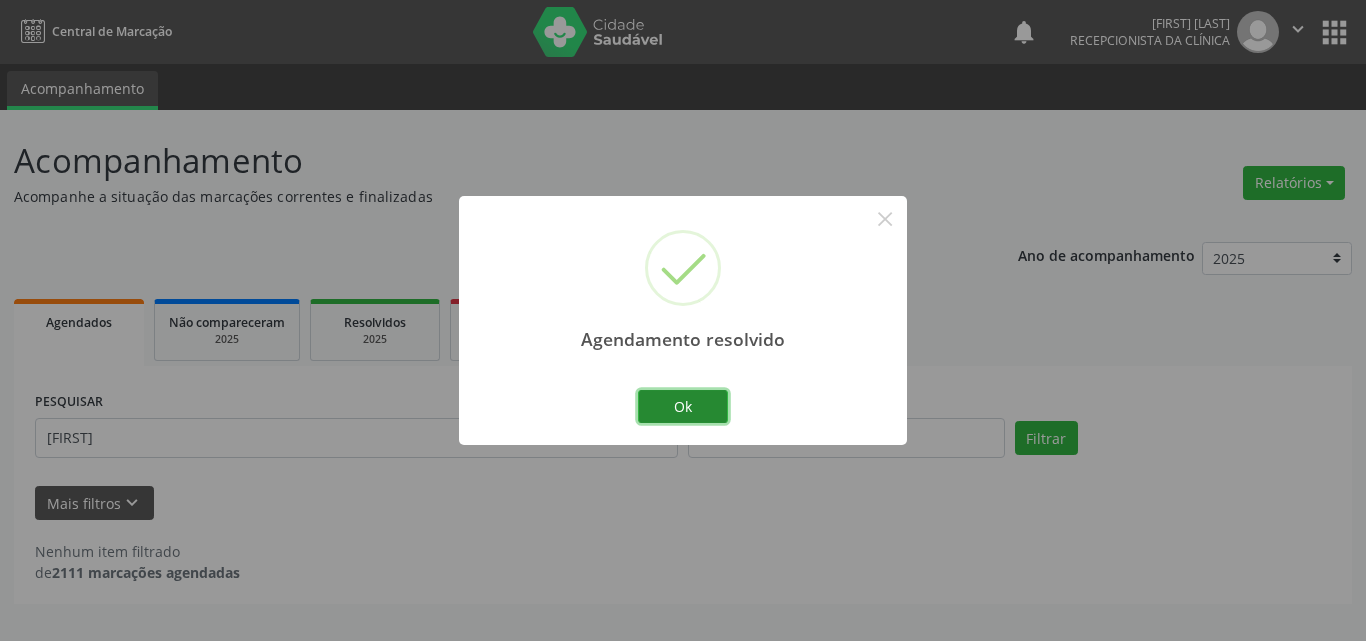 click on "Ok" at bounding box center [683, 407] 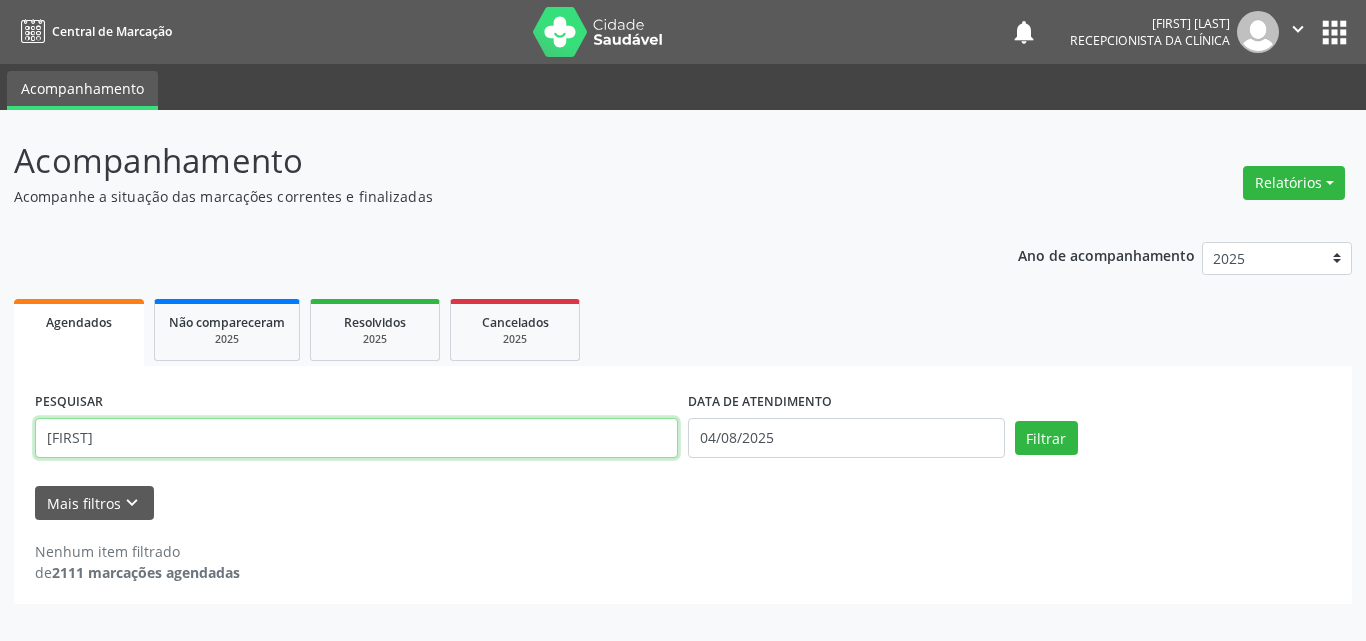 drag, startPoint x: 453, startPoint y: 427, endPoint x: 0, endPoint y: 143, distance: 534.66345 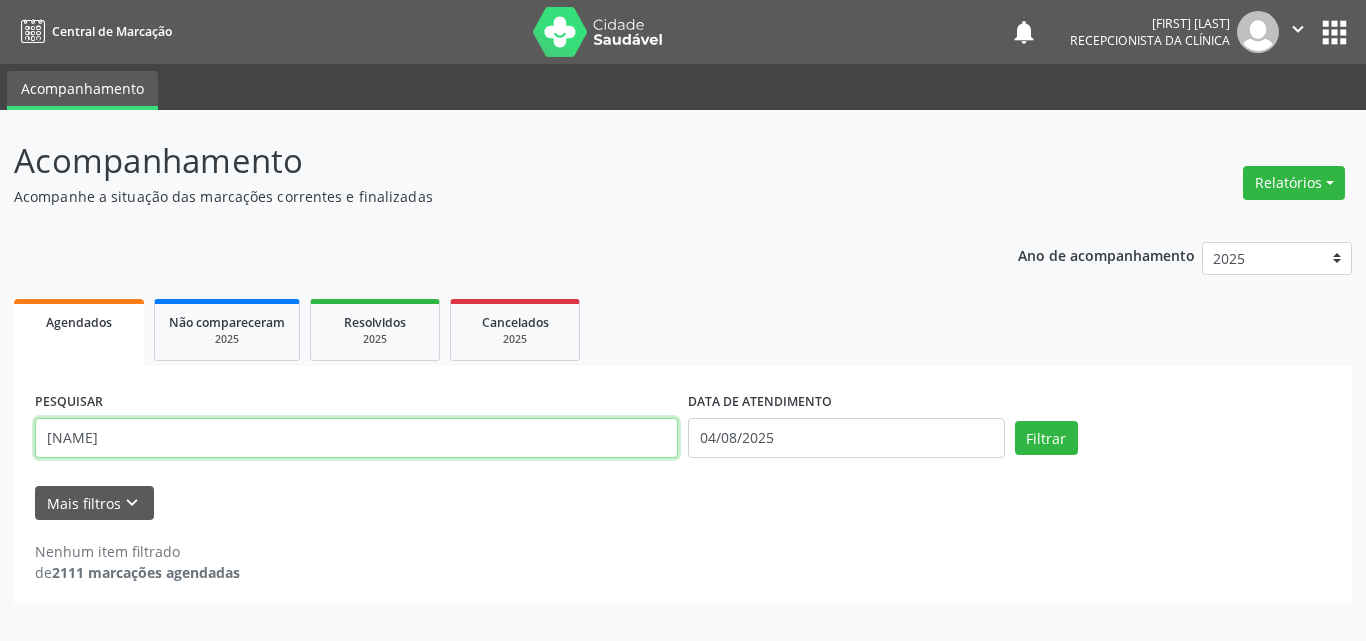 click on "Filtrar" at bounding box center [1046, 438] 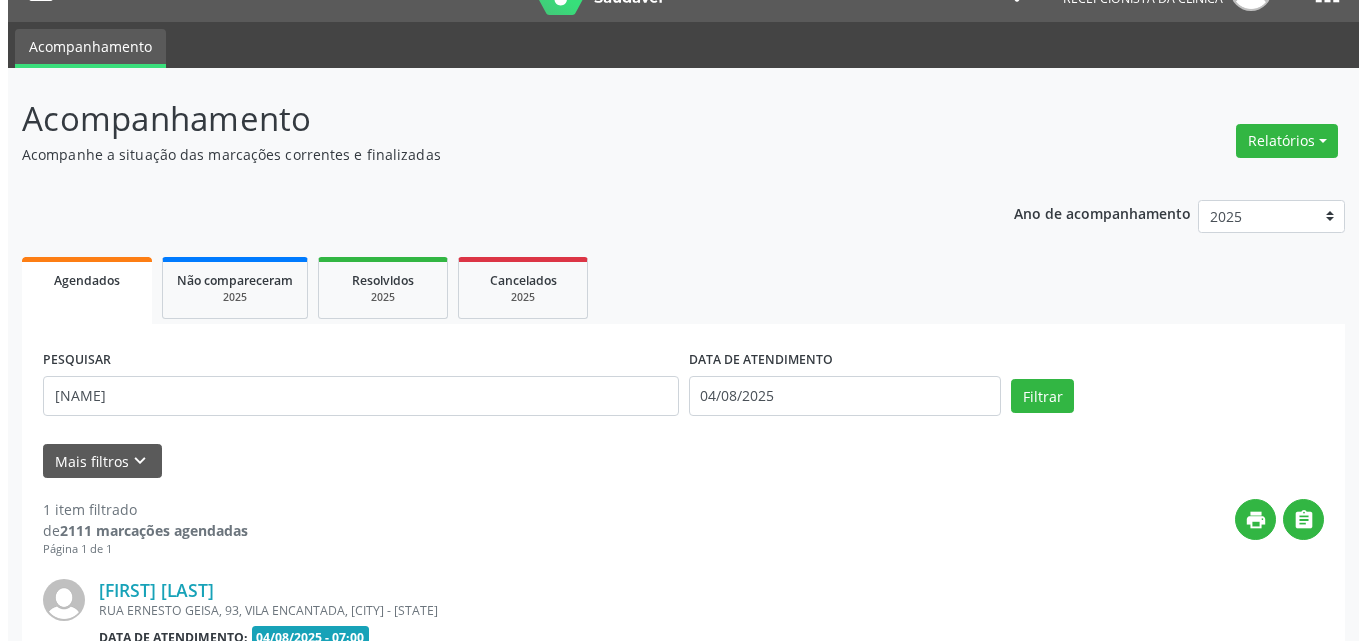 scroll, scrollTop: 264, scrollLeft: 0, axis: vertical 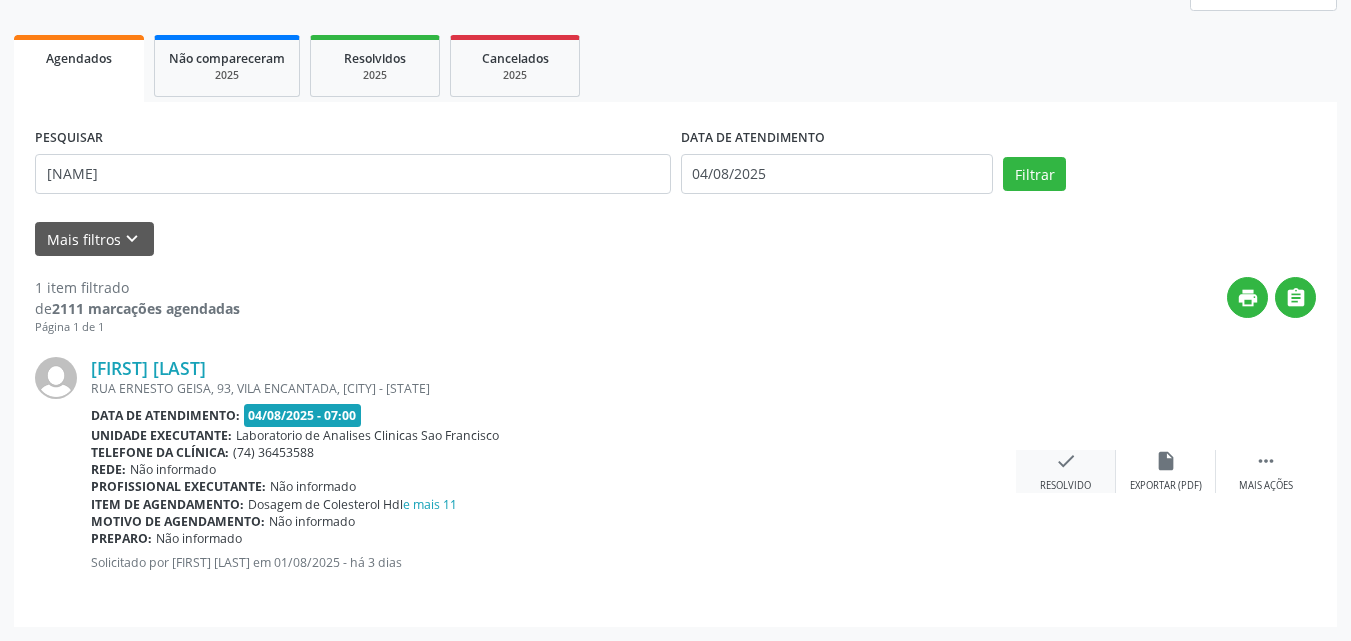 click on "check
Resolvido" at bounding box center (1066, 471) 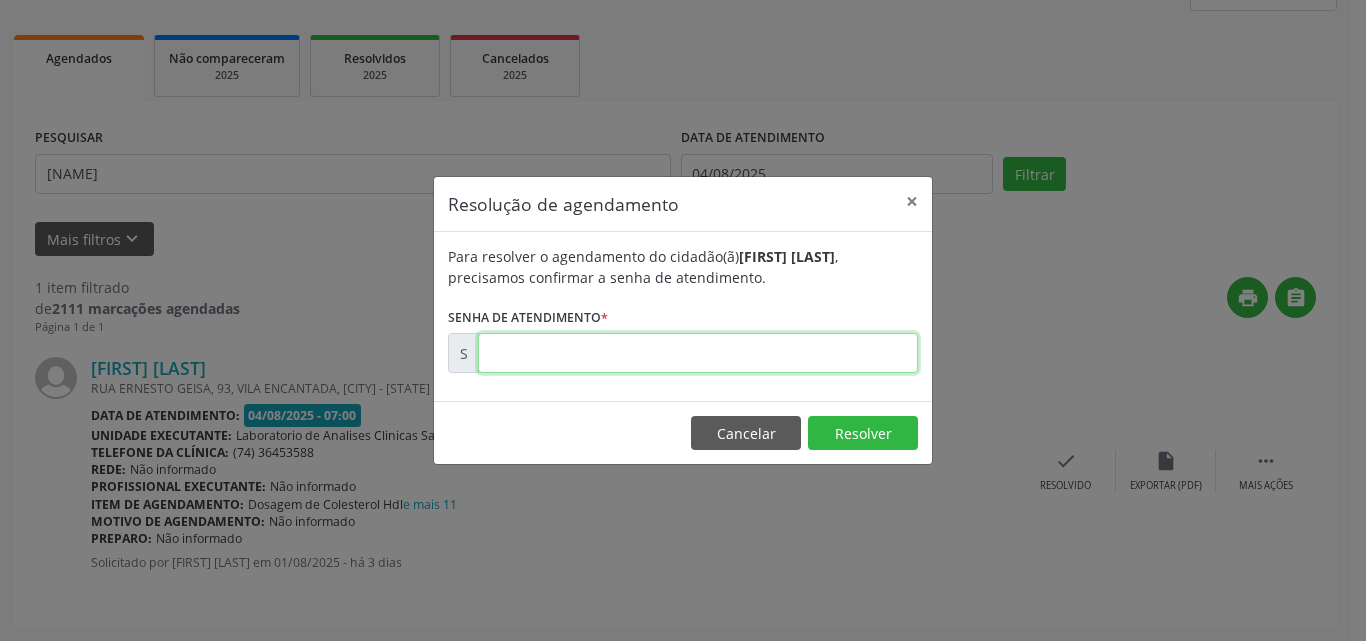 click at bounding box center (698, 353) 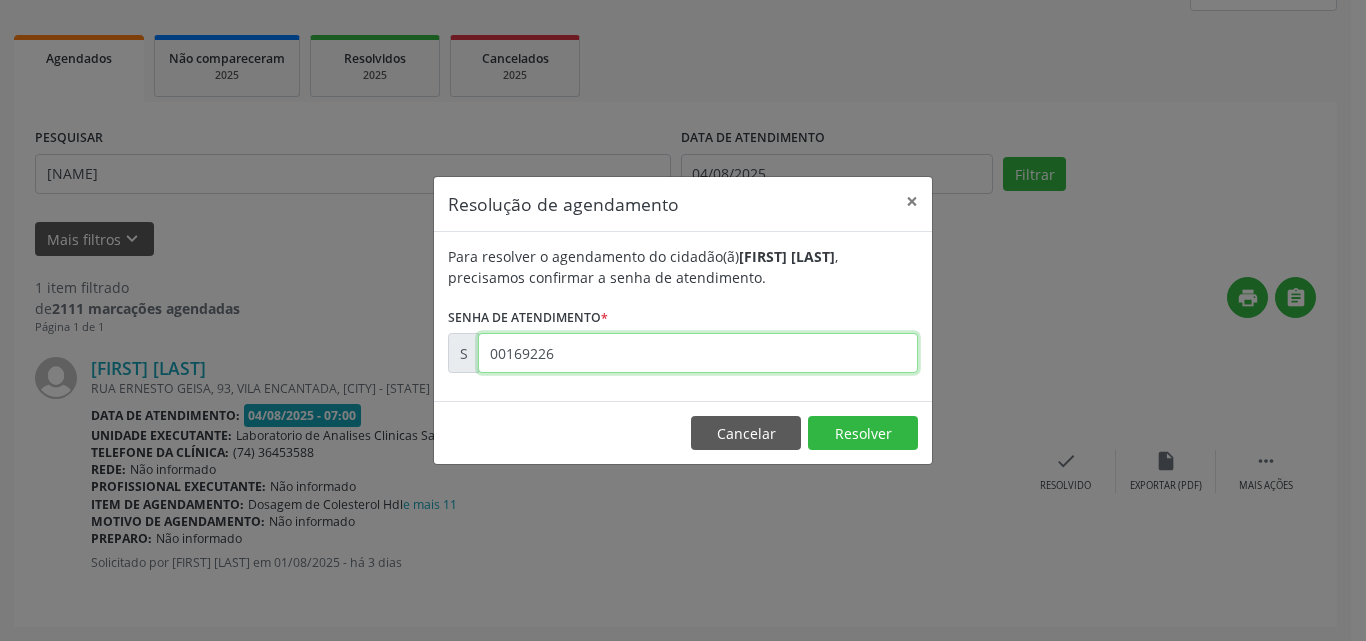 type on "00169226" 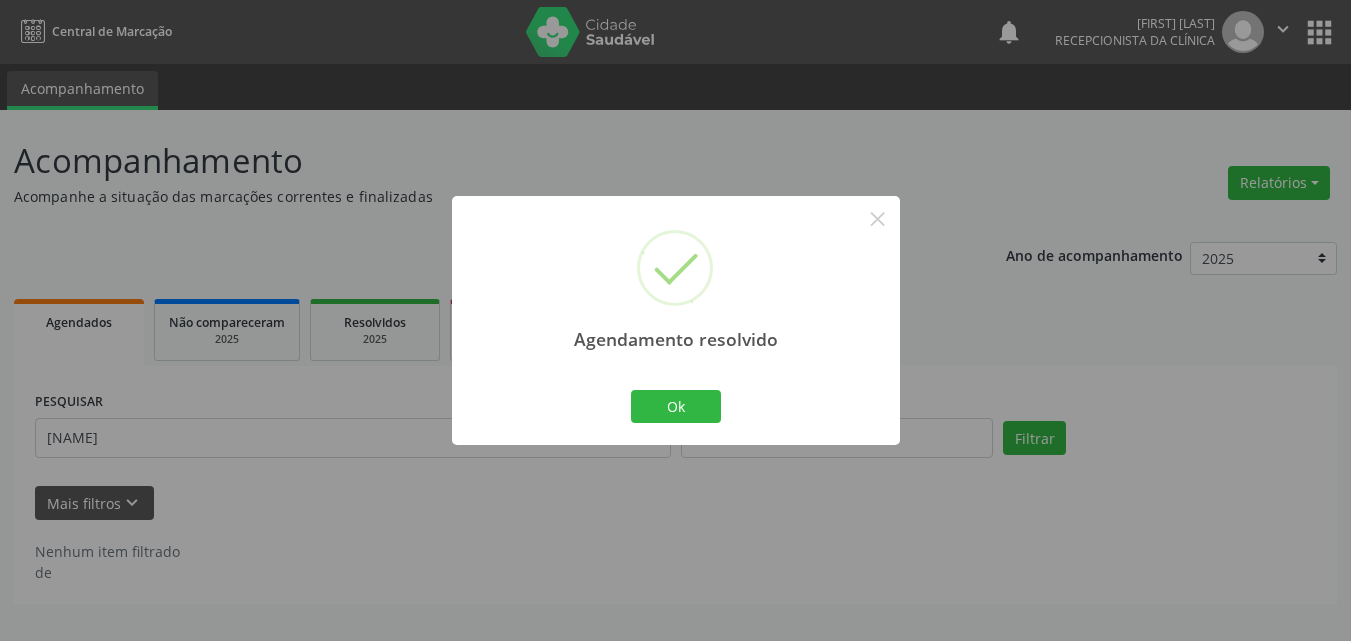 scroll, scrollTop: 0, scrollLeft: 0, axis: both 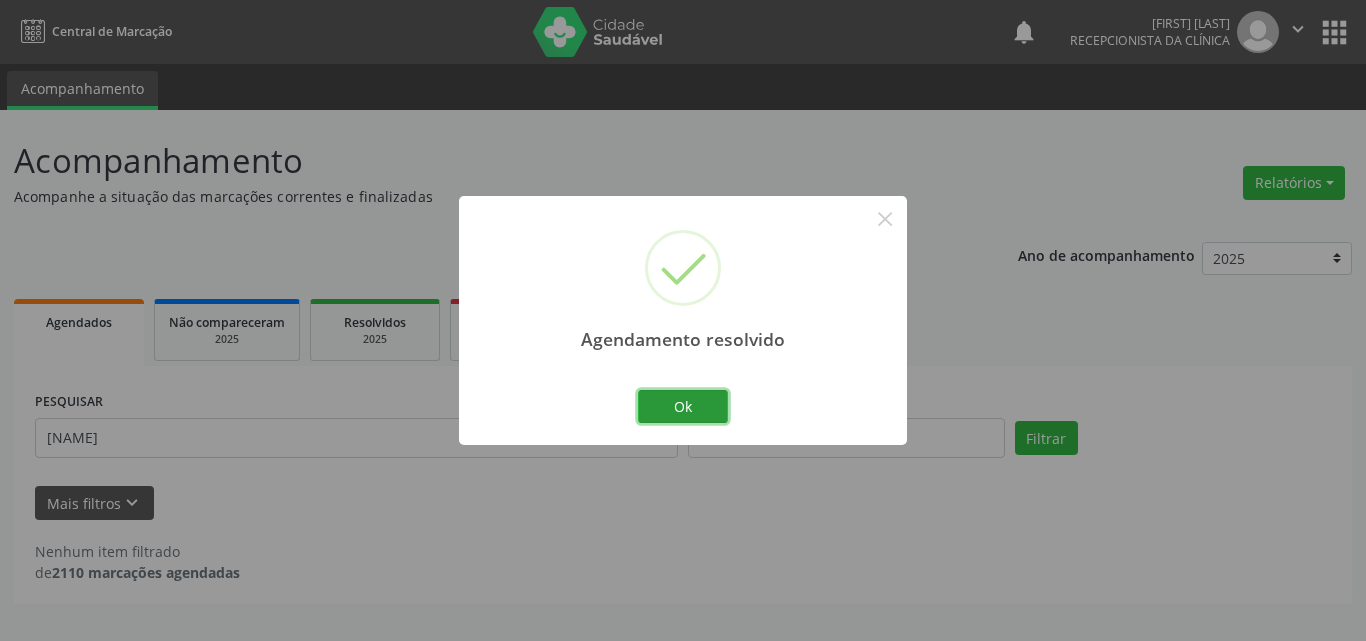 drag, startPoint x: 697, startPoint y: 401, endPoint x: 568, endPoint y: 432, distance: 132.67253 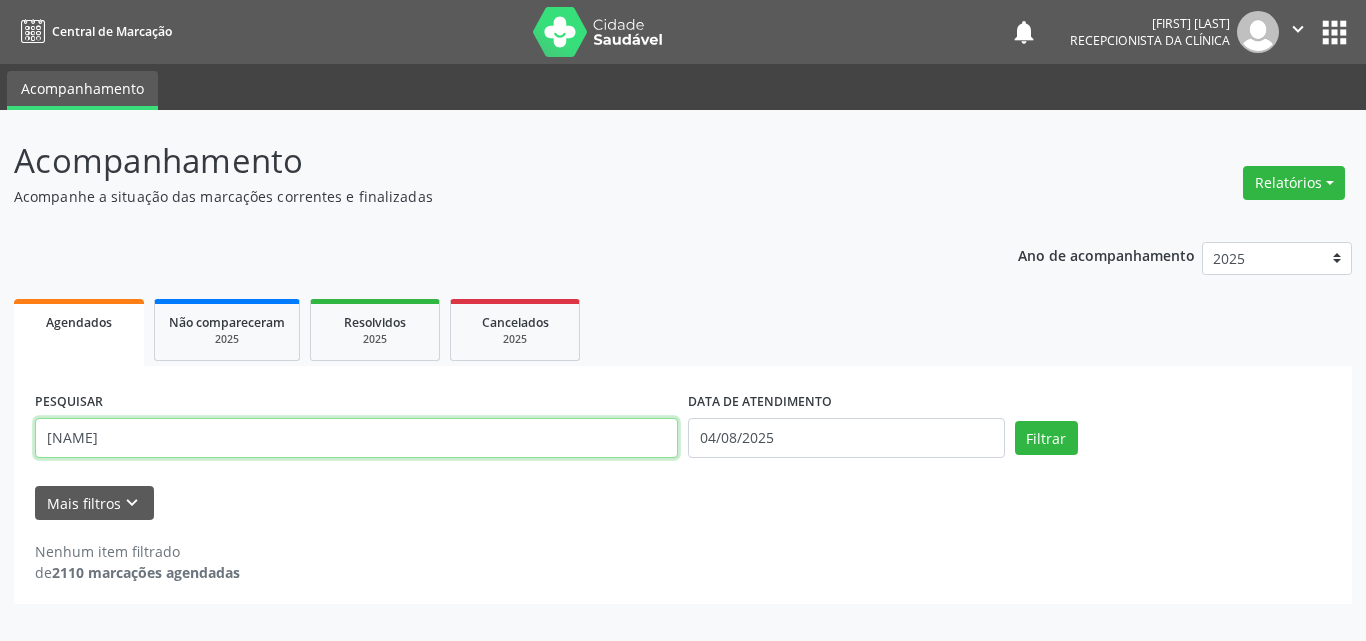 drag, startPoint x: 570, startPoint y: 439, endPoint x: 0, endPoint y: 128, distance: 649.3235 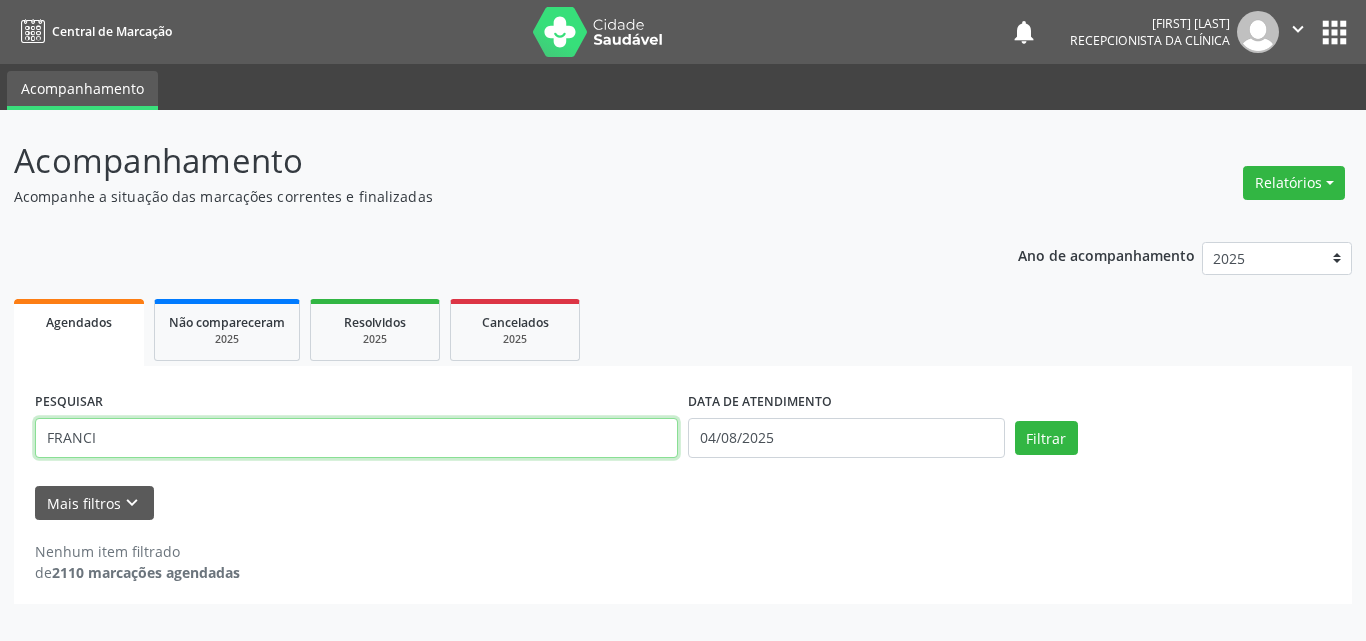 click on "Filtrar" at bounding box center (1046, 438) 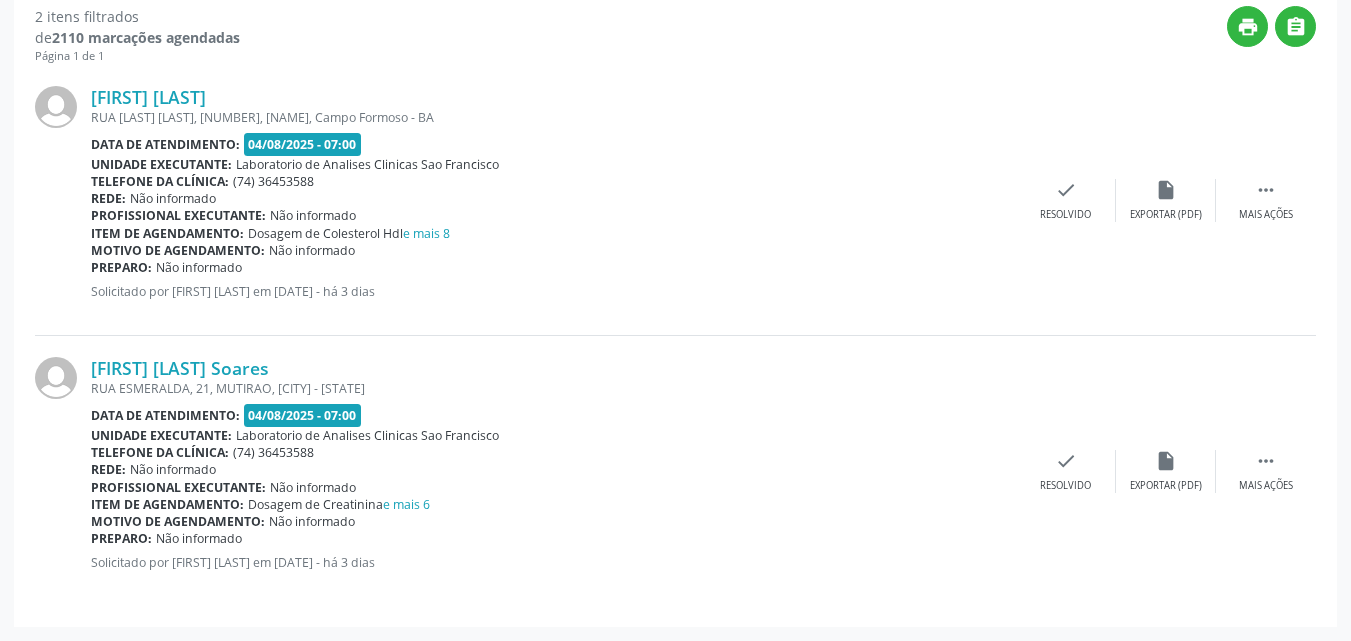 scroll, scrollTop: 135, scrollLeft: 0, axis: vertical 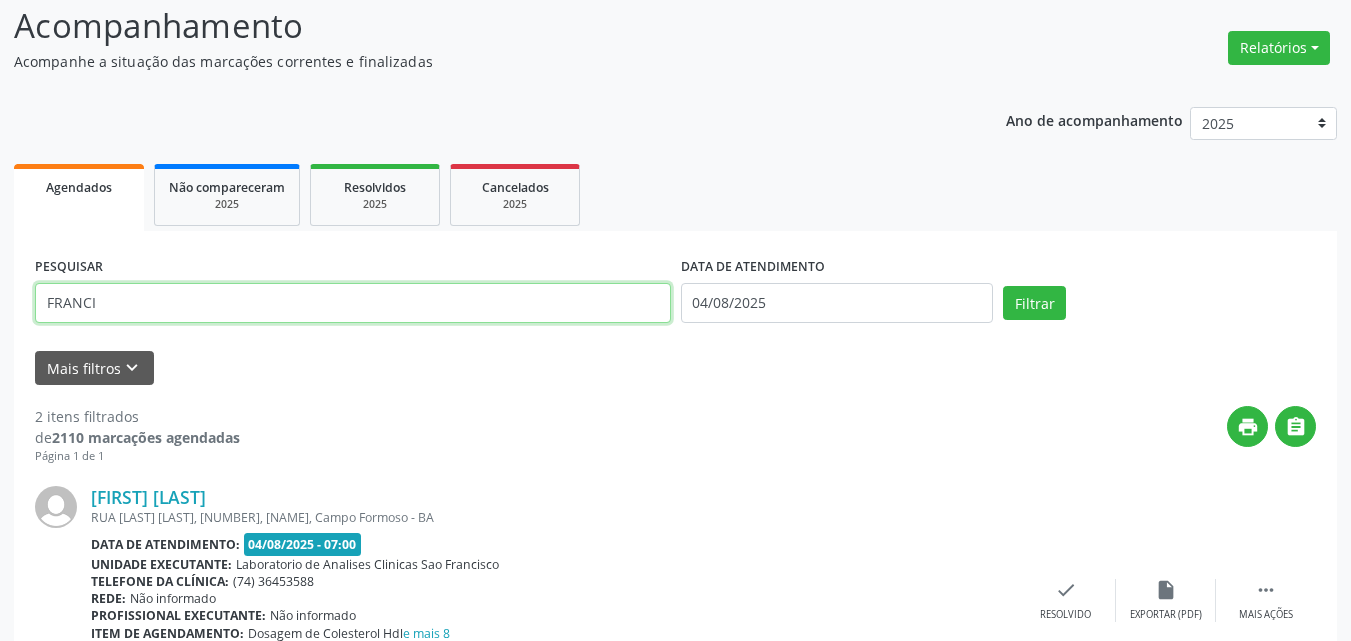 click on "FRANCI" at bounding box center (353, 303) 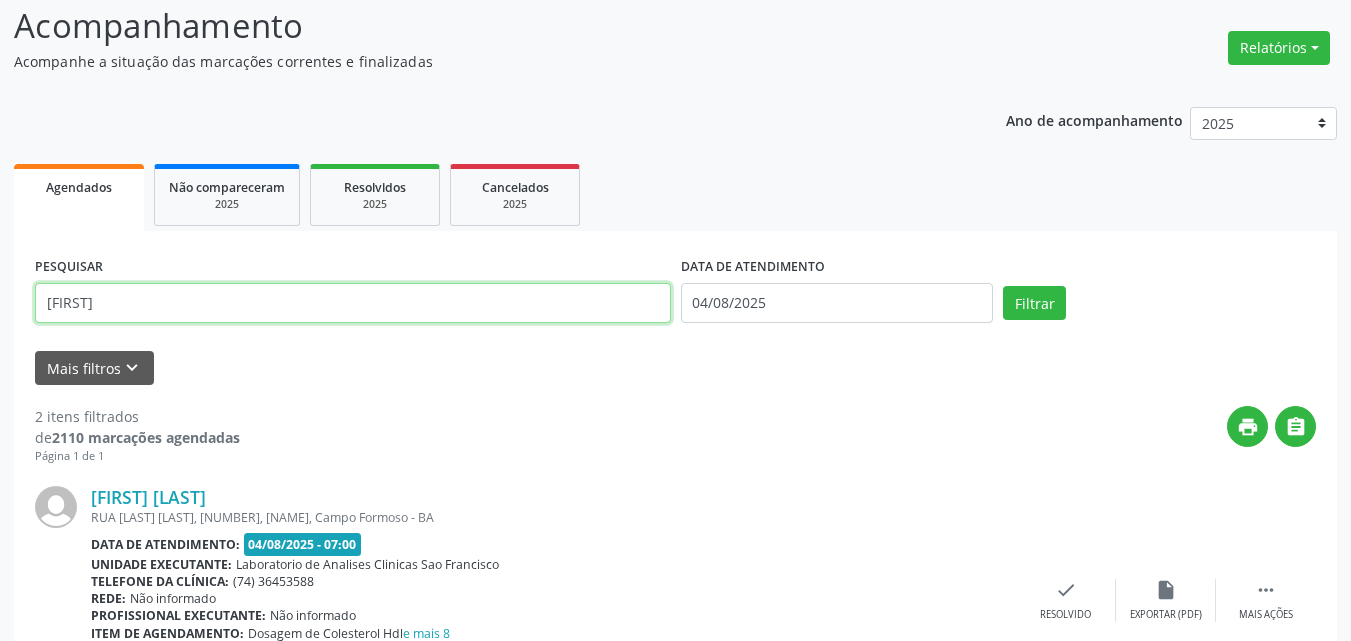 type on "[FIRST]" 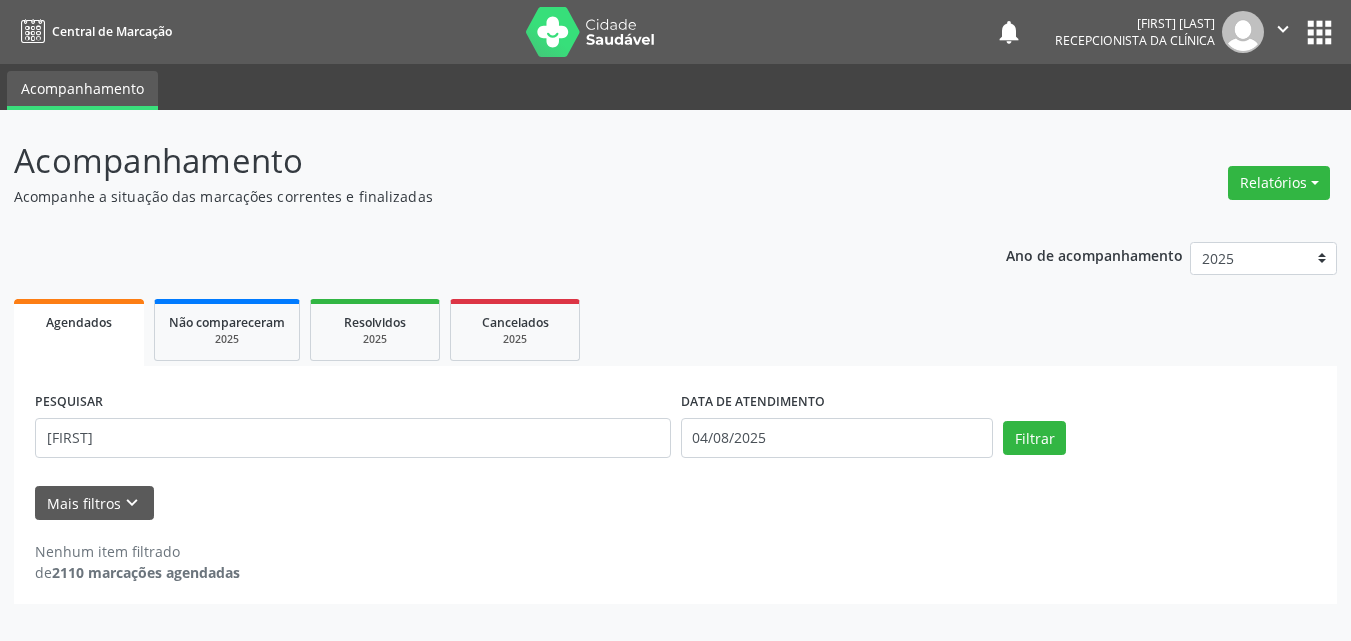 scroll, scrollTop: 0, scrollLeft: 0, axis: both 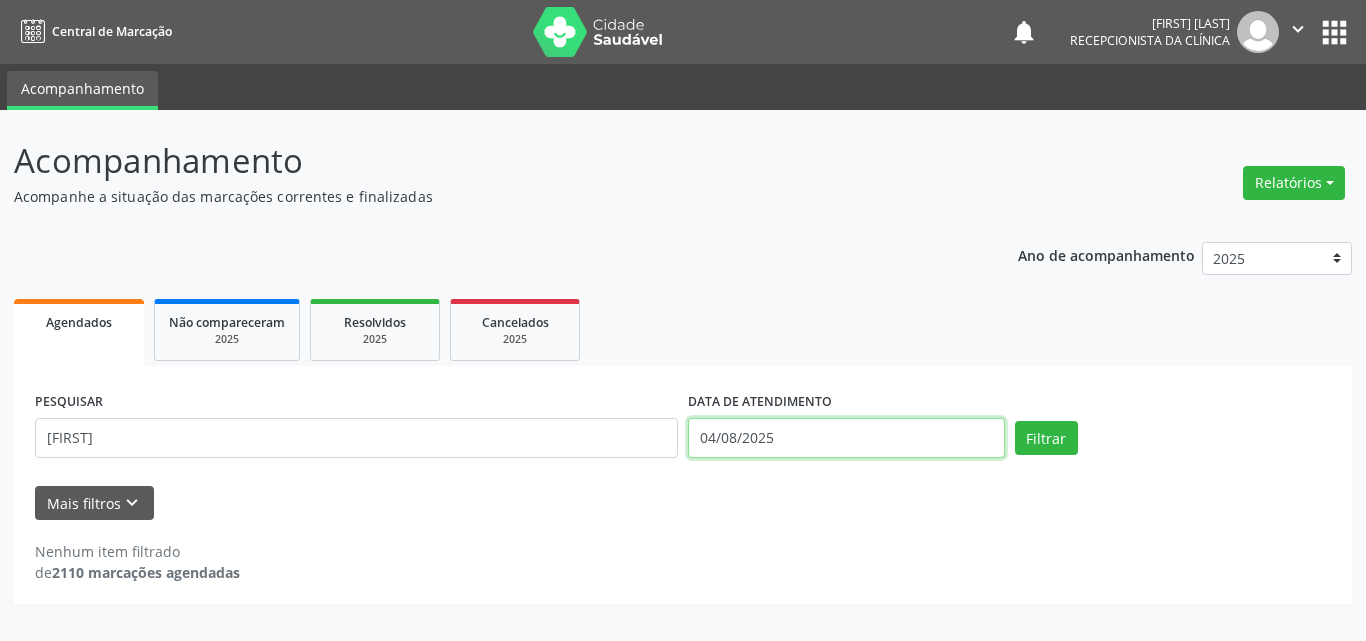 click on "04/08/2025" at bounding box center [846, 438] 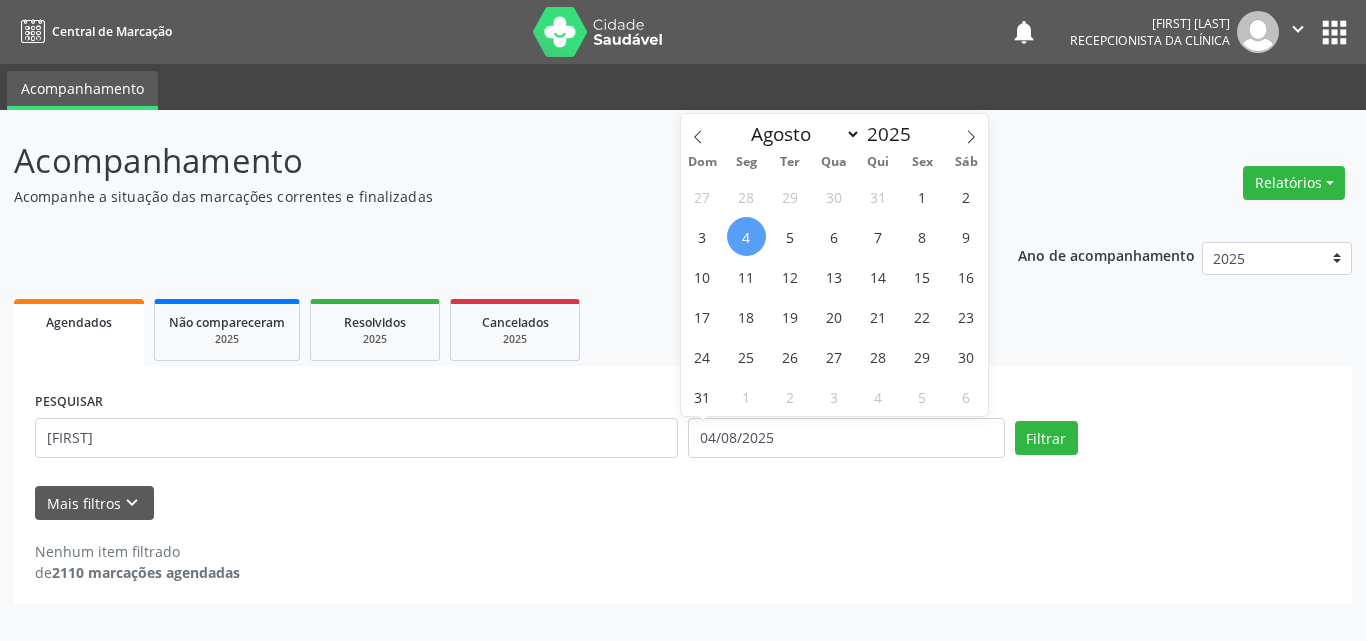 click on "4" at bounding box center (746, 236) 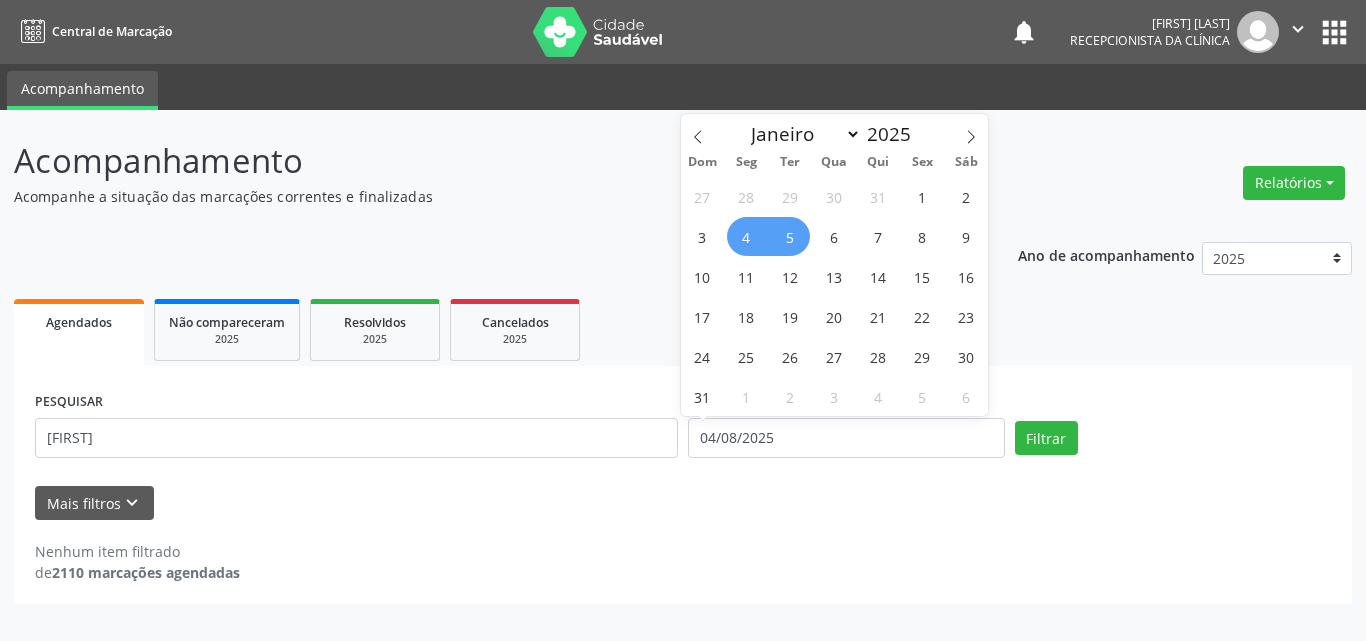 click on "5" at bounding box center (790, 236) 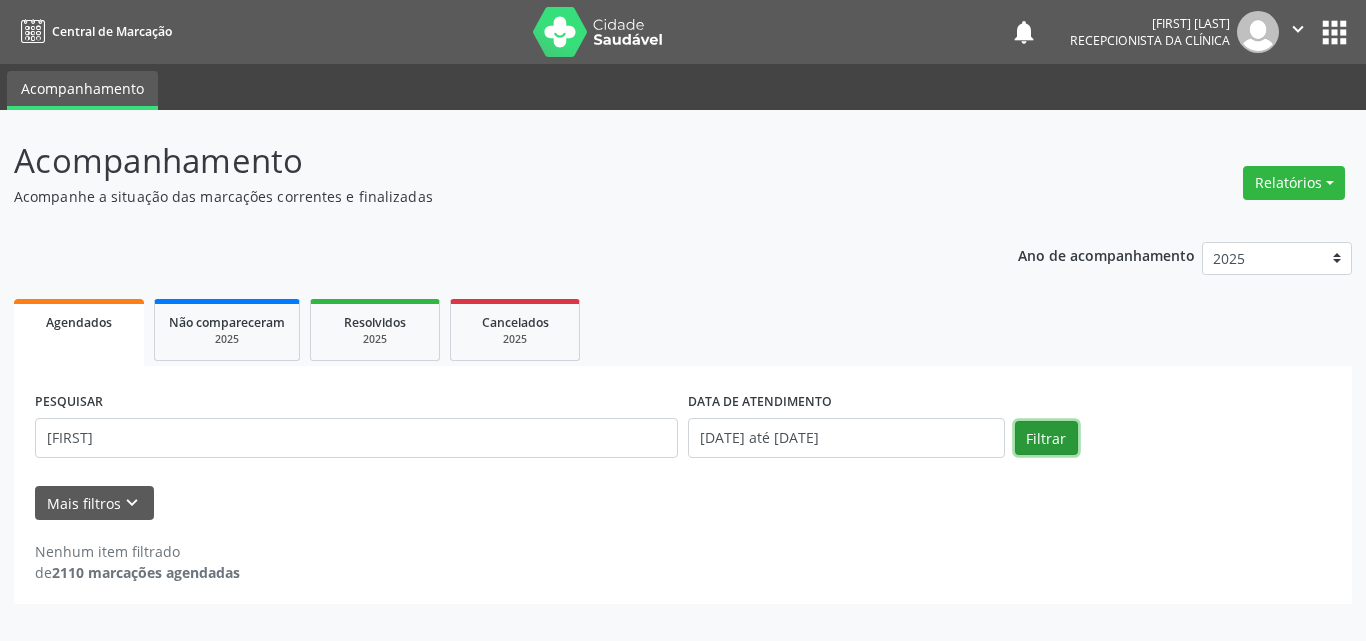 click on "Filtrar" at bounding box center [1046, 438] 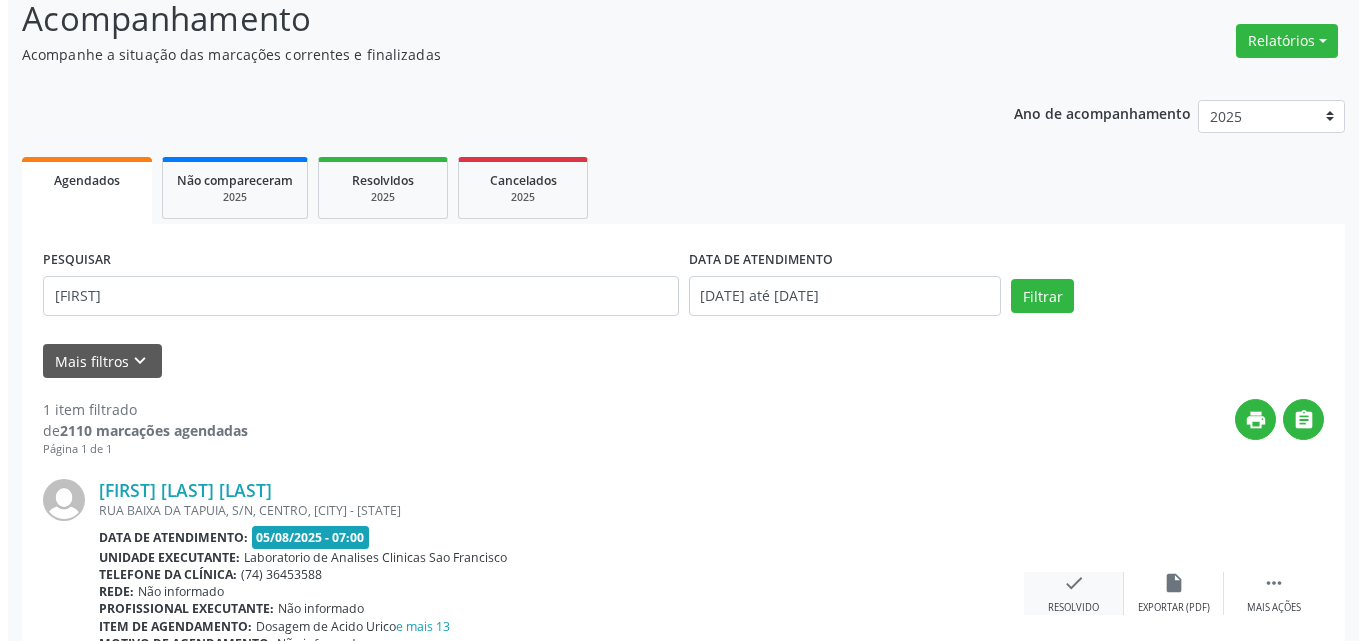 scroll, scrollTop: 264, scrollLeft: 0, axis: vertical 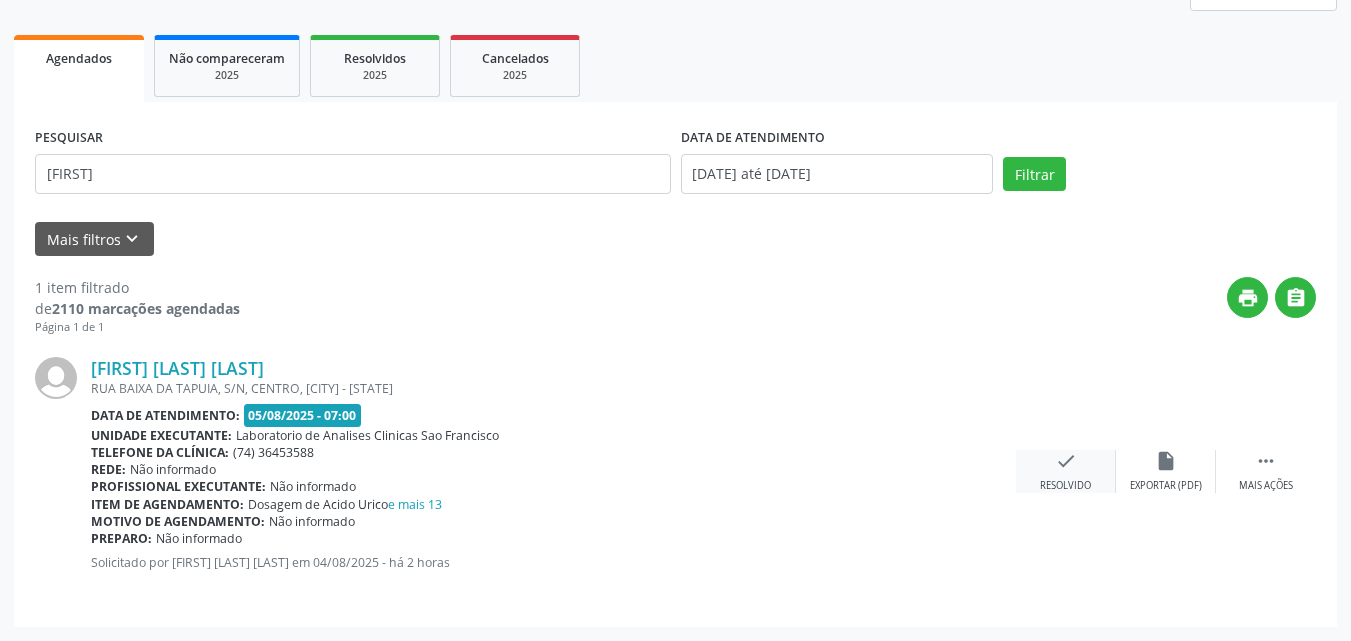 click on "check" at bounding box center [1066, 461] 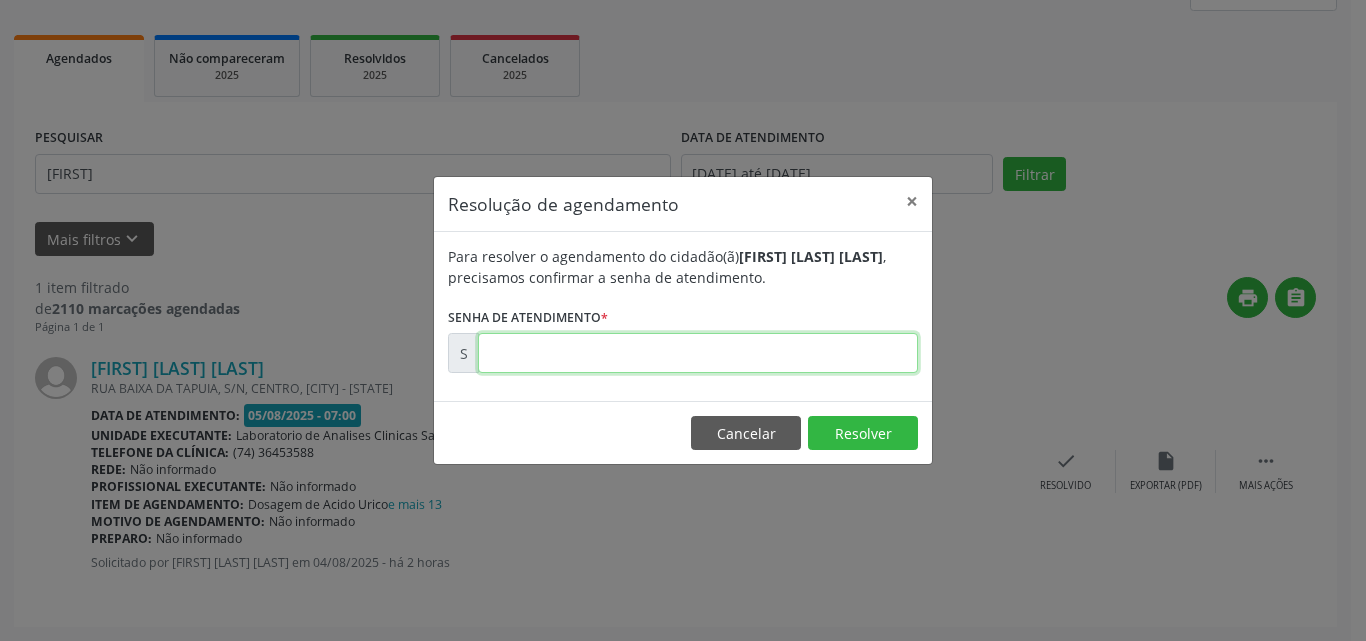 click at bounding box center [698, 353] 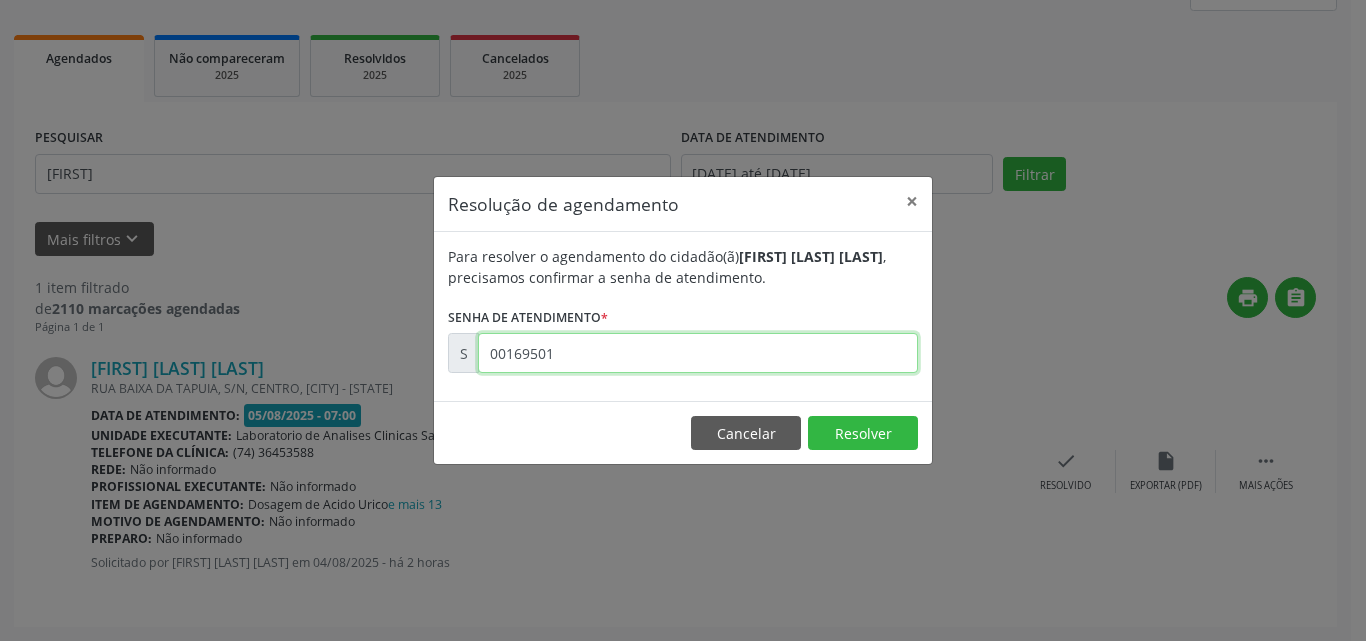 type on "00169501" 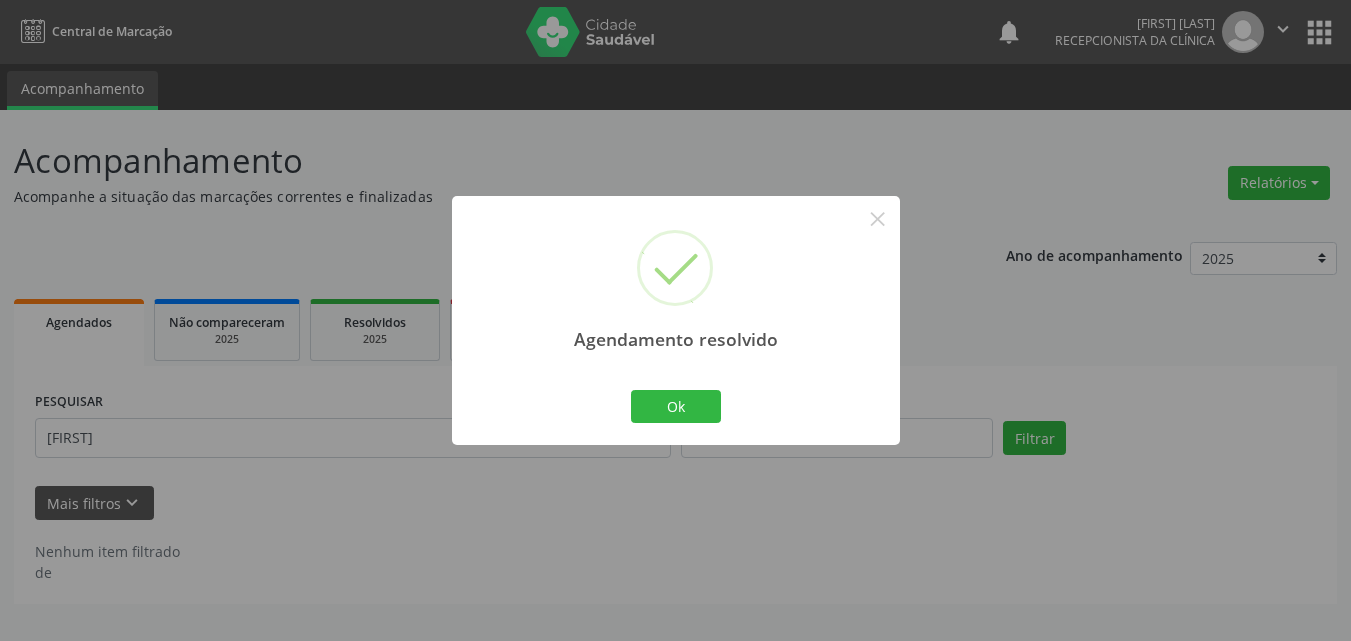 scroll, scrollTop: 0, scrollLeft: 0, axis: both 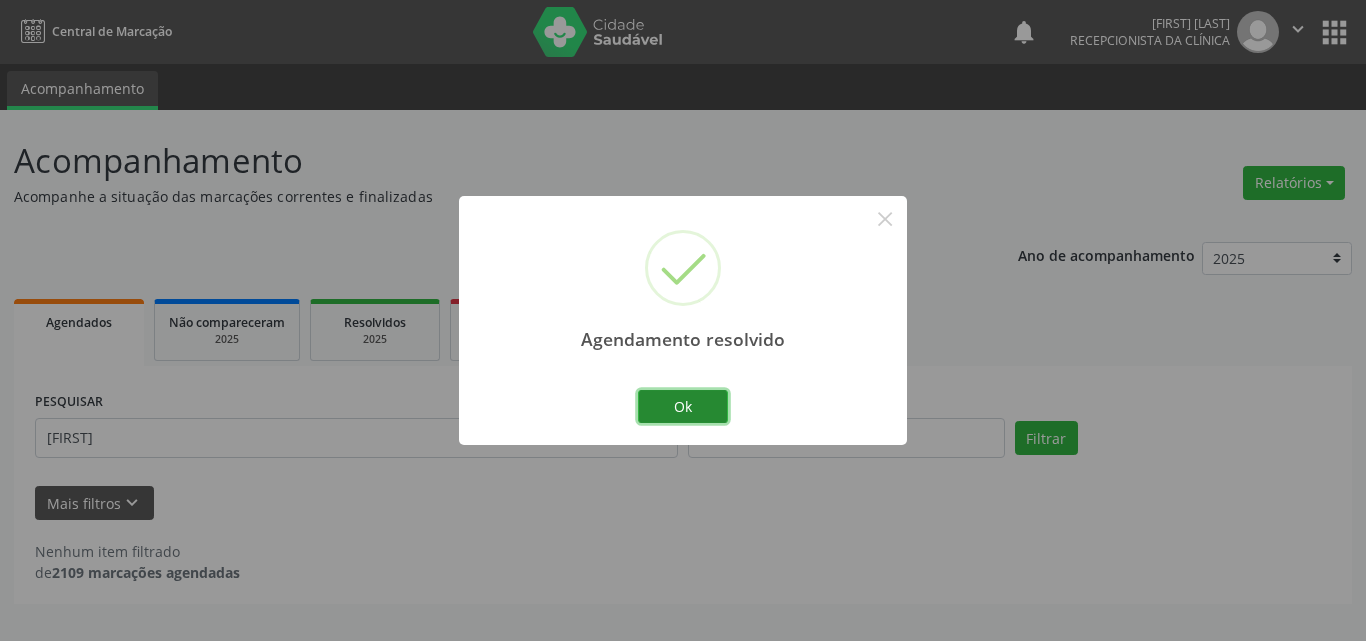 click on "Ok" at bounding box center (683, 407) 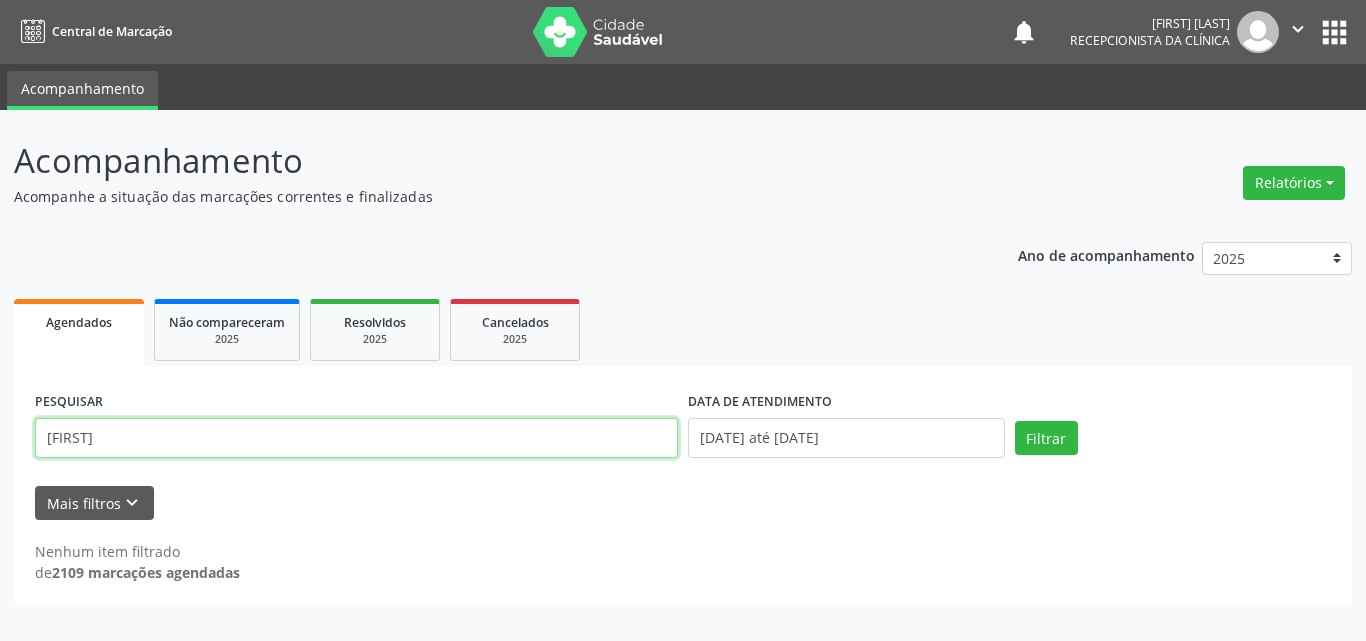 drag, startPoint x: 329, startPoint y: 368, endPoint x: 0, endPoint y: 102, distance: 423.08038 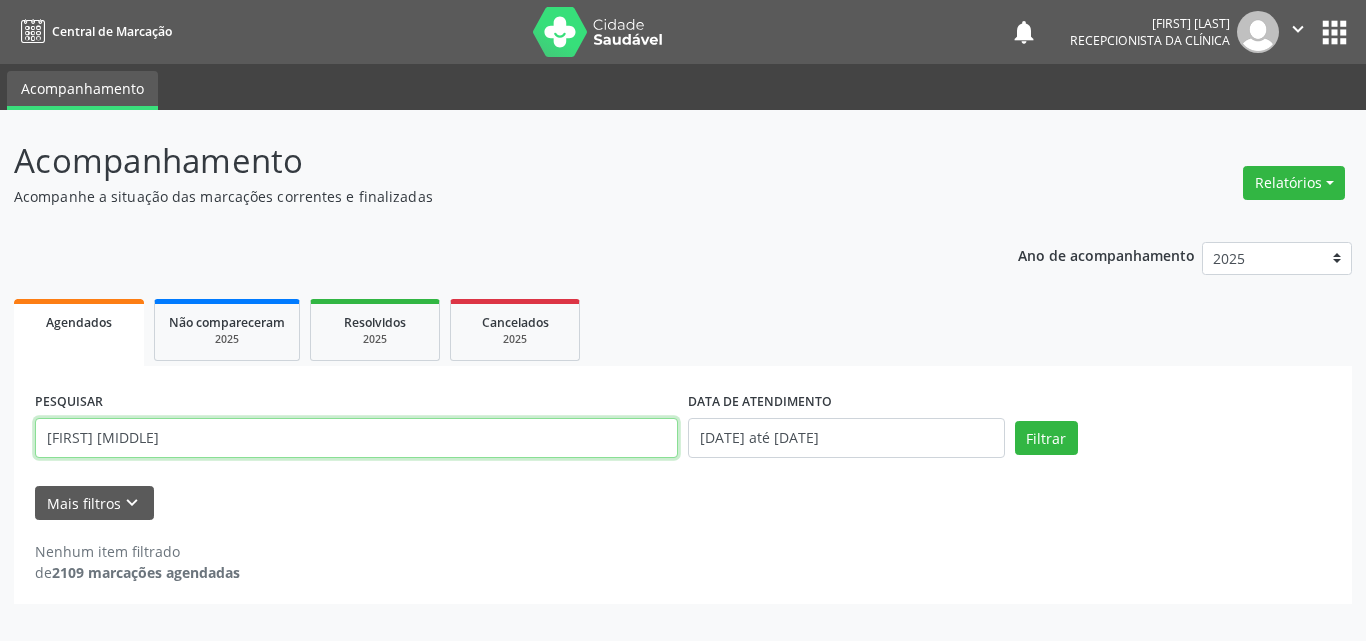 type on "[FIRST] [MIDDLE]" 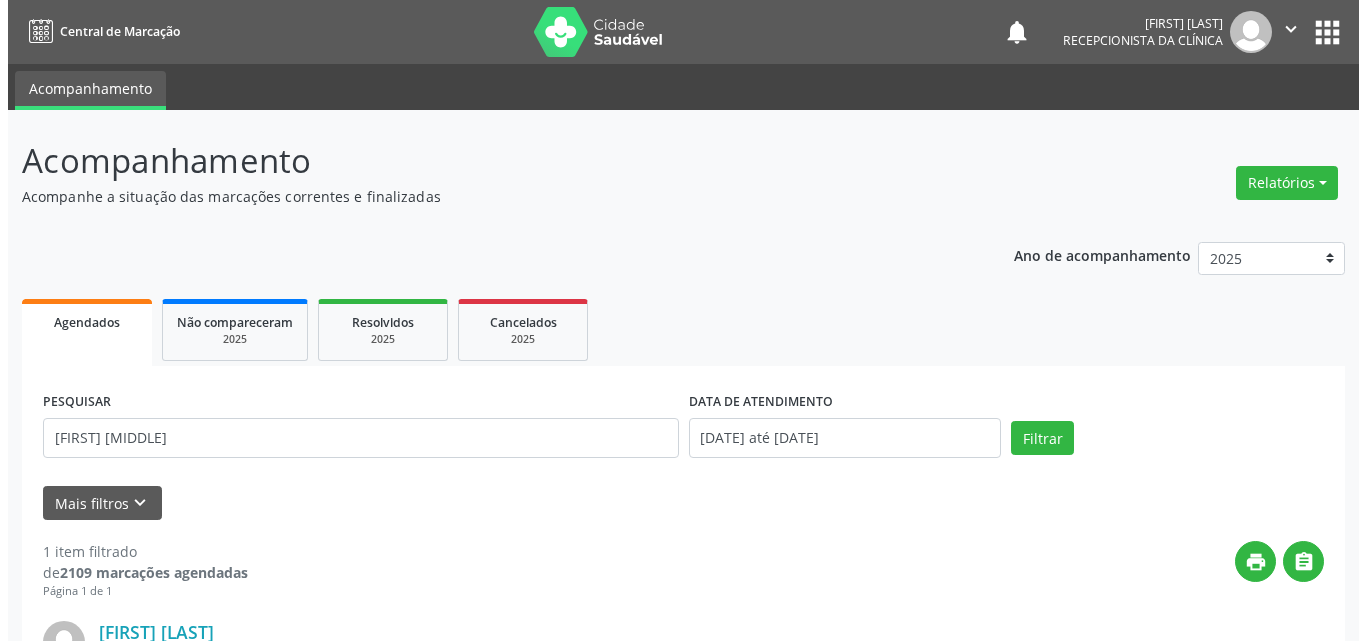 scroll, scrollTop: 264, scrollLeft: 0, axis: vertical 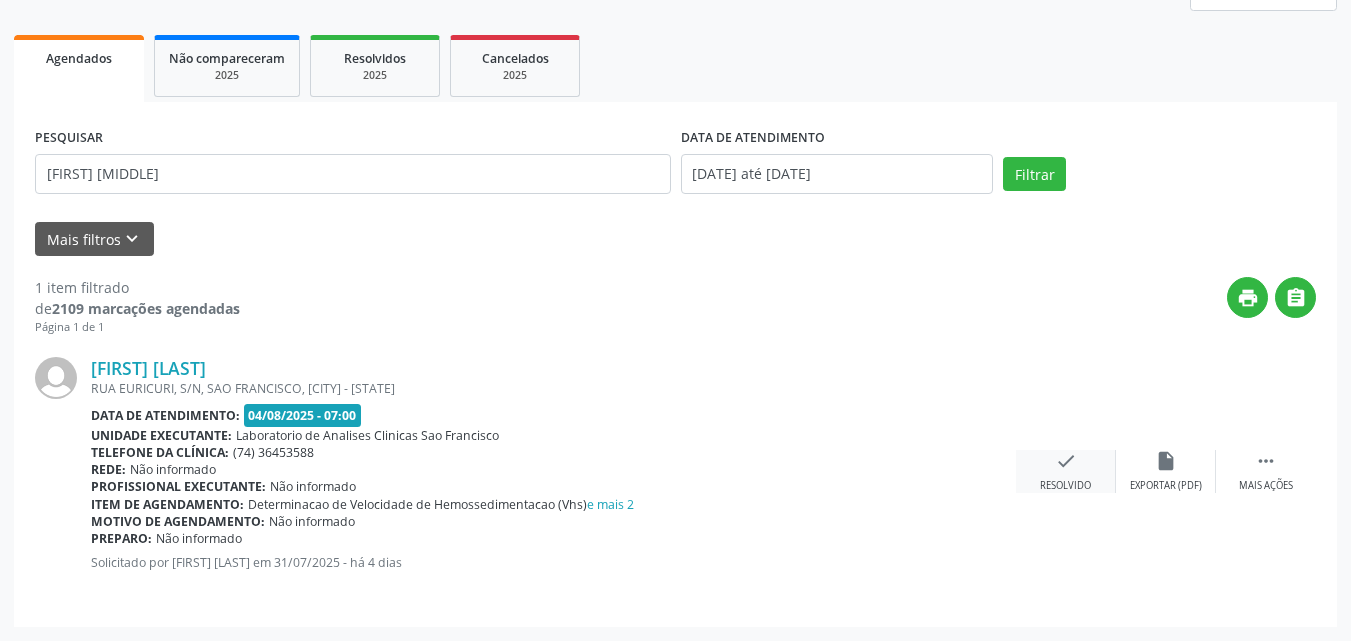 click on "check
Resolvido" at bounding box center (1066, 471) 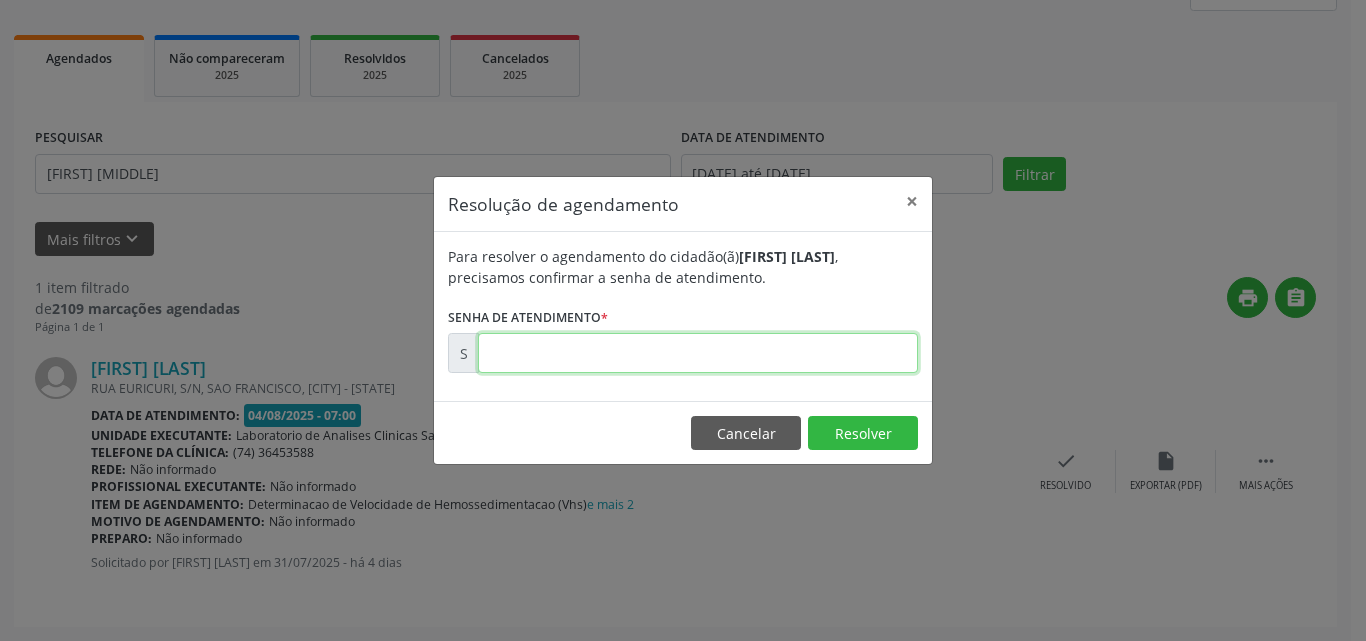 click at bounding box center [698, 353] 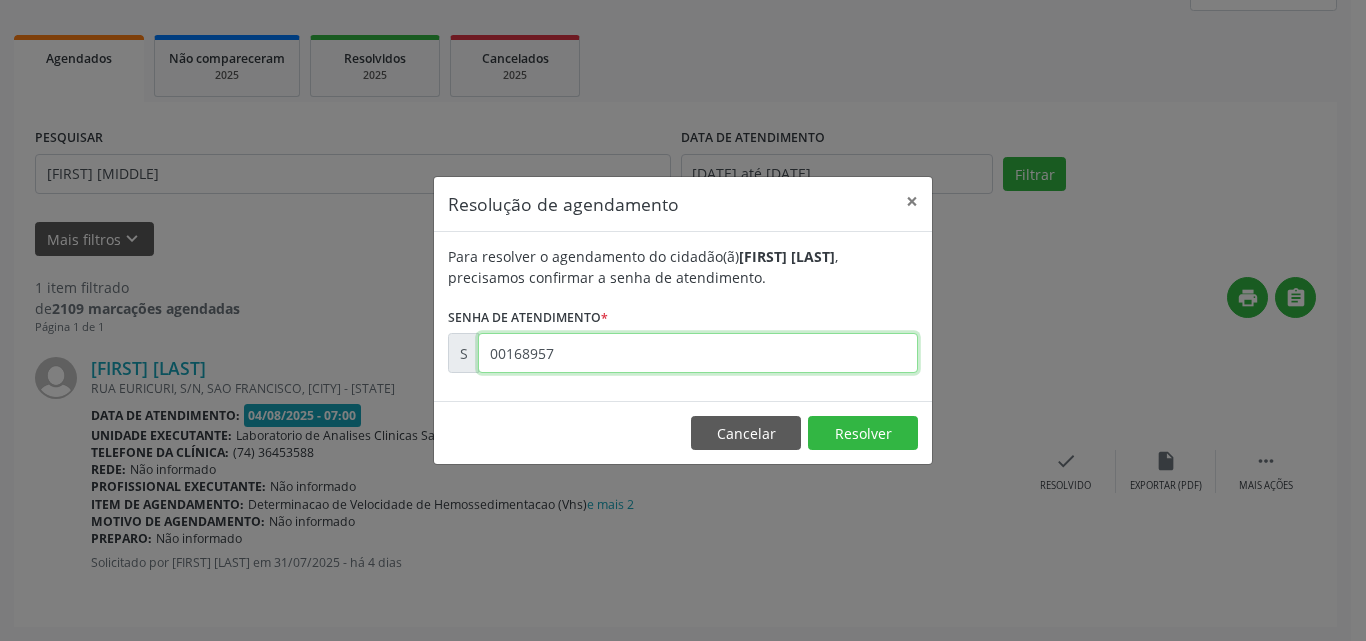 type on "00168957" 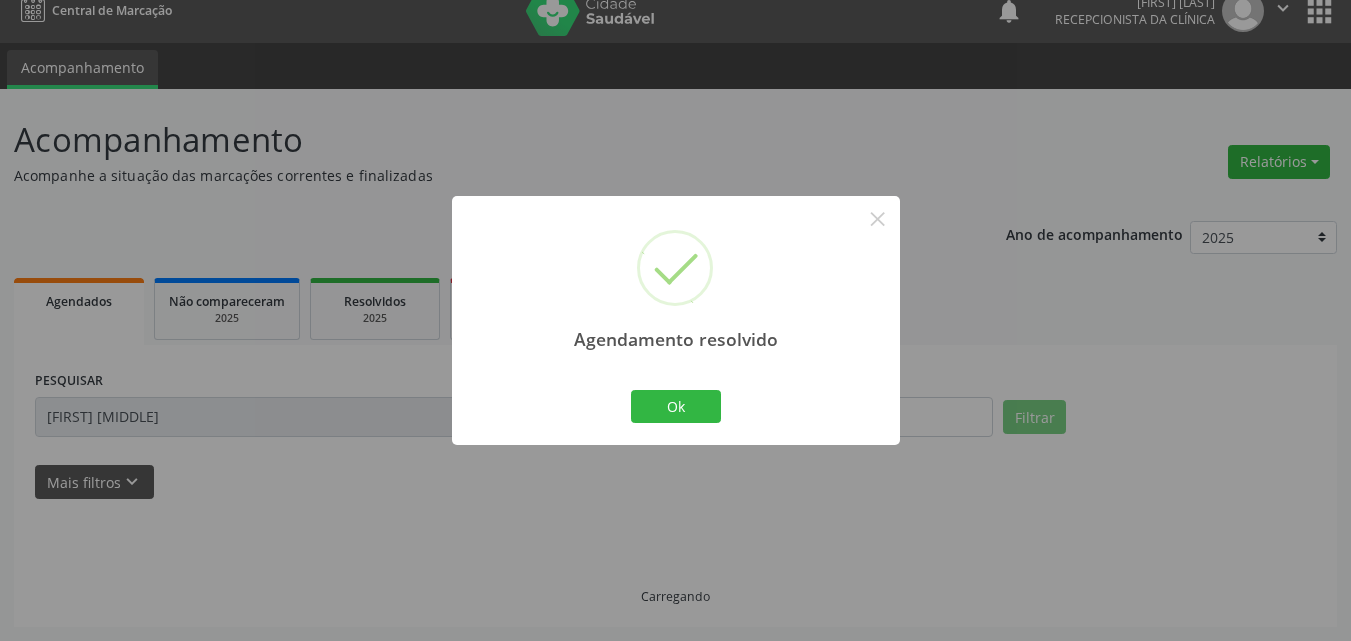 scroll, scrollTop: 0, scrollLeft: 0, axis: both 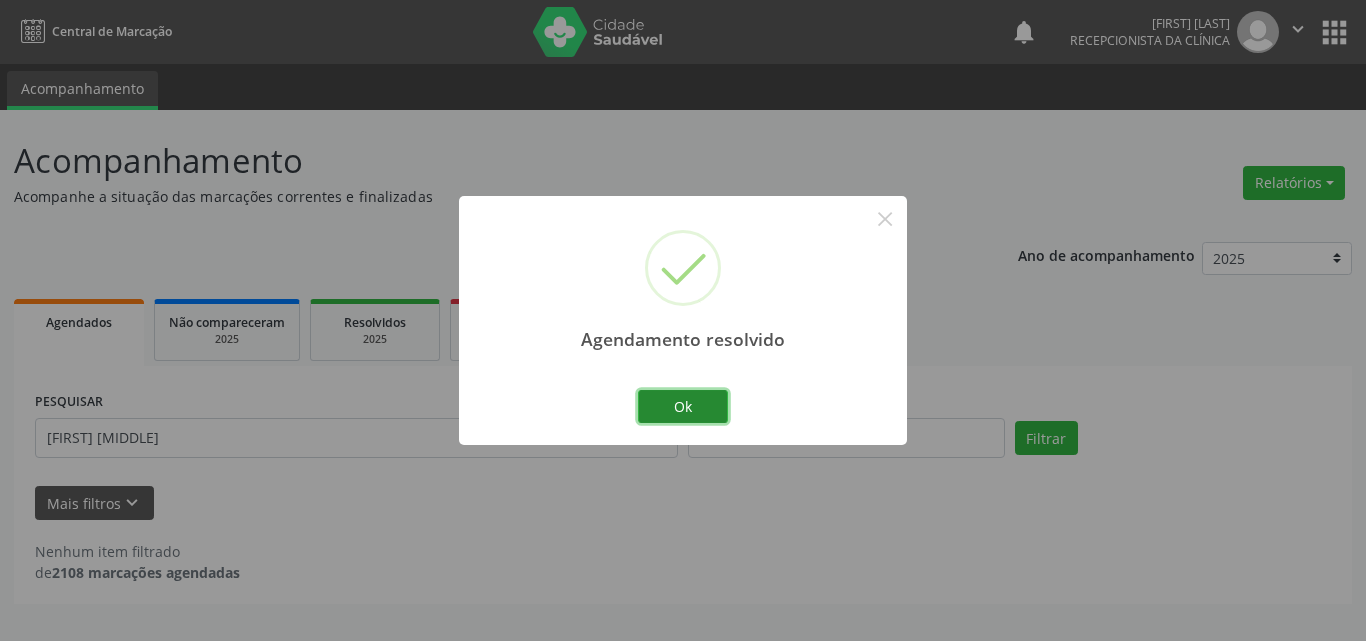 click on "Ok" at bounding box center (683, 407) 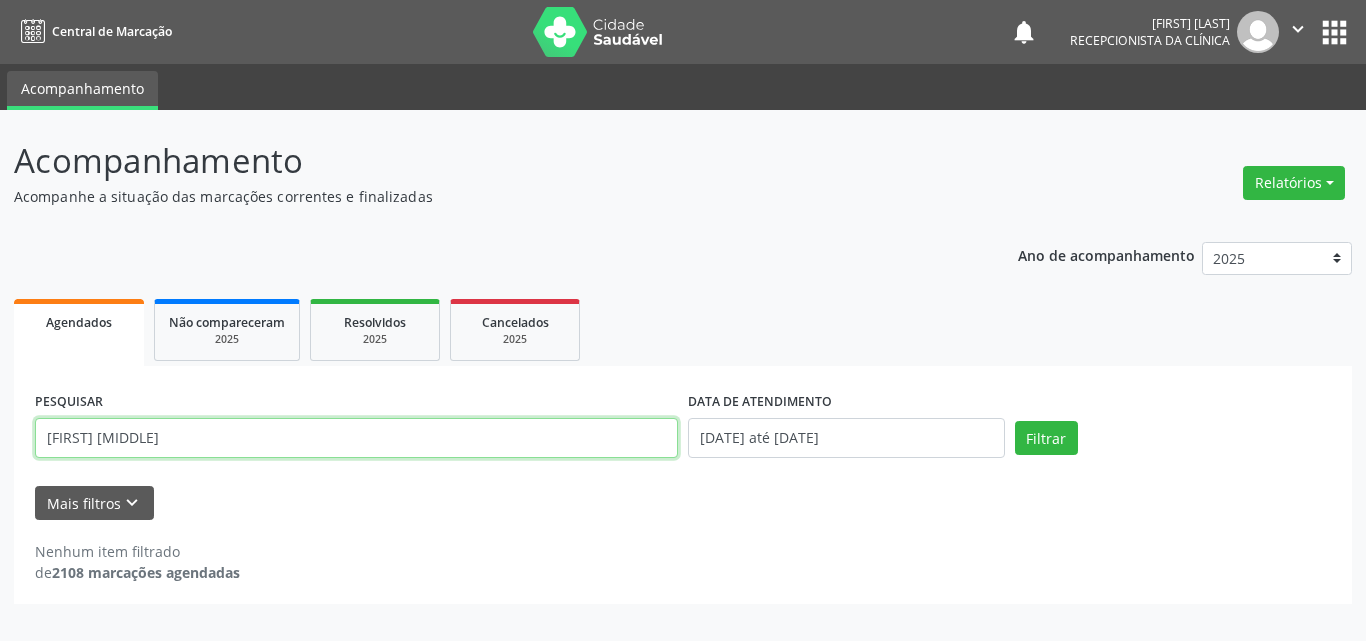 drag, startPoint x: 608, startPoint y: 437, endPoint x: 0, endPoint y: -8, distance: 753.4514 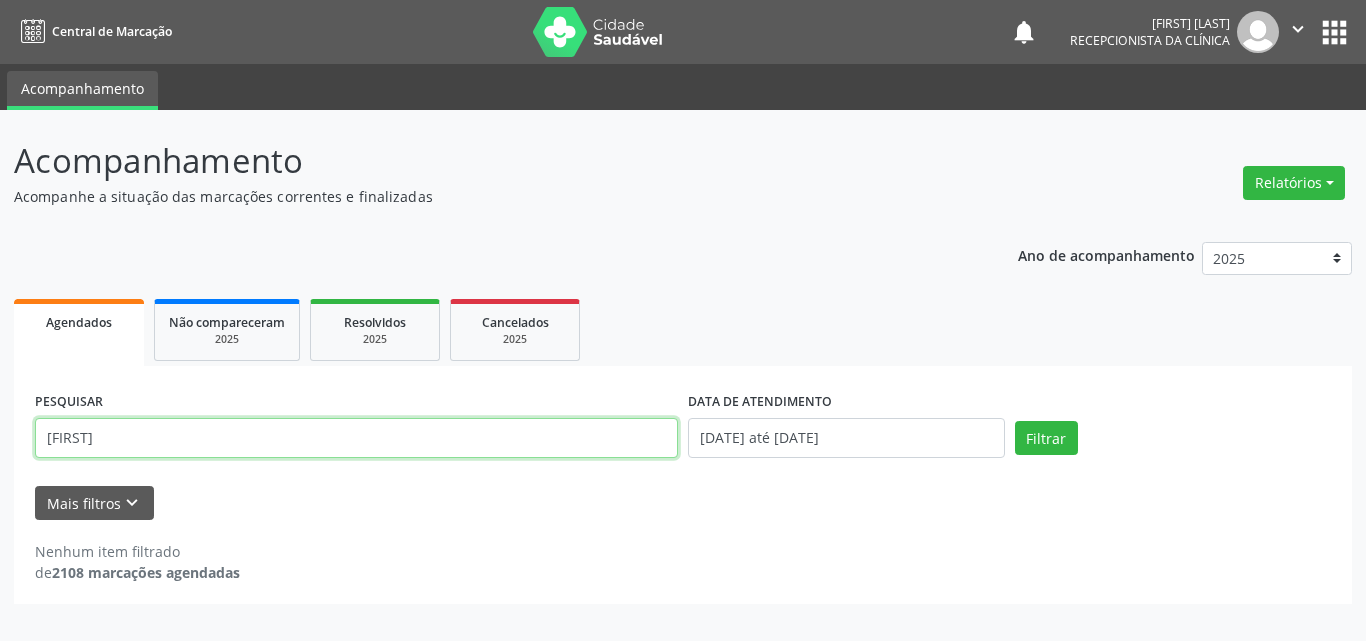 type on "[FIRST]" 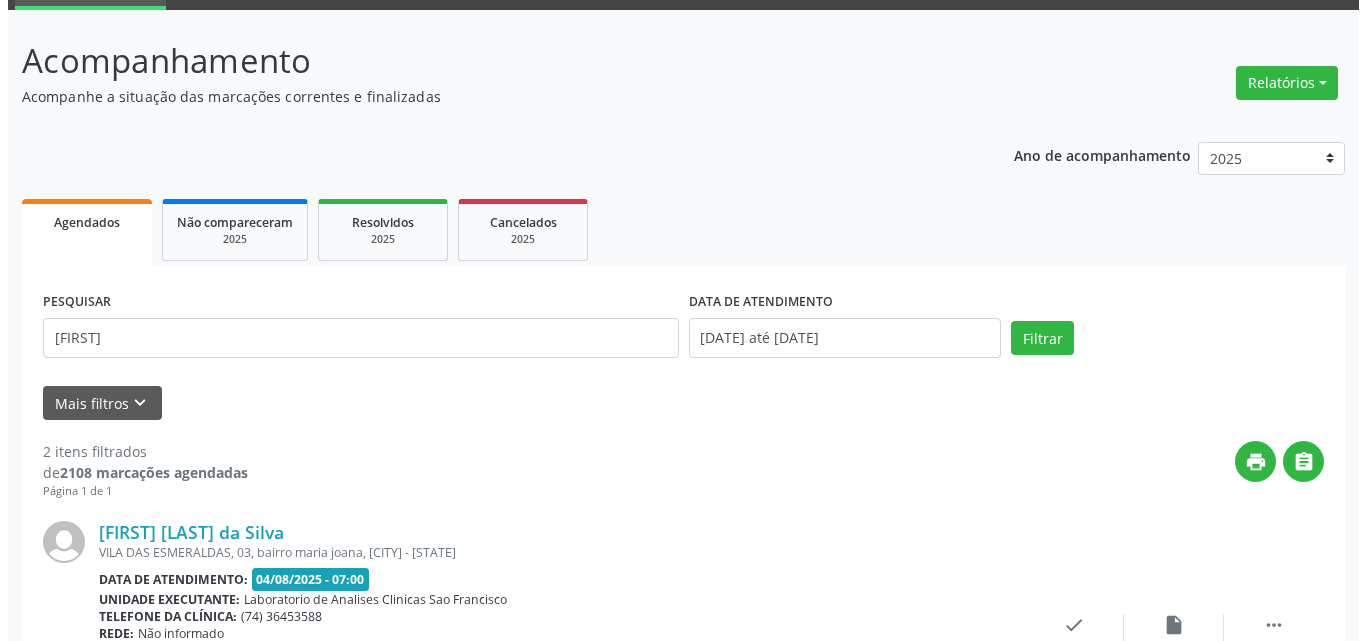 scroll, scrollTop: 500, scrollLeft: 0, axis: vertical 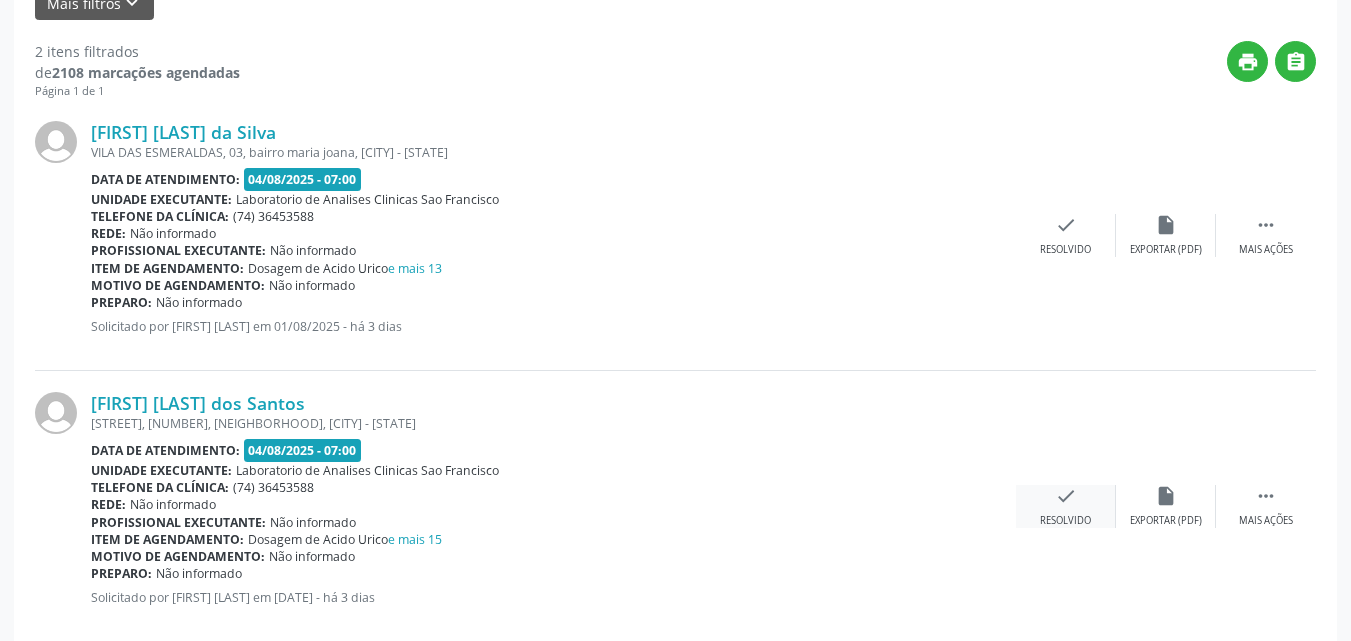 click on "check
Resolvido" at bounding box center (1066, 506) 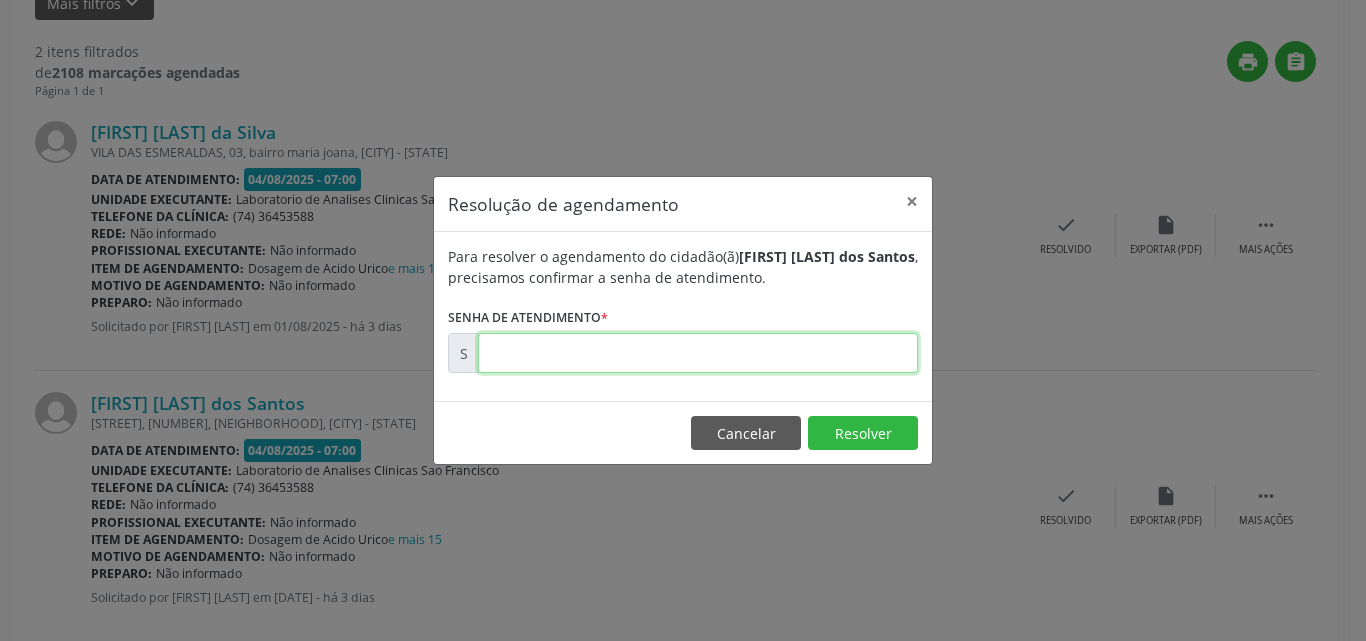 click at bounding box center (698, 353) 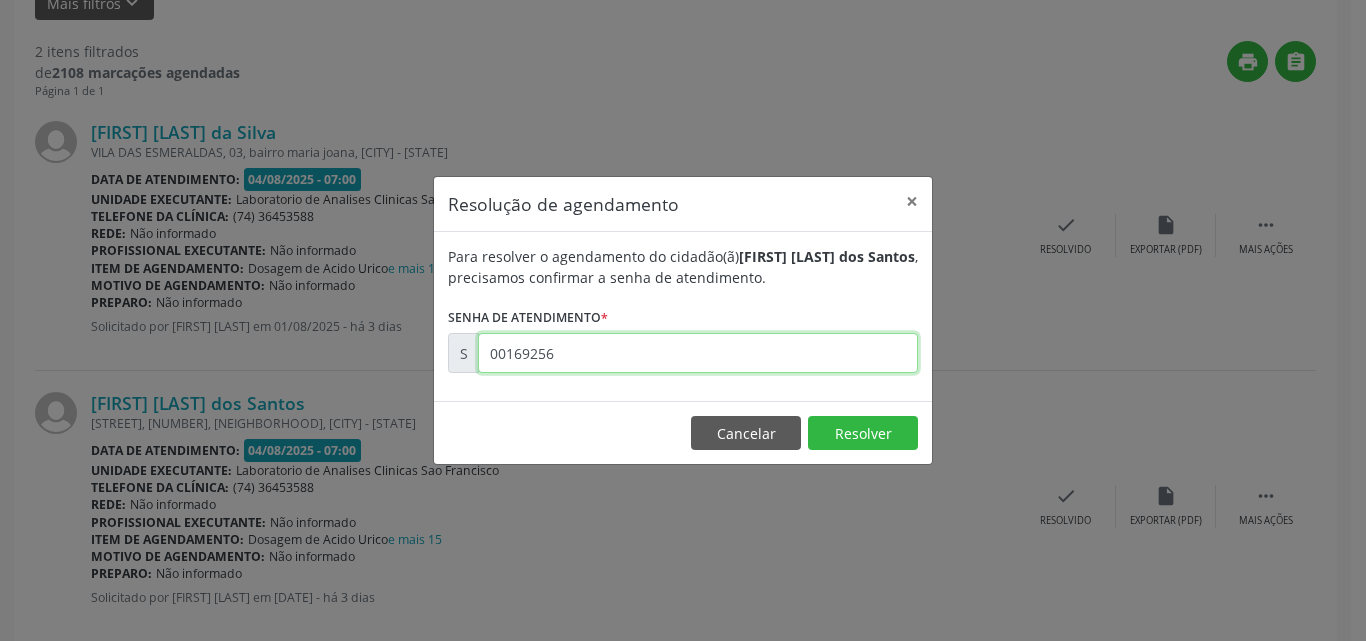 type on "00169256" 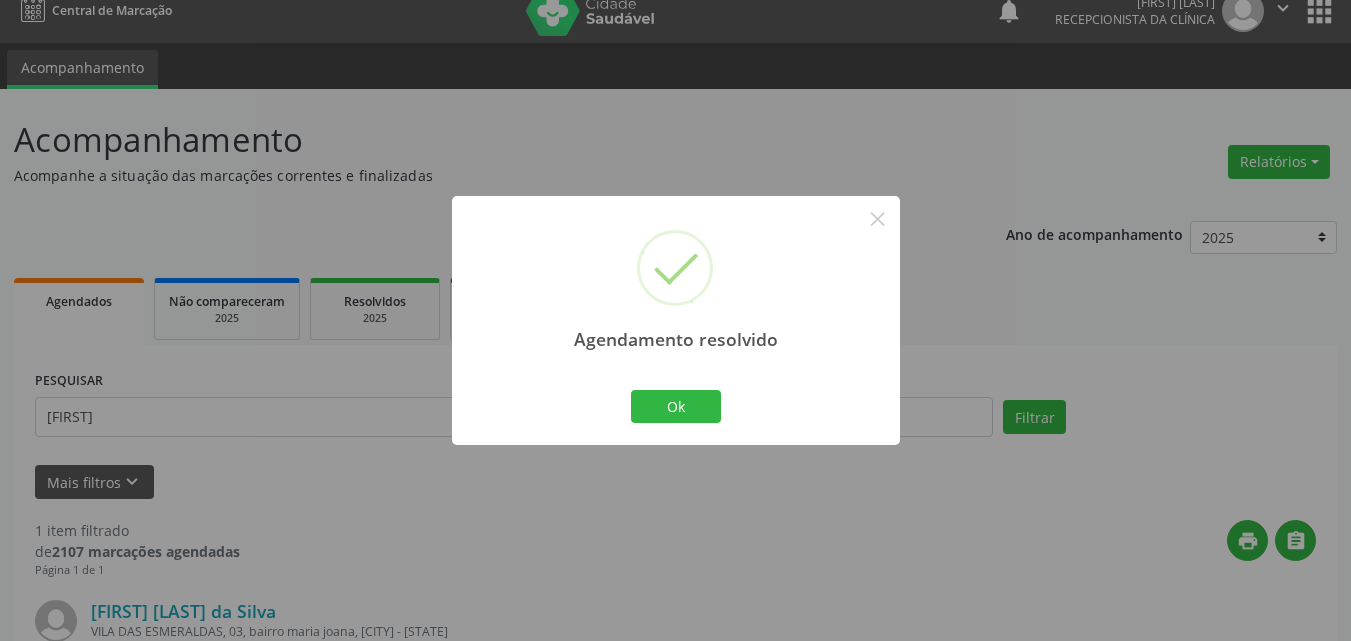 scroll, scrollTop: 264, scrollLeft: 0, axis: vertical 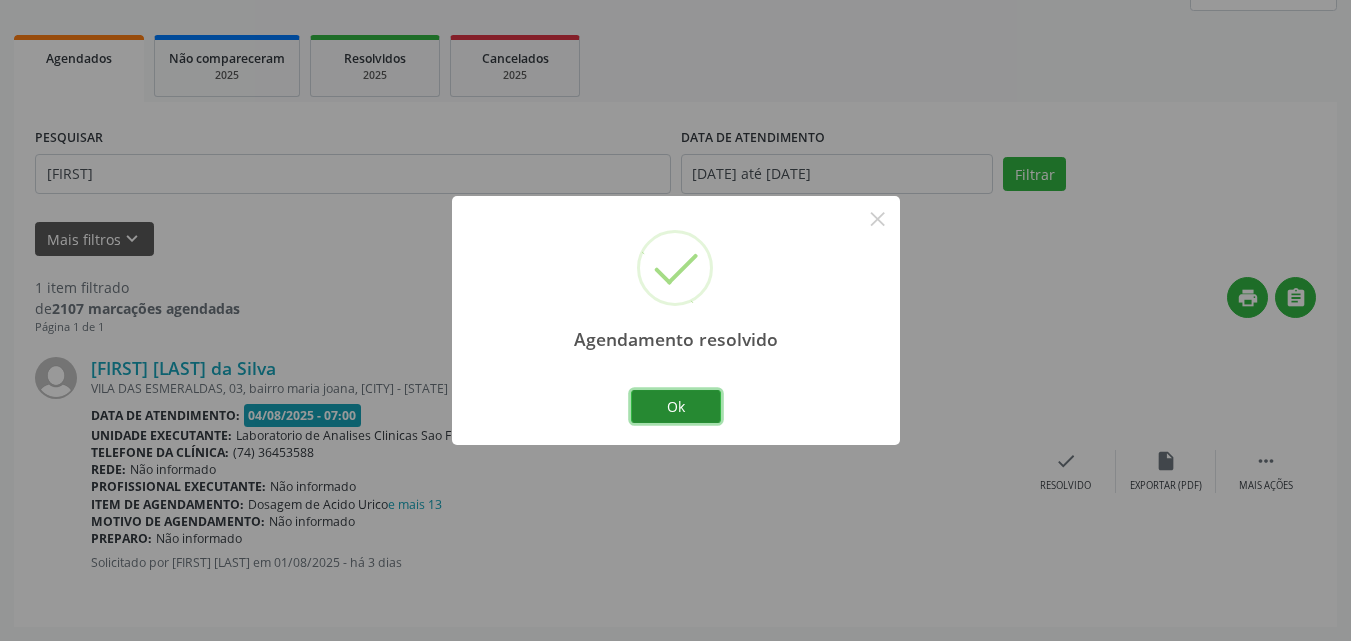 click on "Ok" at bounding box center [676, 407] 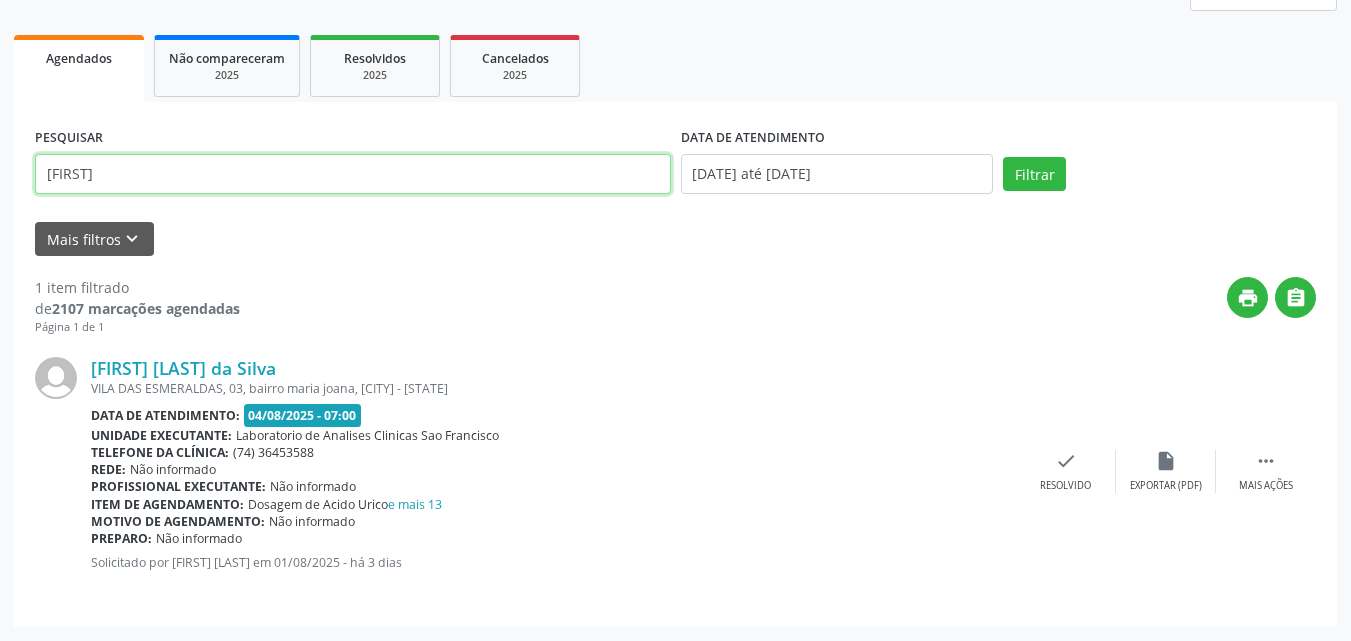 scroll, scrollTop: 104, scrollLeft: 0, axis: vertical 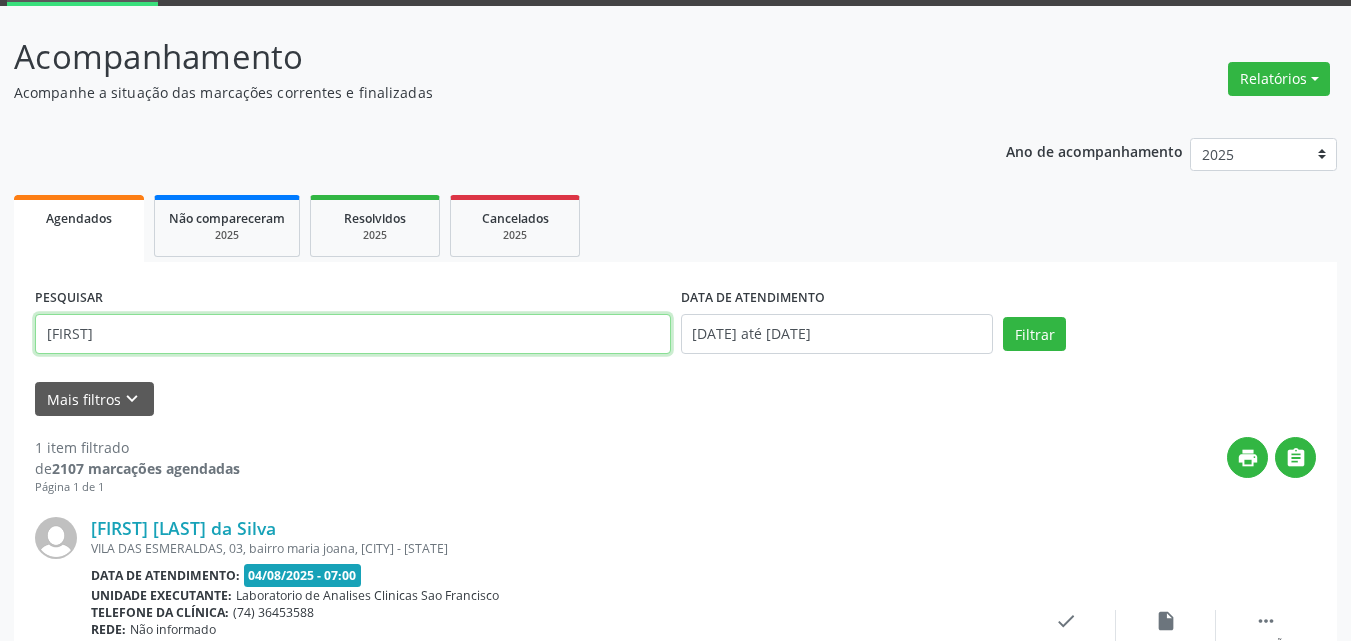 drag, startPoint x: 557, startPoint y: 177, endPoint x: 0, endPoint y: -87, distance: 616.3968 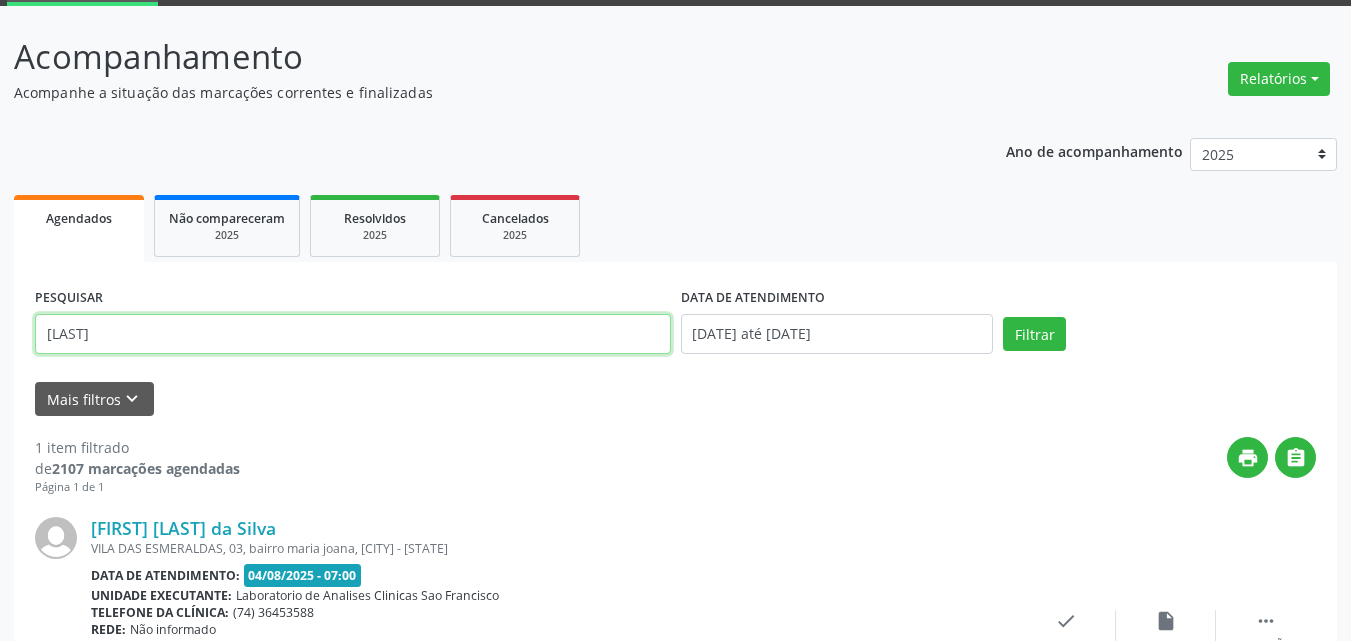 type on "[LAST]" 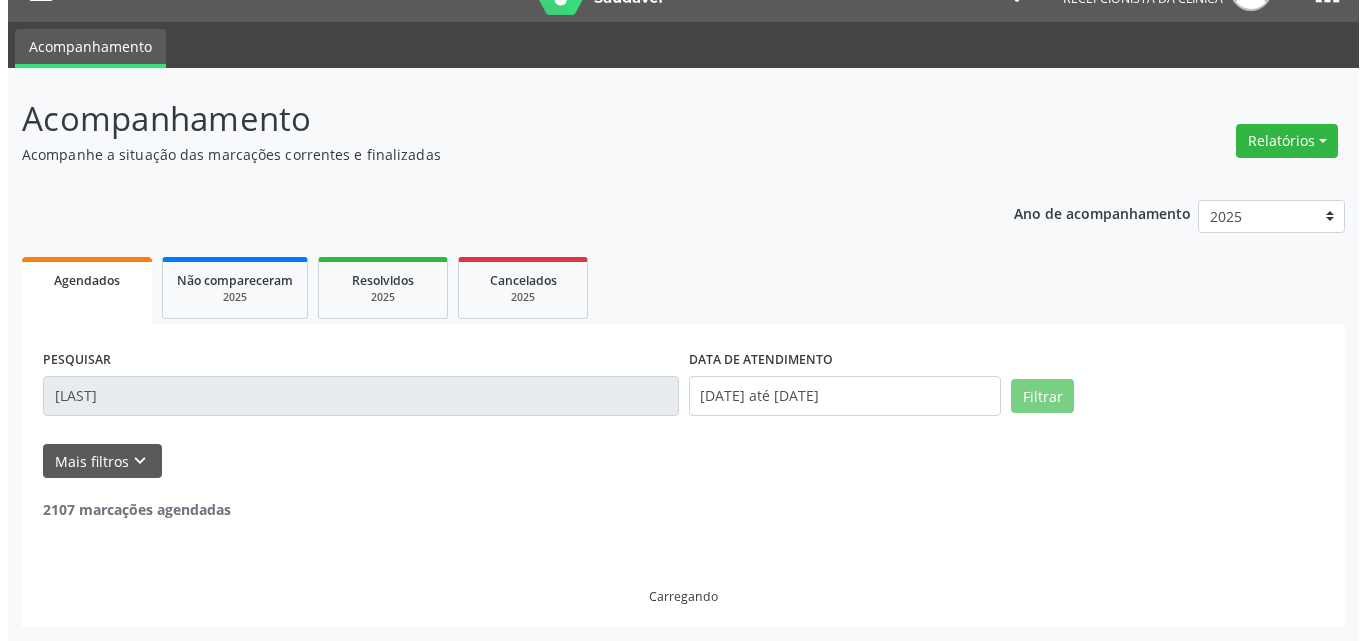 scroll, scrollTop: 264, scrollLeft: 0, axis: vertical 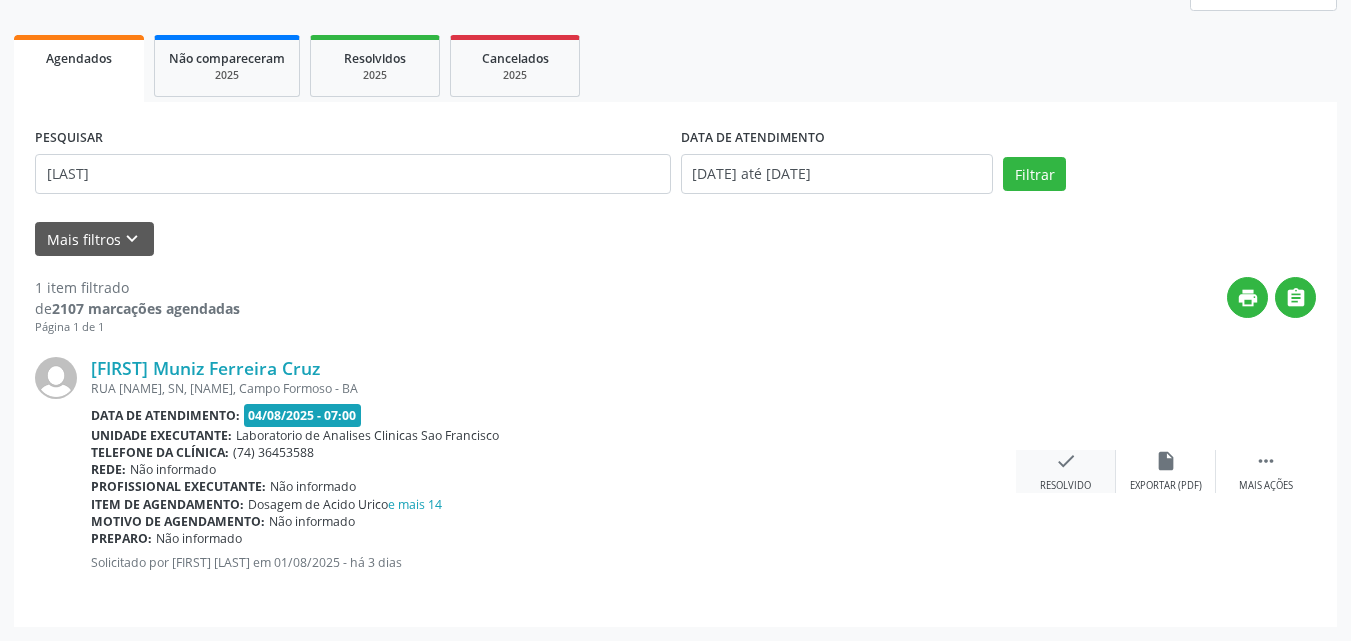 click on "check
Resolvido" at bounding box center (1066, 471) 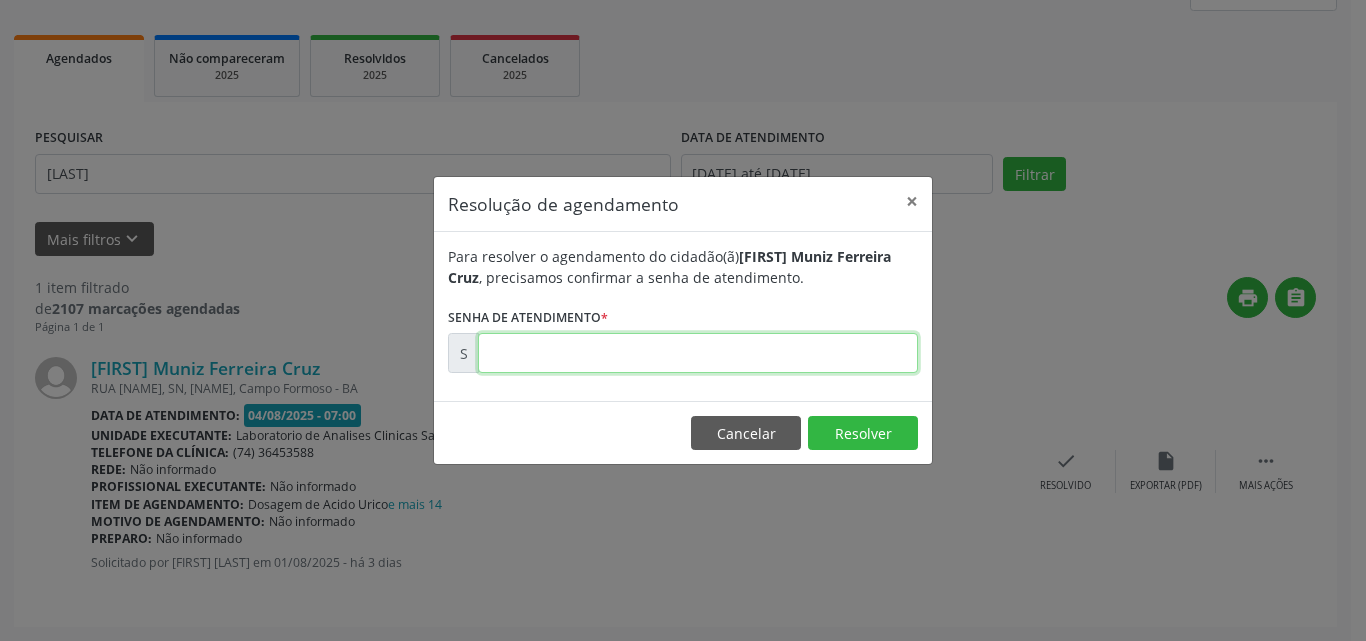 click at bounding box center (698, 353) 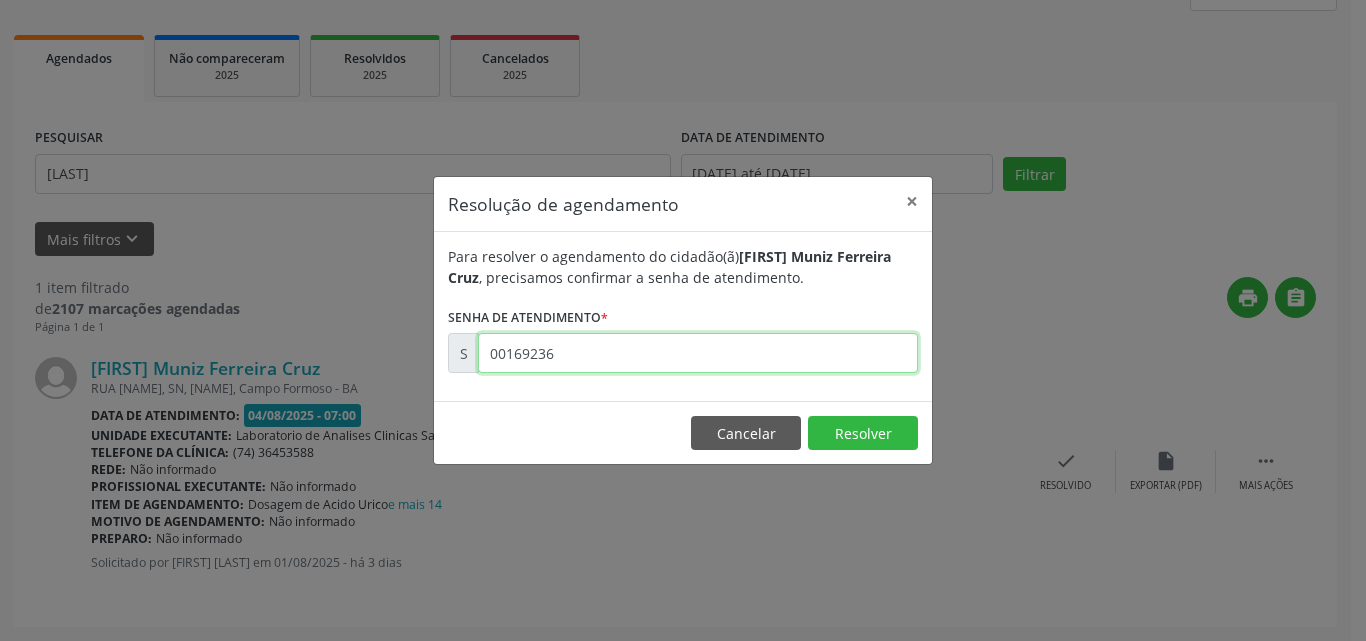 type on "00169236" 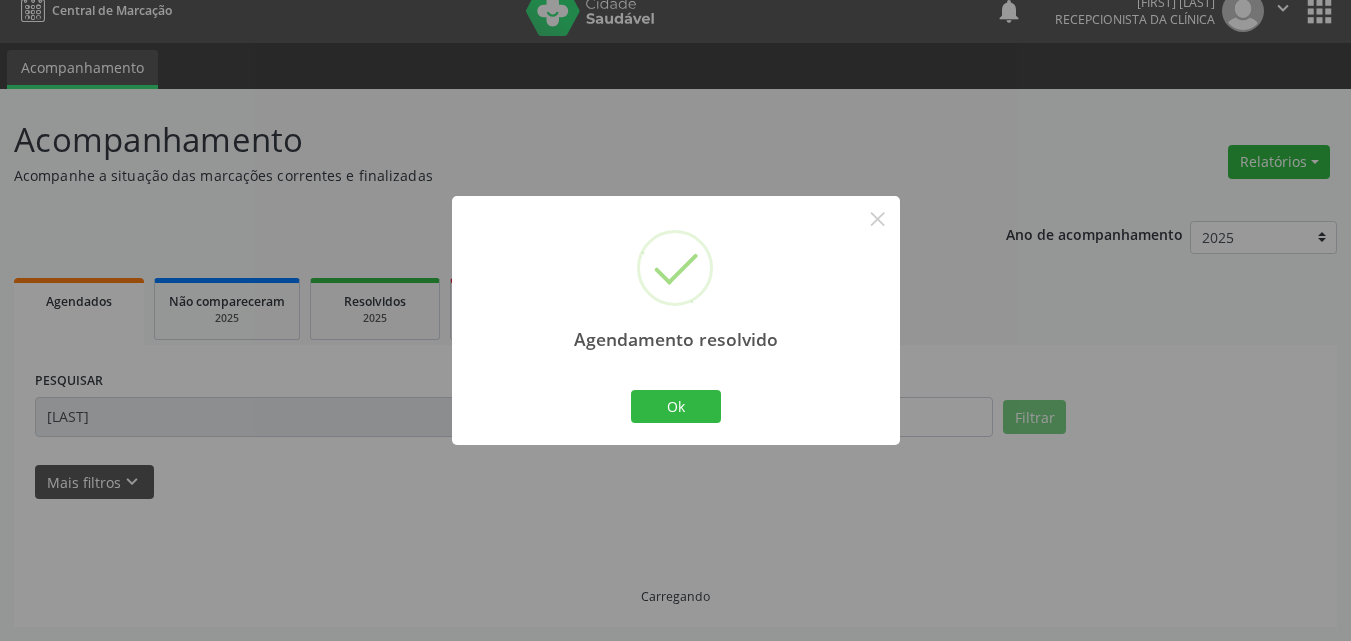 scroll, scrollTop: 0, scrollLeft: 0, axis: both 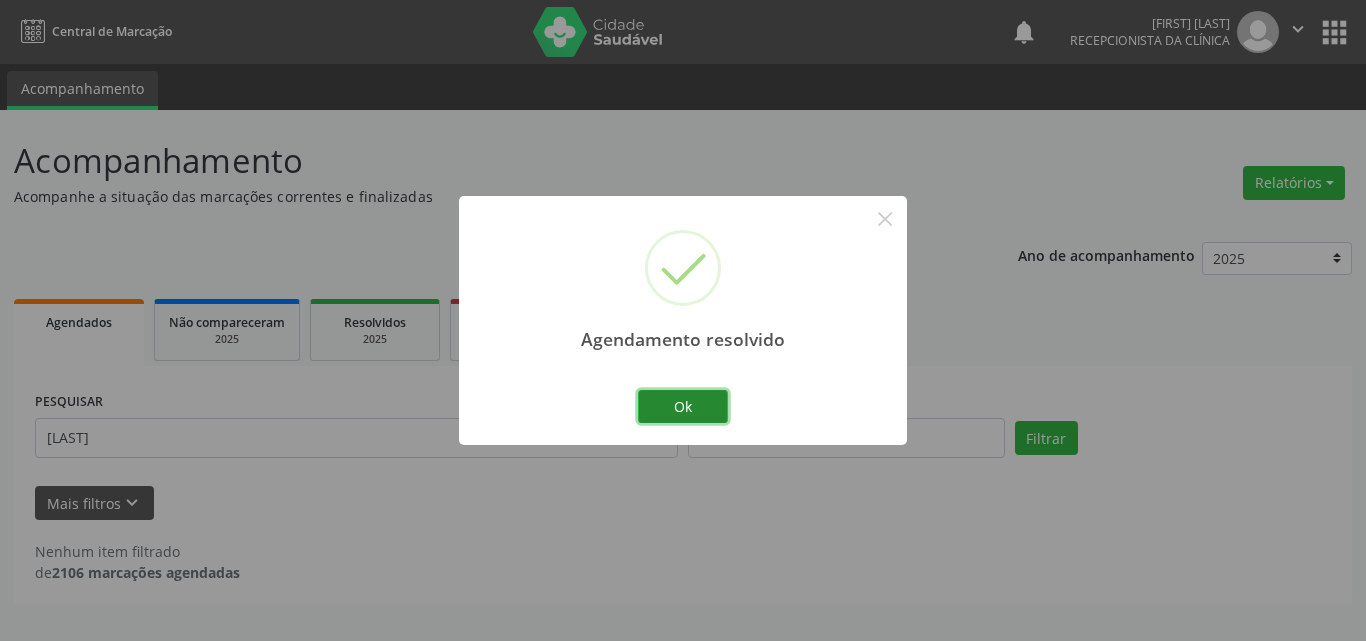 click on "Ok" at bounding box center [683, 407] 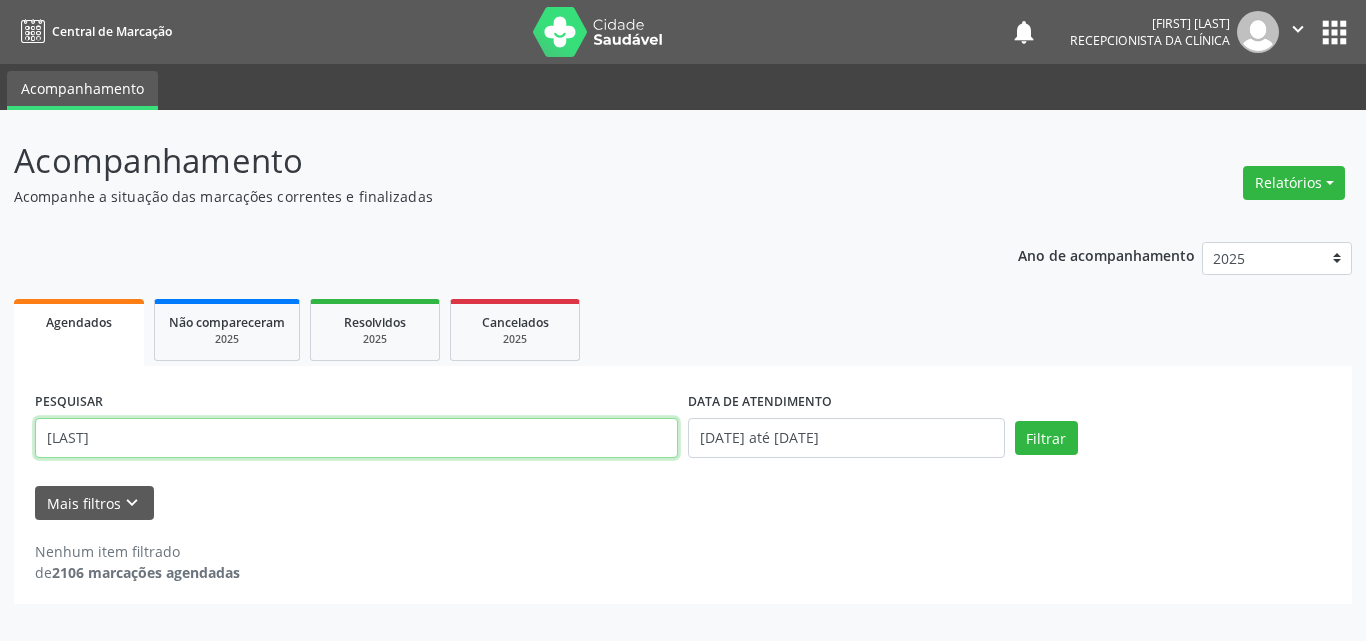 drag, startPoint x: 545, startPoint y: 448, endPoint x: 0, endPoint y: 64, distance: 666.6941 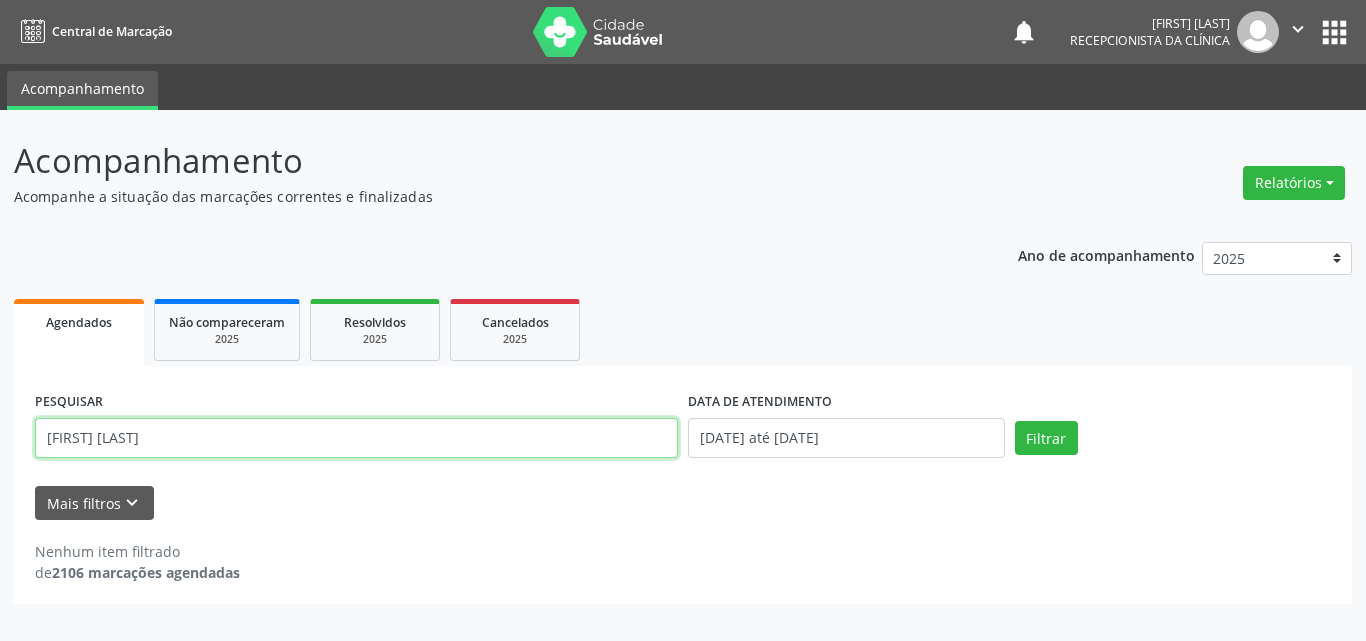type on "[FIRST] [LAST]" 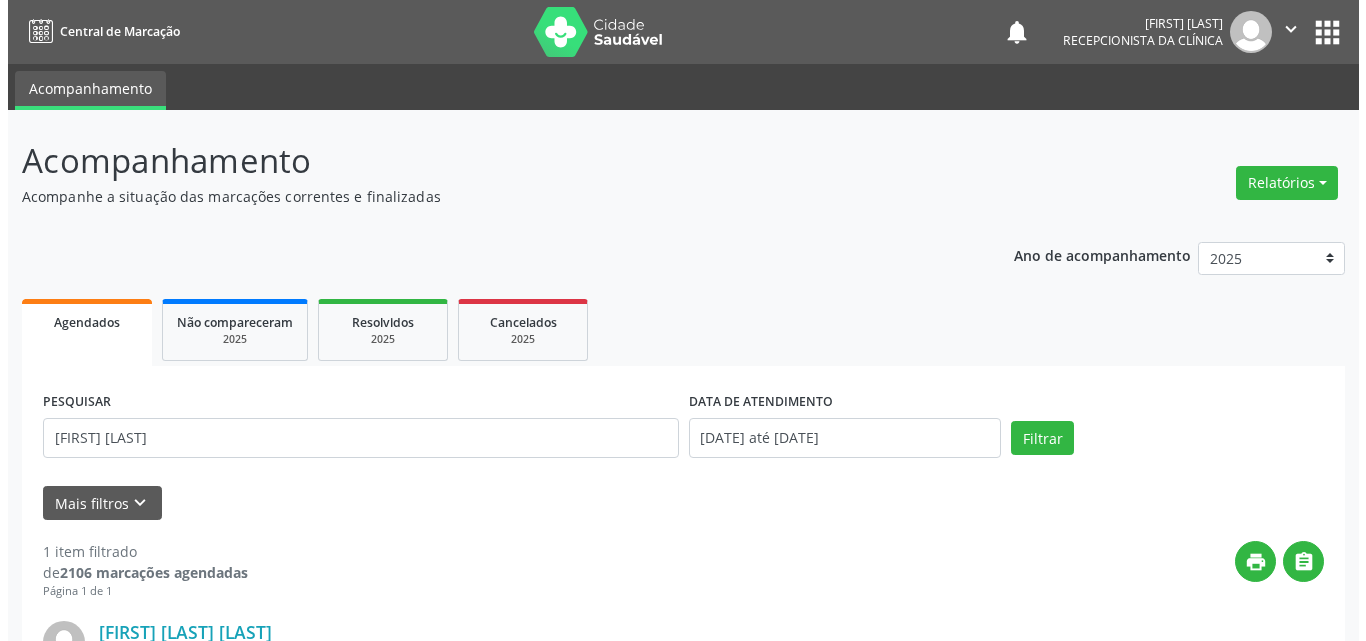 scroll, scrollTop: 264, scrollLeft: 0, axis: vertical 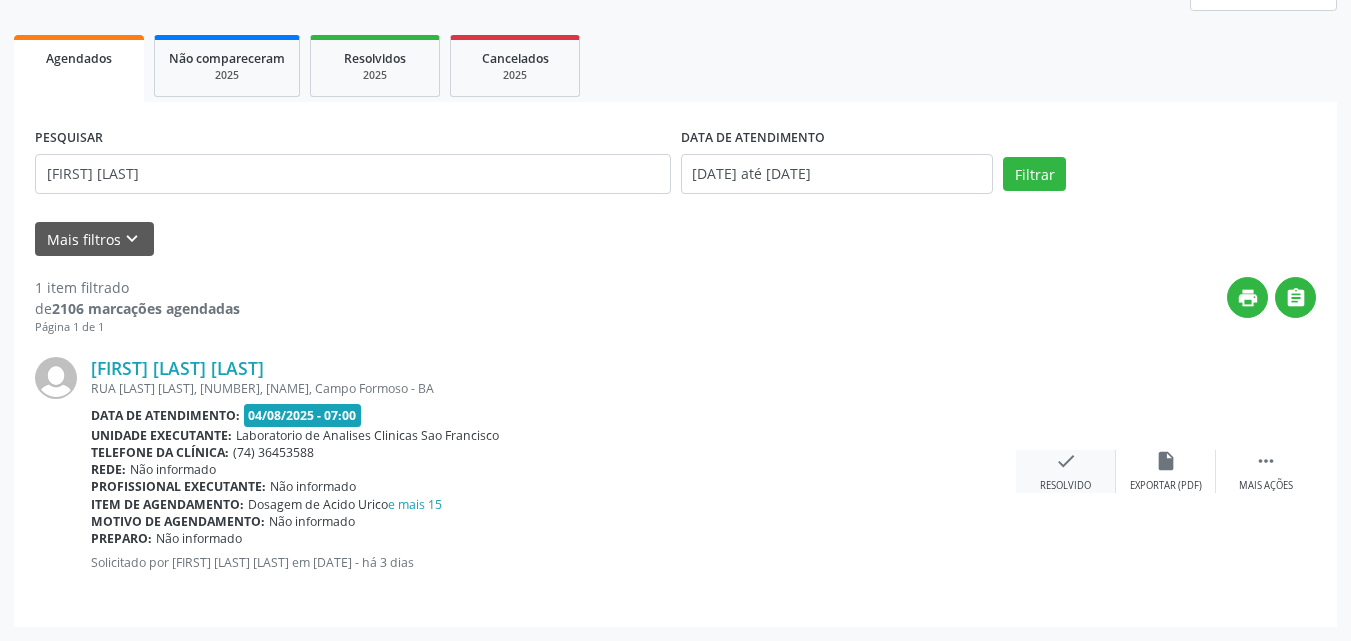 click on "check
Resolvido" at bounding box center [1066, 471] 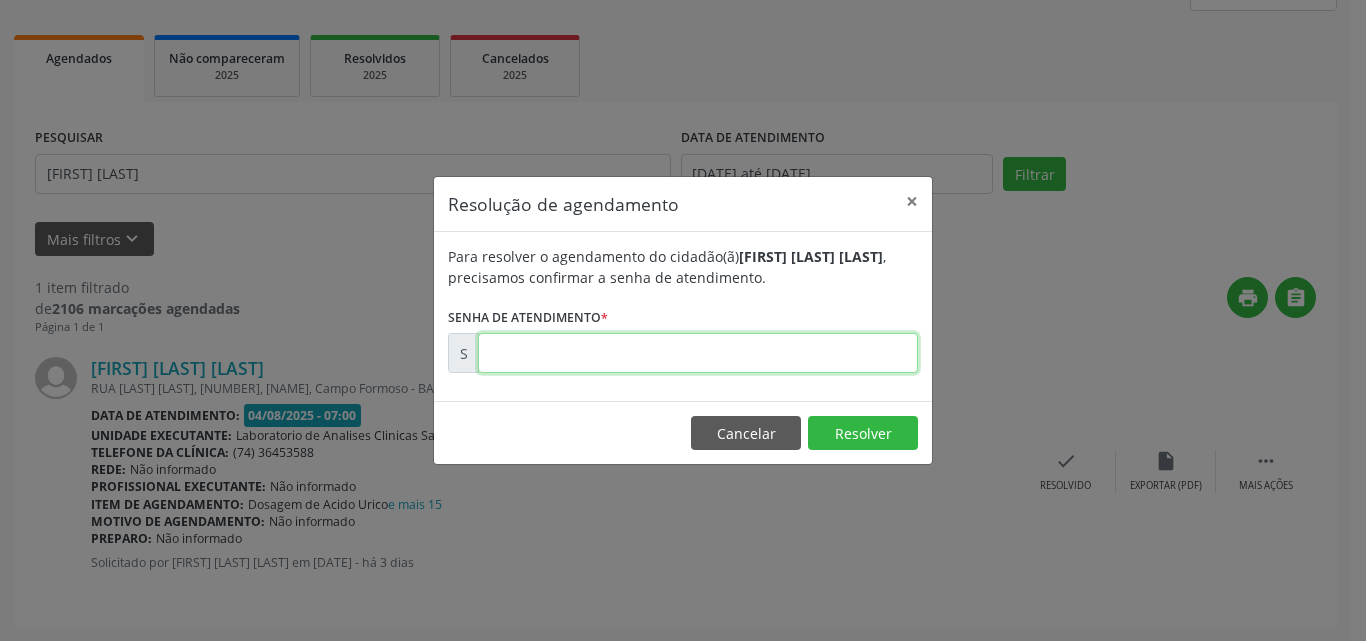 click at bounding box center [698, 353] 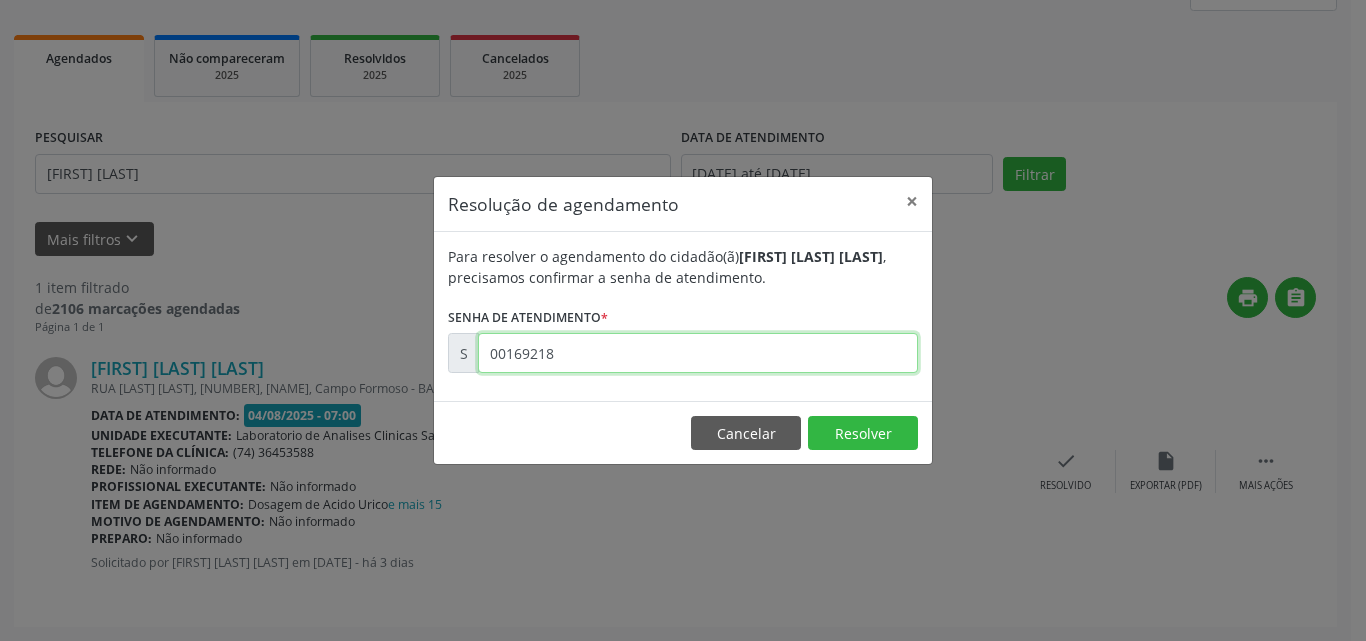 type on "00169218" 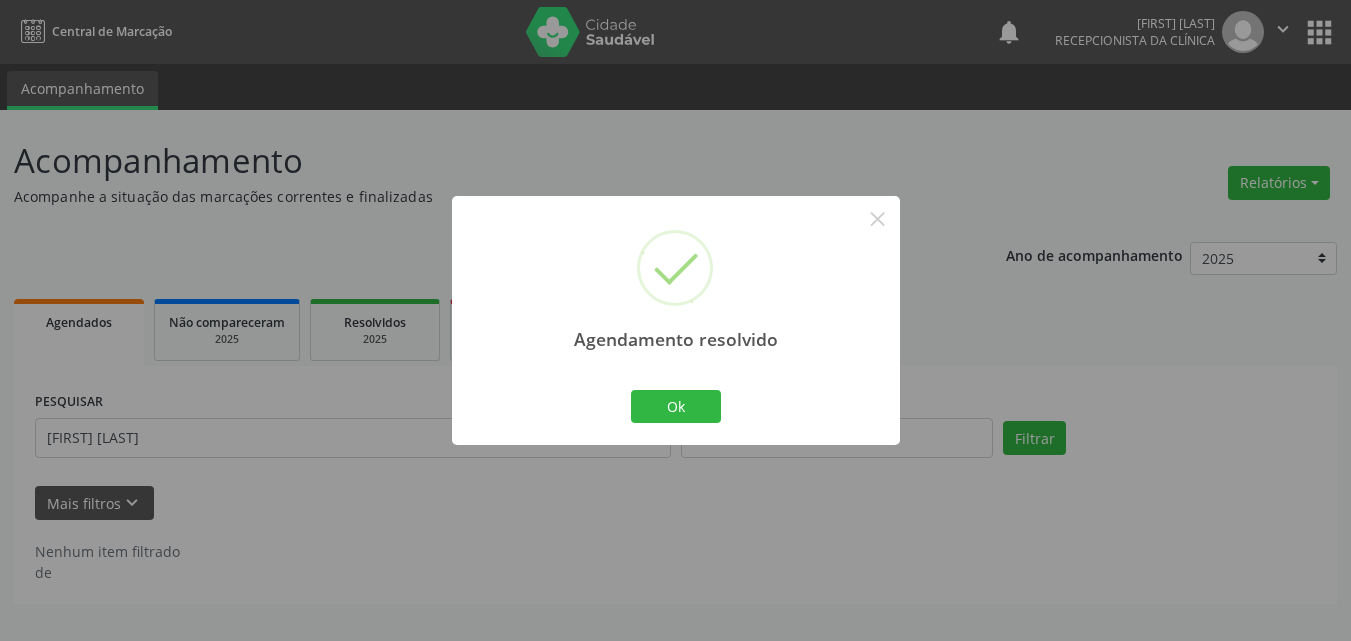 scroll, scrollTop: 0, scrollLeft: 0, axis: both 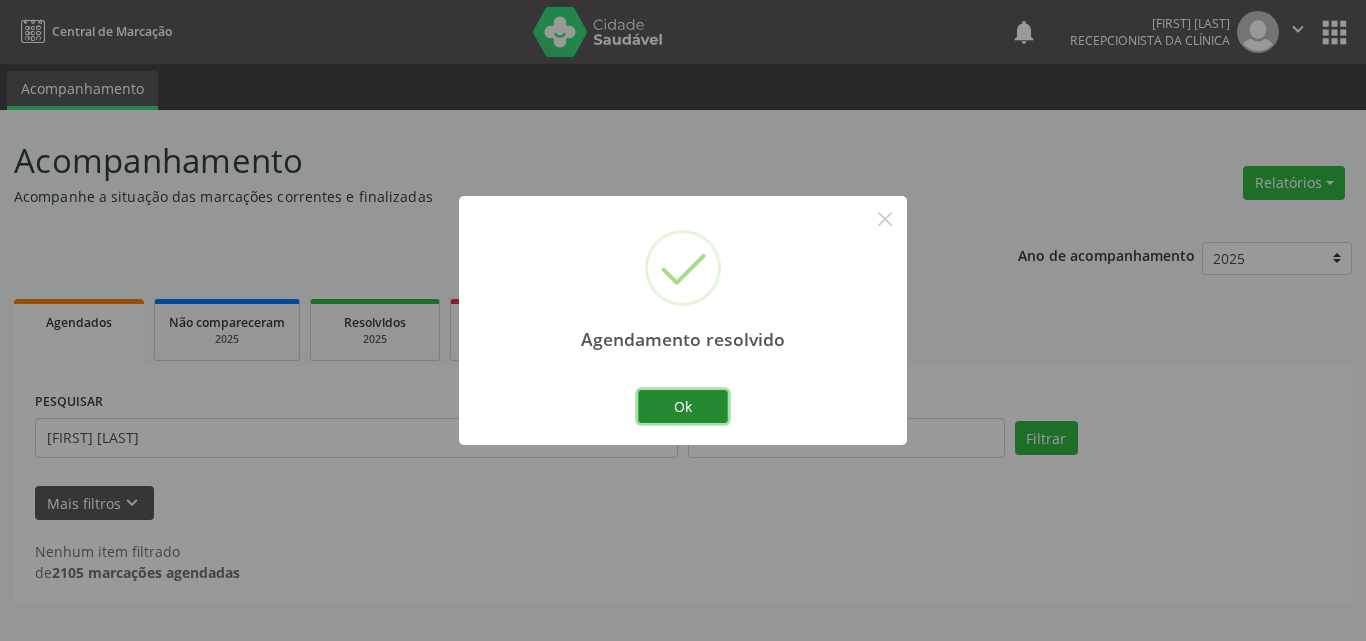 click on "Ok" at bounding box center (683, 407) 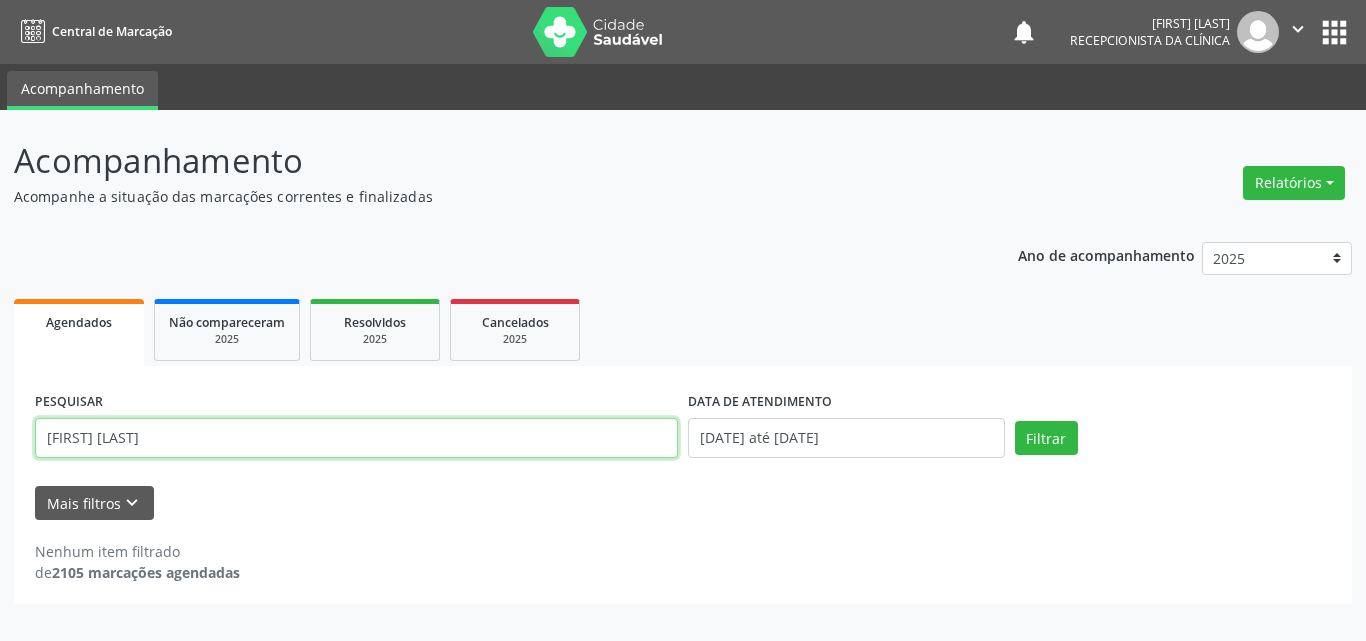 drag, startPoint x: 595, startPoint y: 446, endPoint x: 0, endPoint y: 468, distance: 595.40656 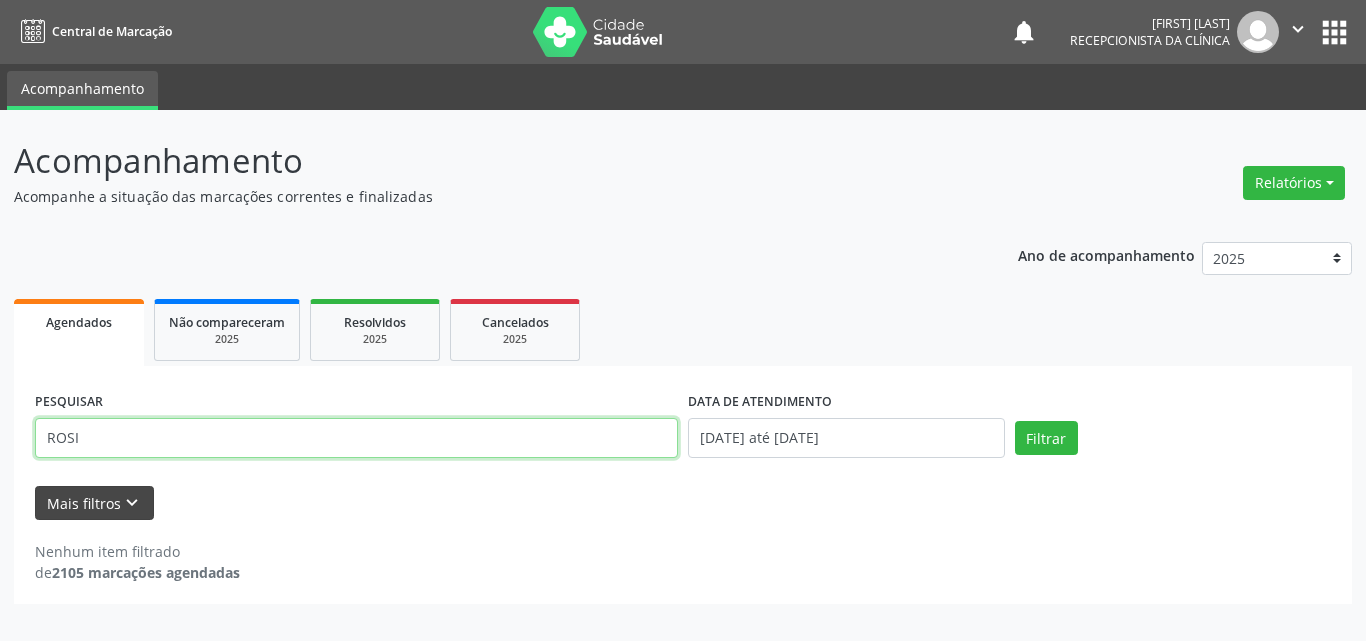 type on "ROSI" 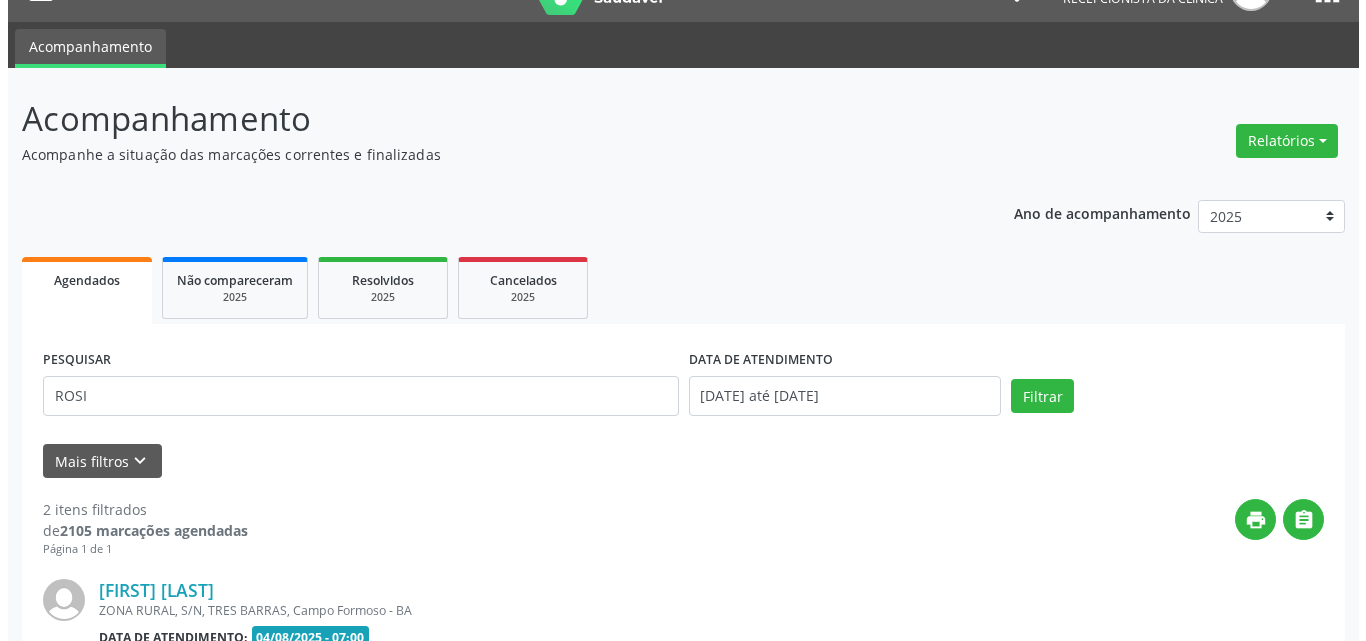scroll, scrollTop: 442, scrollLeft: 0, axis: vertical 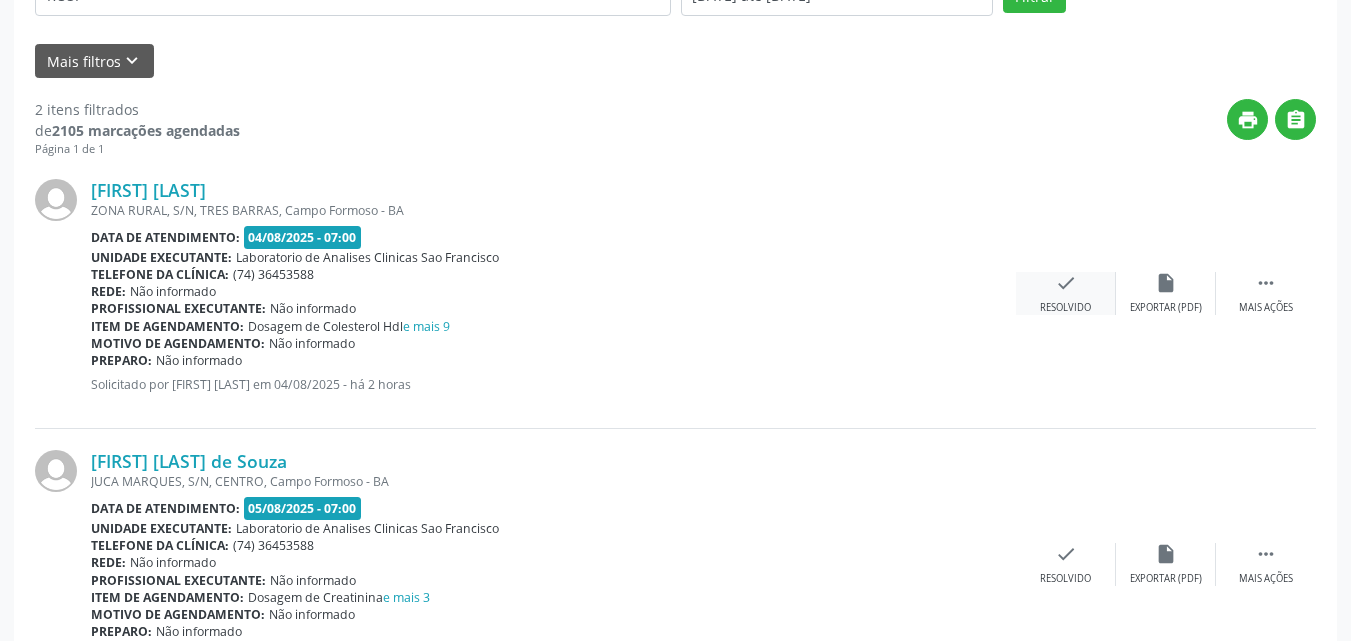 click on "check
Resolvido" at bounding box center (1066, 293) 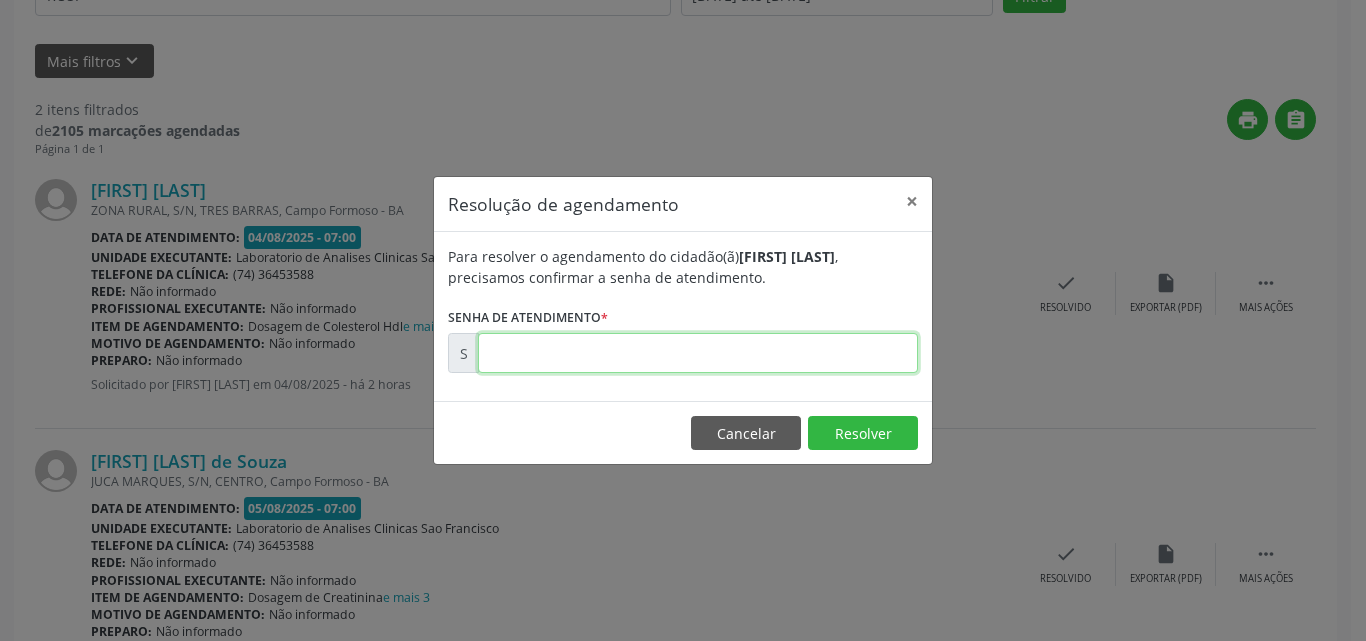 click at bounding box center (698, 353) 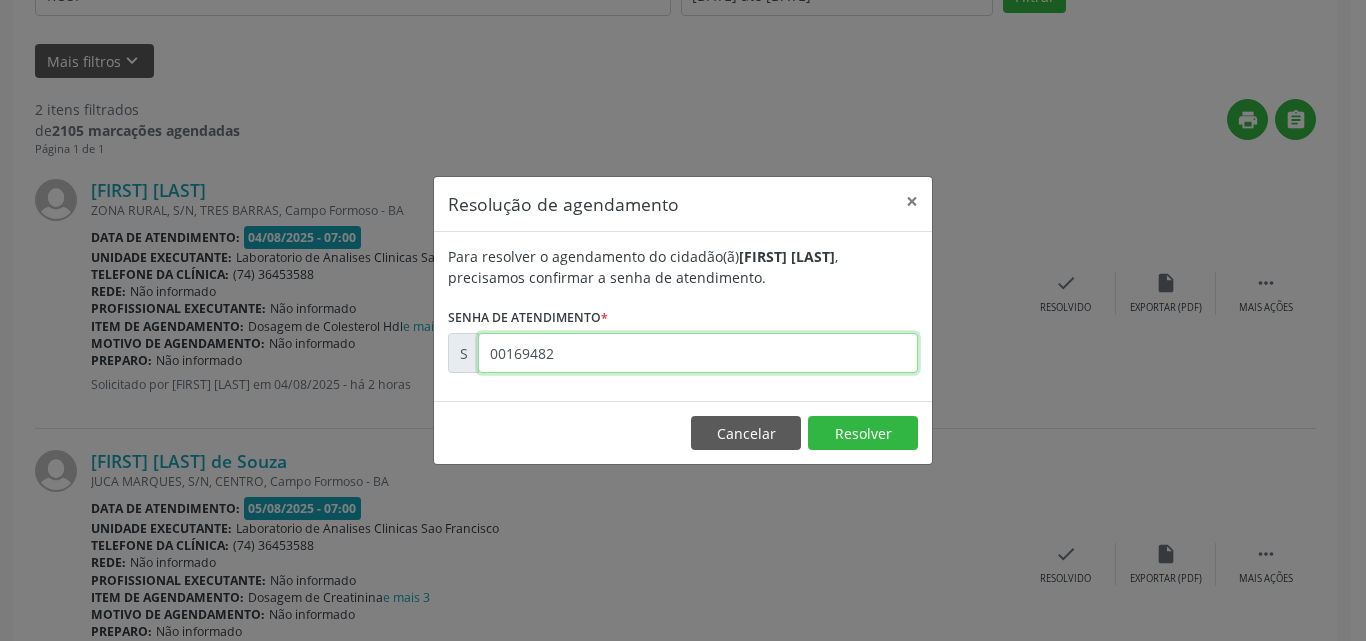 type on "00169482" 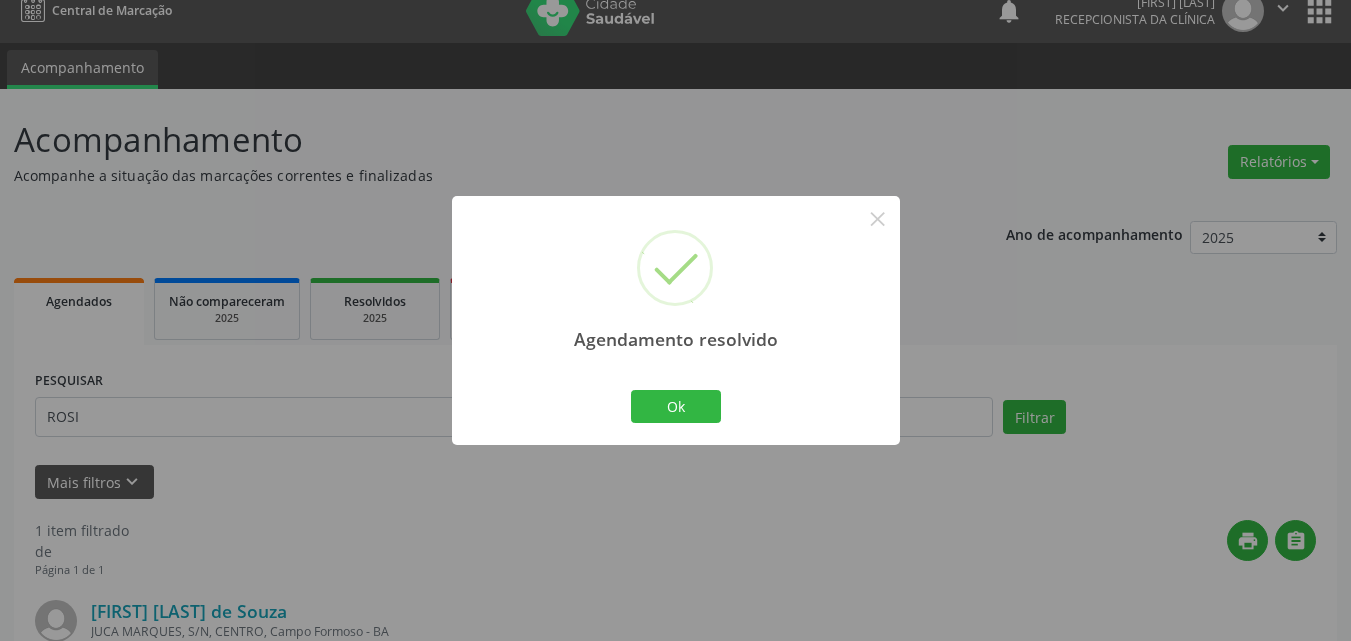 scroll, scrollTop: 264, scrollLeft: 0, axis: vertical 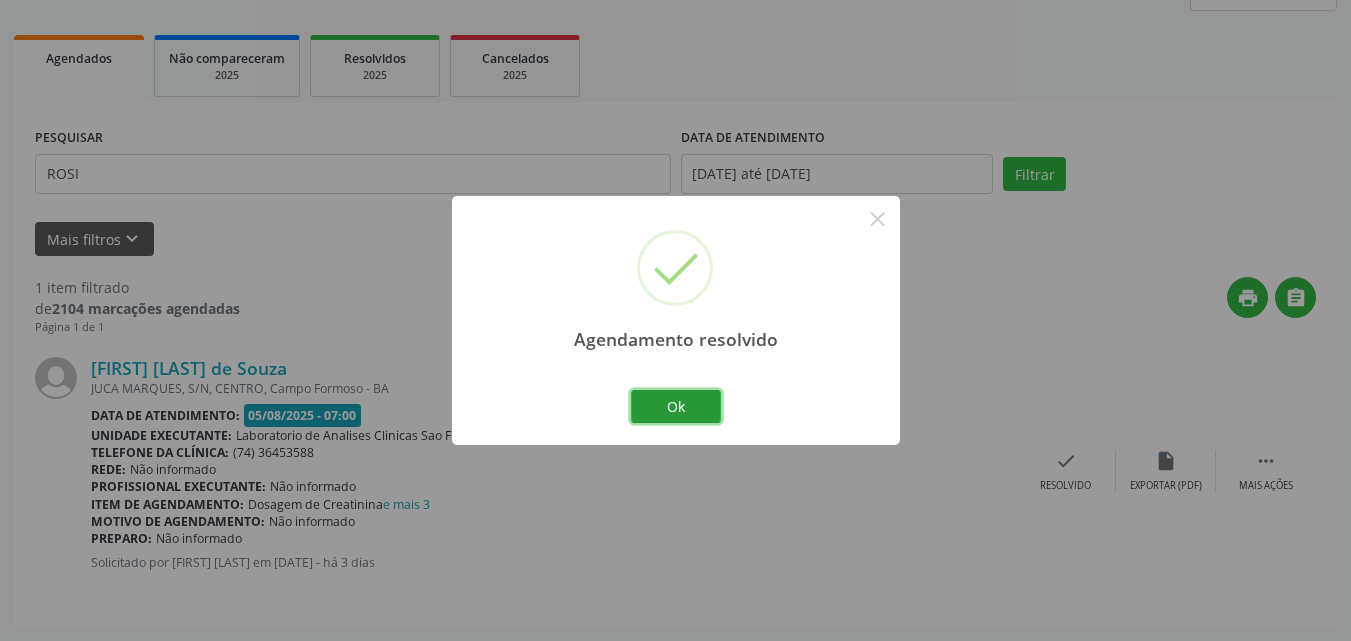 drag, startPoint x: 669, startPoint y: 394, endPoint x: 369, endPoint y: 80, distance: 434.2764 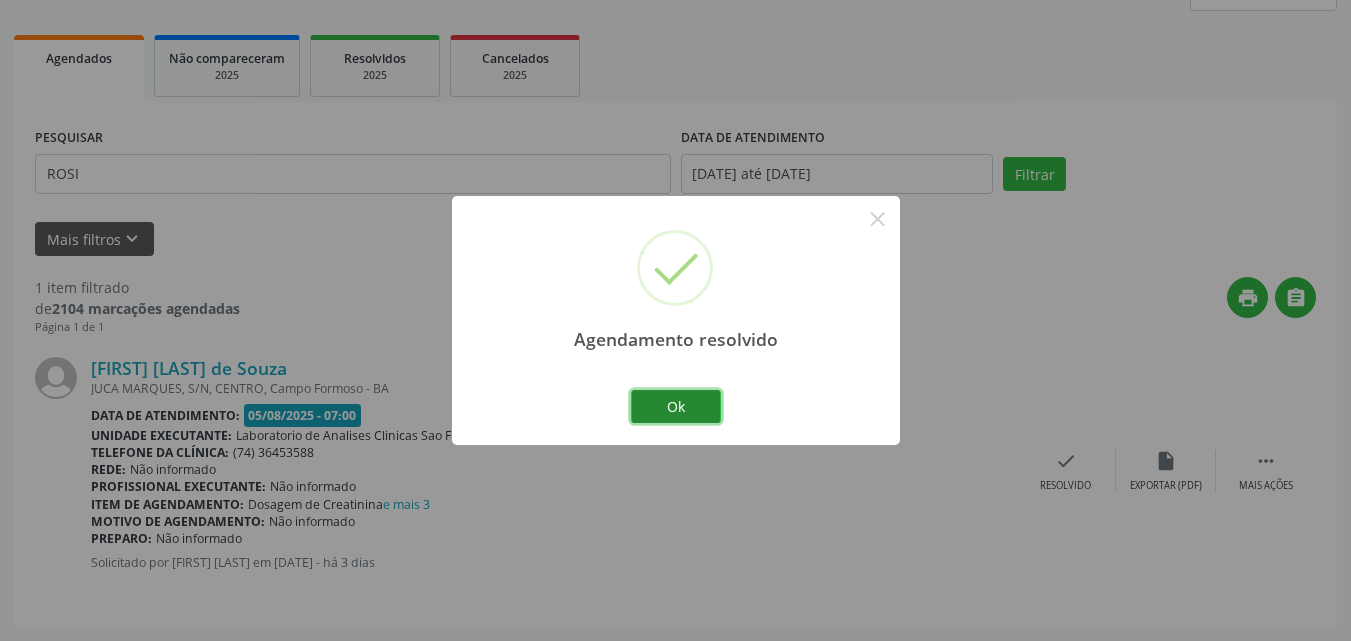 click on "Ok" at bounding box center [676, 407] 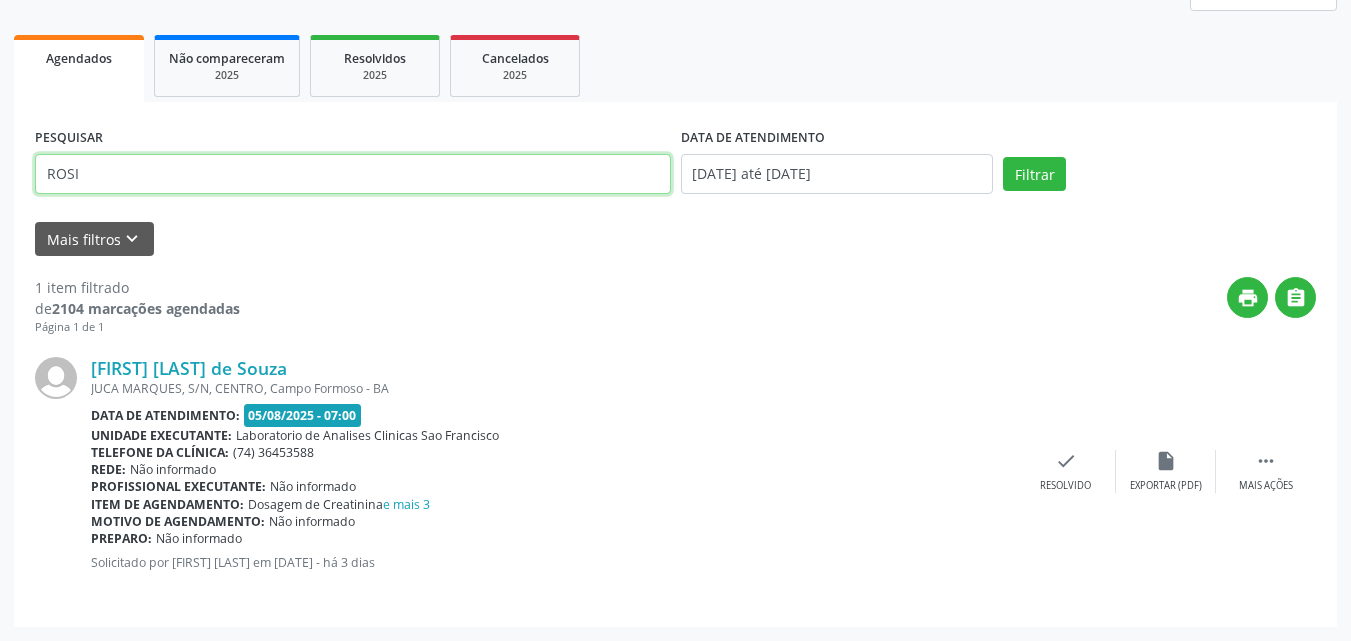 drag, startPoint x: 544, startPoint y: 187, endPoint x: 0, endPoint y: -79, distance: 605.55096 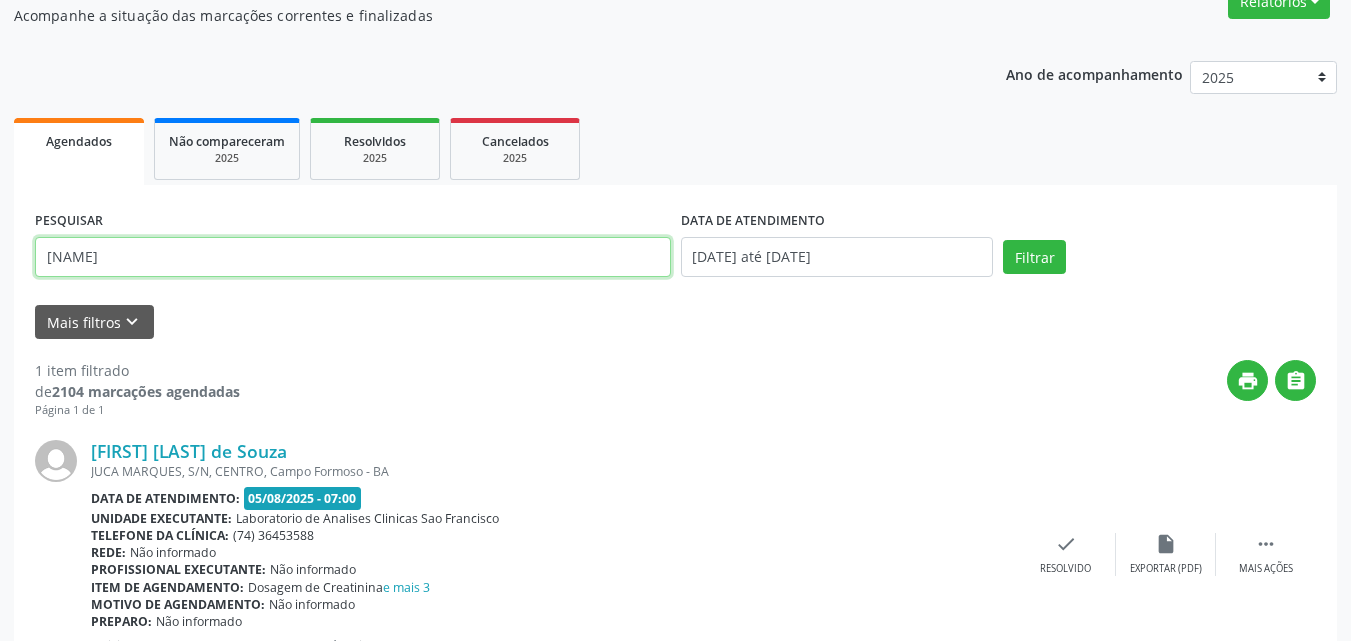 type on "[NAME]" 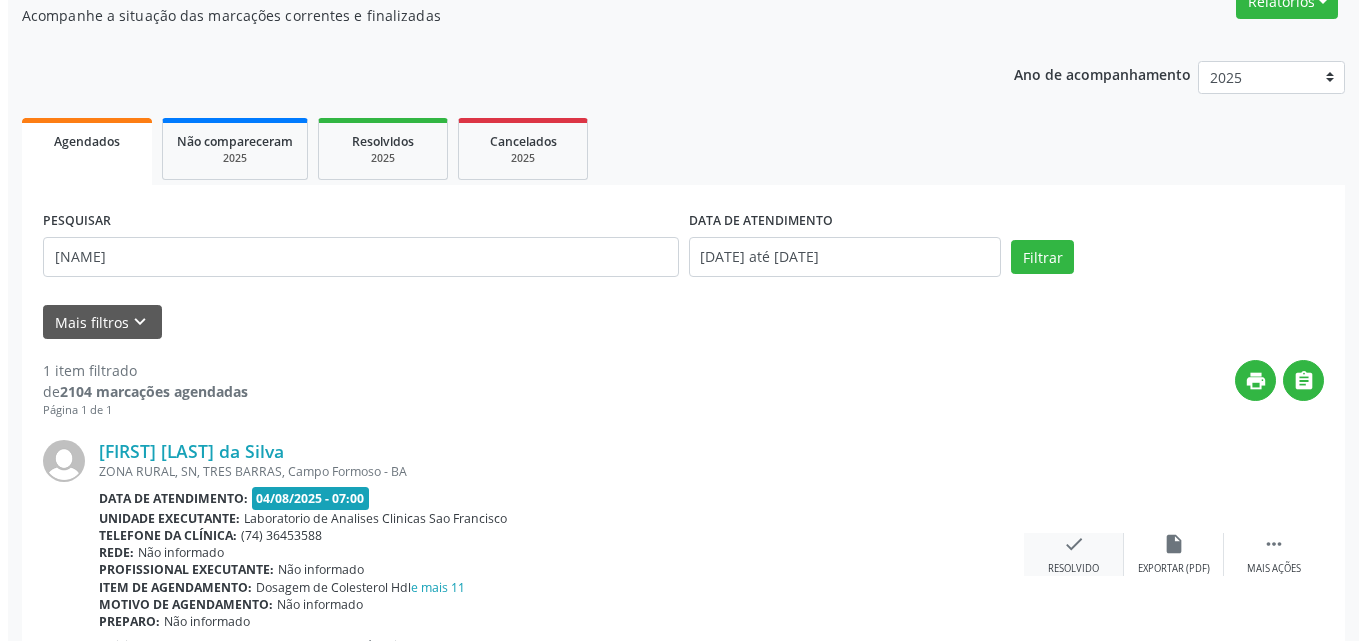 scroll, scrollTop: 264, scrollLeft: 0, axis: vertical 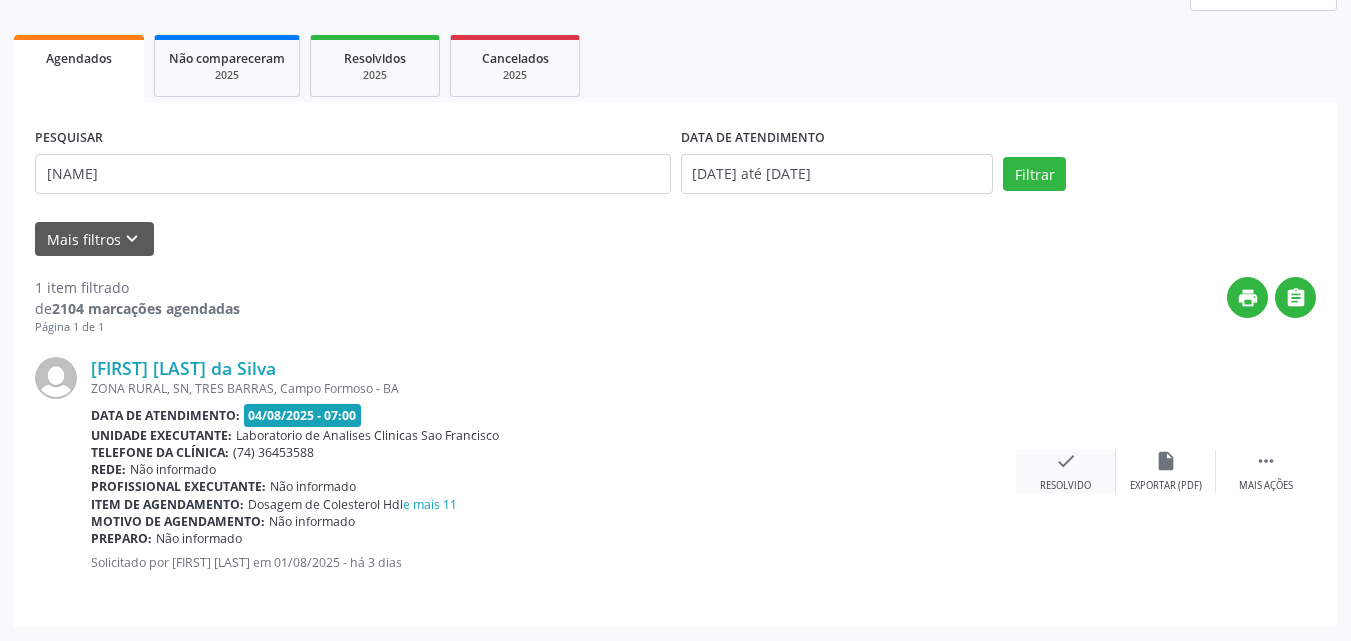 click on "check" at bounding box center [1066, 461] 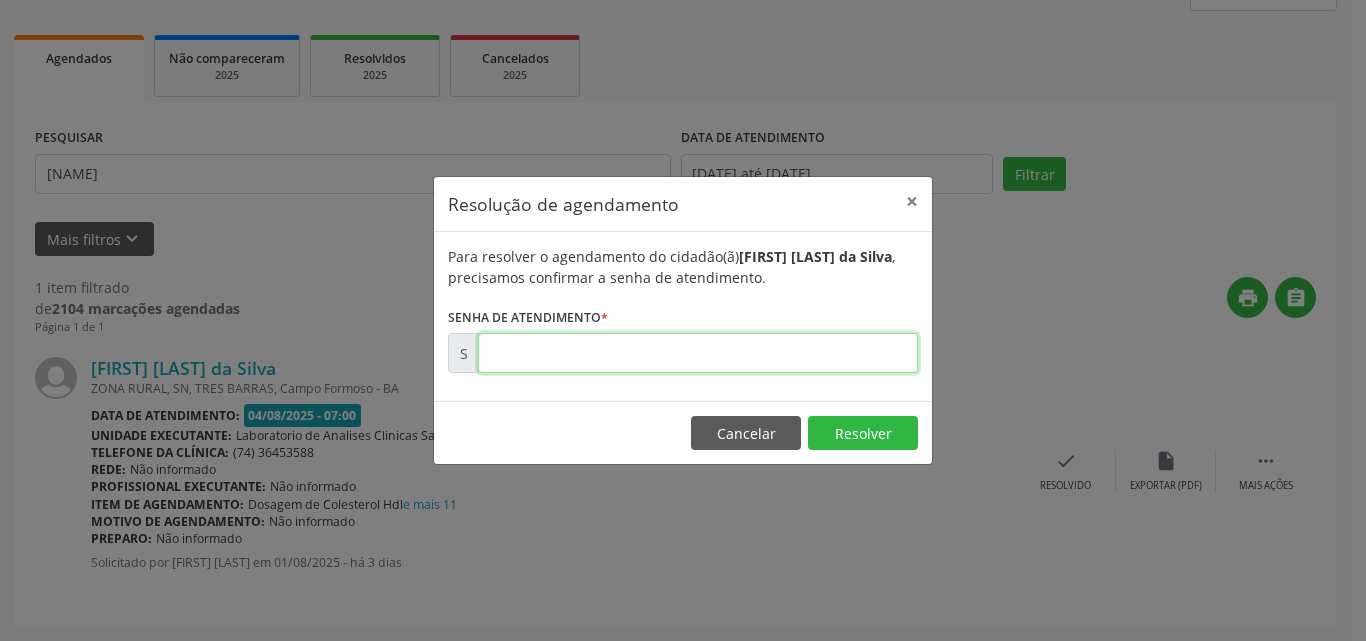 click at bounding box center (698, 353) 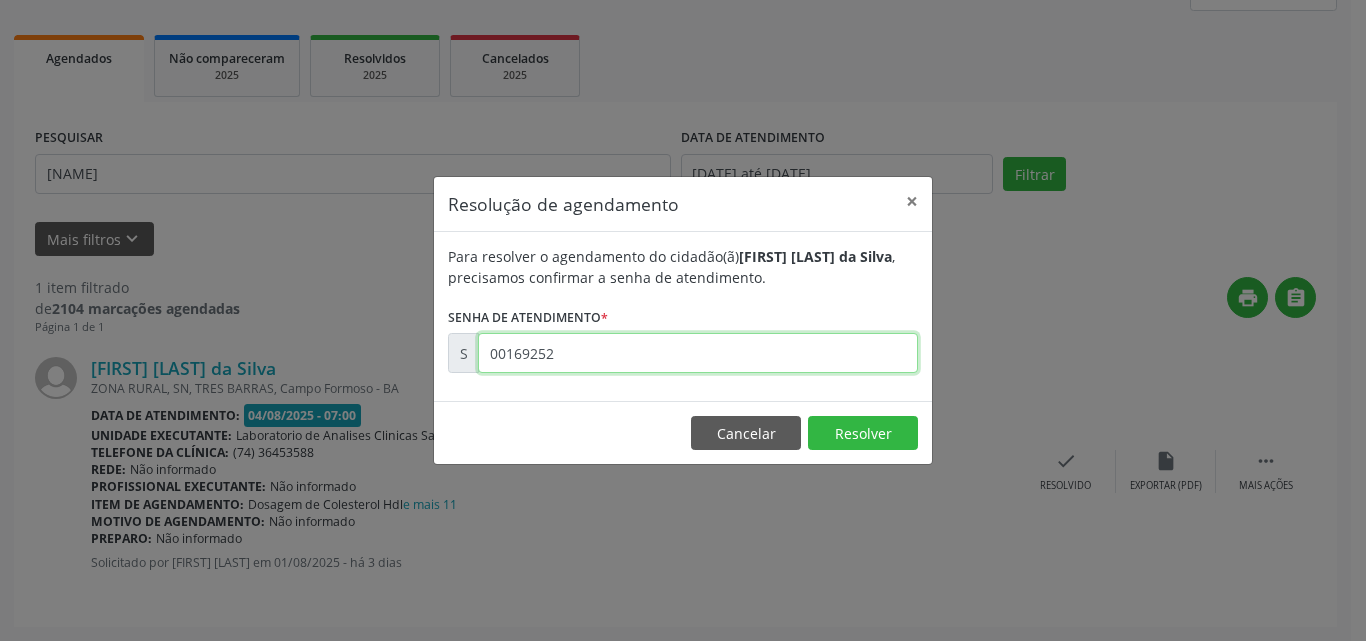 type on "00169252" 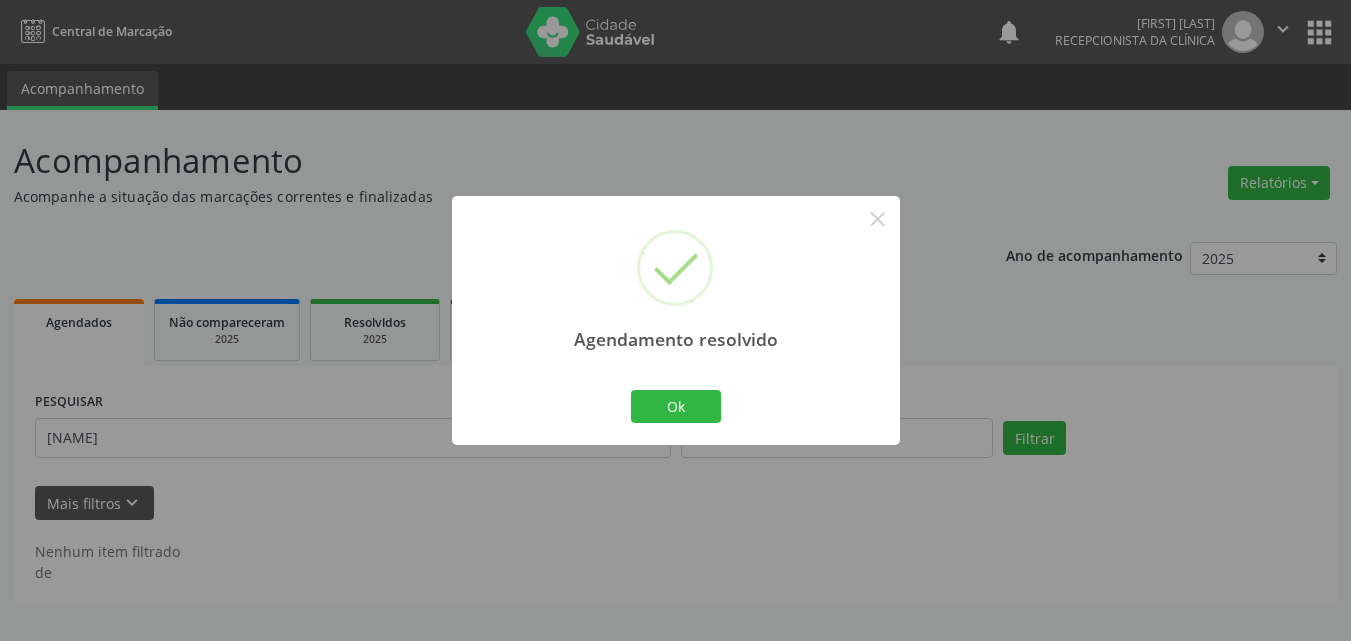 scroll, scrollTop: 0, scrollLeft: 0, axis: both 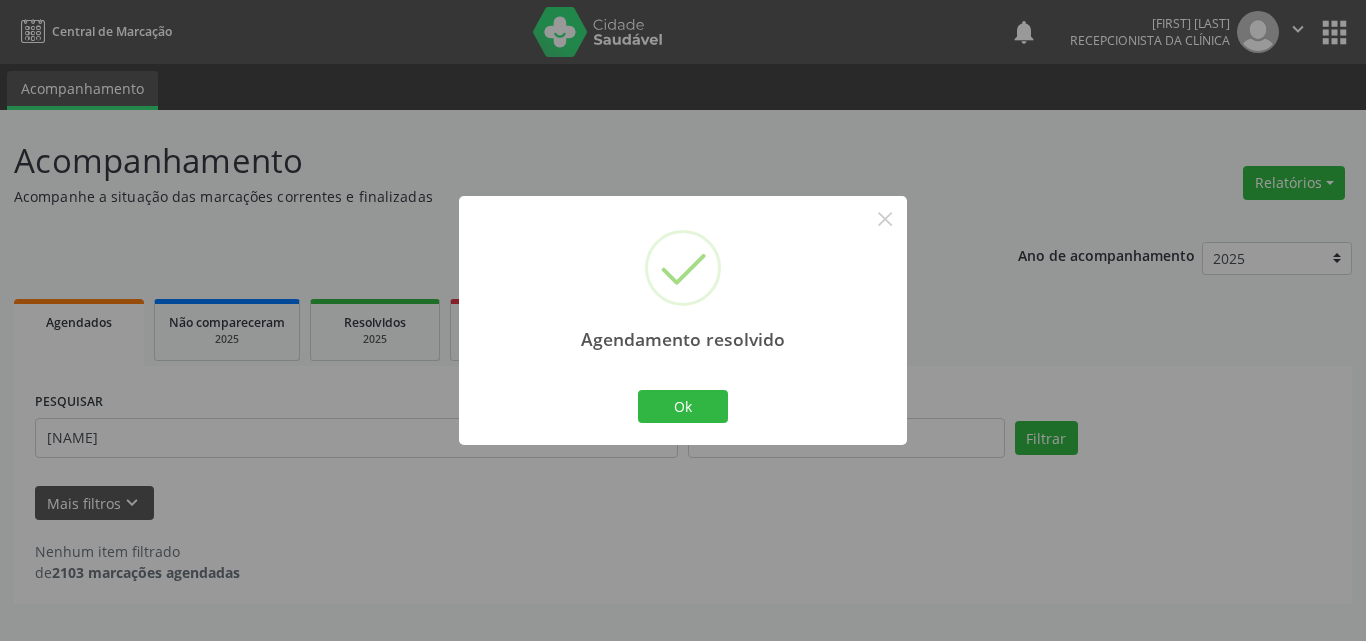 click at bounding box center (683, 444) 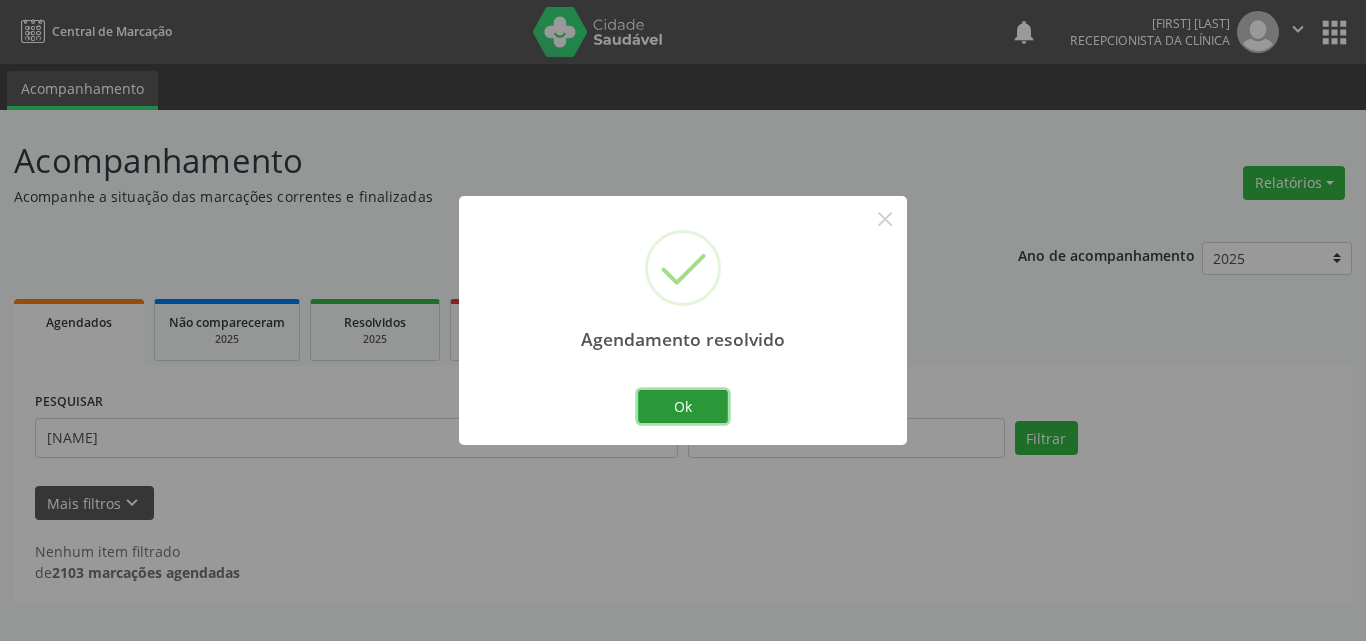 drag, startPoint x: 681, startPoint y: 422, endPoint x: 626, endPoint y: 444, distance: 59.236813 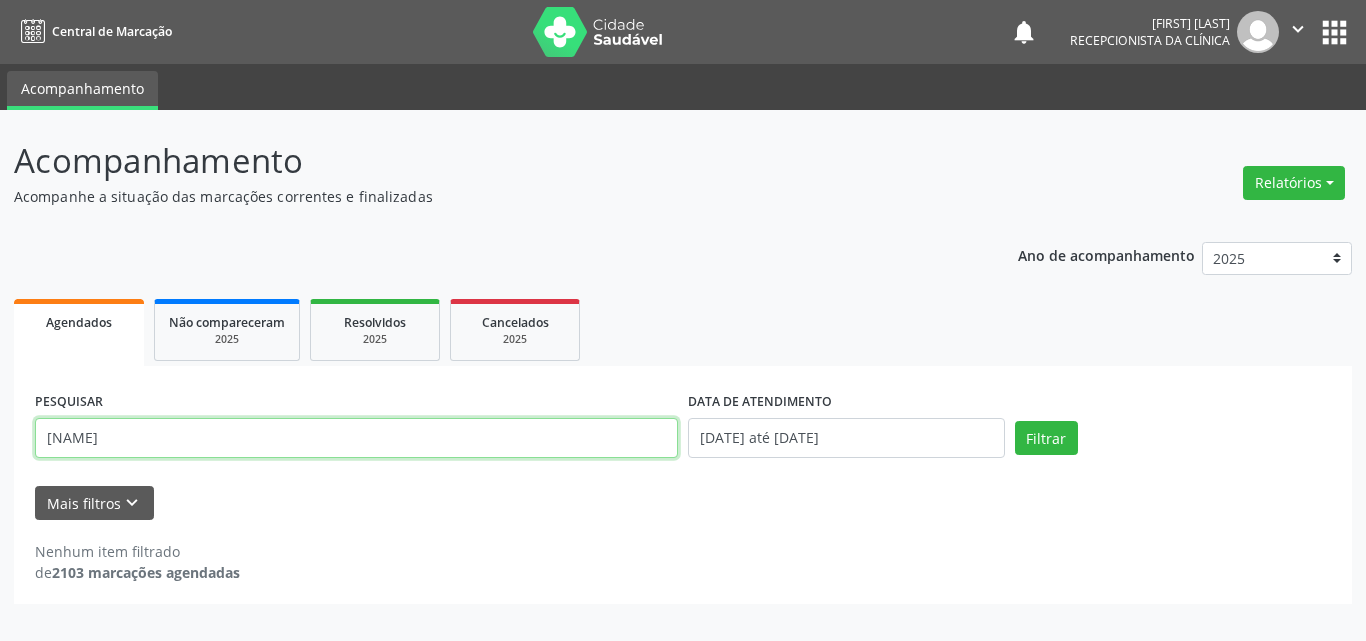 drag, startPoint x: 614, startPoint y: 448, endPoint x: 0, endPoint y: 294, distance: 633.0182 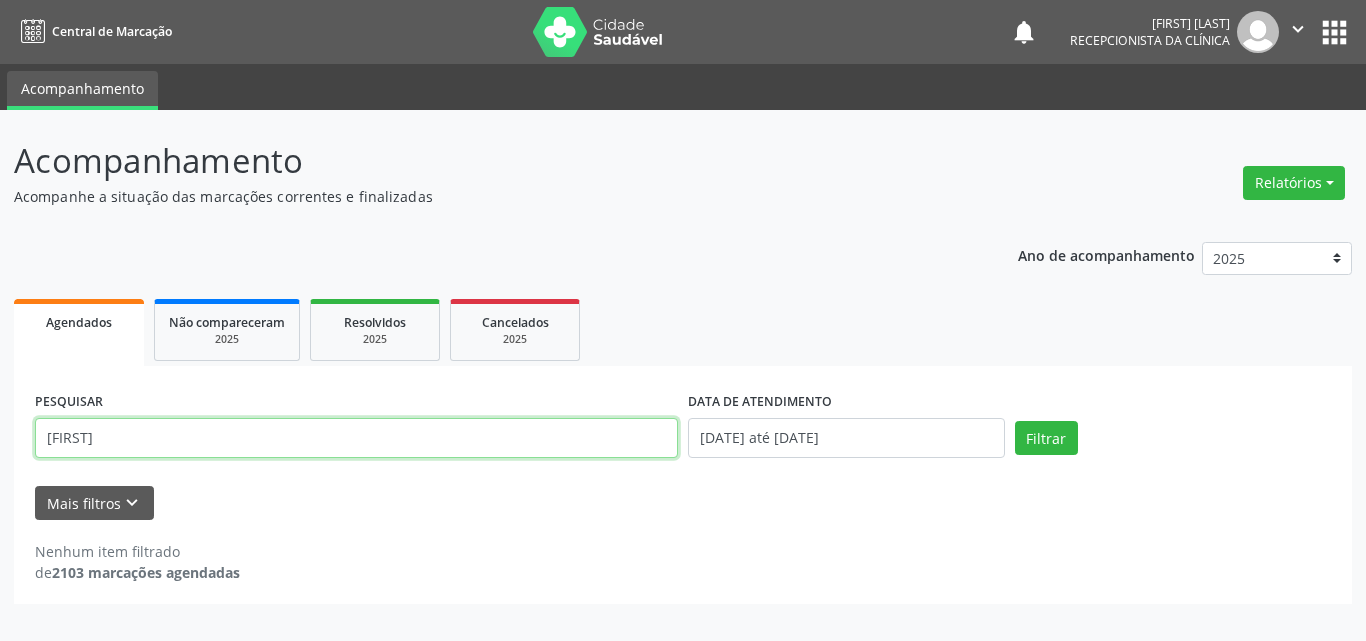 type on "[FIRST]" 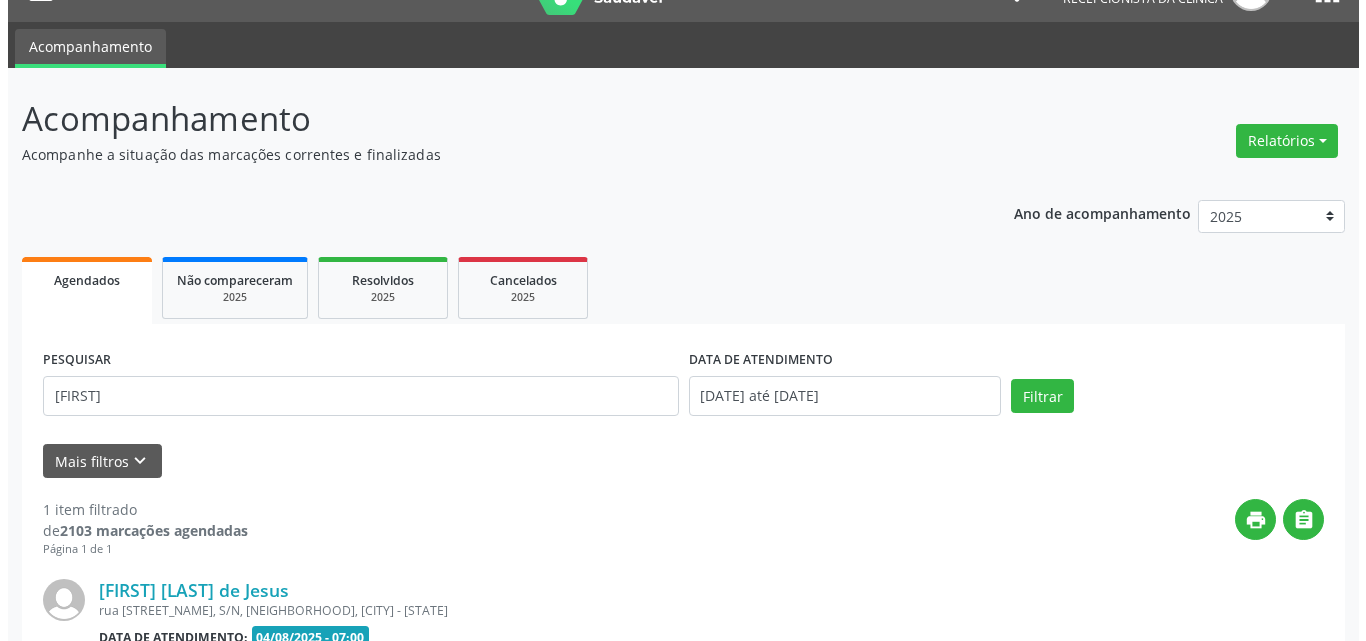 scroll, scrollTop: 264, scrollLeft: 0, axis: vertical 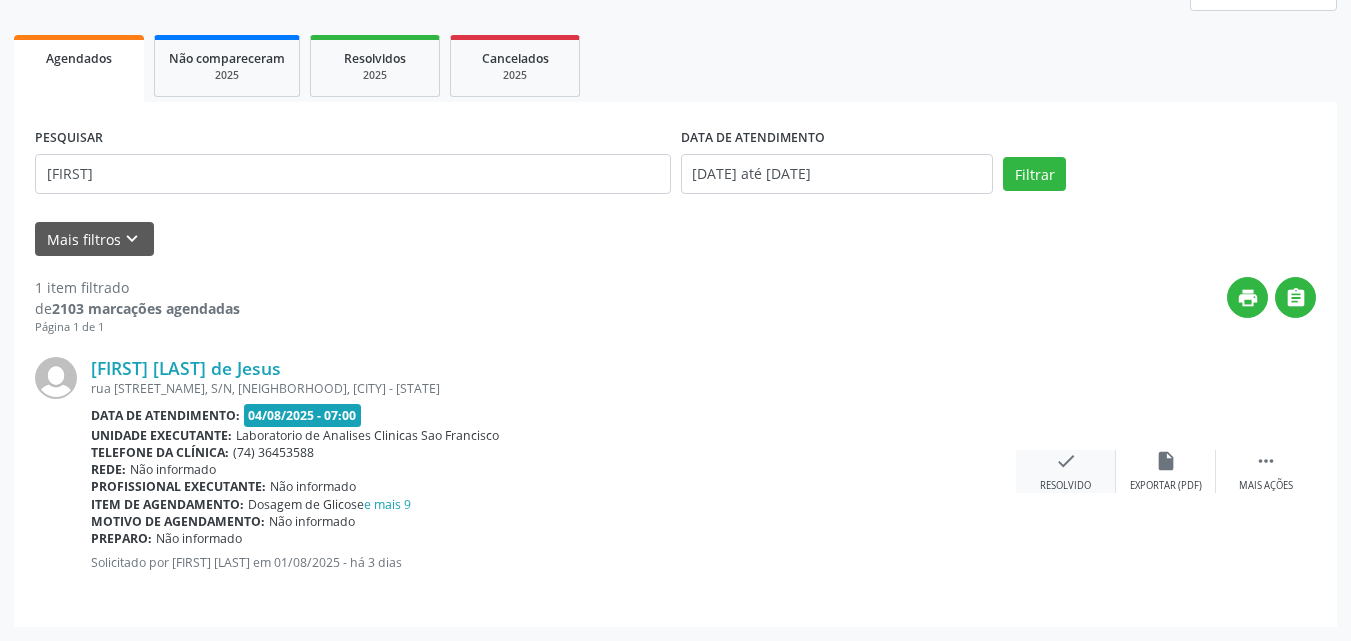 click on "check" at bounding box center [1066, 461] 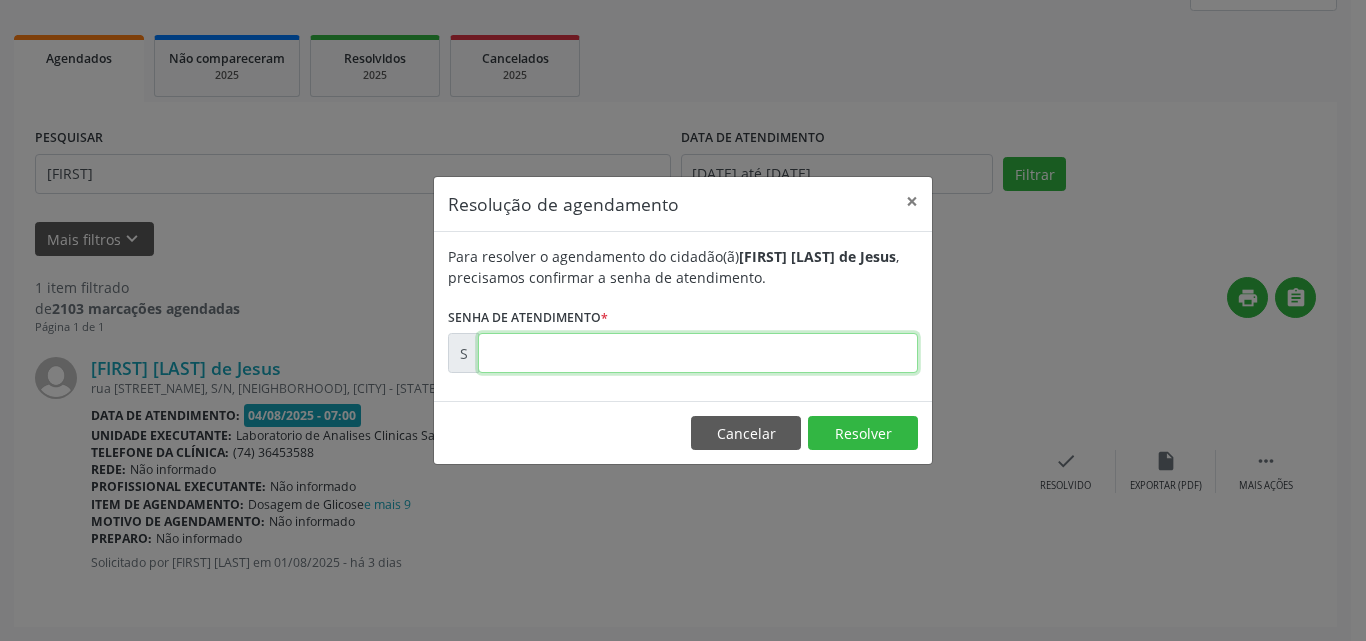 click at bounding box center [698, 353] 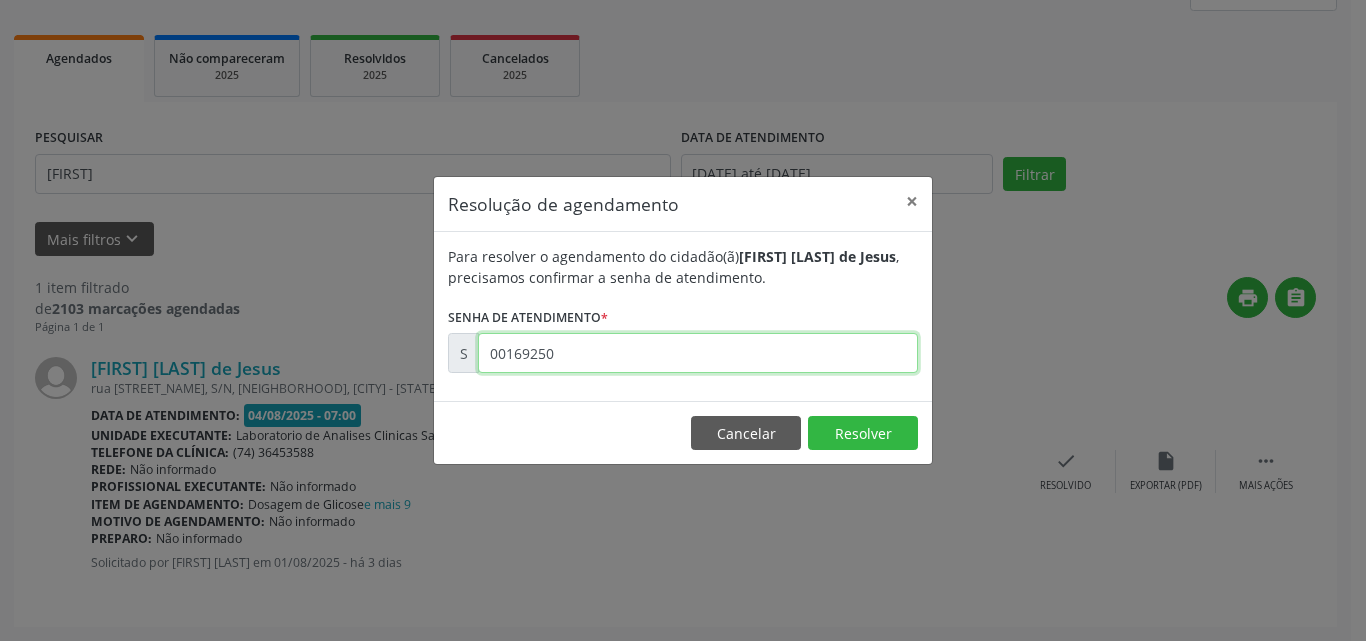 type on "00169250" 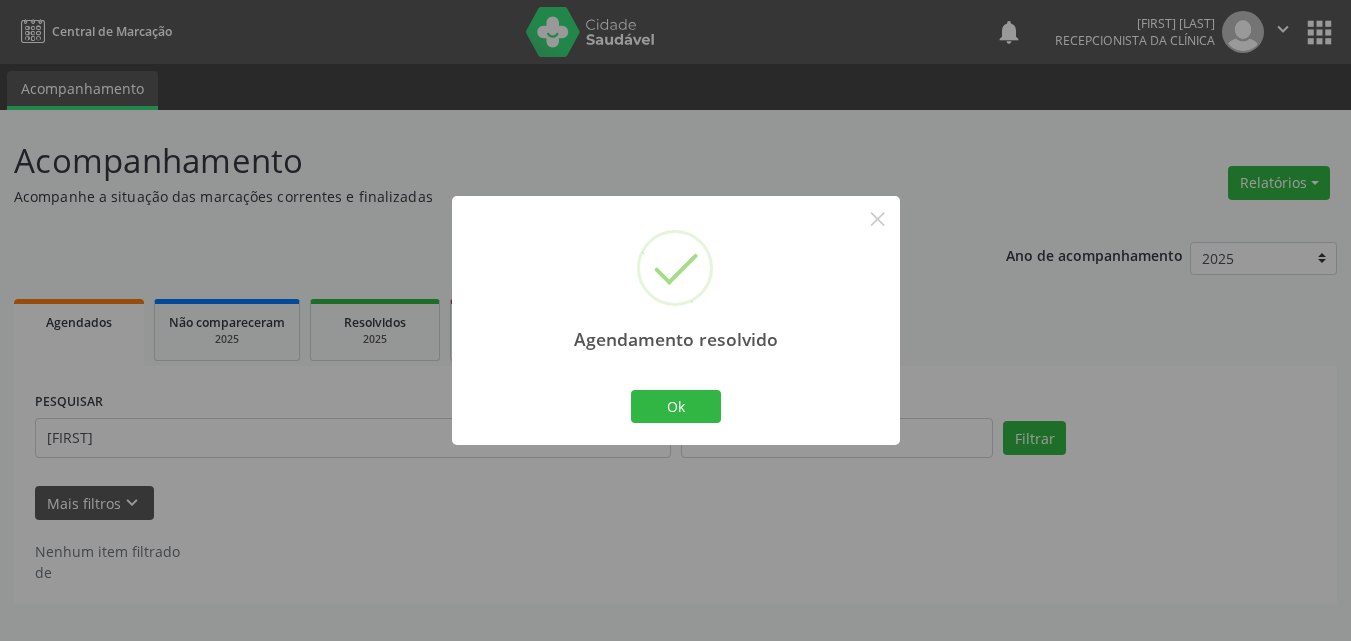 scroll, scrollTop: 0, scrollLeft: 0, axis: both 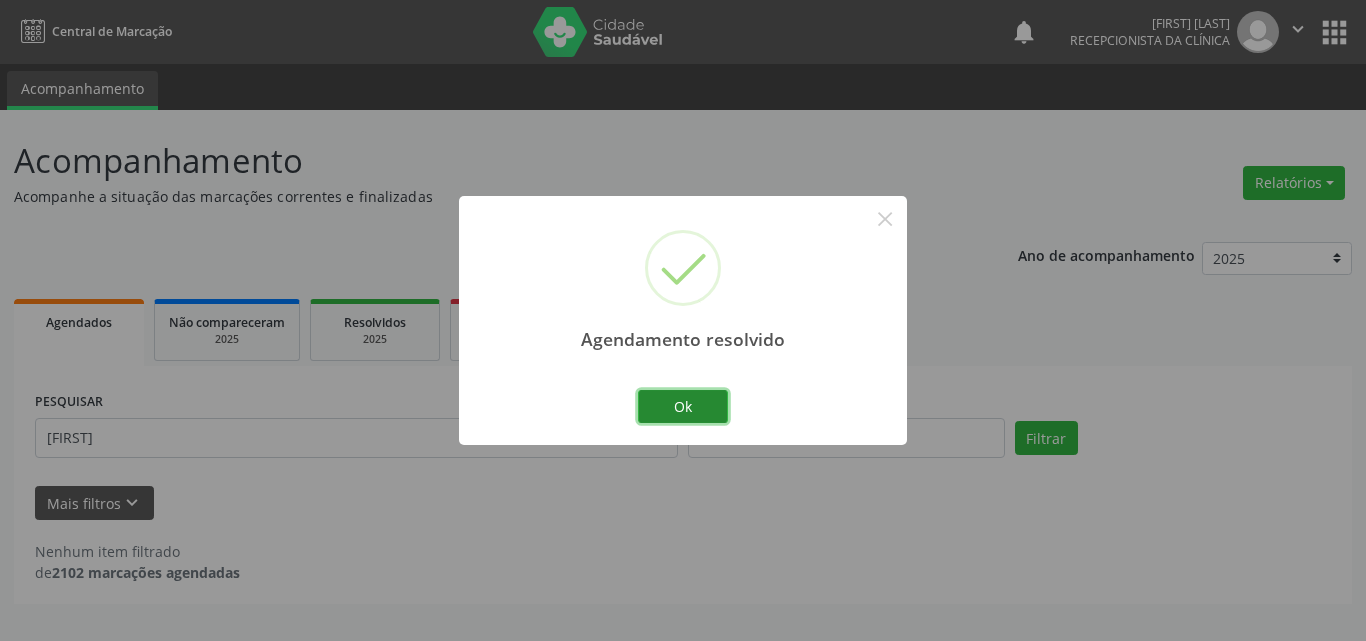 drag, startPoint x: 693, startPoint y: 412, endPoint x: 612, endPoint y: 435, distance: 84.20214 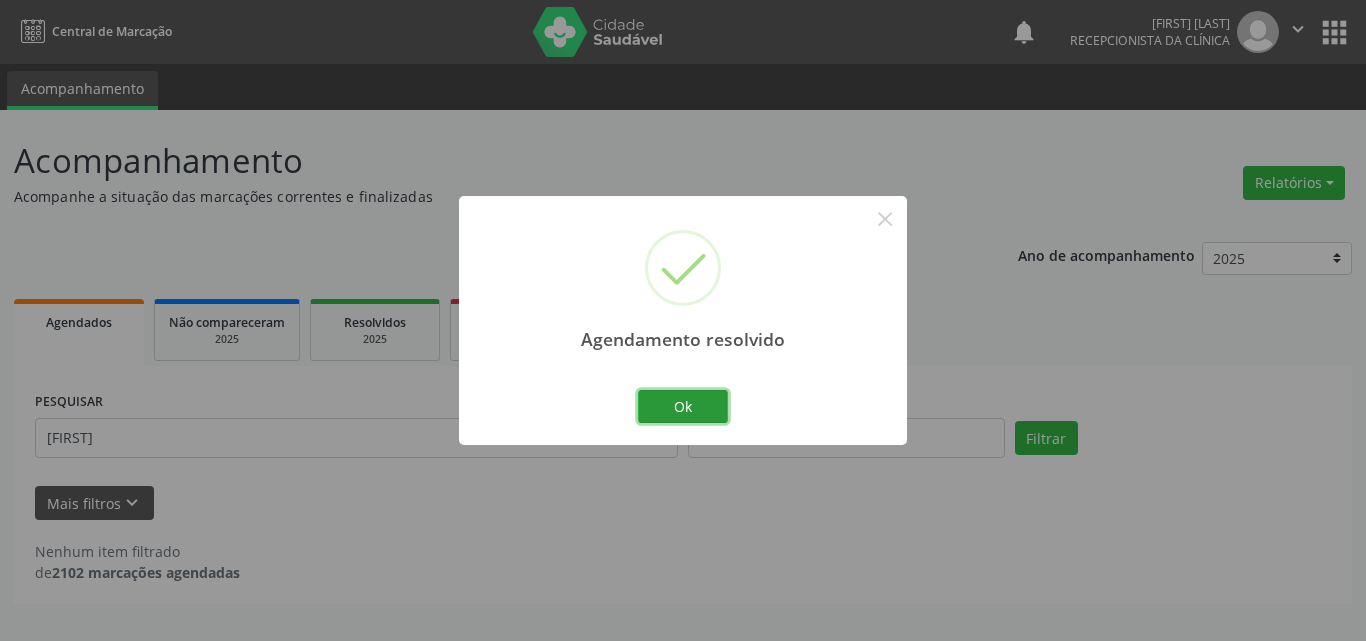 click on "Ok" at bounding box center (683, 407) 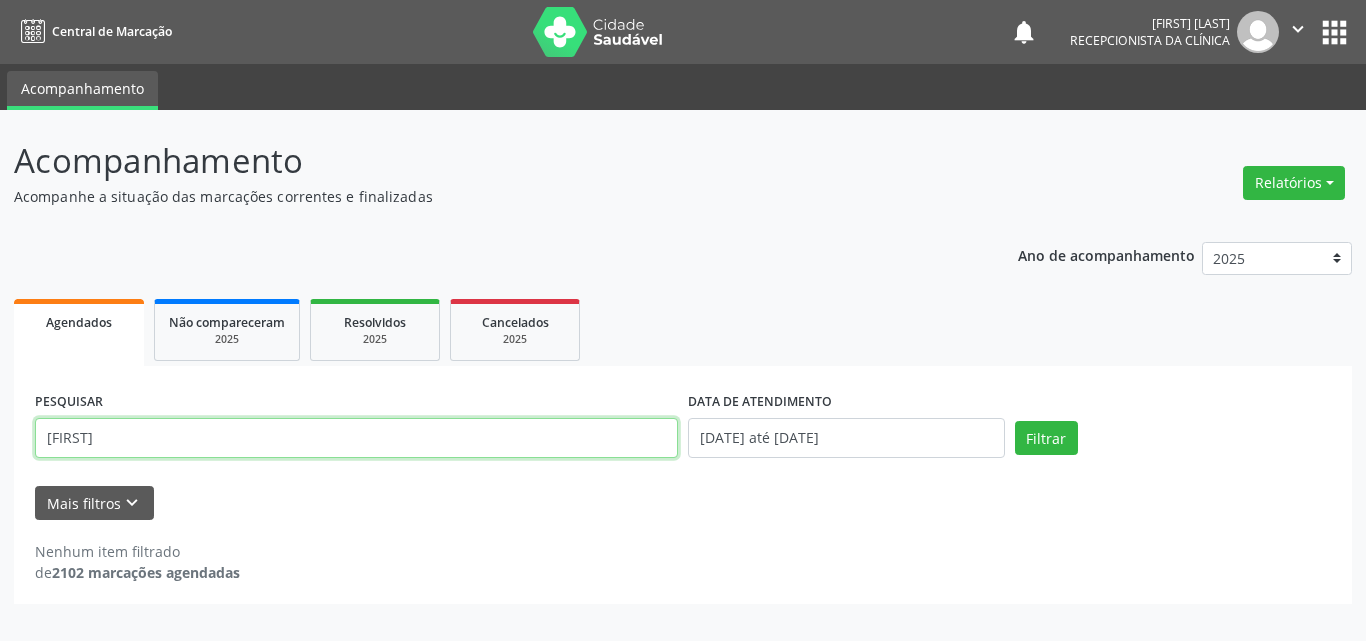 drag, startPoint x: 605, startPoint y: 443, endPoint x: 0, endPoint y: 216, distance: 646.1842 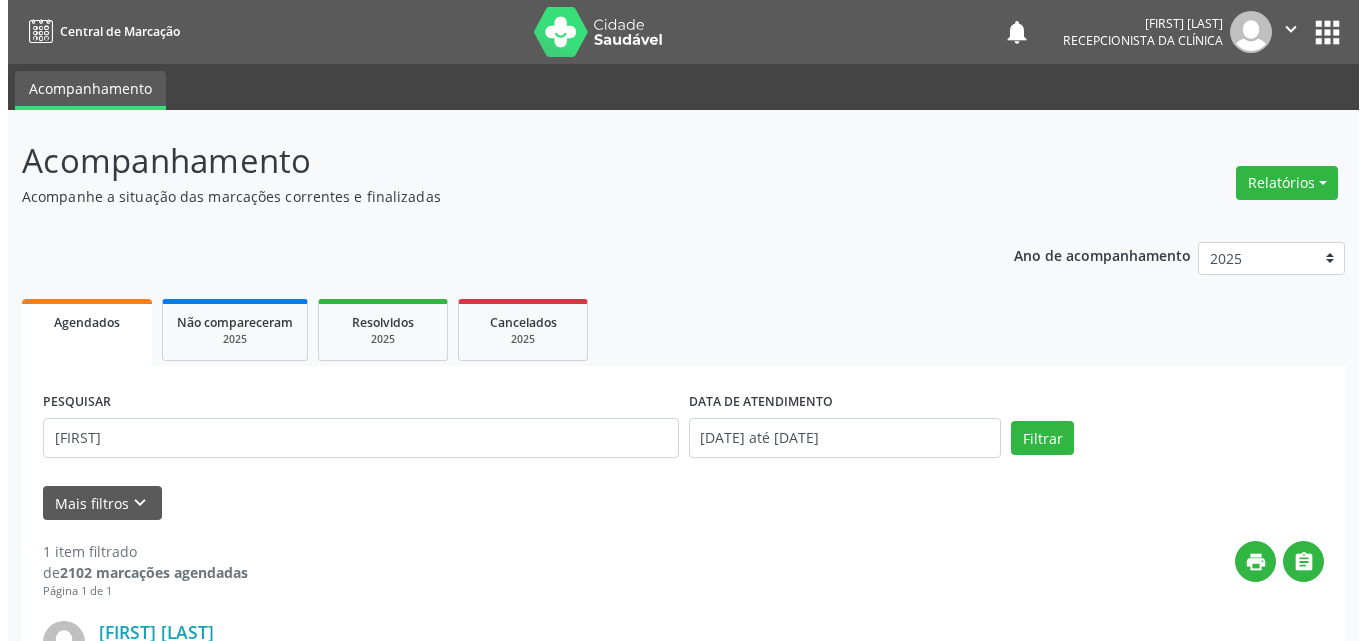 scroll, scrollTop: 264, scrollLeft: 0, axis: vertical 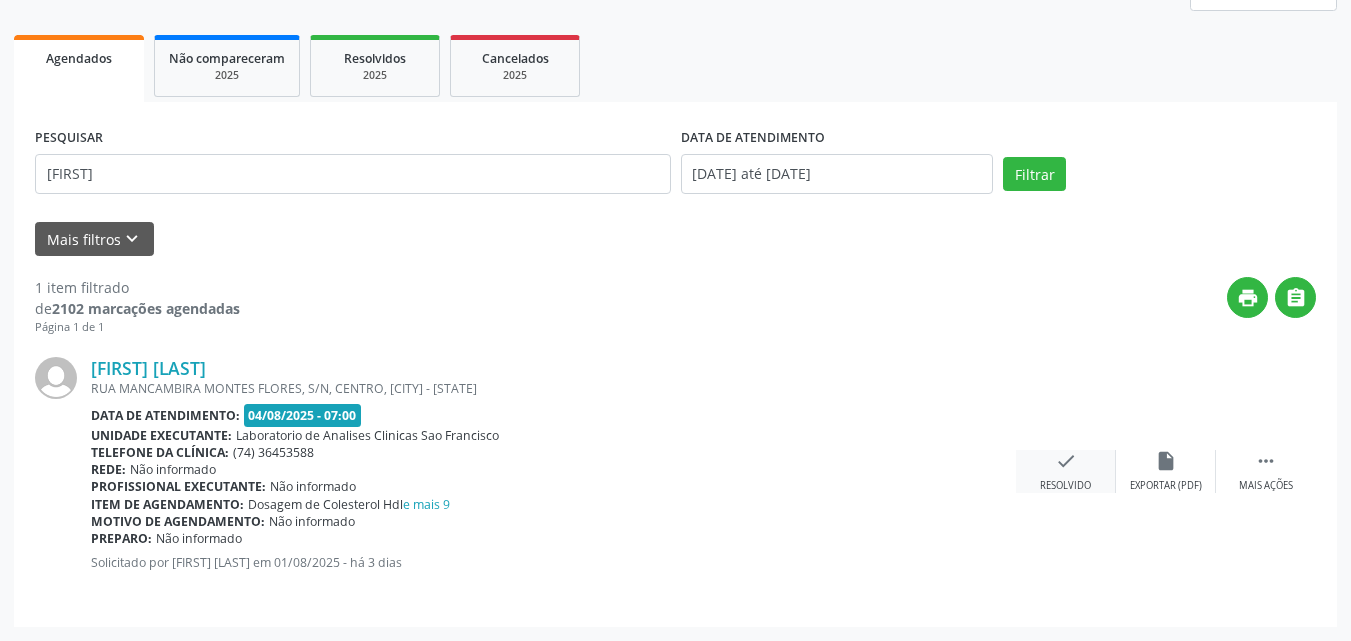 click on "check
Resolvido" at bounding box center (1066, 471) 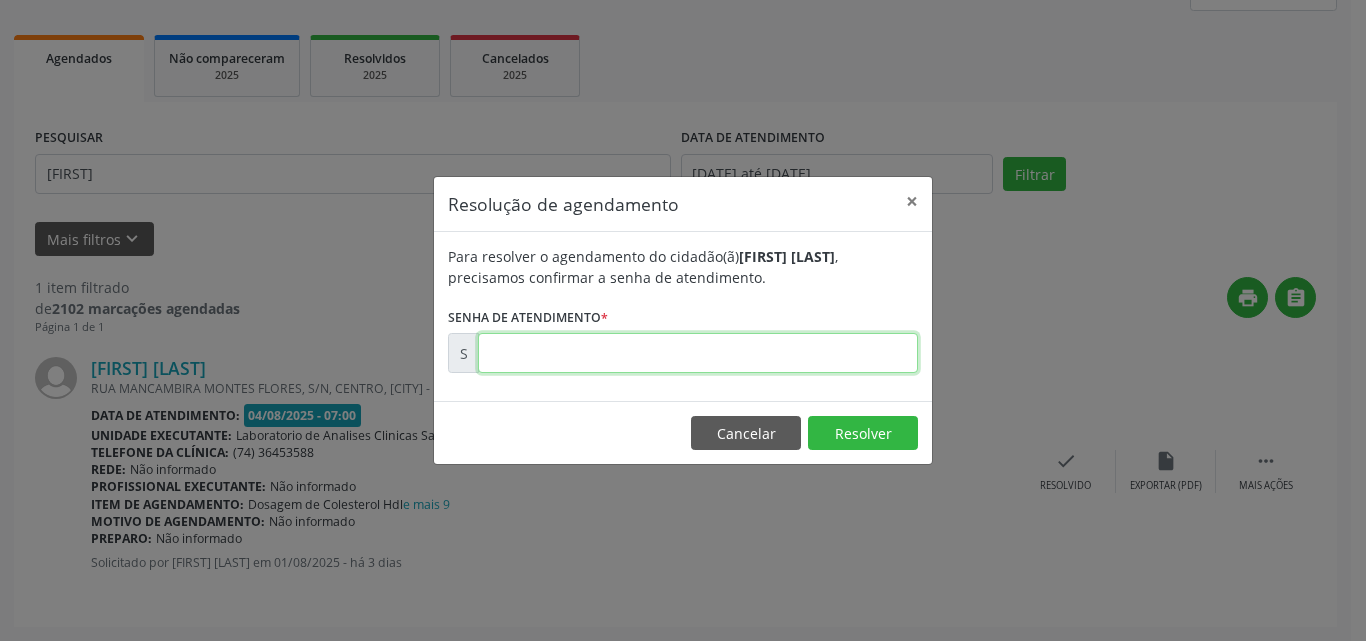click at bounding box center [698, 353] 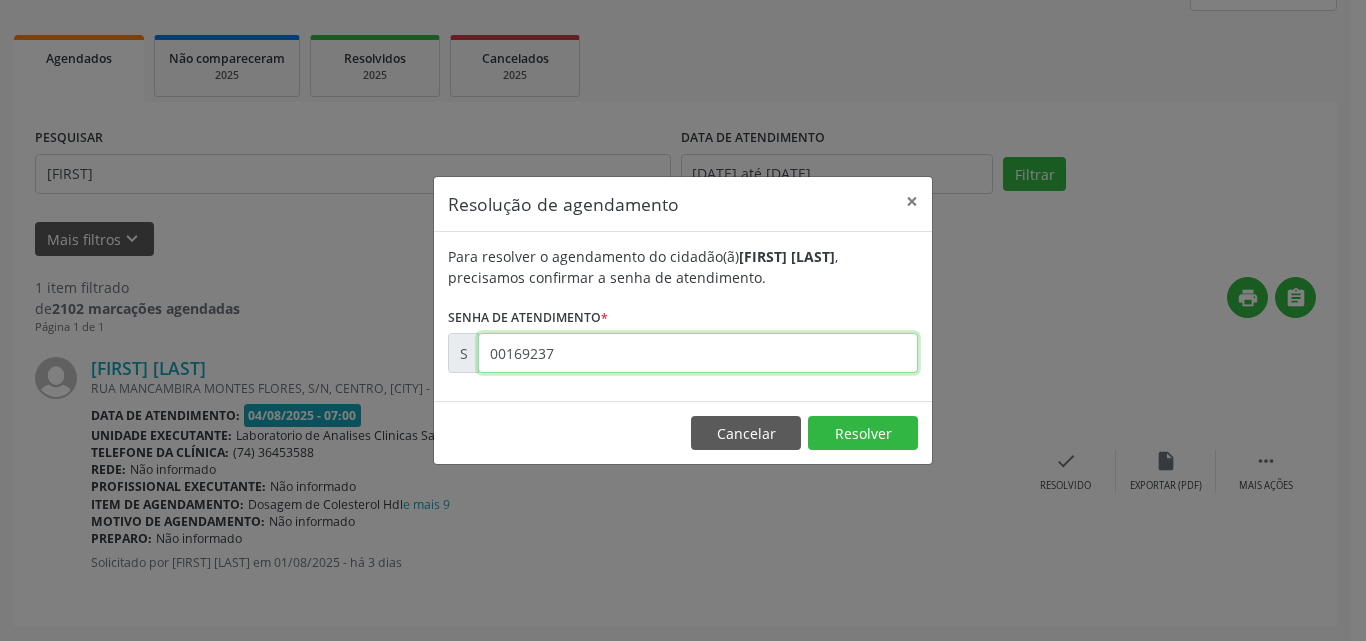 type on "00169237" 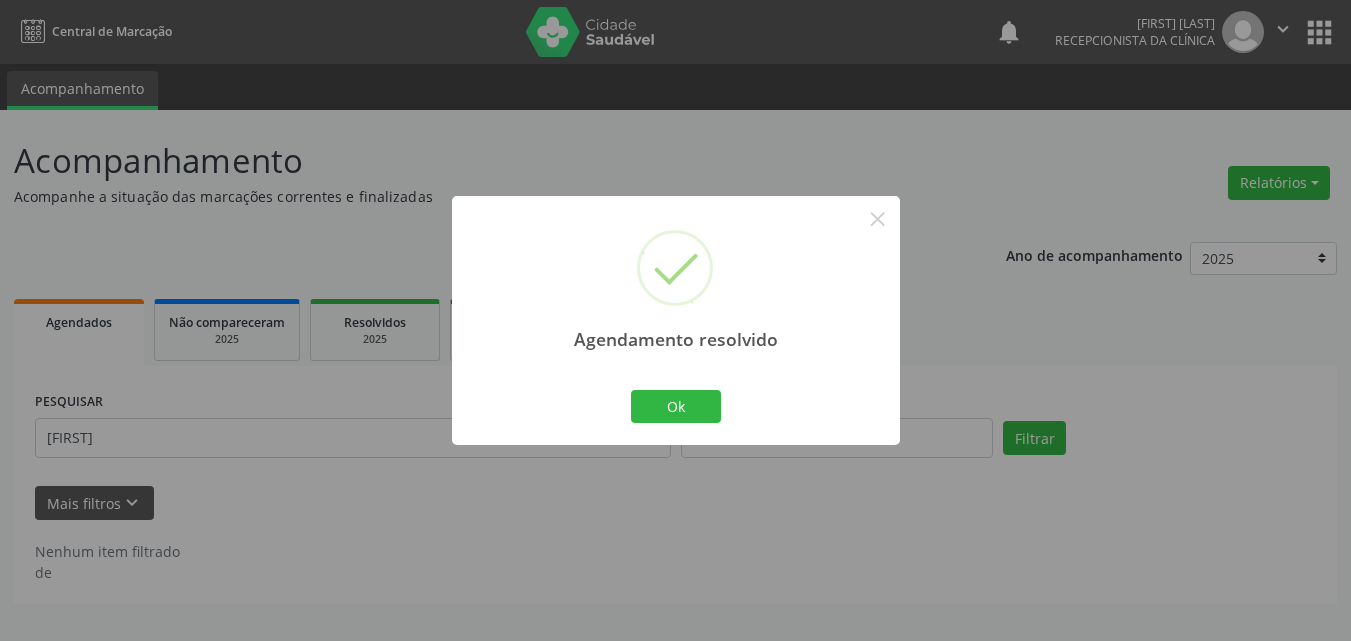 scroll, scrollTop: 0, scrollLeft: 0, axis: both 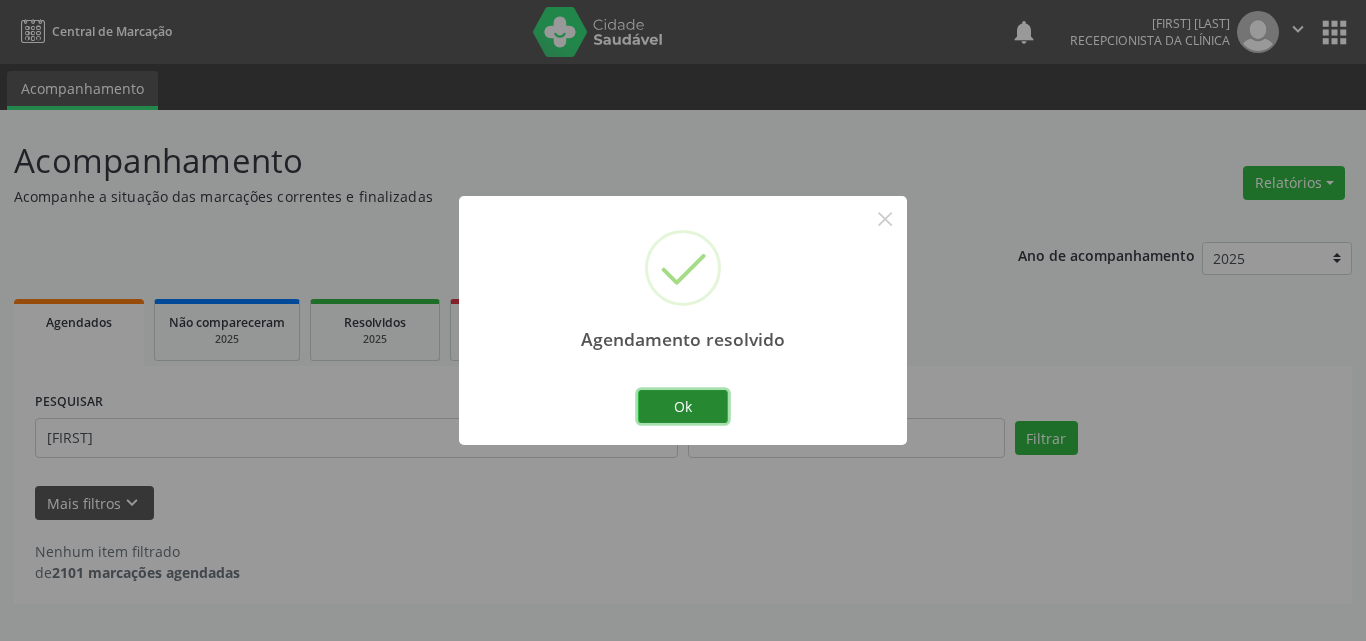 click on "Ok" at bounding box center (683, 407) 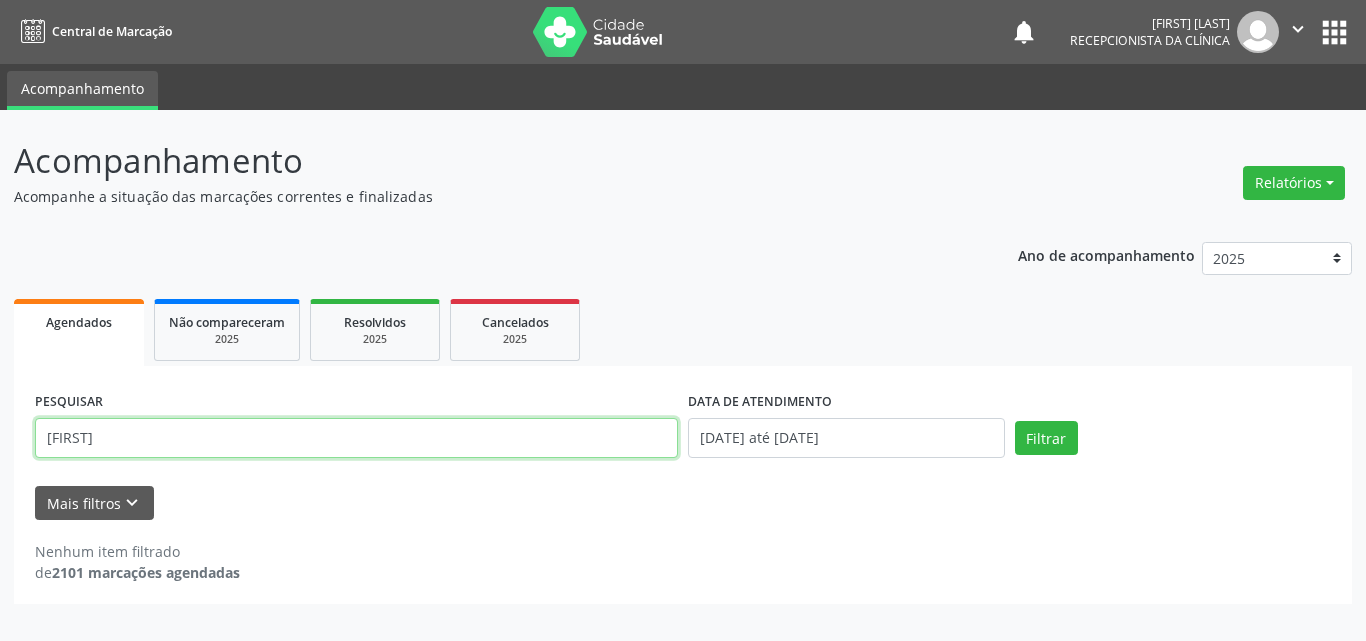 drag, startPoint x: 322, startPoint y: 411, endPoint x: 0, endPoint y: 268, distance: 352.32513 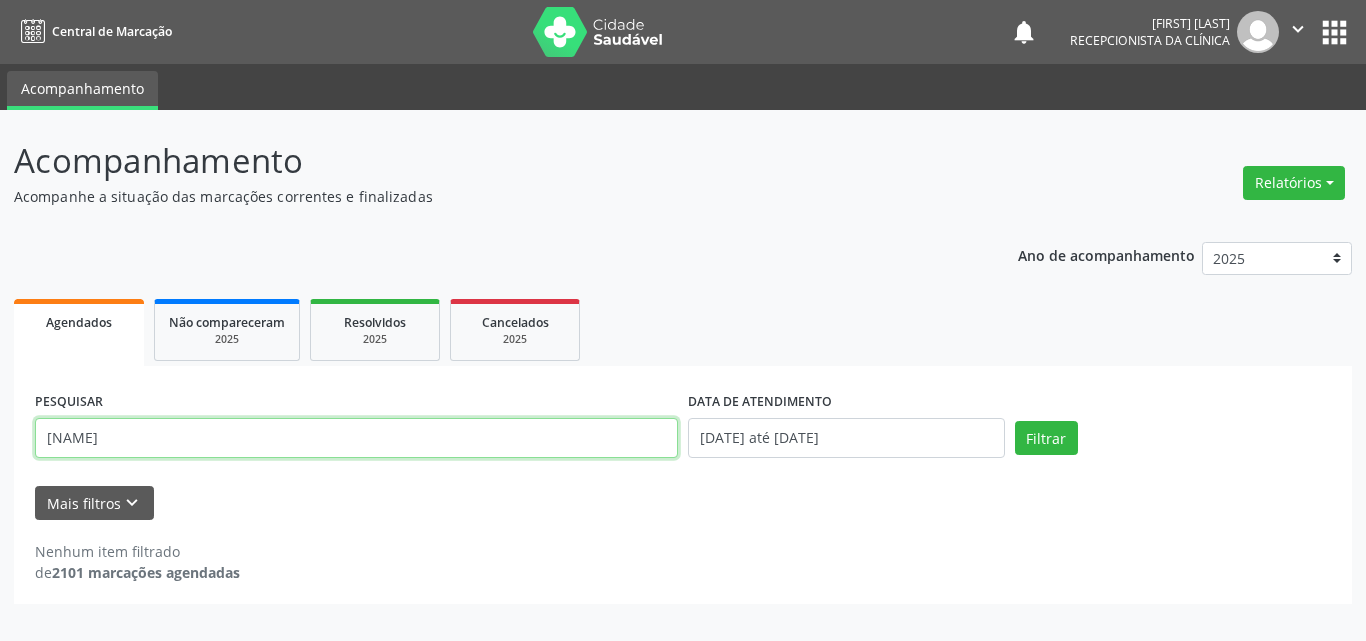 type on "[NAME]" 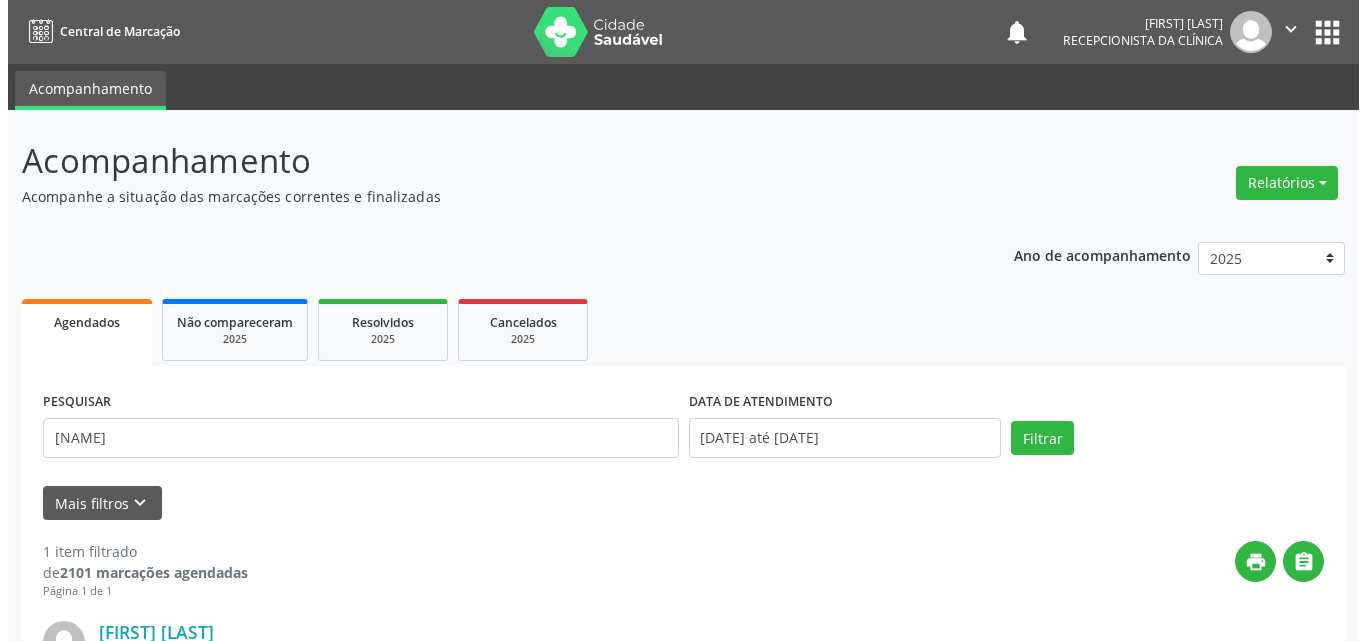 scroll, scrollTop: 100, scrollLeft: 0, axis: vertical 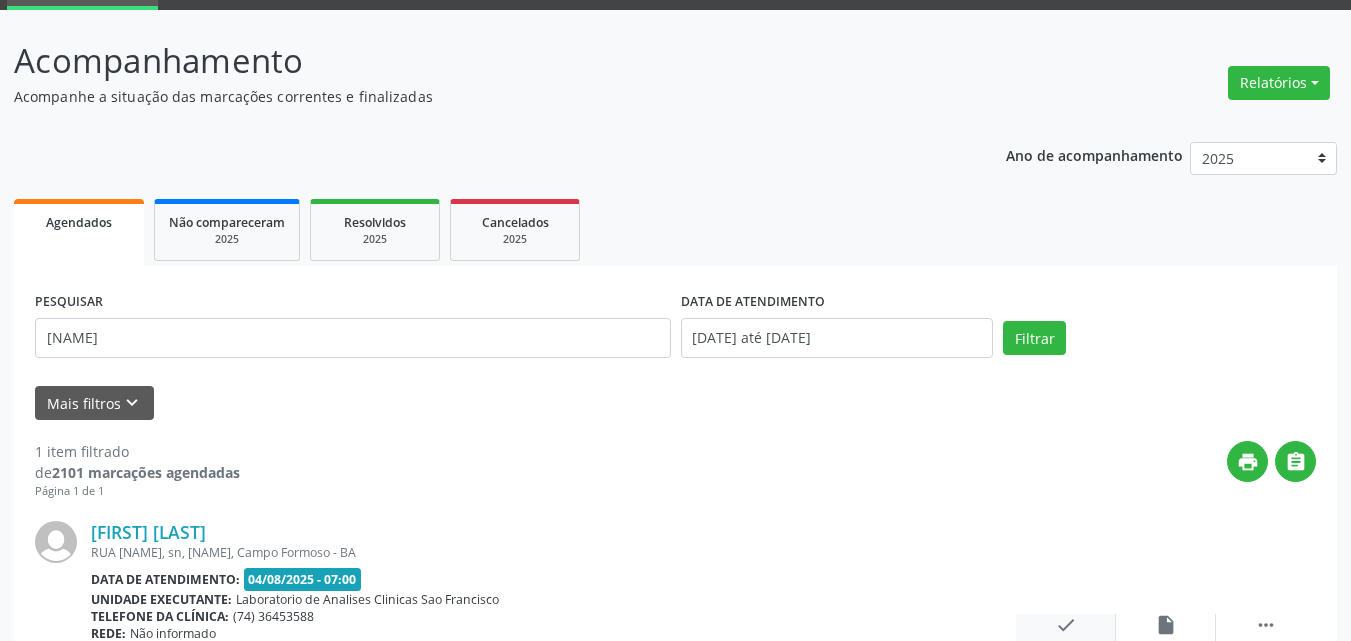 click on "check" at bounding box center [1066, 625] 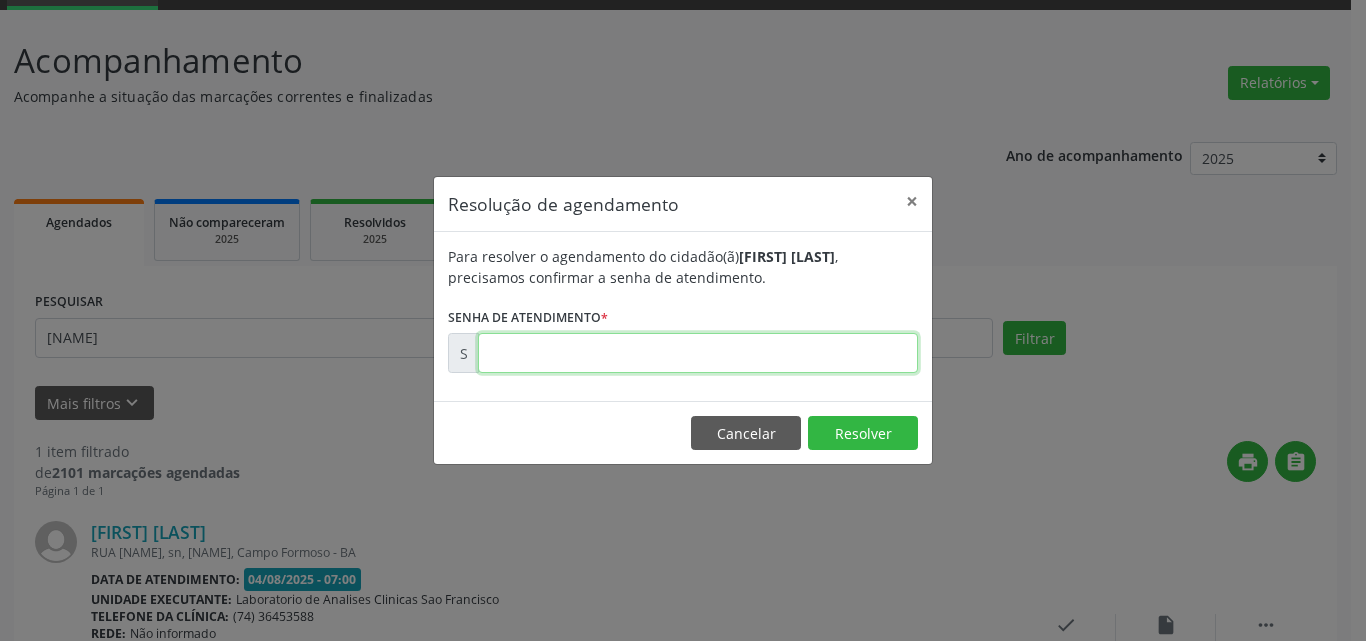 click at bounding box center [698, 353] 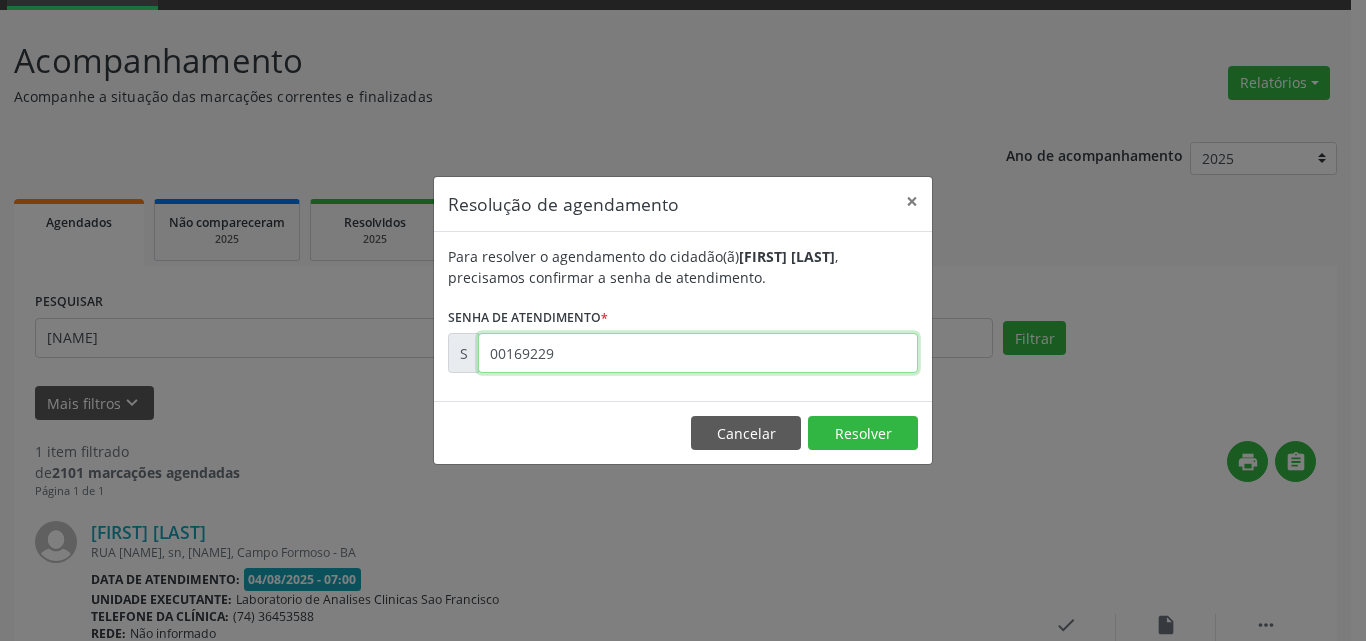 type on "00169229" 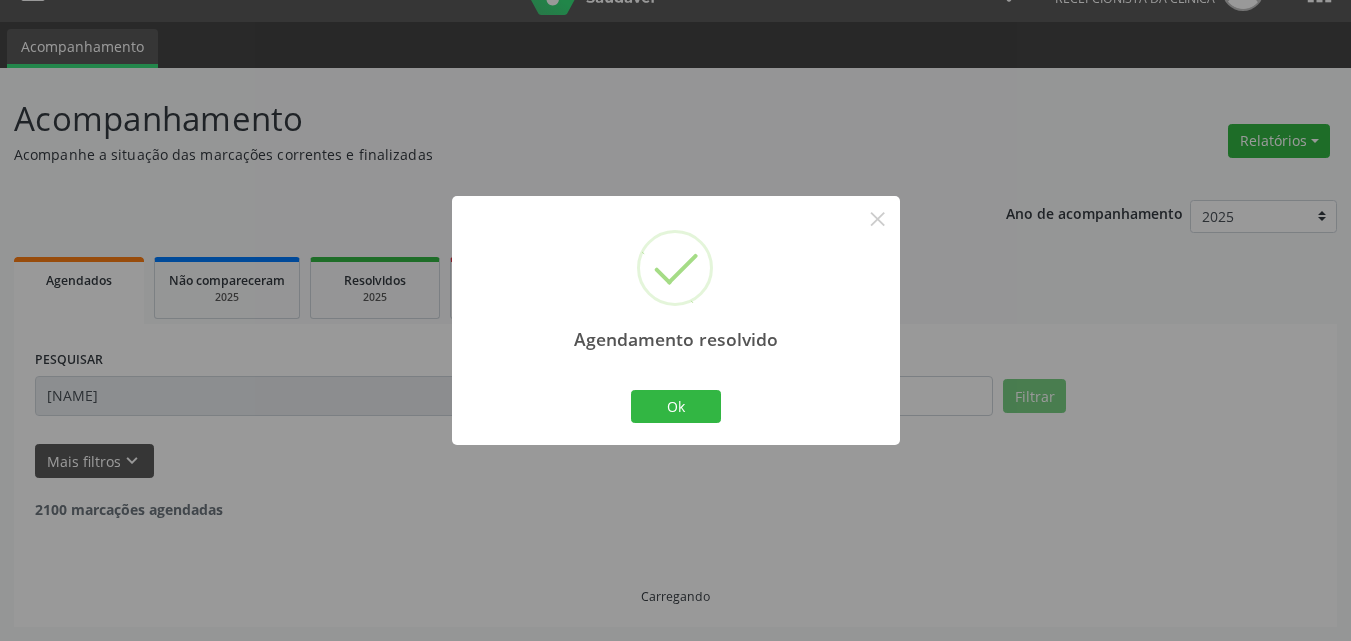 scroll, scrollTop: 0, scrollLeft: 0, axis: both 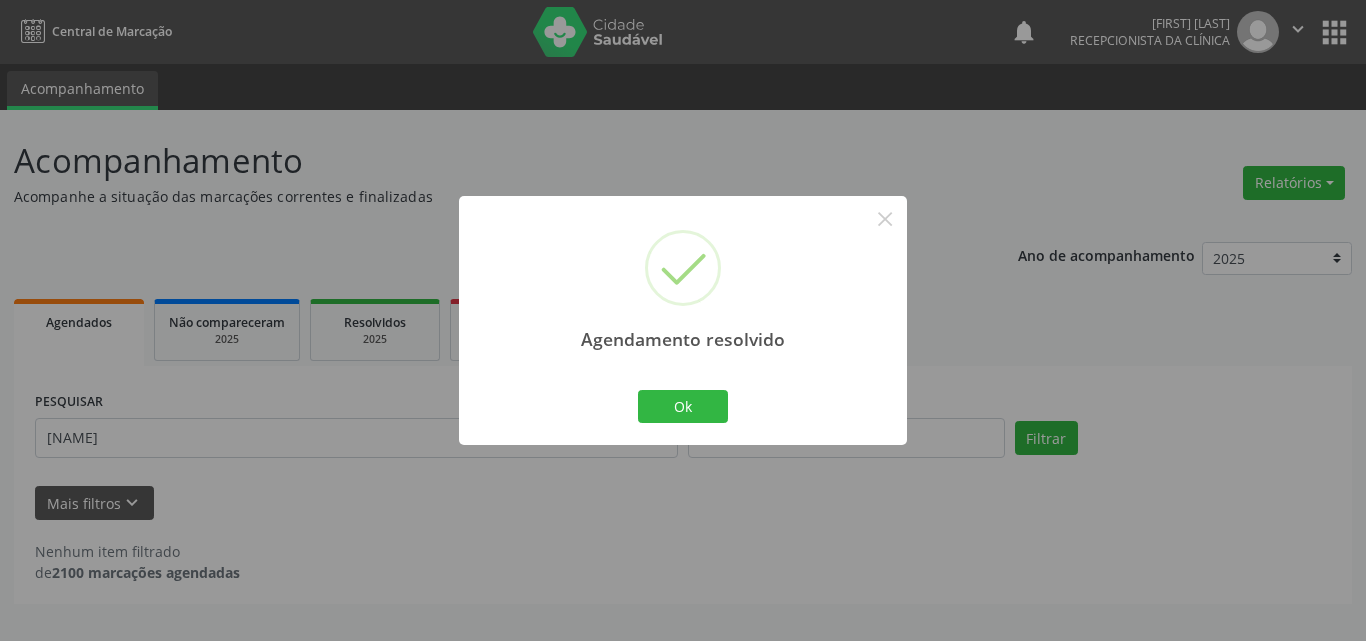click on "Ok Cancel" at bounding box center [683, 406] 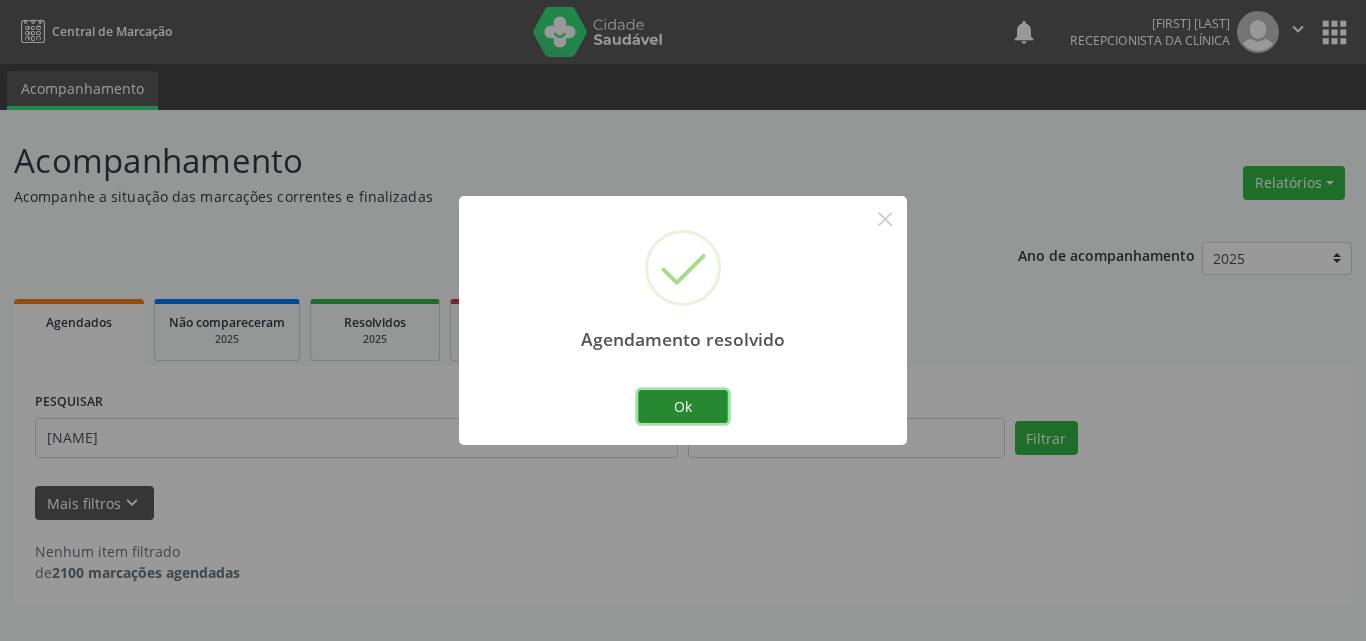 click on "Ok" at bounding box center (683, 407) 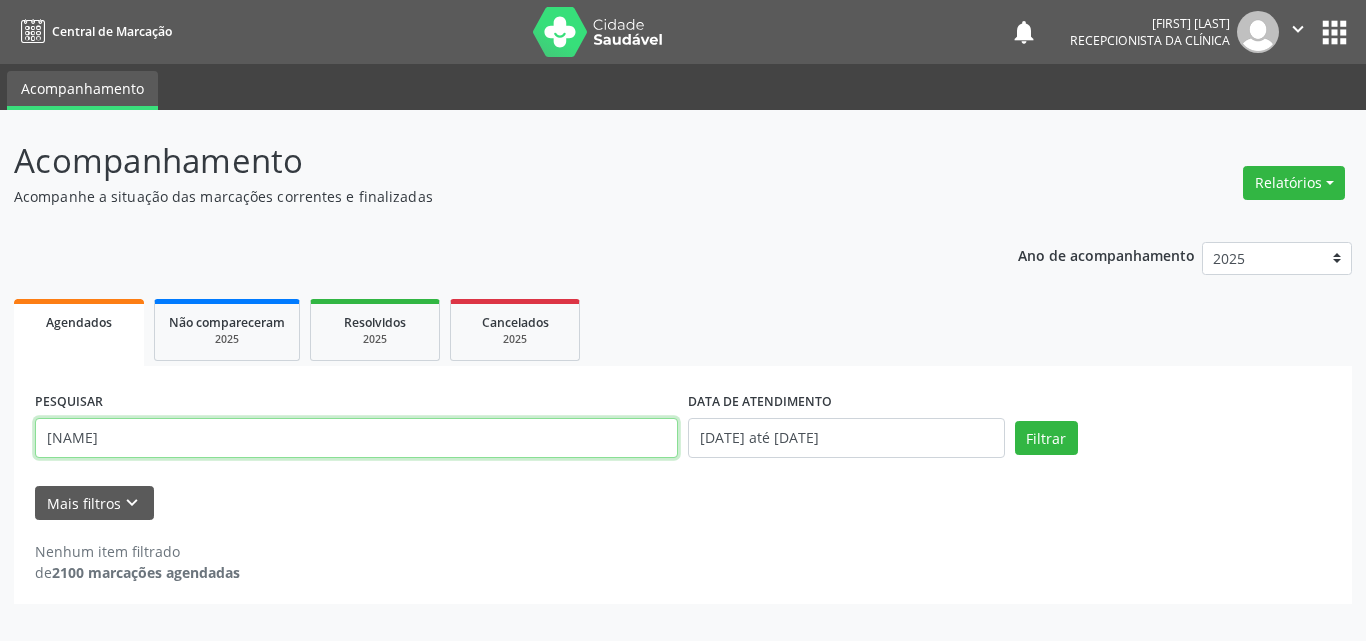 drag, startPoint x: 630, startPoint y: 432, endPoint x: 0, endPoint y: 261, distance: 652.79474 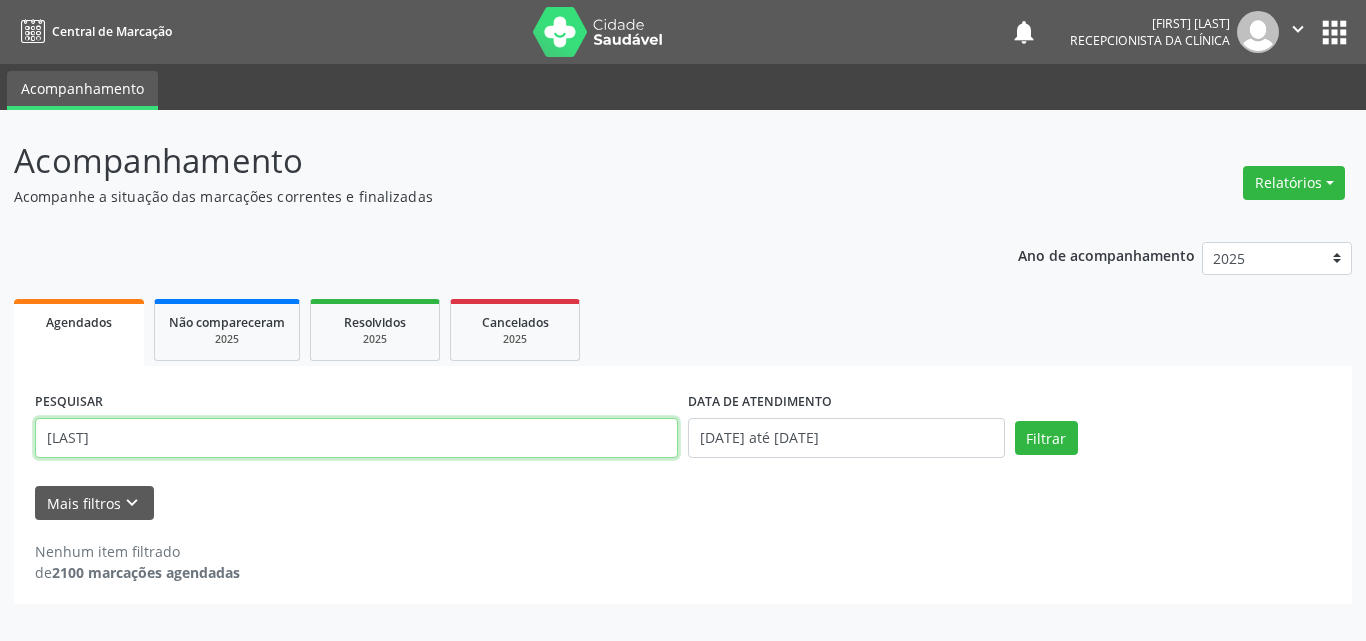 type on "[LAST]" 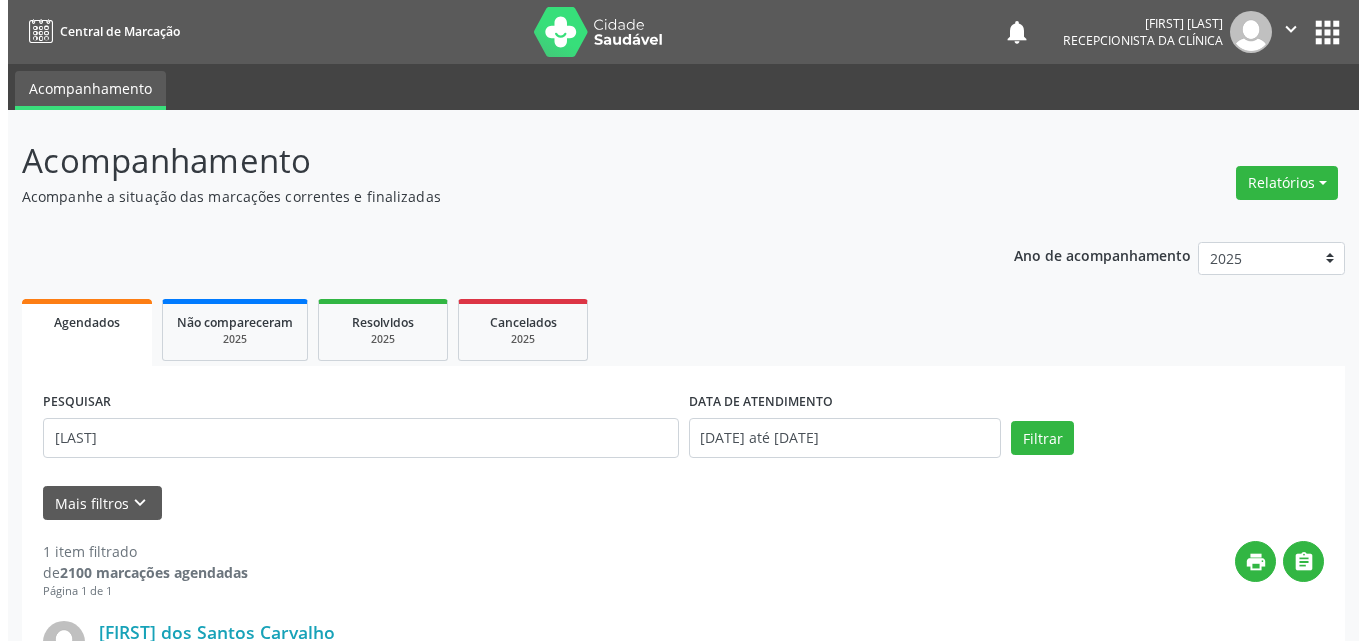 scroll, scrollTop: 264, scrollLeft: 0, axis: vertical 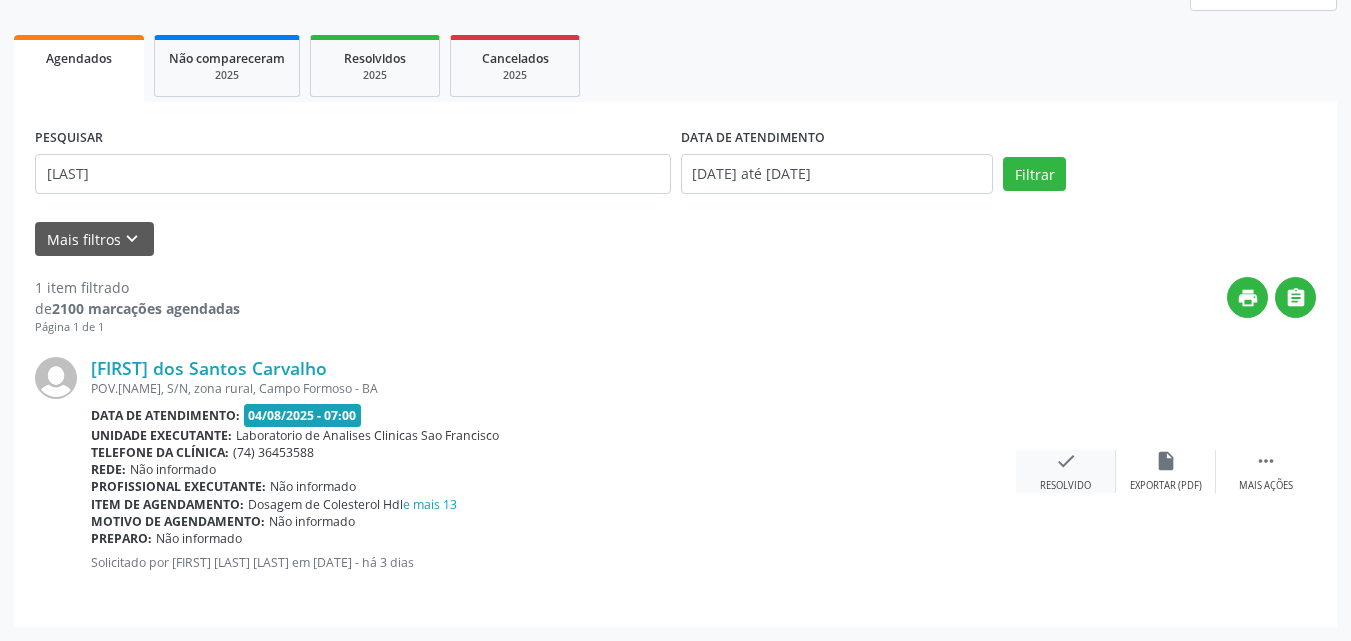 click on "check
Resolvido" at bounding box center [1066, 471] 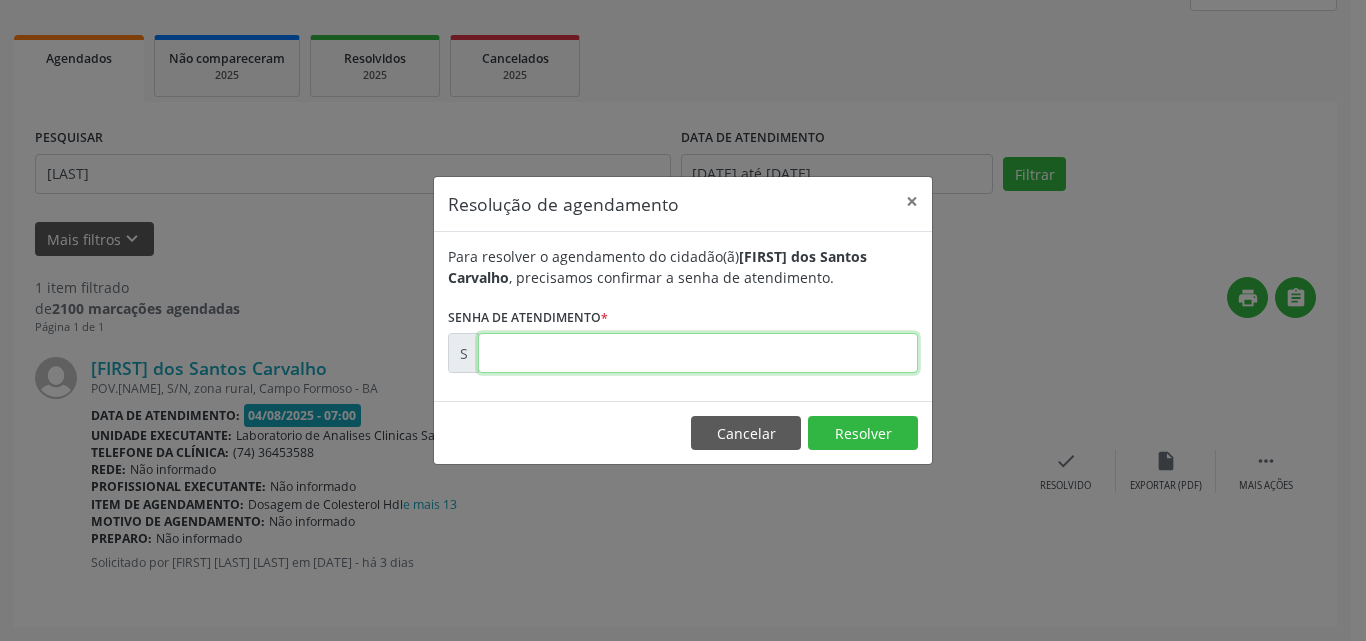 click at bounding box center [698, 353] 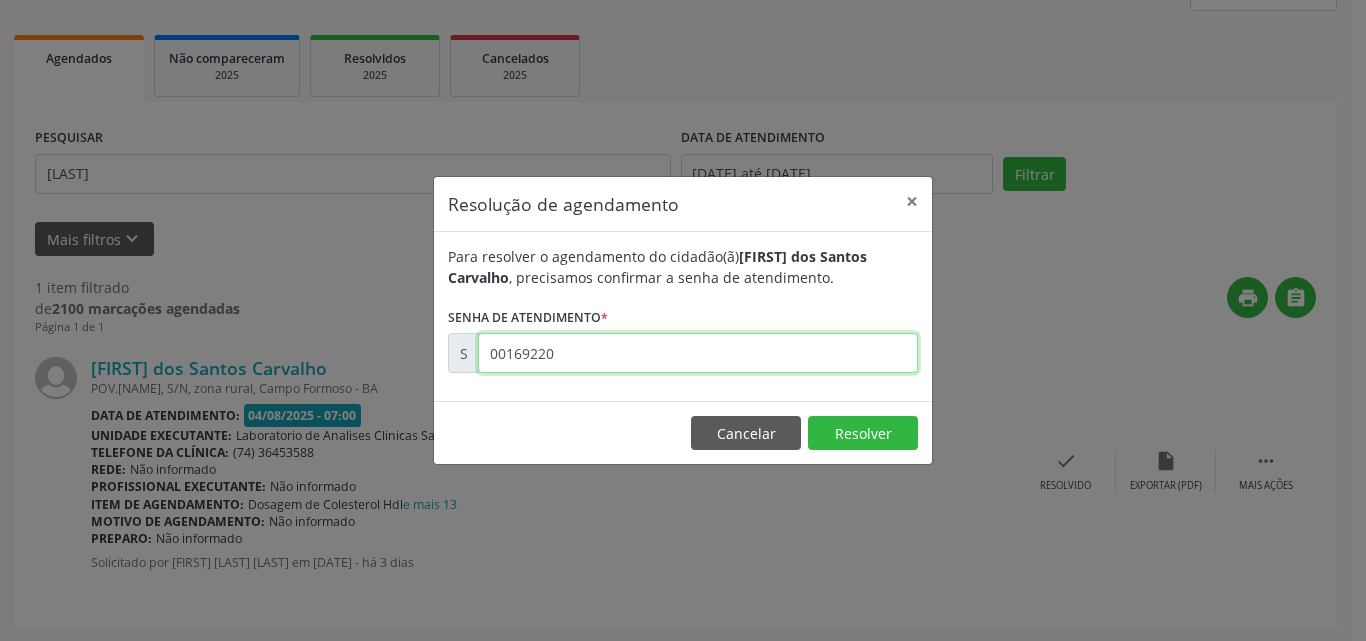 type on "00169220" 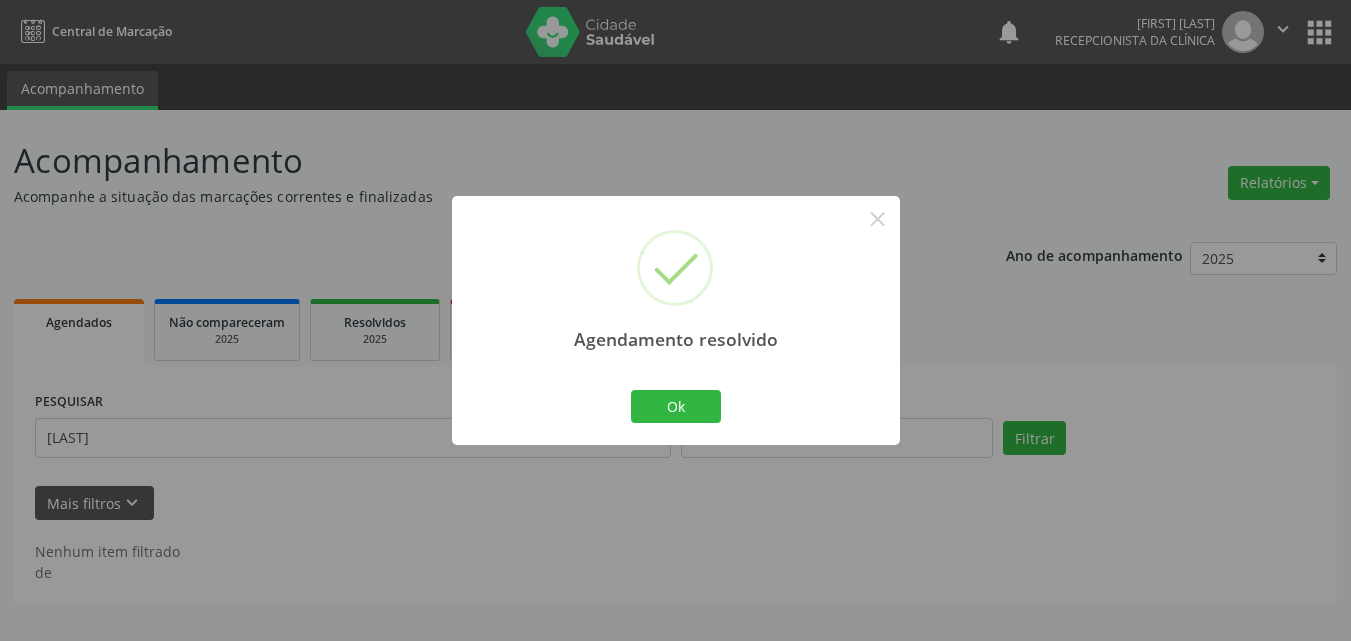 scroll, scrollTop: 0, scrollLeft: 0, axis: both 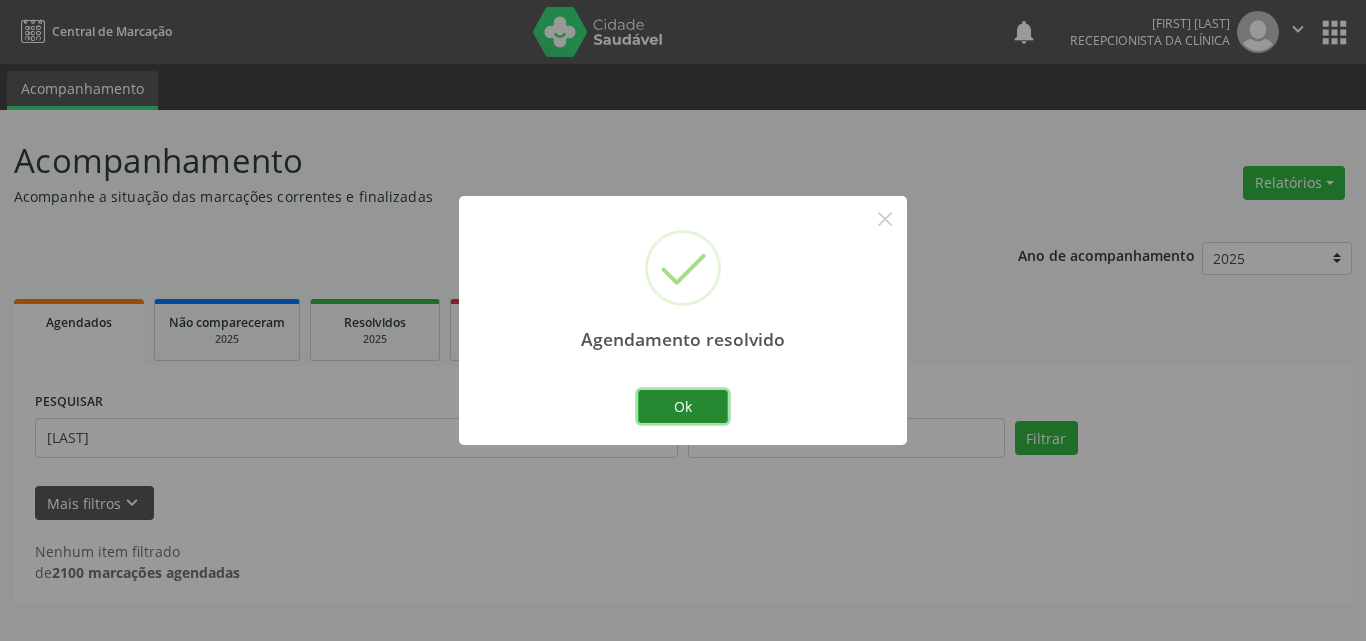 click on "Ok" at bounding box center (683, 407) 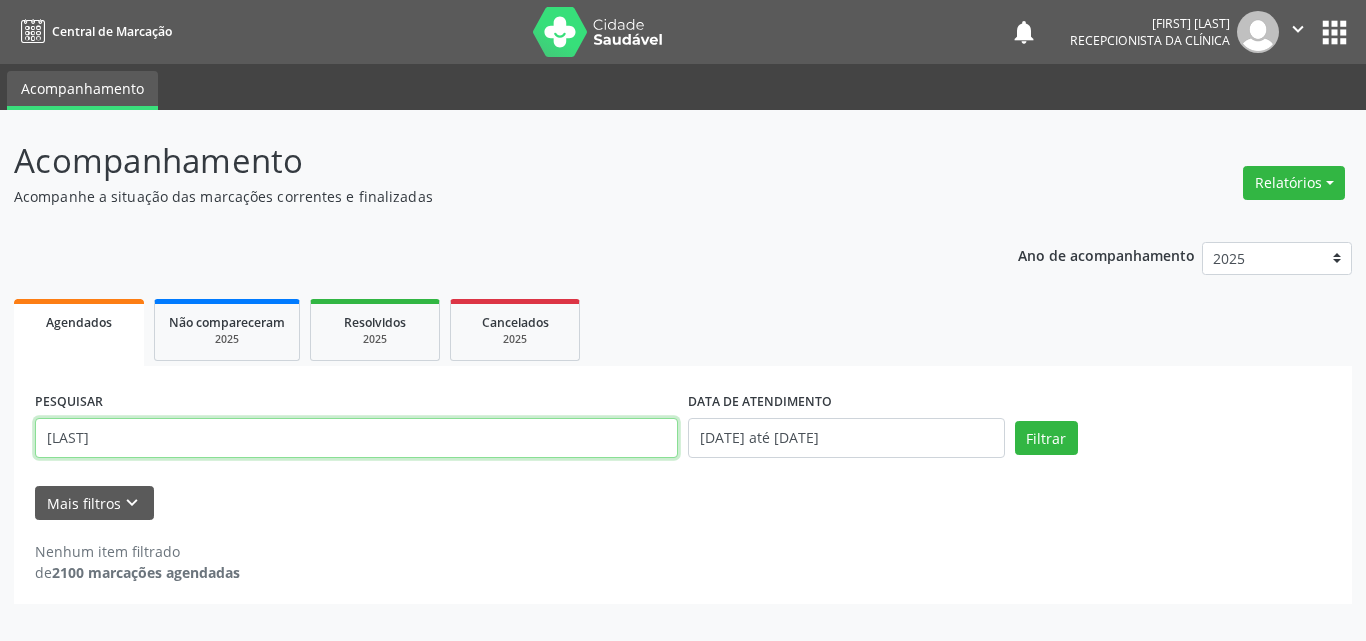 drag, startPoint x: 626, startPoint y: 435, endPoint x: 0, endPoint y: 224, distance: 660.6035 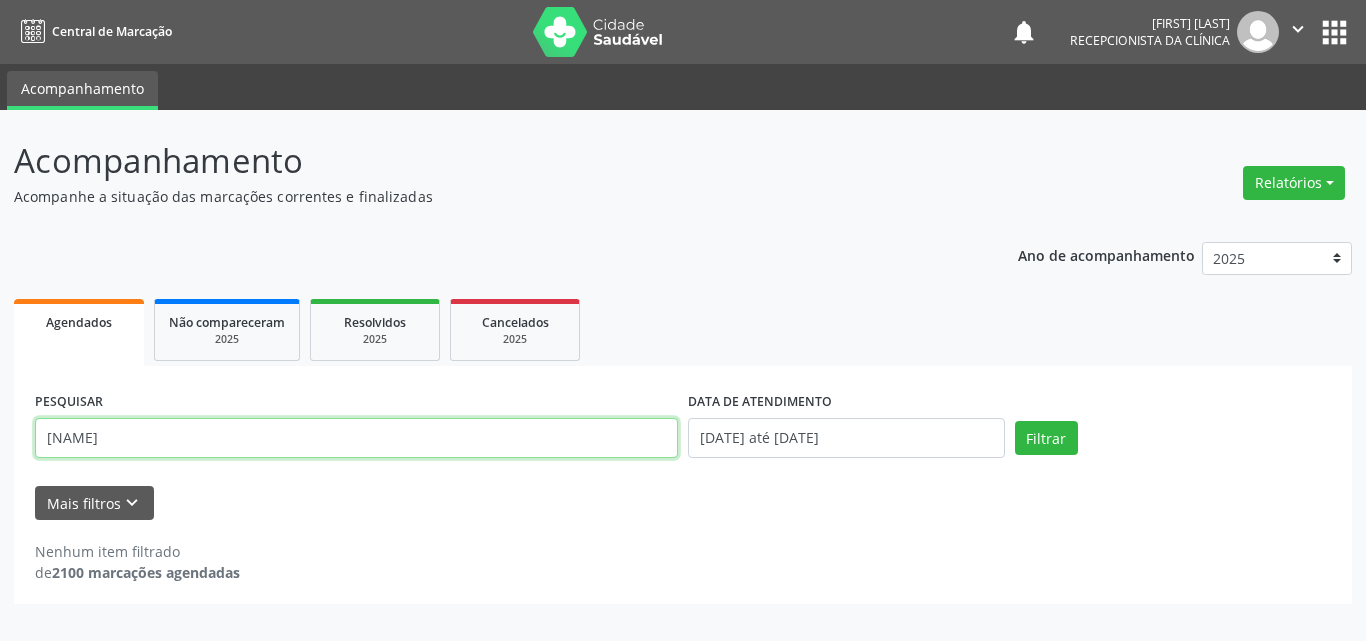 type on "[NAME]" 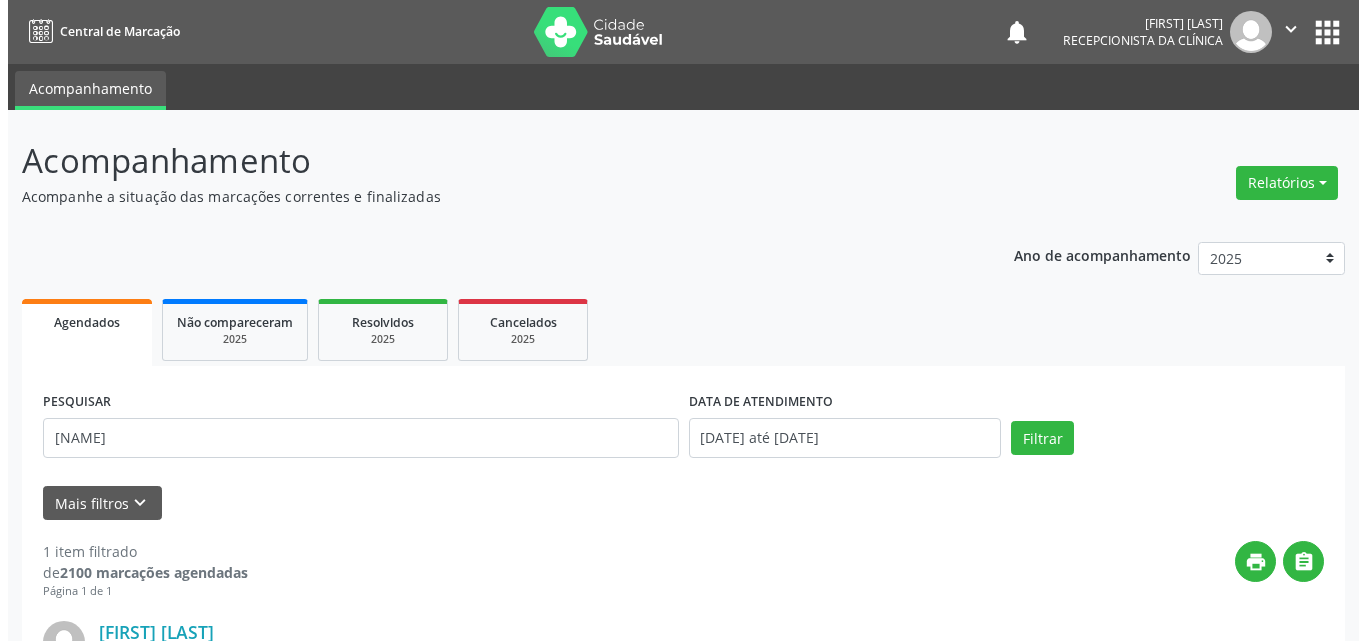 scroll, scrollTop: 264, scrollLeft: 0, axis: vertical 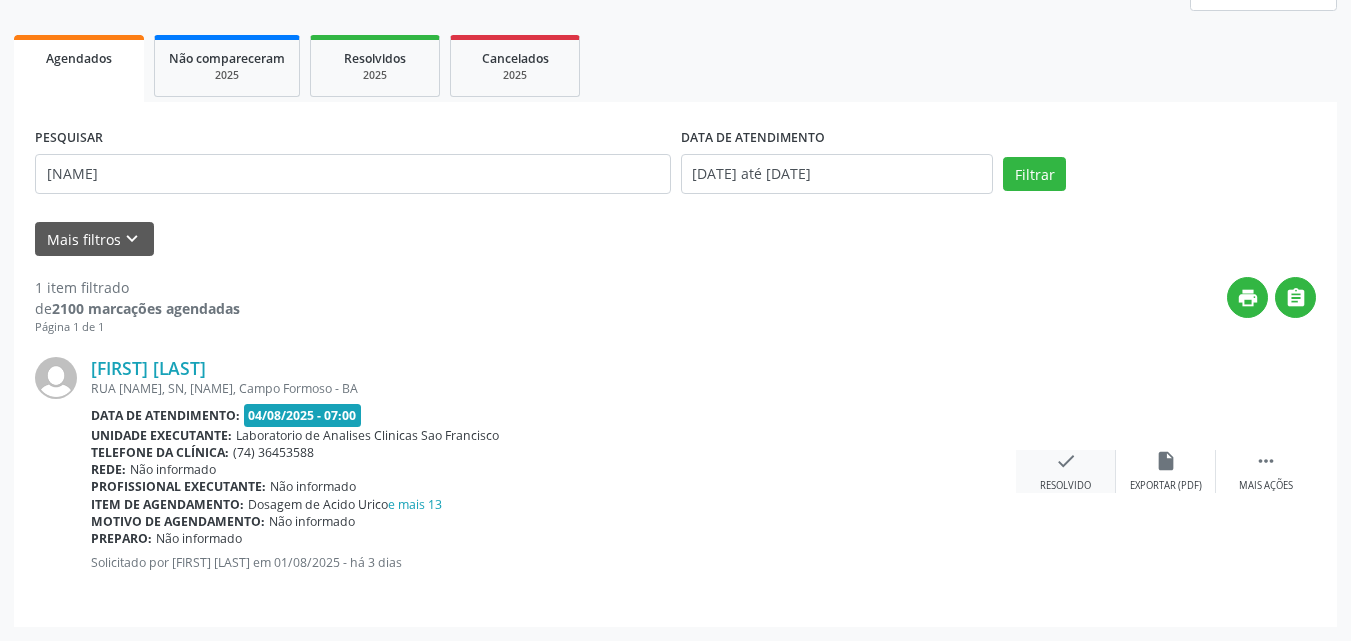 click on "check
Resolvido" at bounding box center [1066, 471] 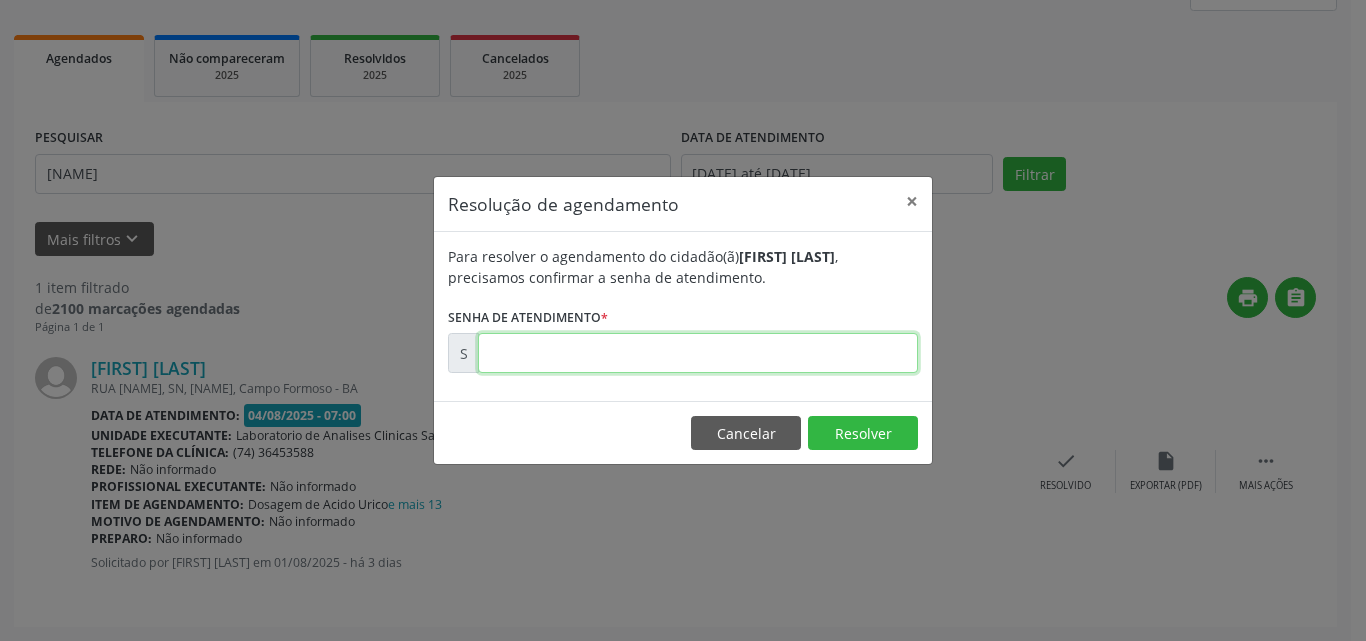 click at bounding box center (698, 353) 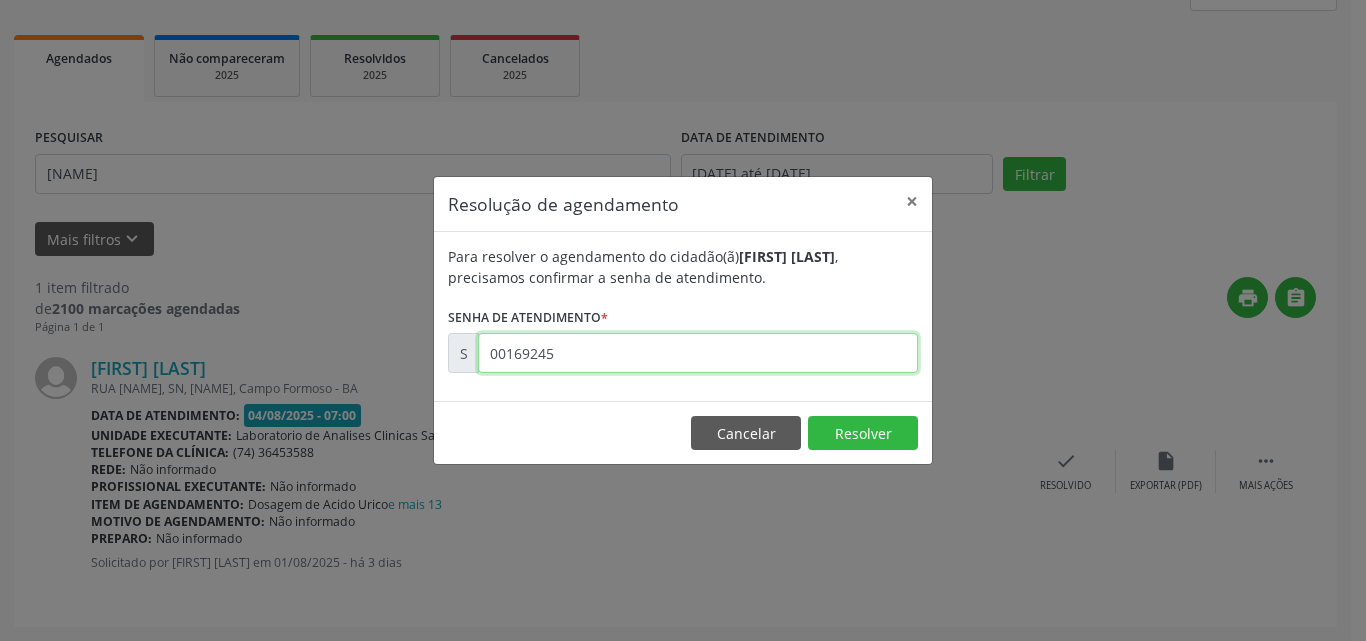 type on "00169245" 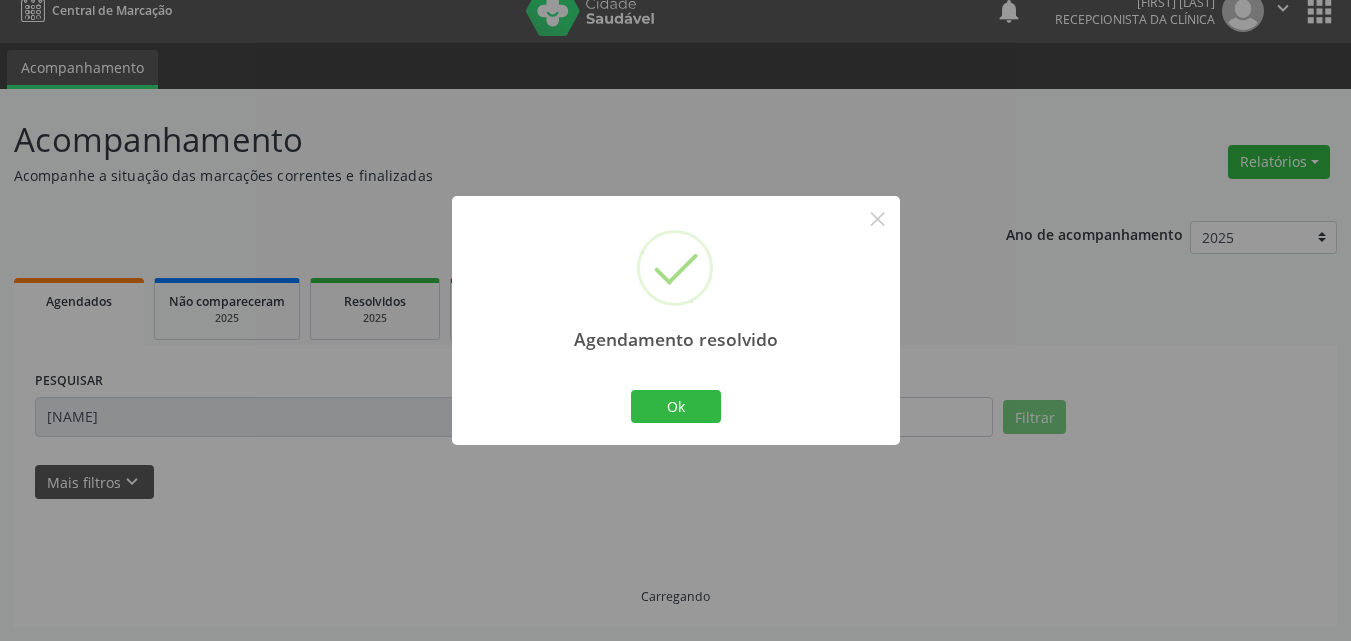 scroll, scrollTop: 0, scrollLeft: 0, axis: both 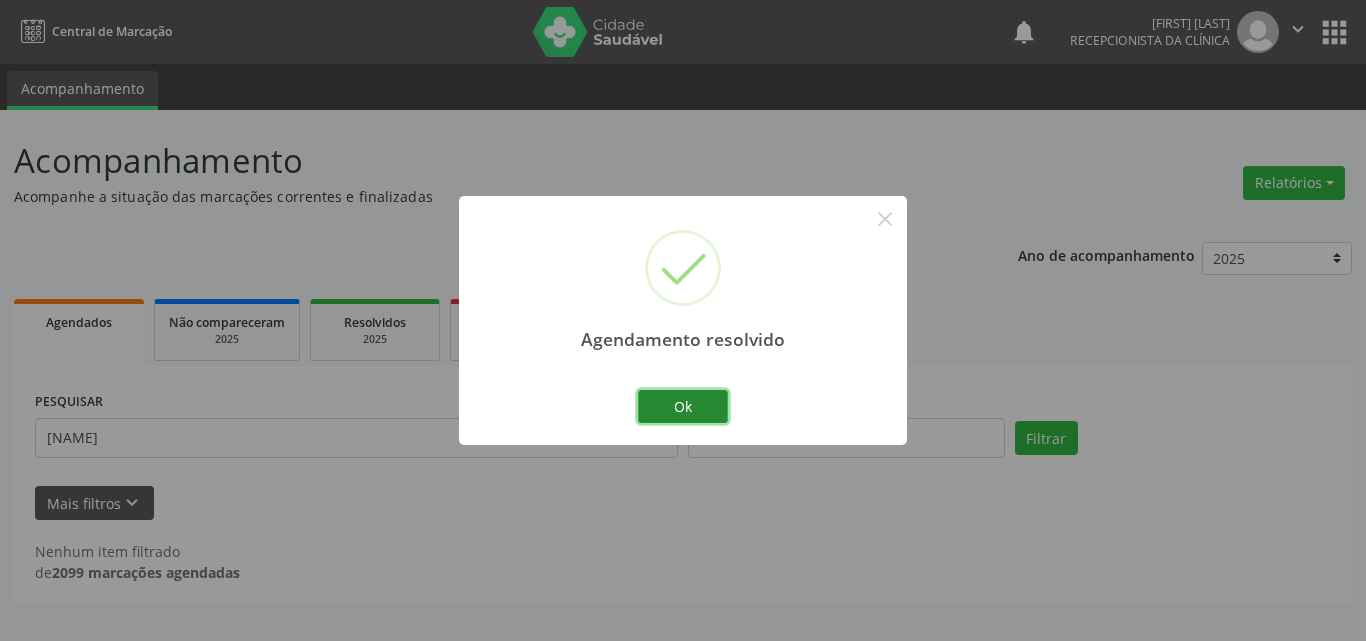 click on "Ok" at bounding box center [683, 407] 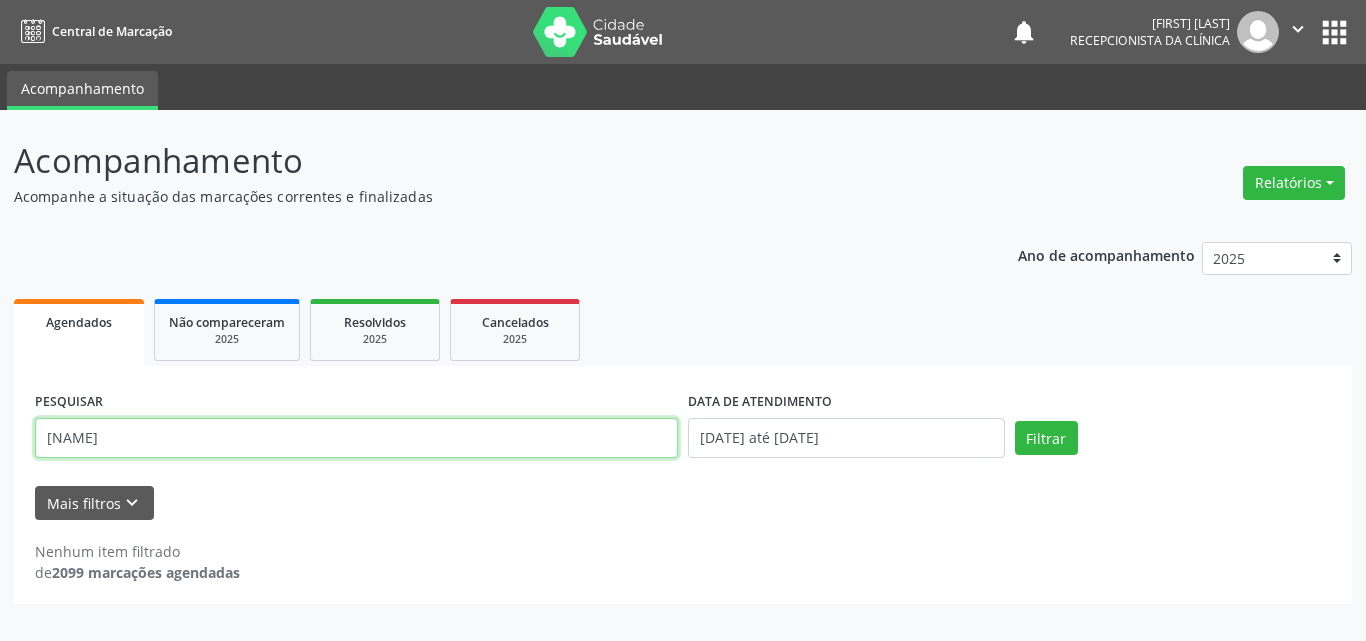 drag, startPoint x: 645, startPoint y: 443, endPoint x: 0, endPoint y: -56, distance: 815.4913 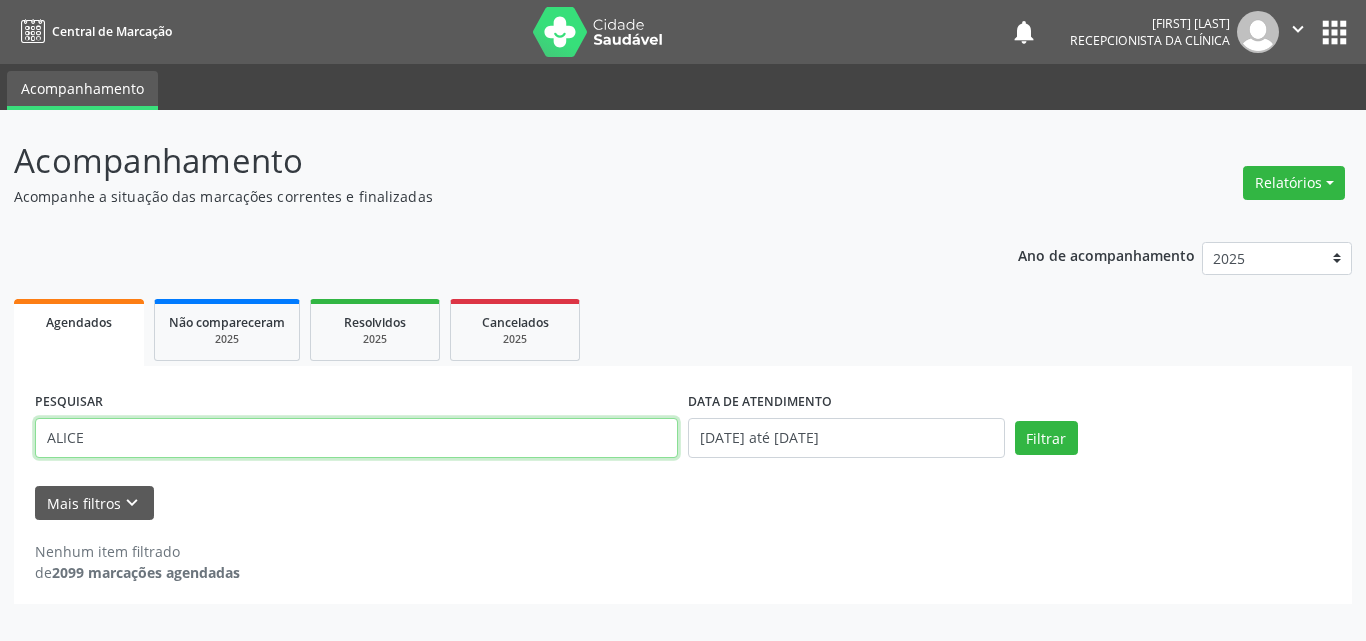 type on "ALICE" 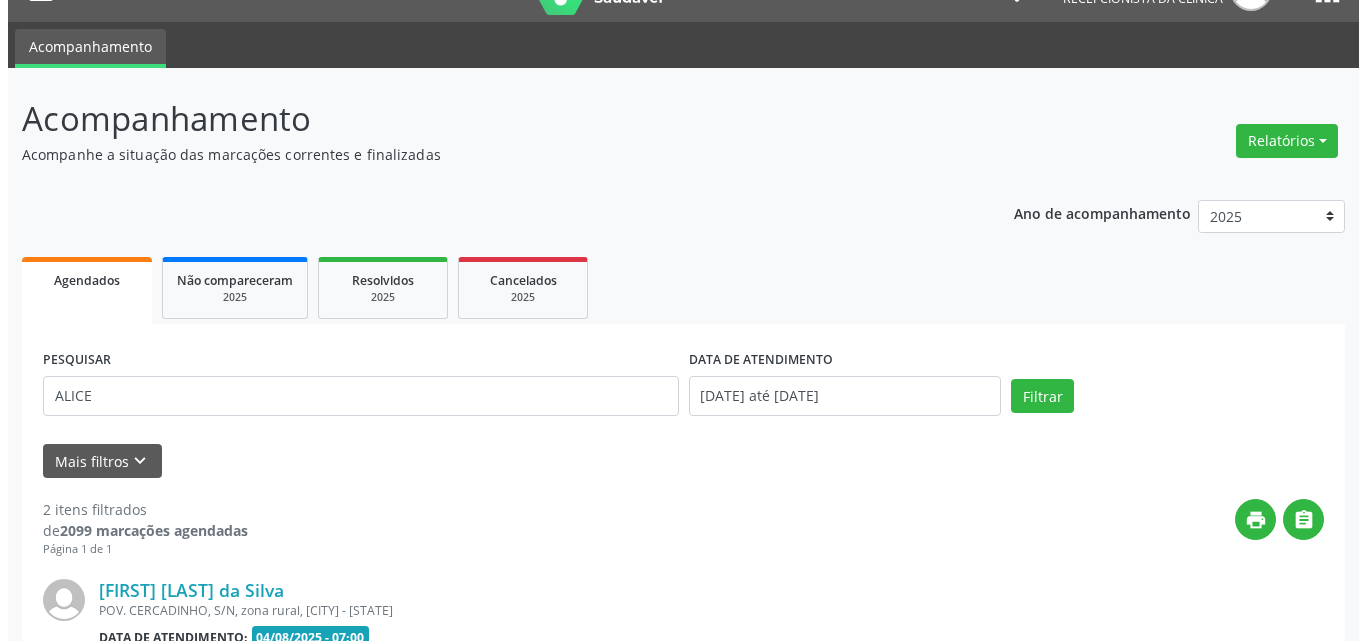scroll, scrollTop: 535, scrollLeft: 0, axis: vertical 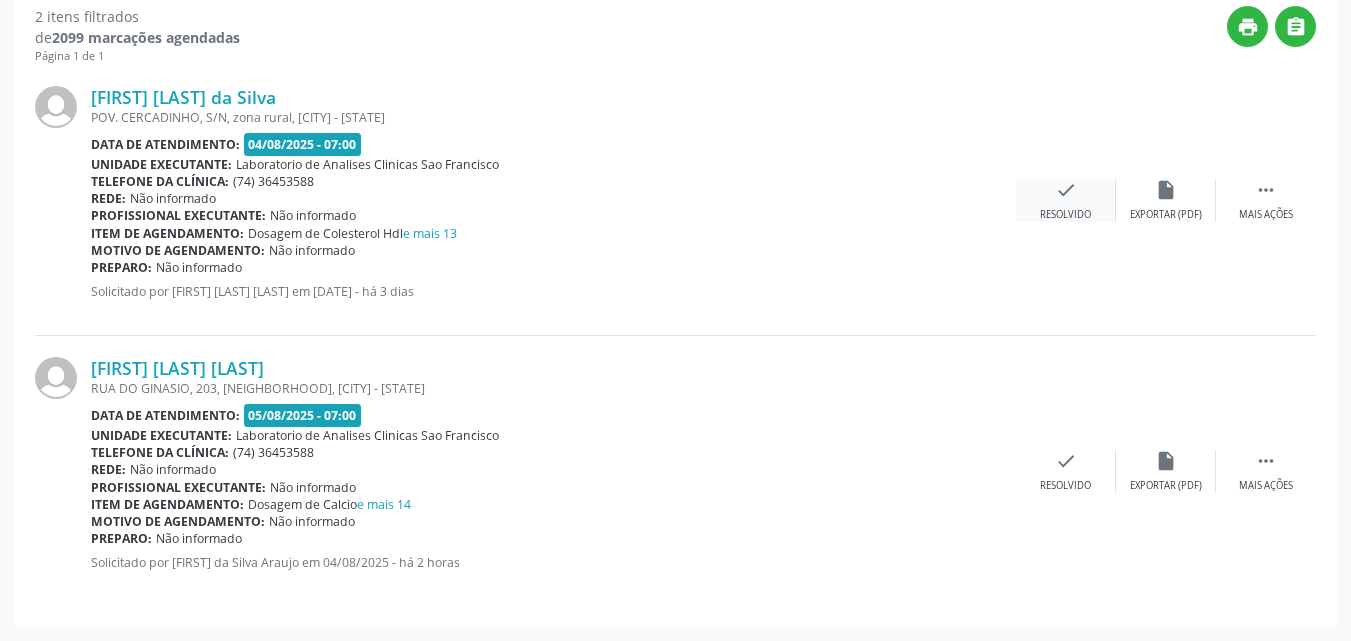 click on "check
Resolvido" at bounding box center [1066, 200] 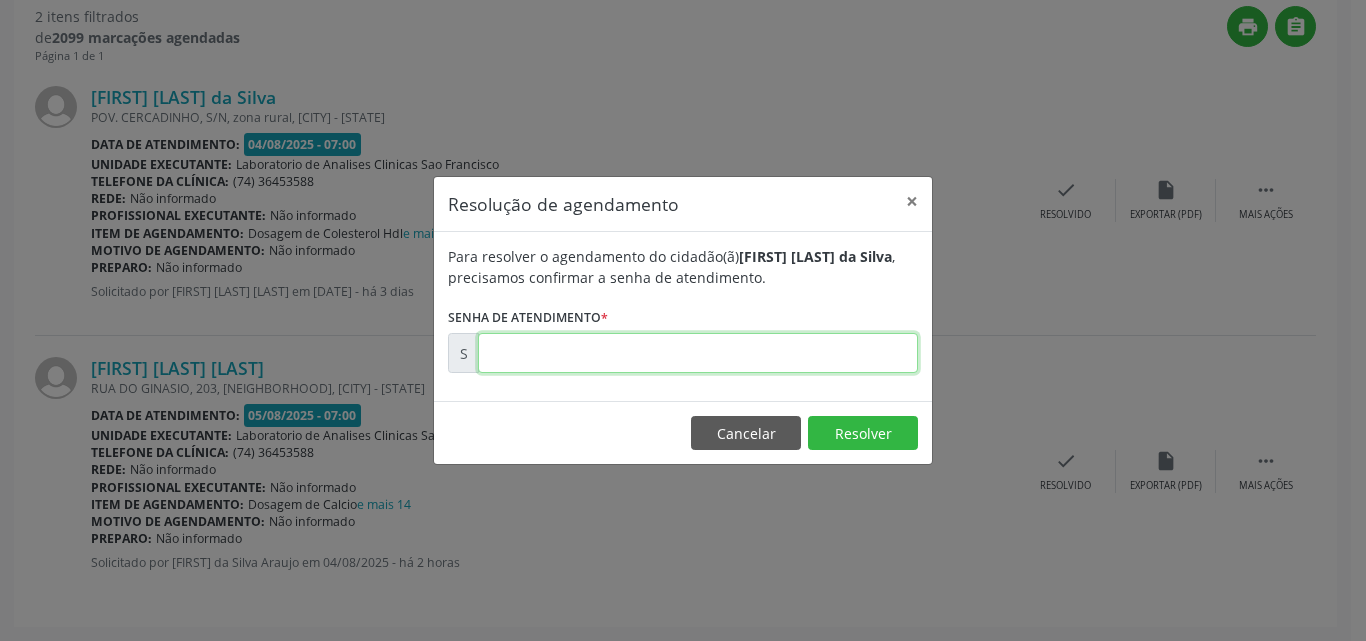 click at bounding box center (698, 353) 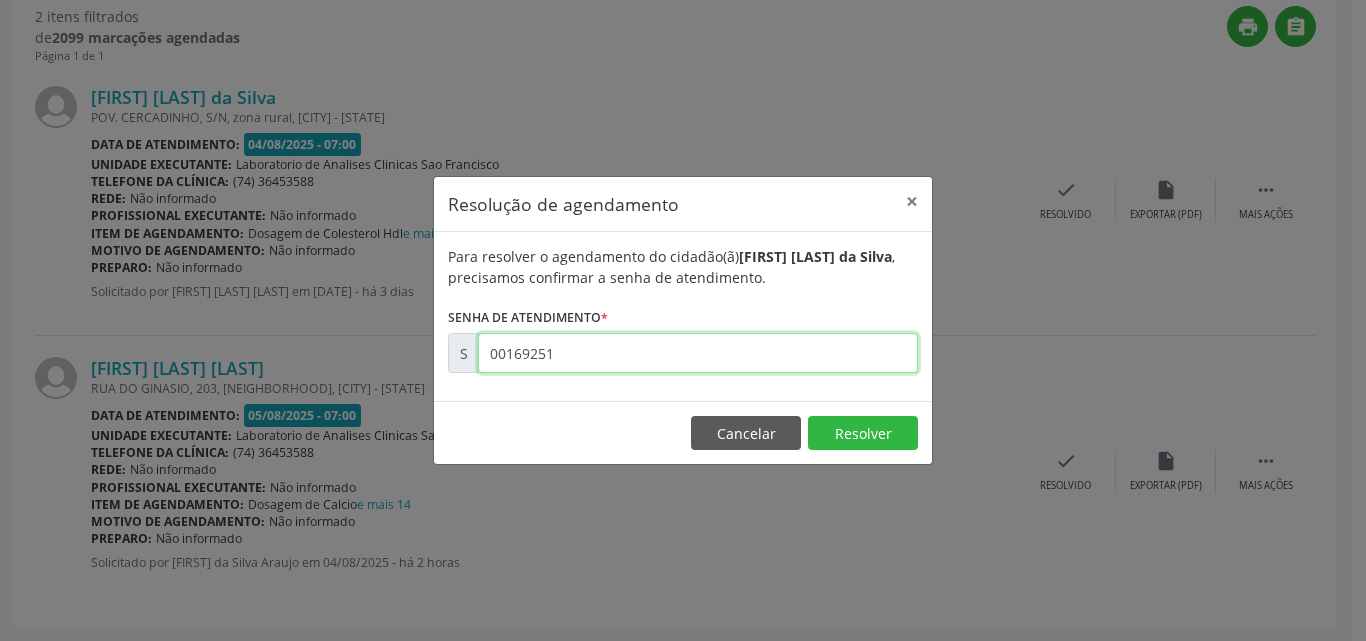 type on "00169251" 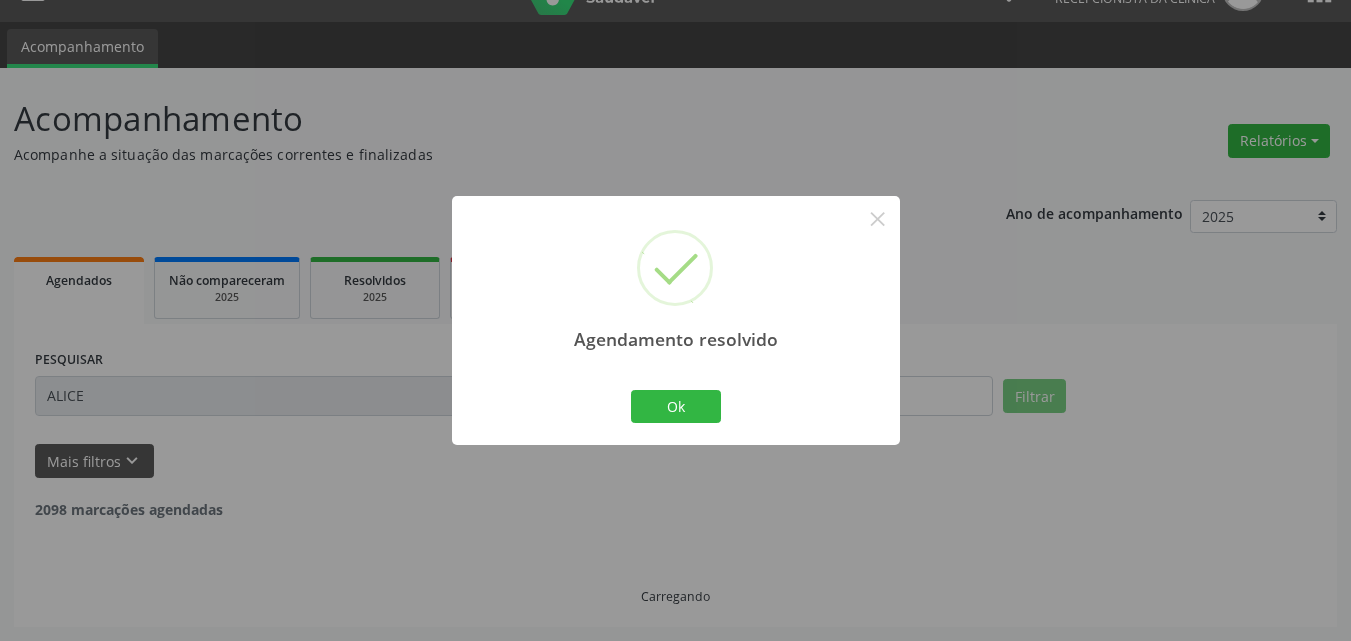 scroll, scrollTop: 264, scrollLeft: 0, axis: vertical 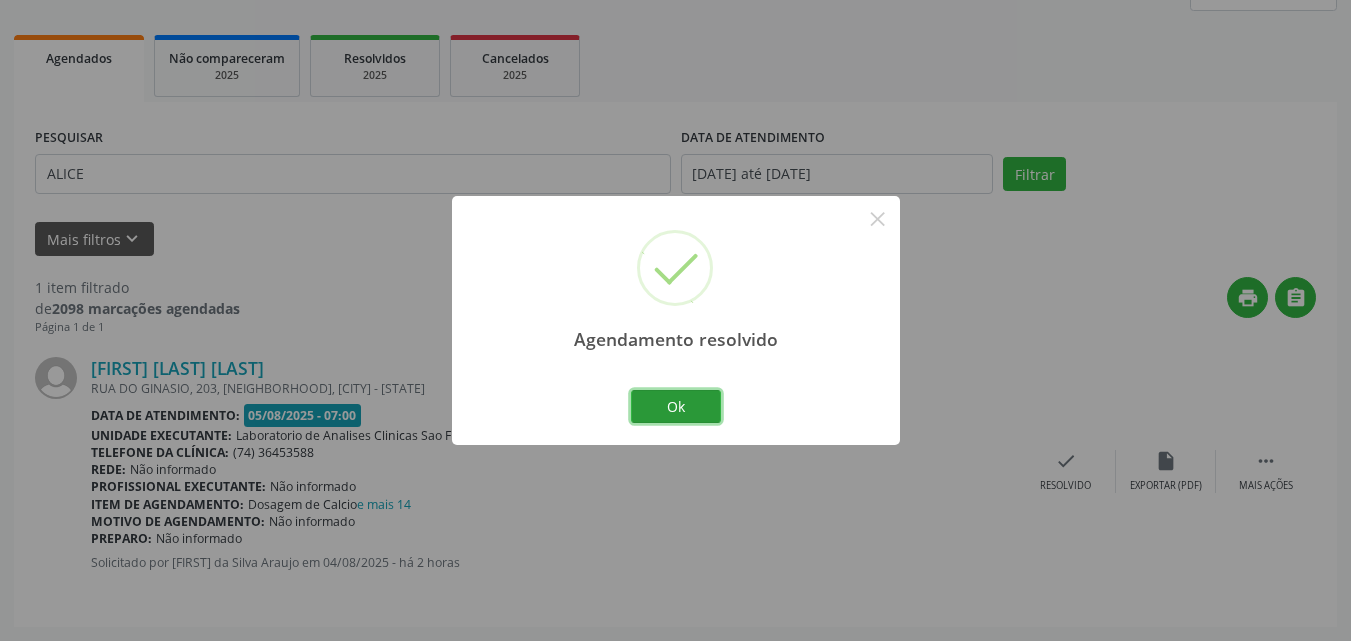 drag, startPoint x: 661, startPoint y: 397, endPoint x: 578, endPoint y: 284, distance: 140.20699 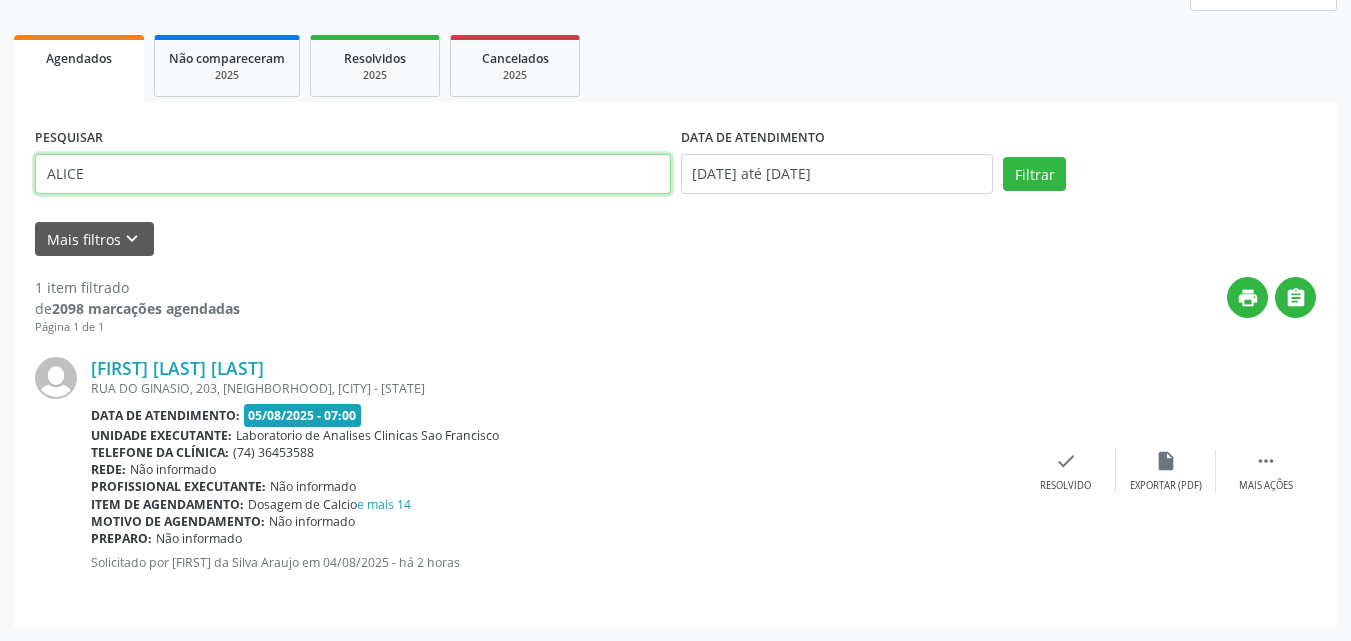 drag, startPoint x: 517, startPoint y: 166, endPoint x: 0, endPoint y: -59, distance: 563.8386 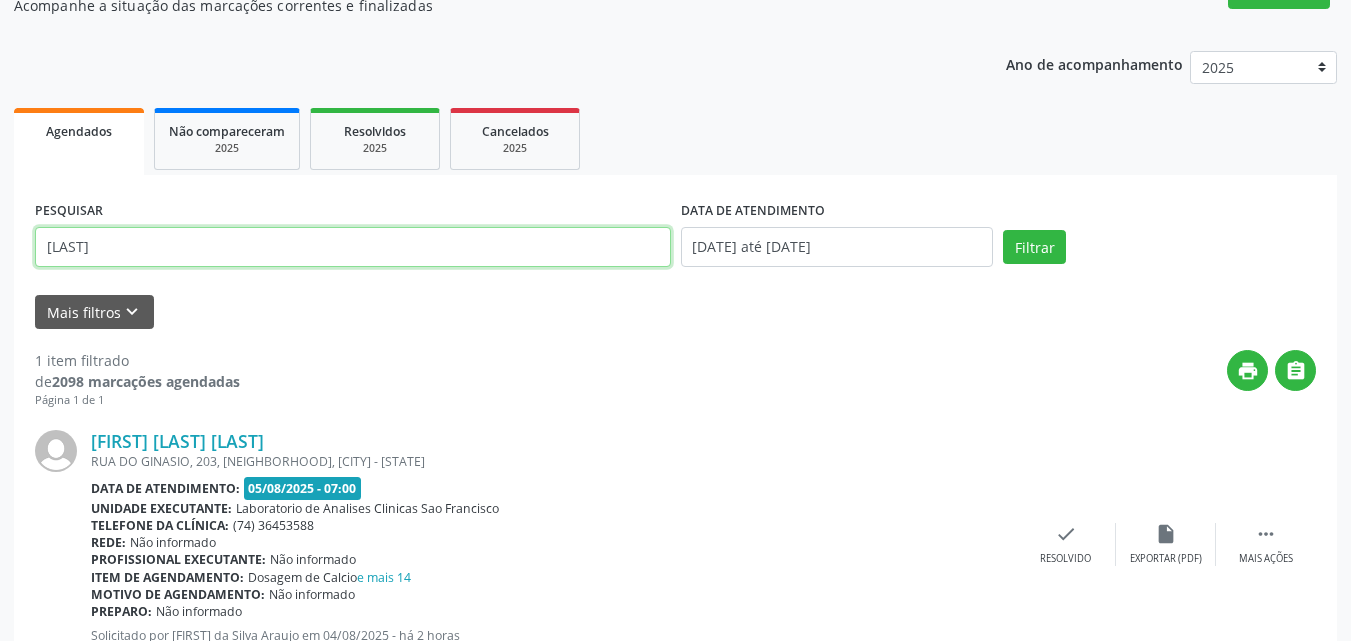 click on "Filtrar" at bounding box center (1034, 247) 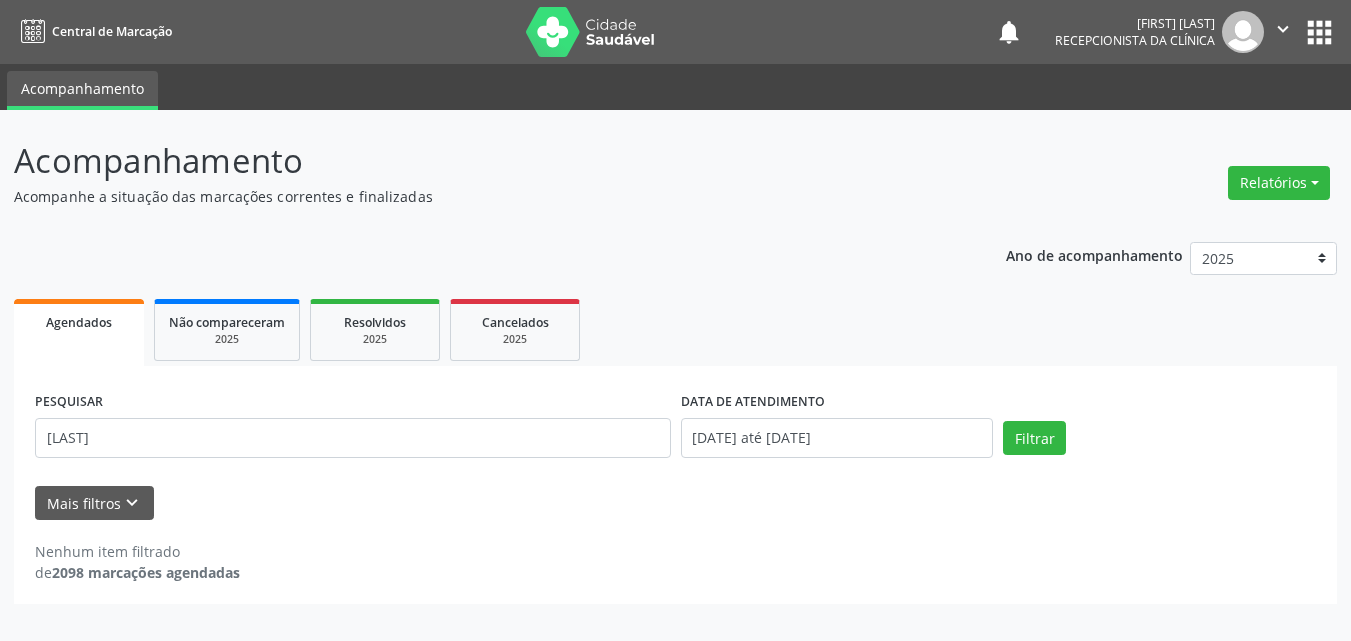 scroll, scrollTop: 0, scrollLeft: 0, axis: both 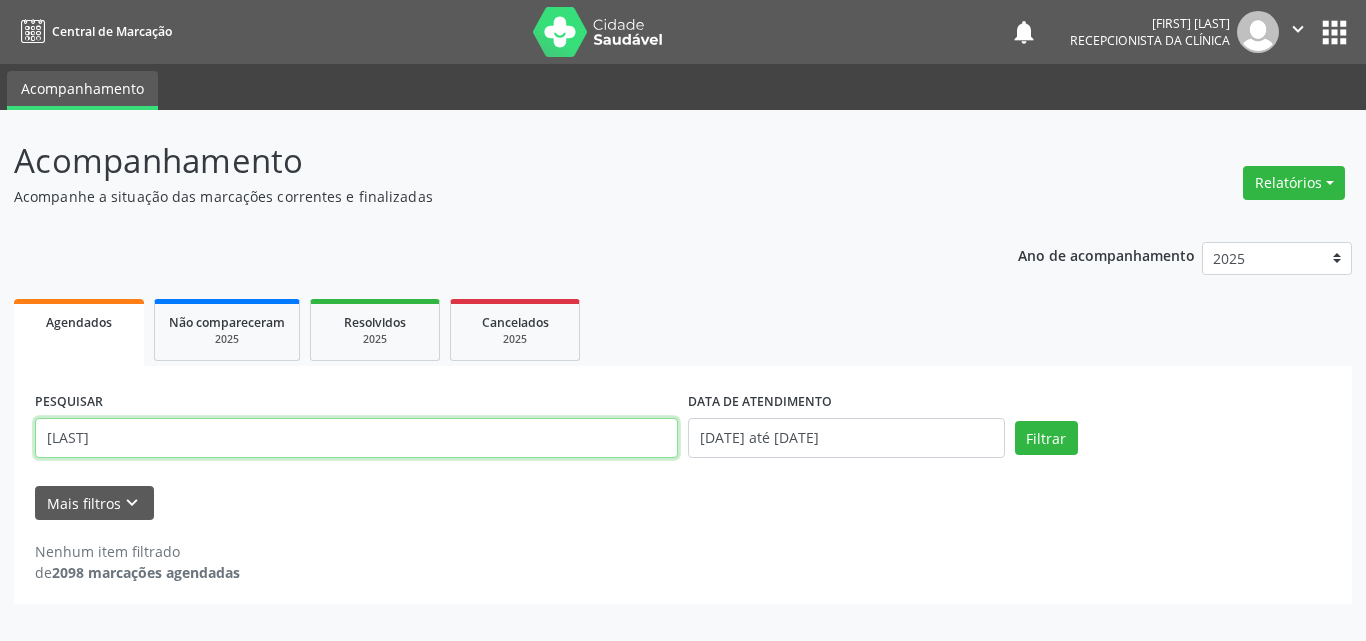 drag, startPoint x: 63, startPoint y: 440, endPoint x: 92, endPoint y: 453, distance: 31.780497 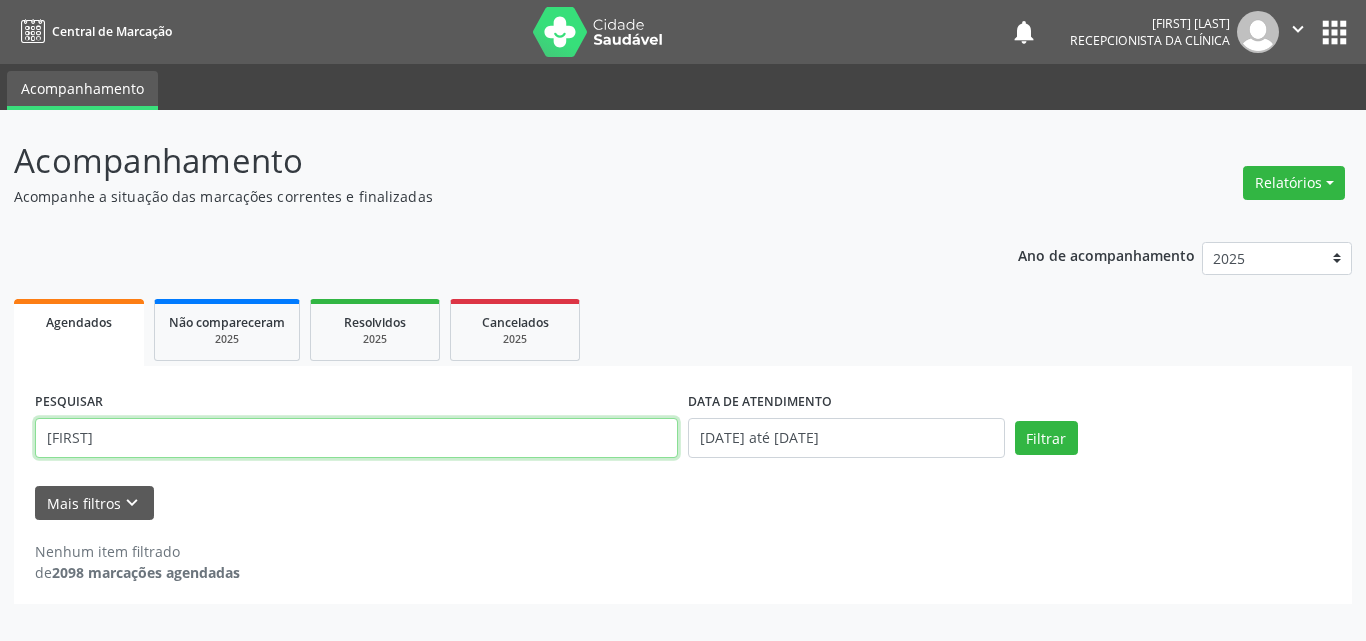 type on "[FIRST]" 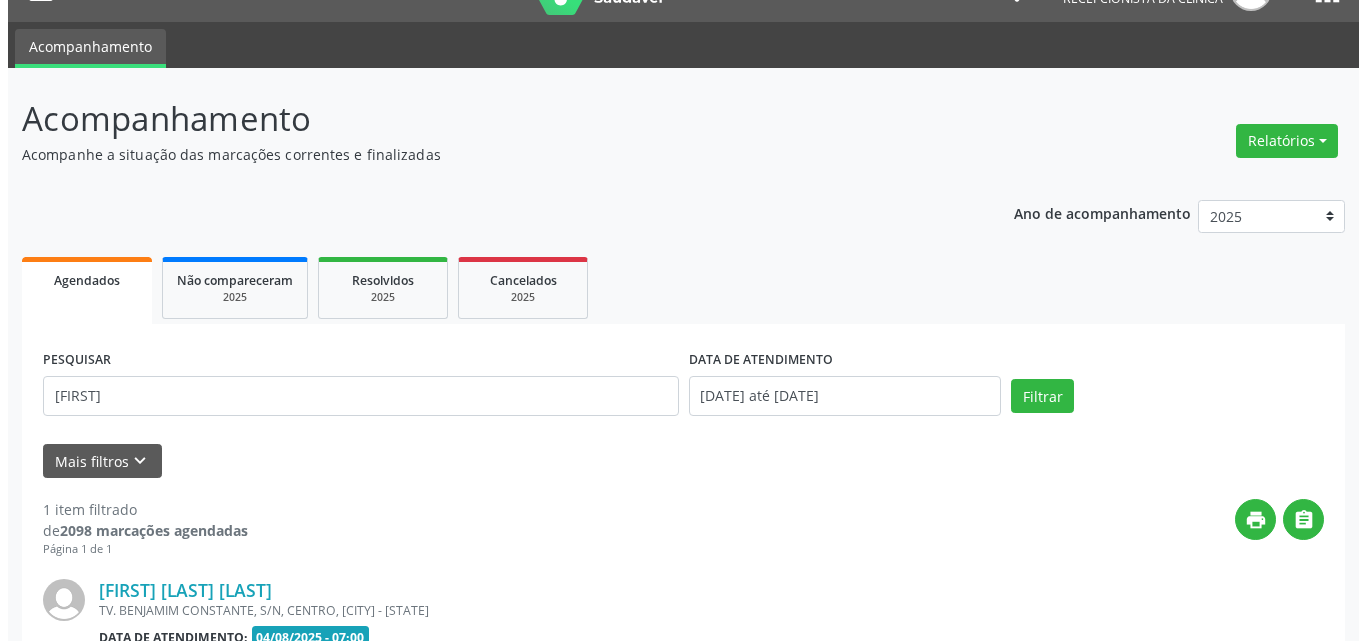 scroll, scrollTop: 264, scrollLeft: 0, axis: vertical 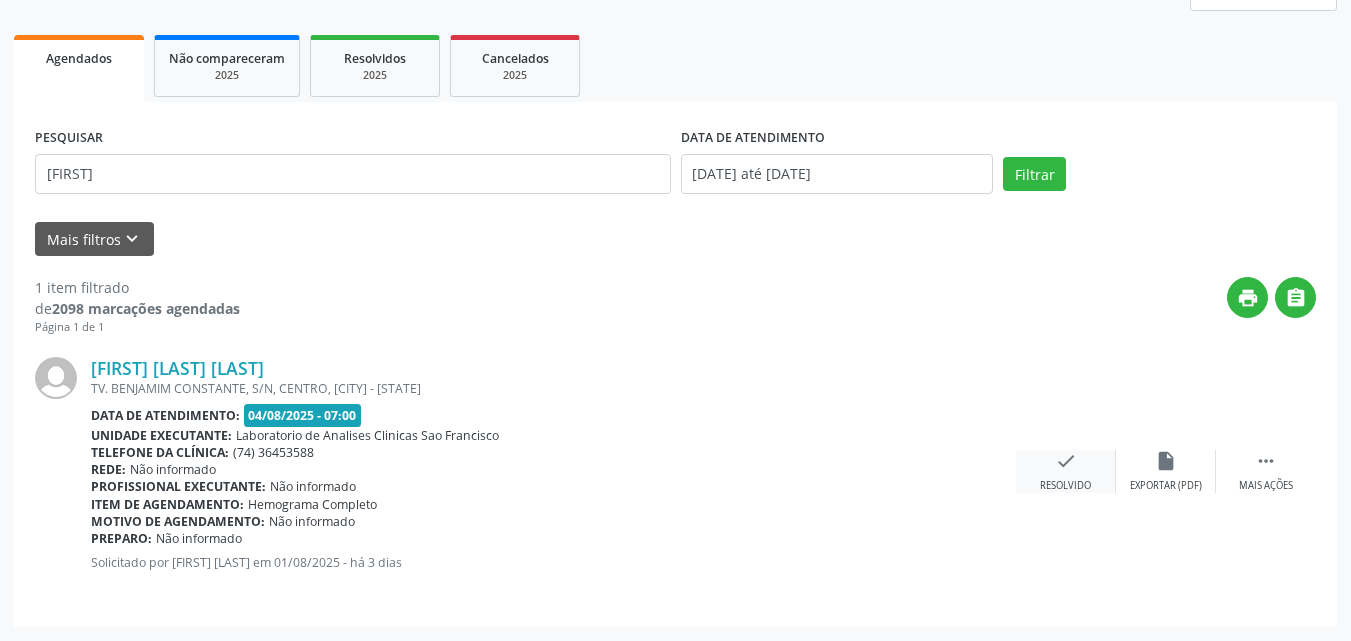 click on "check
Resolvido" at bounding box center (1066, 471) 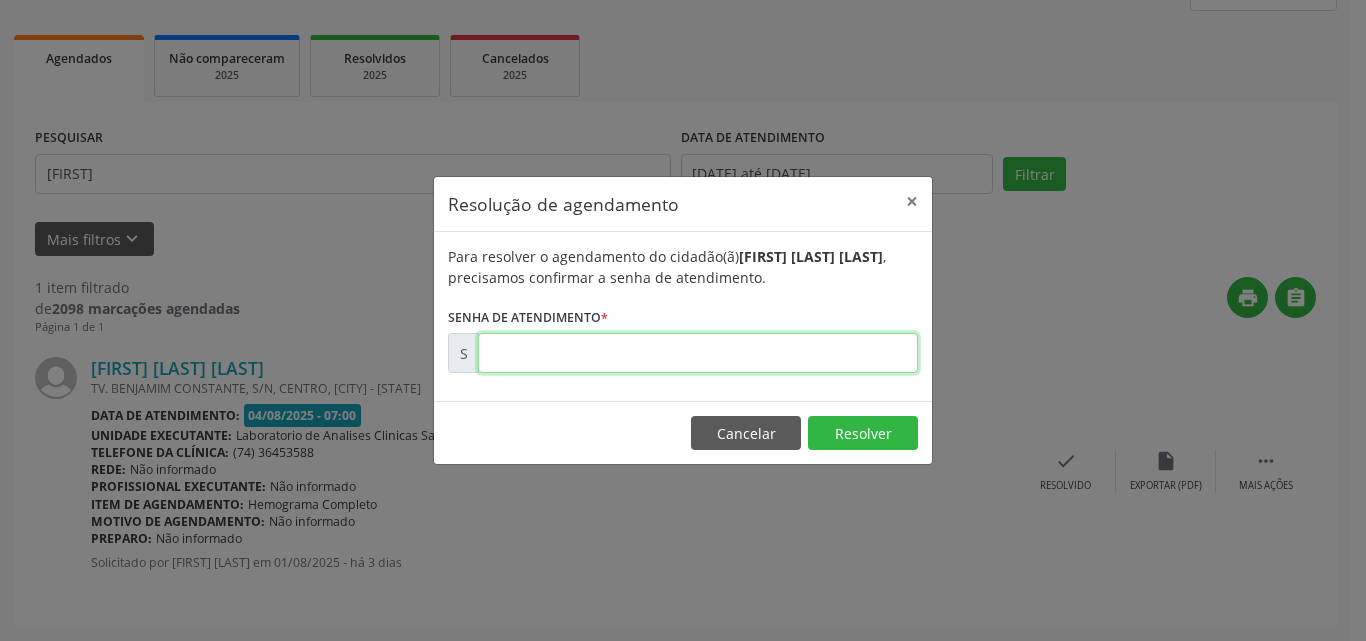 click at bounding box center [698, 353] 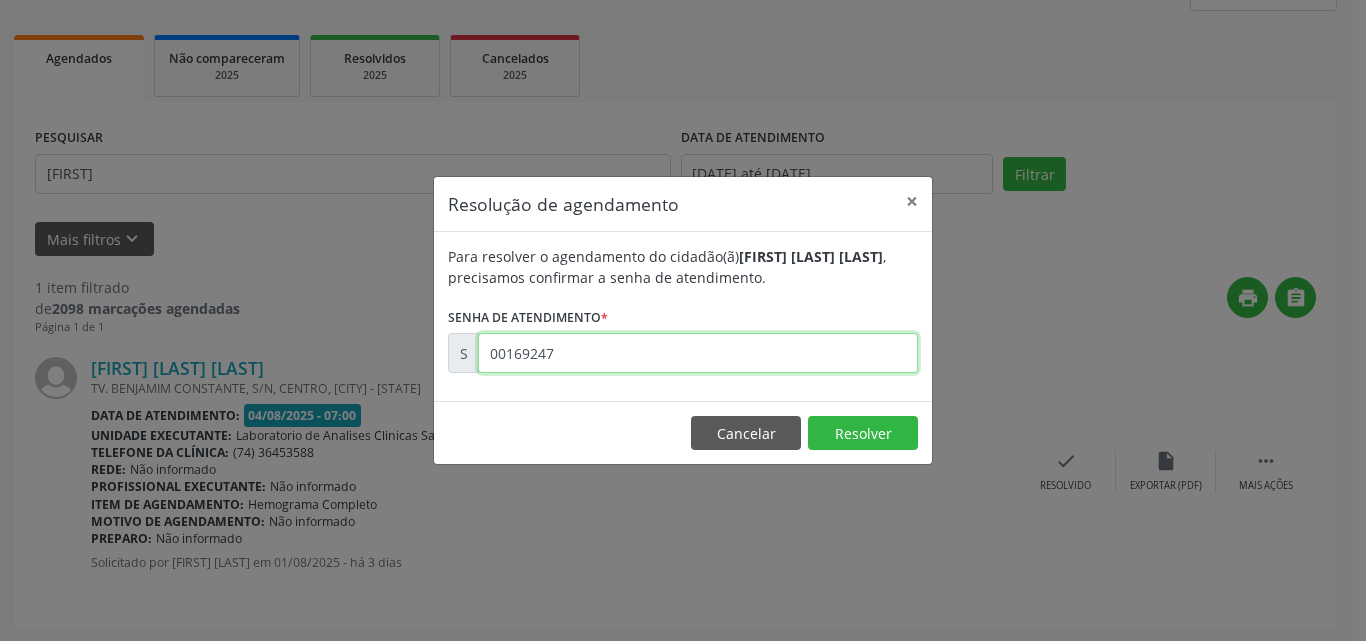 type on "00169247" 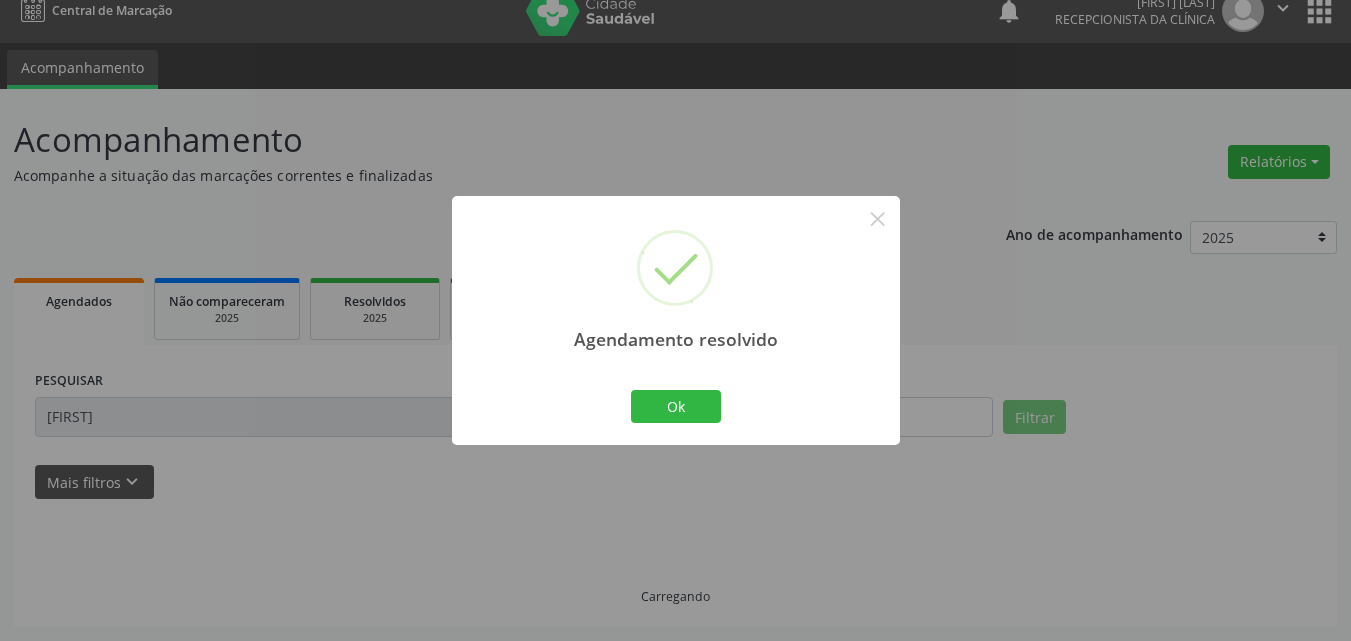 scroll, scrollTop: 0, scrollLeft: 0, axis: both 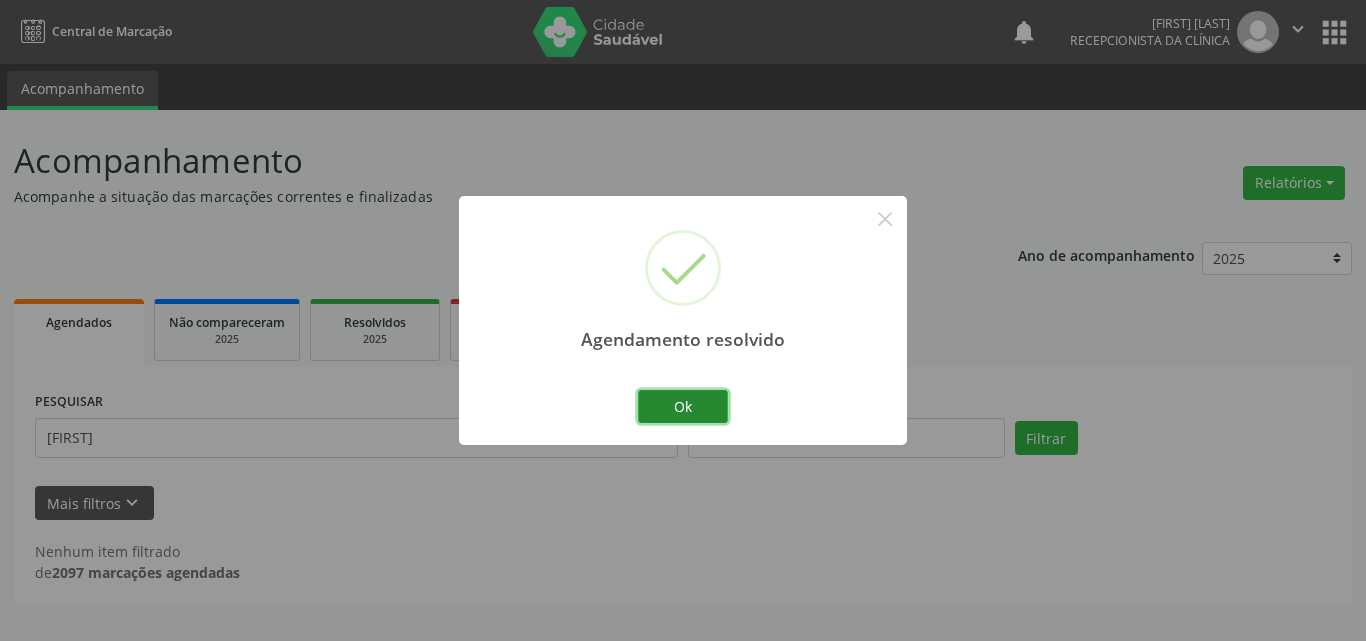click on "Ok" at bounding box center [683, 407] 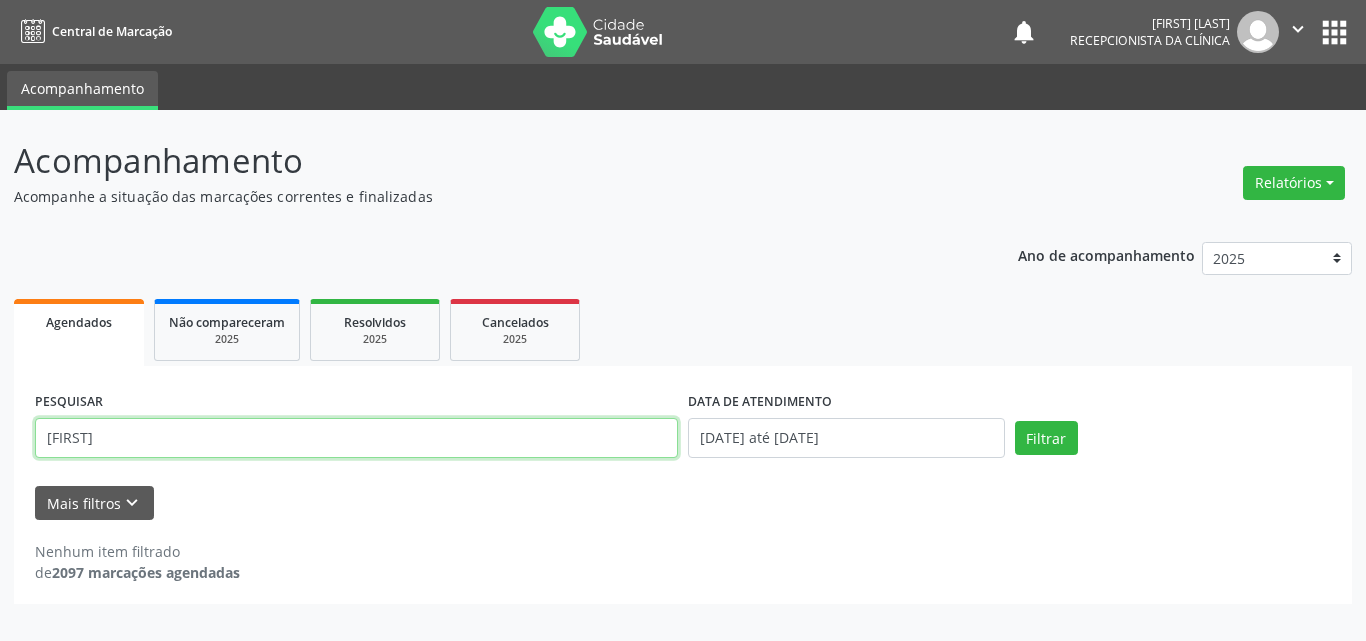 drag, startPoint x: 478, startPoint y: 441, endPoint x: 0, endPoint y: 251, distance: 514.3773 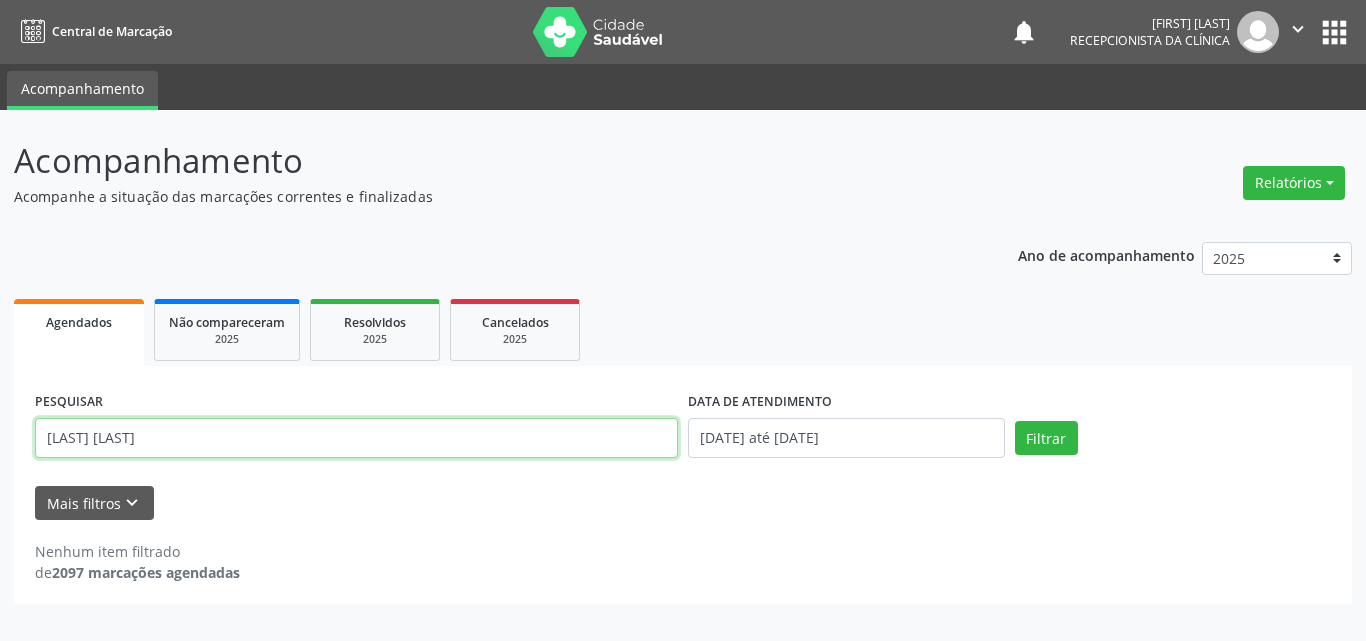 type on "[LAST] [LAST]" 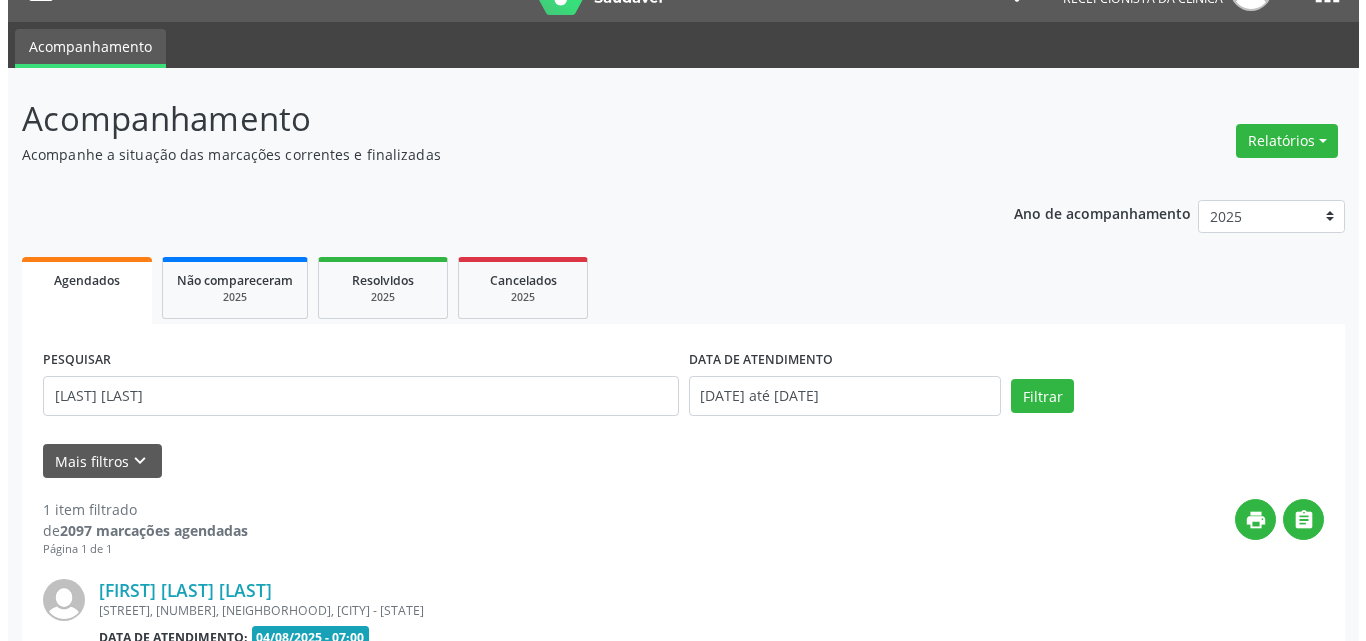 scroll, scrollTop: 264, scrollLeft: 0, axis: vertical 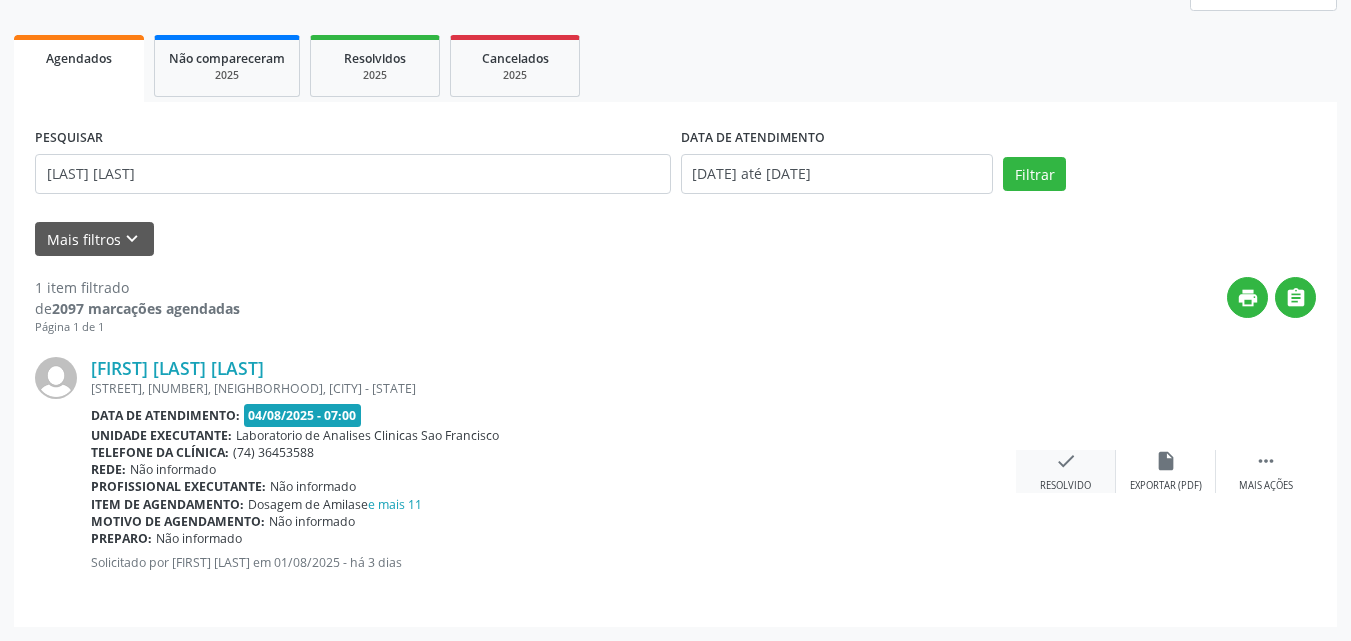 click on "check
Resolvido" at bounding box center [1066, 471] 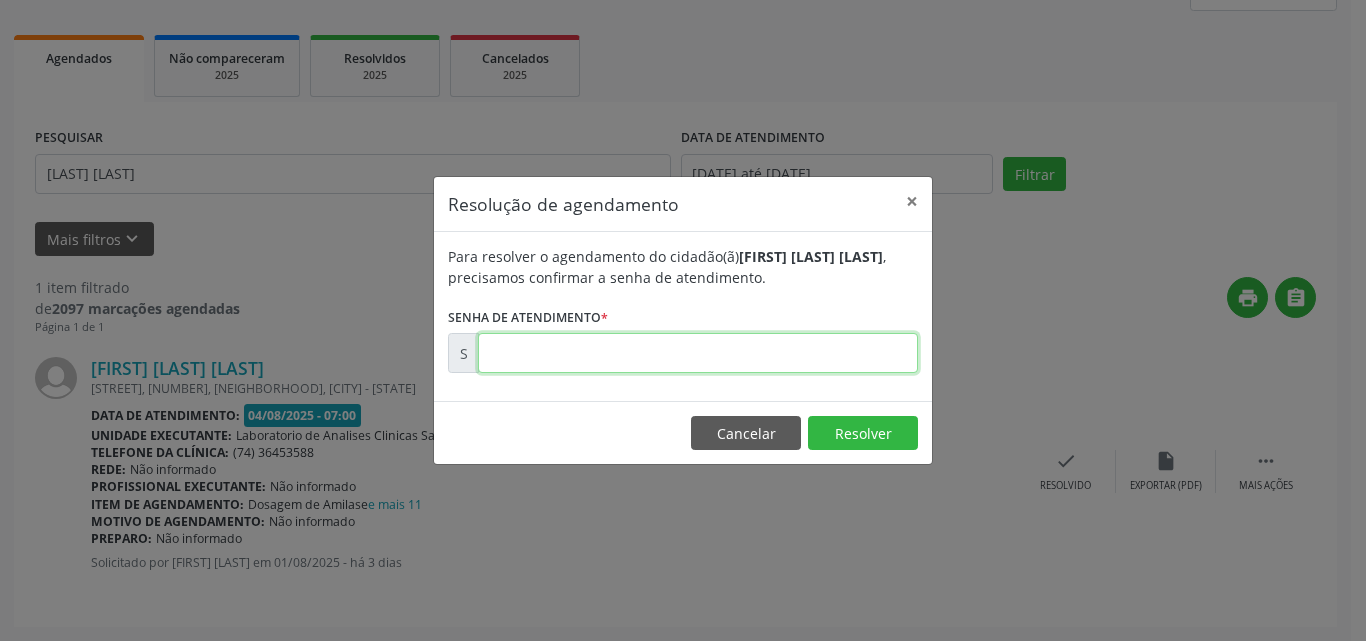 click at bounding box center [698, 353] 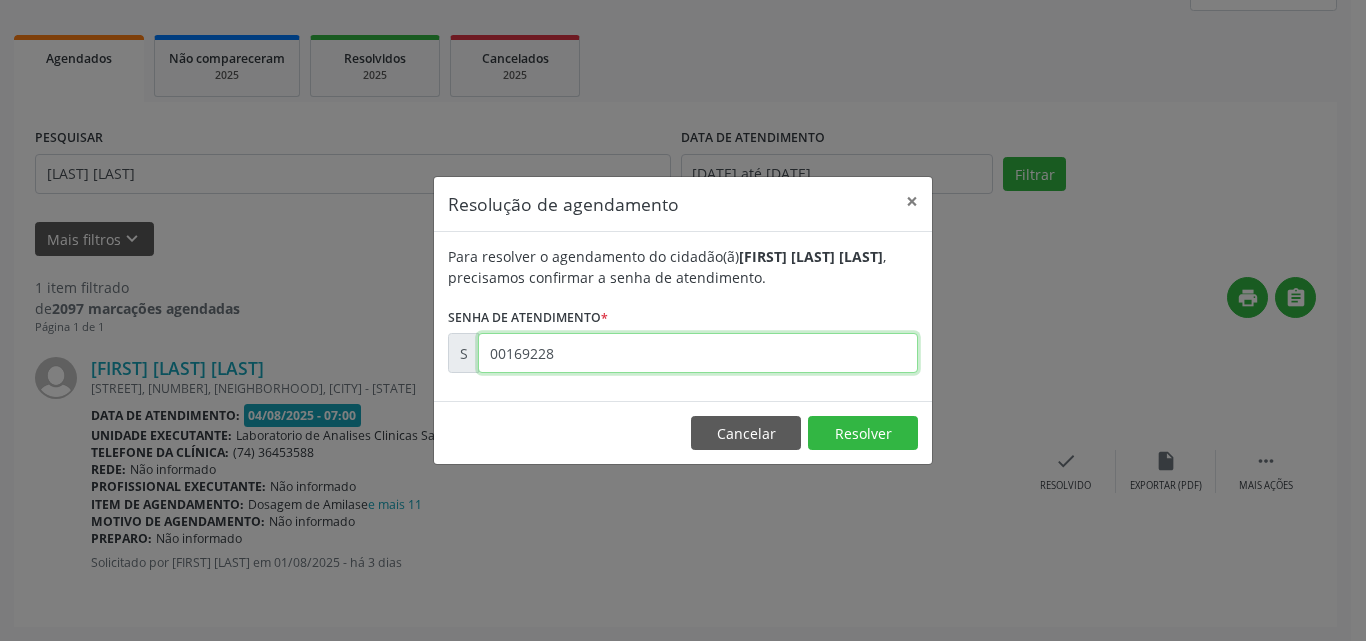 type on "00169228" 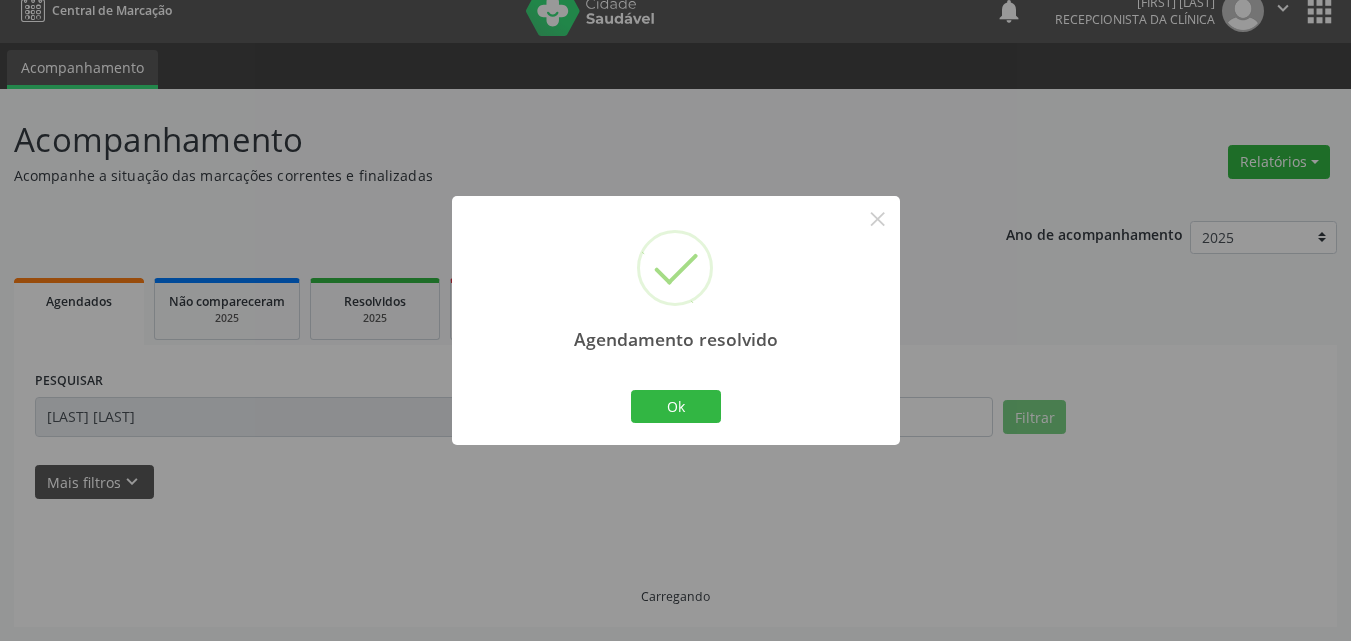 scroll, scrollTop: 0, scrollLeft: 0, axis: both 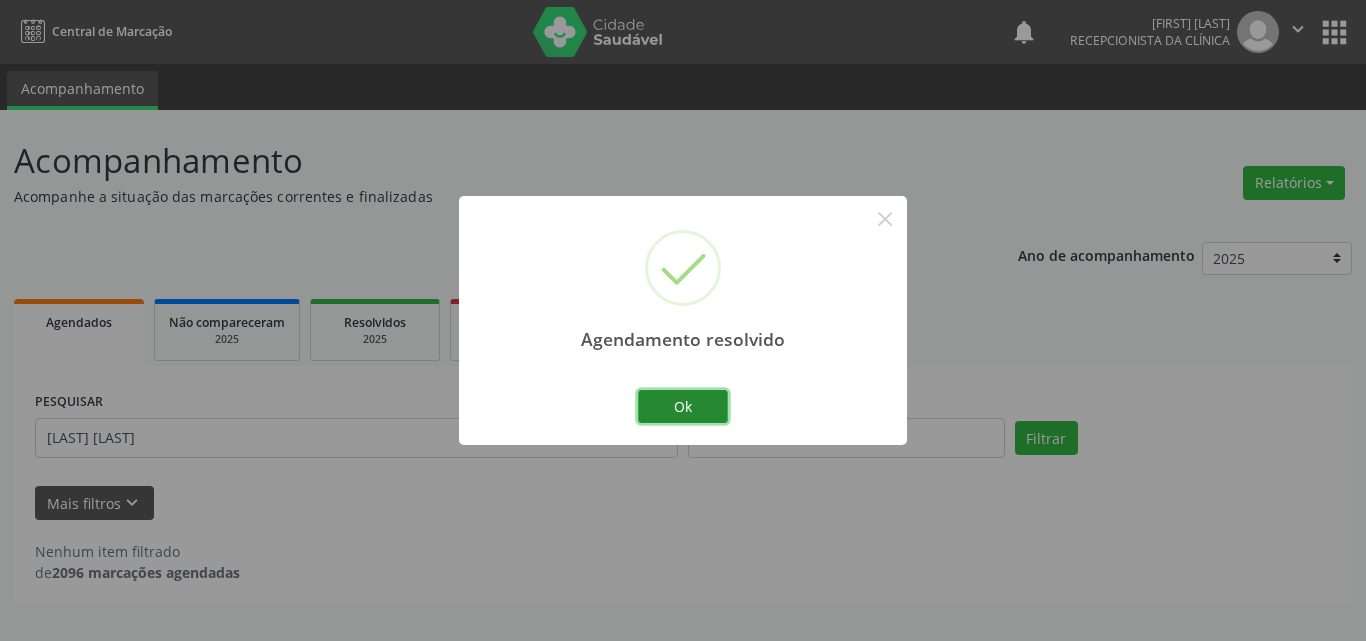 click on "Ok" at bounding box center (683, 407) 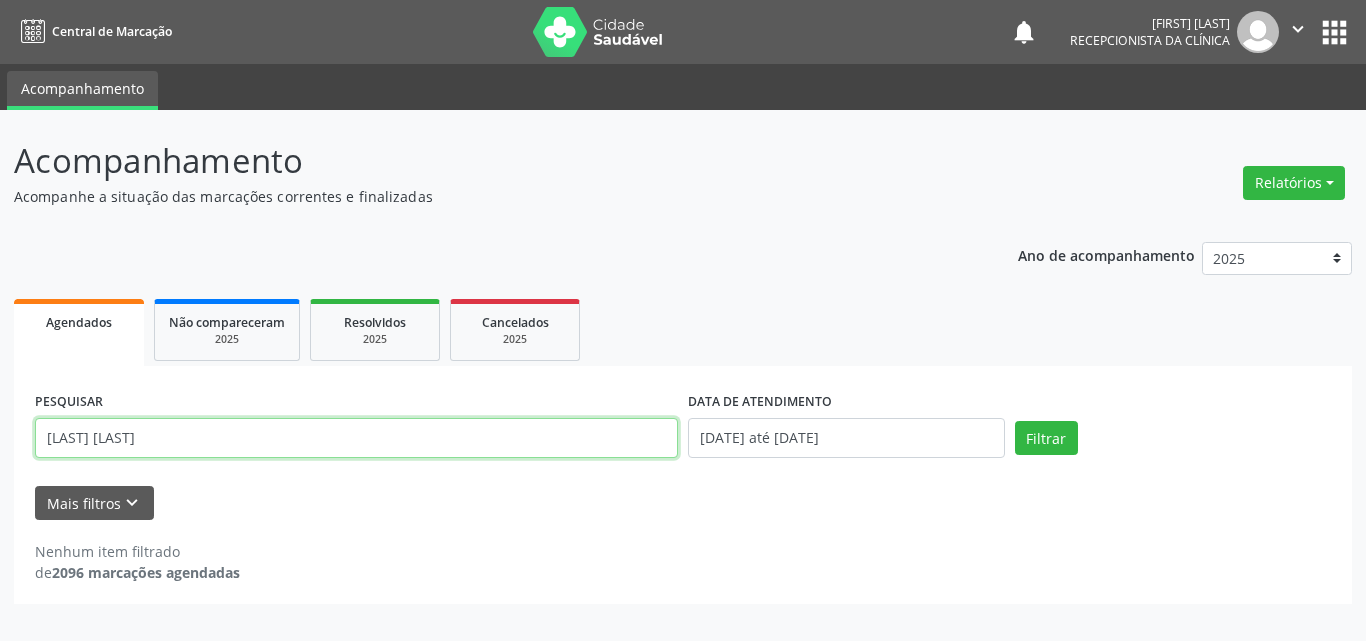 drag, startPoint x: 0, startPoint y: 143, endPoint x: 0, endPoint y: -1, distance: 144 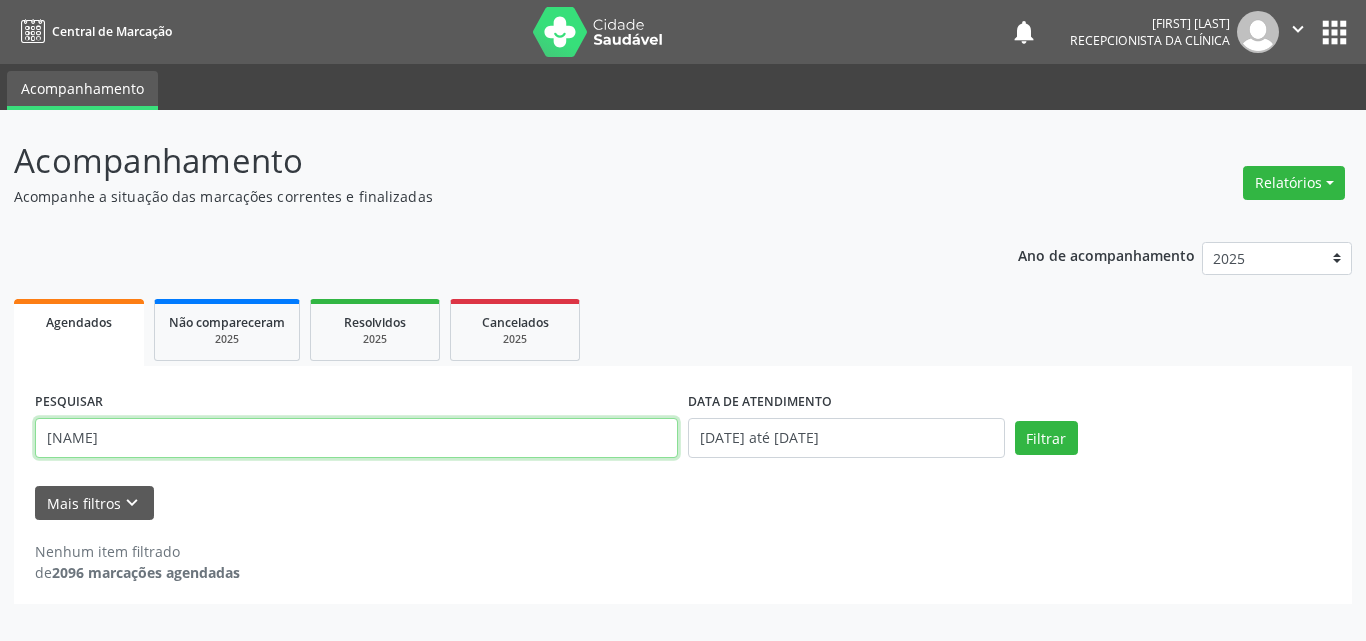 type on "[NAME]" 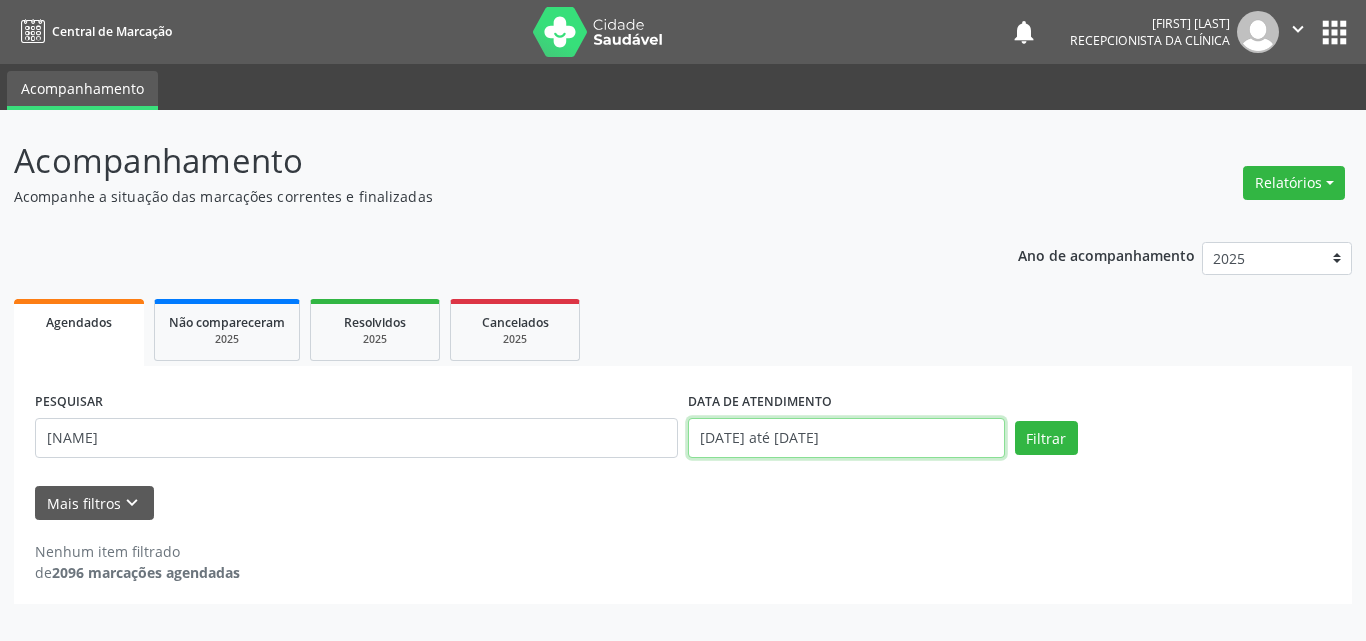 click on "[DATE] até [DATE]" at bounding box center (846, 438) 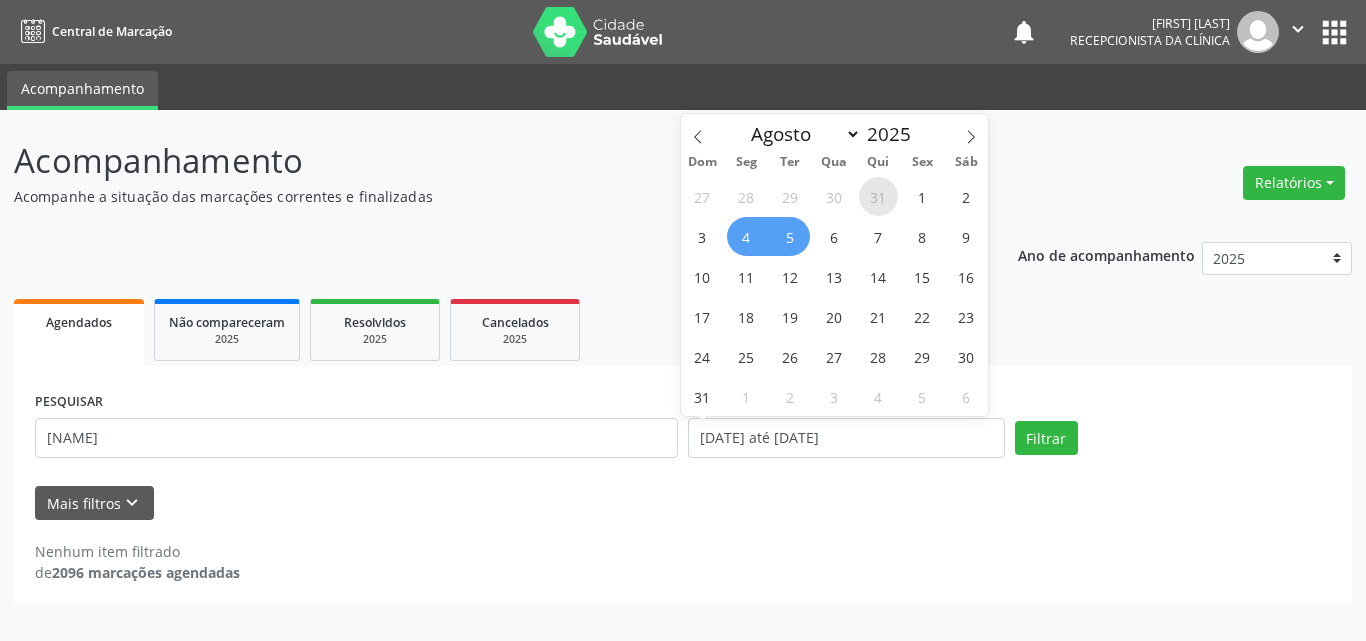 click on "31" at bounding box center [878, 196] 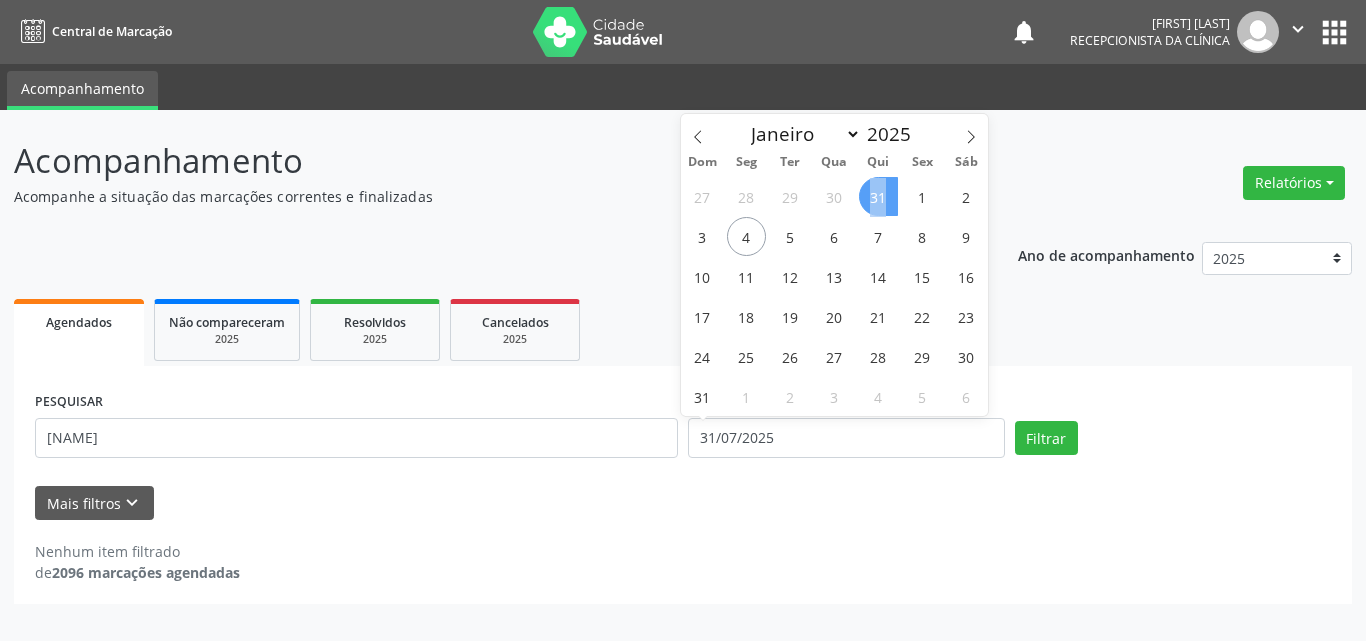 click on "31" at bounding box center (878, 196) 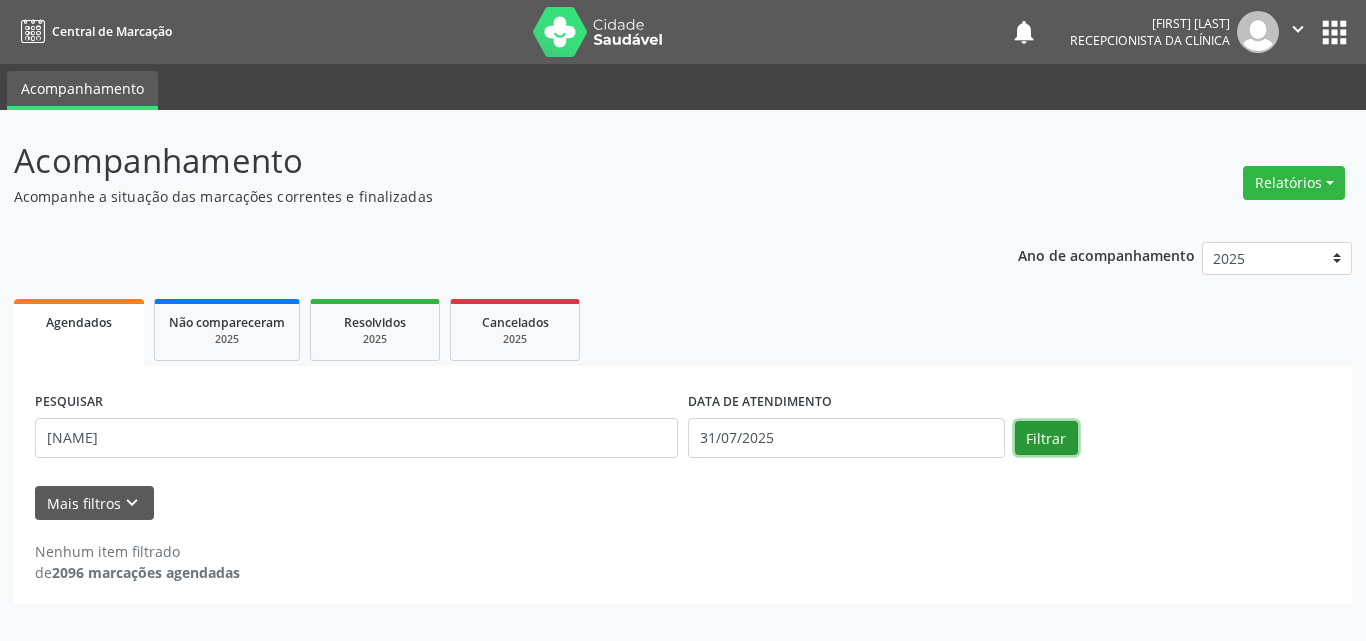 click on "Filtrar" at bounding box center [1046, 438] 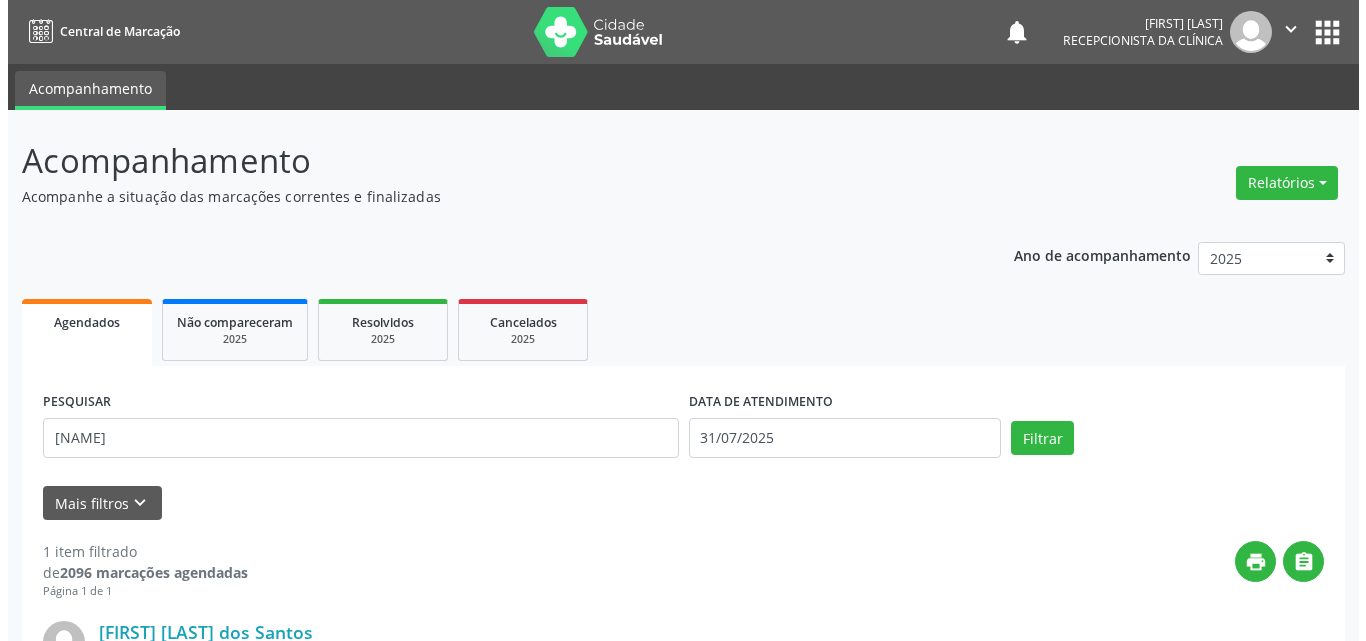 scroll, scrollTop: 264, scrollLeft: 0, axis: vertical 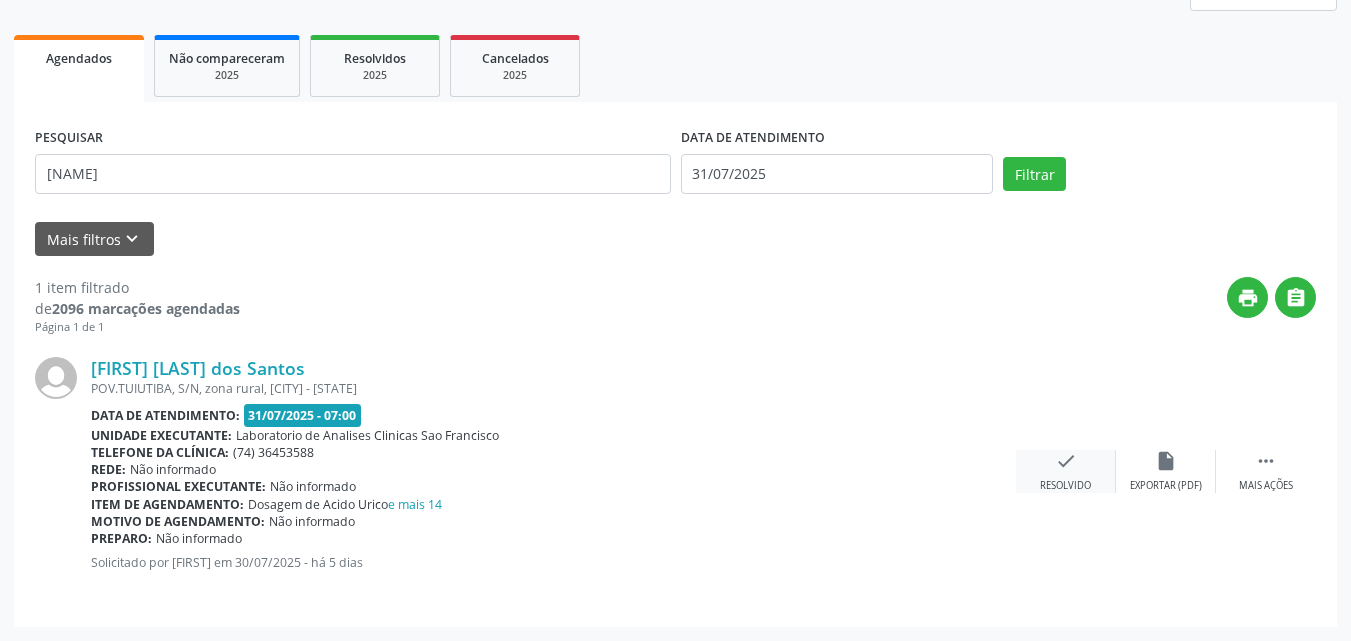 click on "check" at bounding box center [1066, 461] 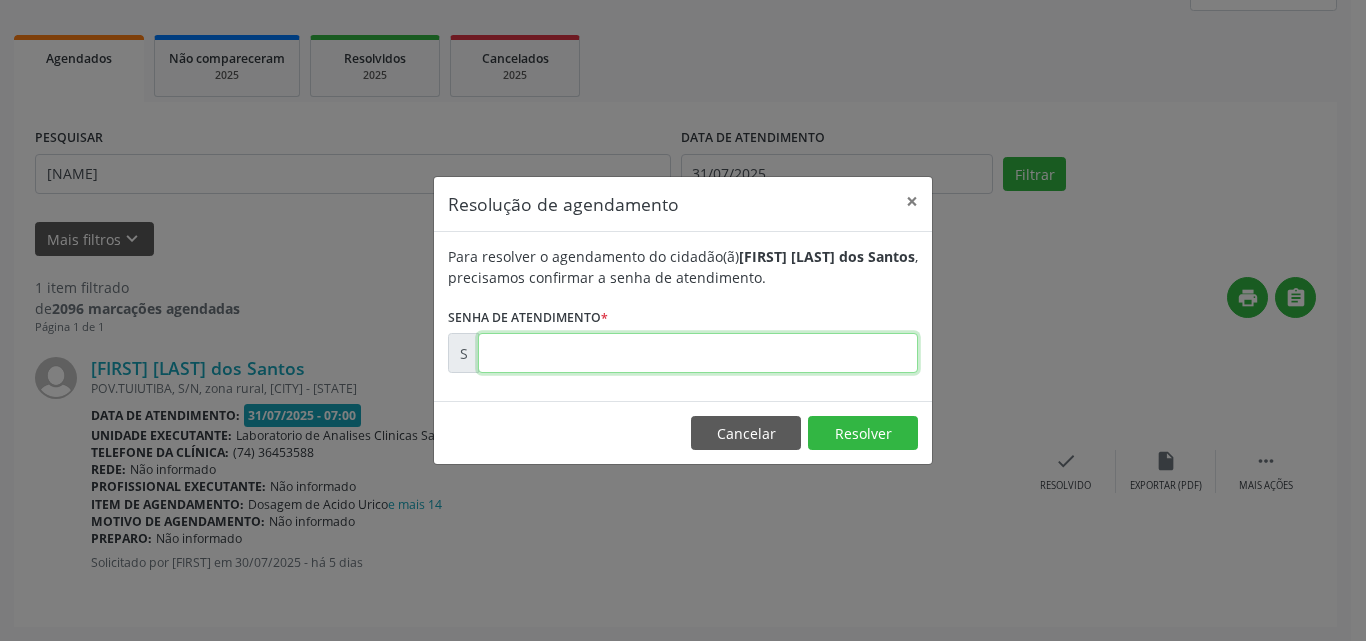 click at bounding box center [698, 353] 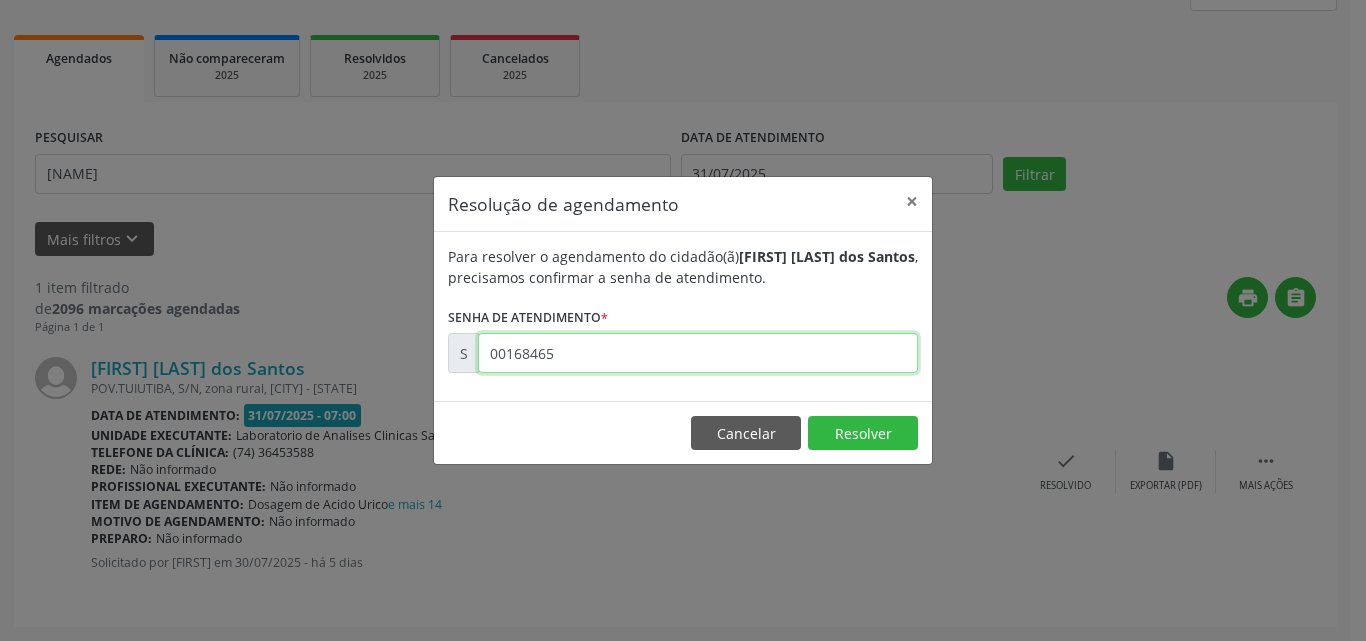 type on "00168465" 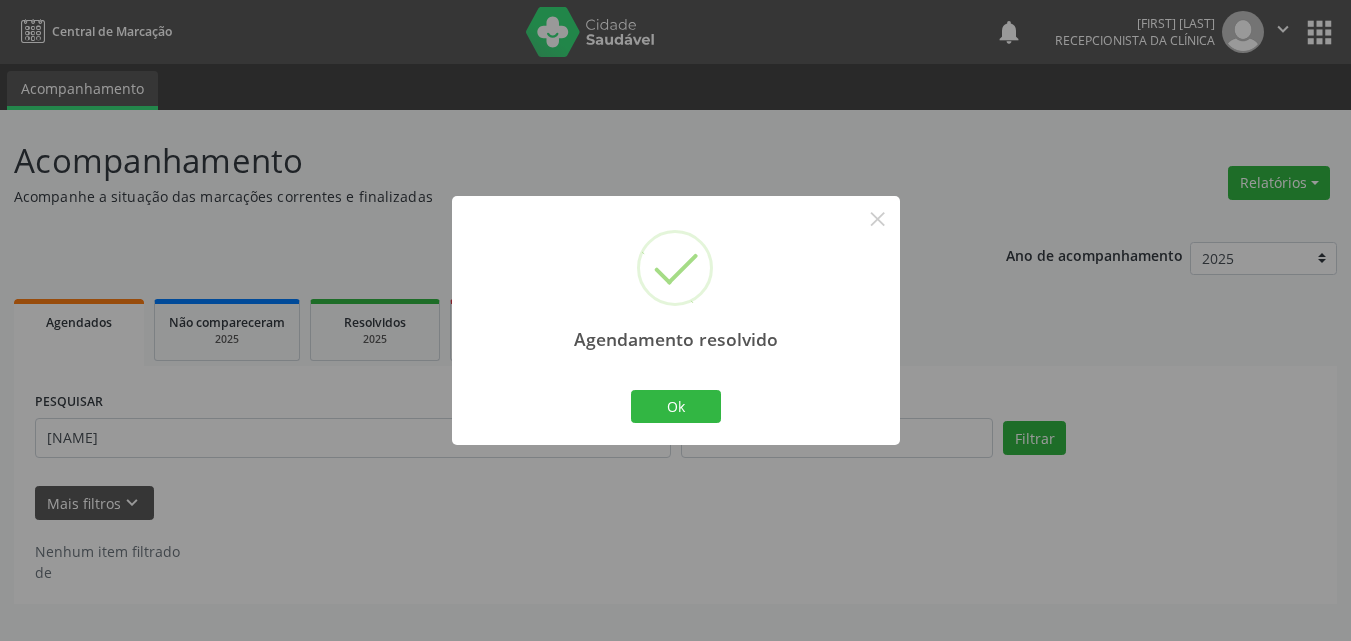 scroll, scrollTop: 0, scrollLeft: 0, axis: both 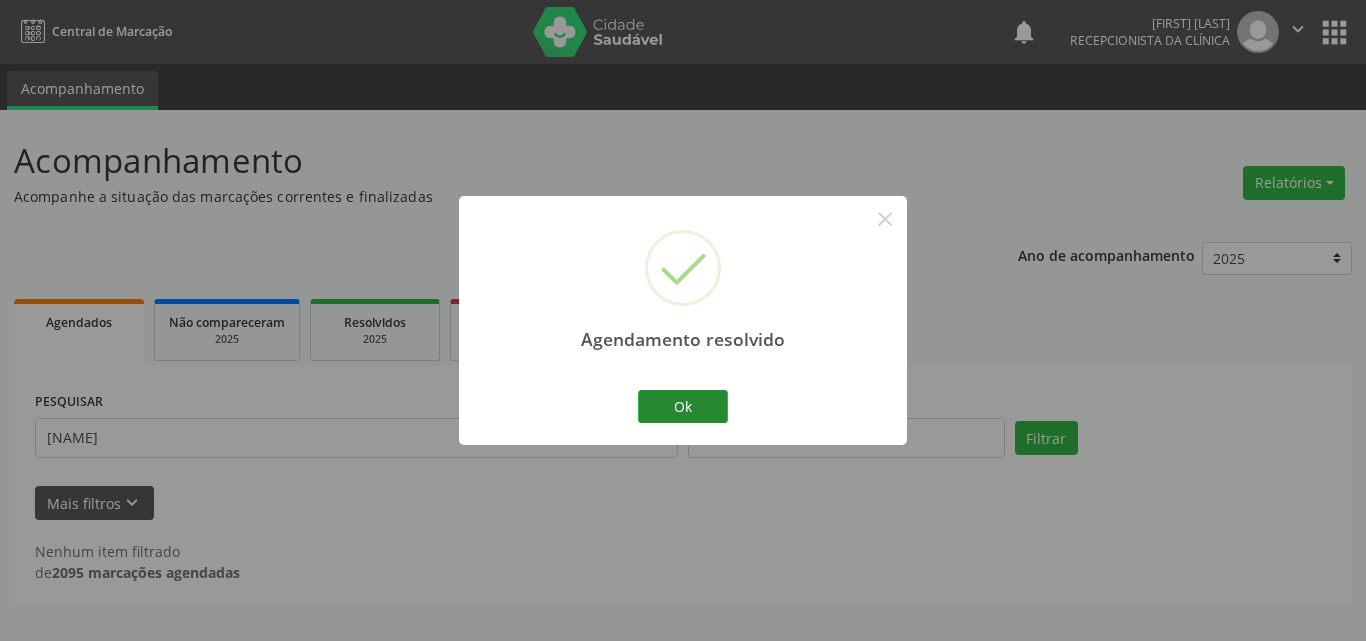 click on "Ok Cancel" at bounding box center (683, 406) 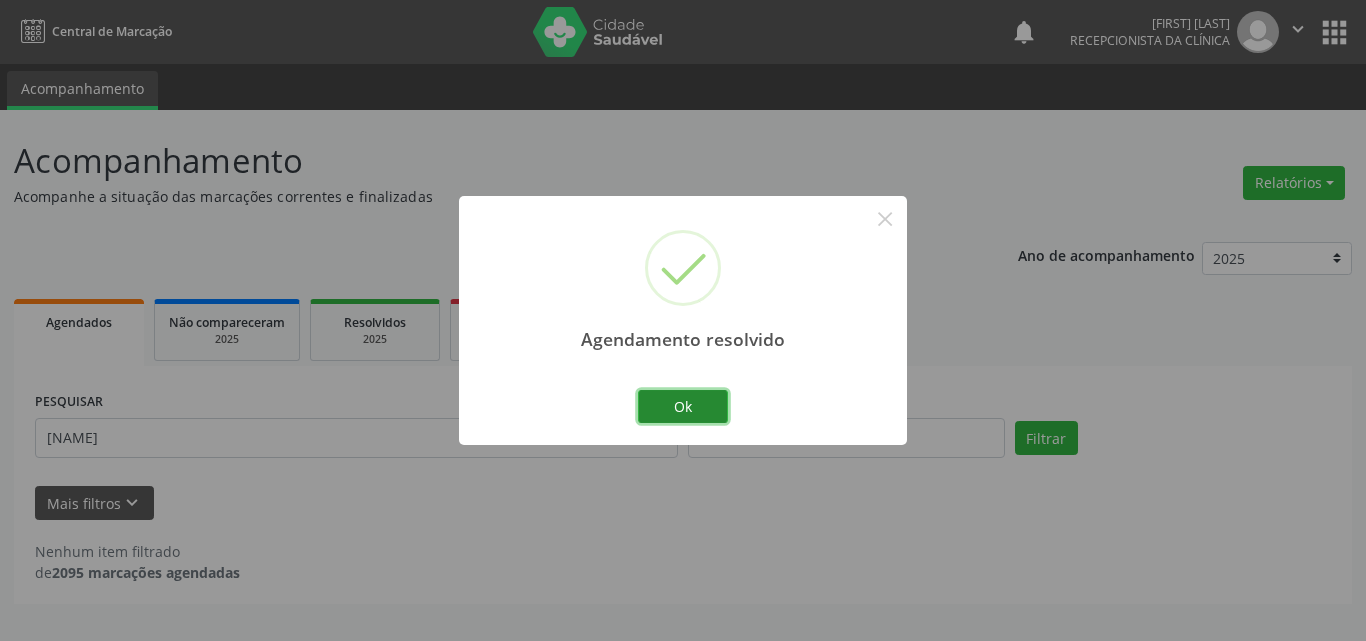 click on "Ok" at bounding box center (683, 407) 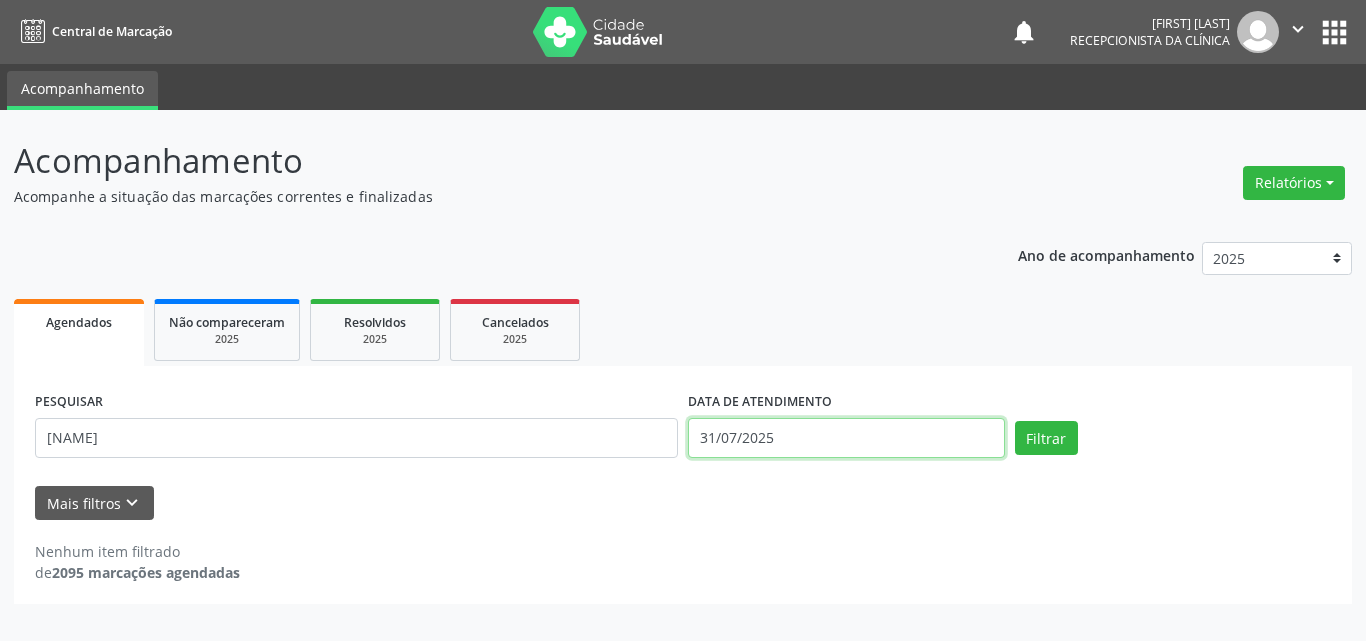 click on "31/07/2025" at bounding box center (846, 438) 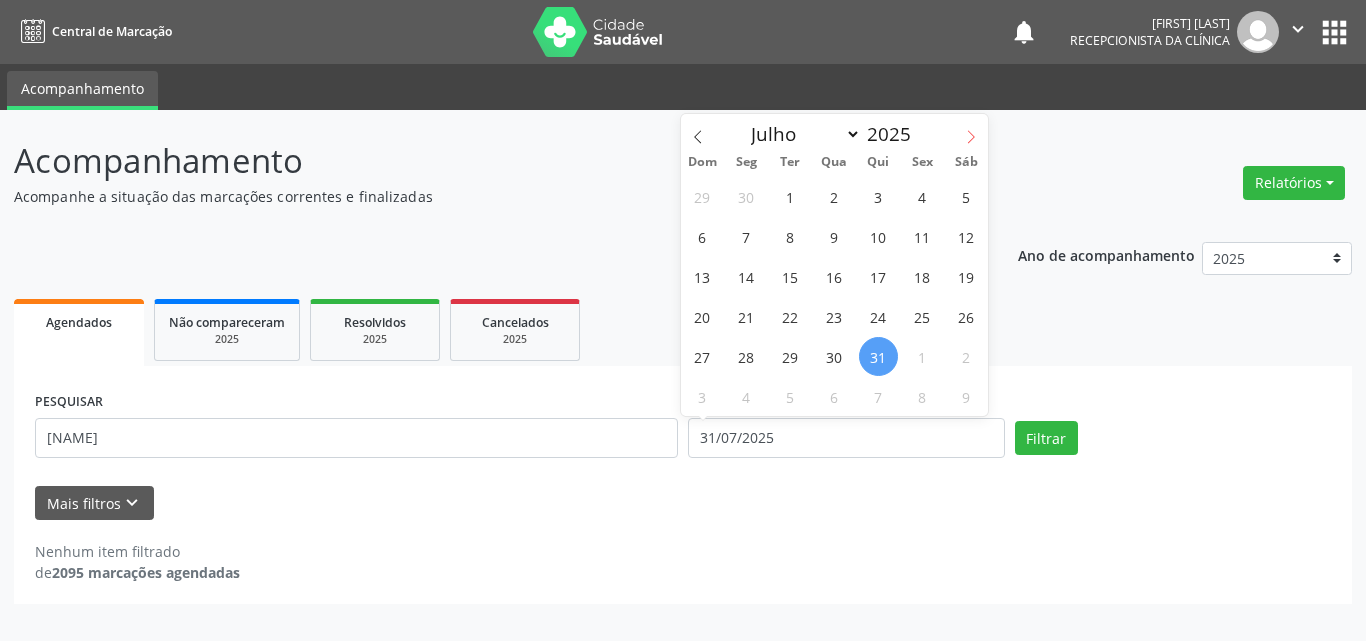 click 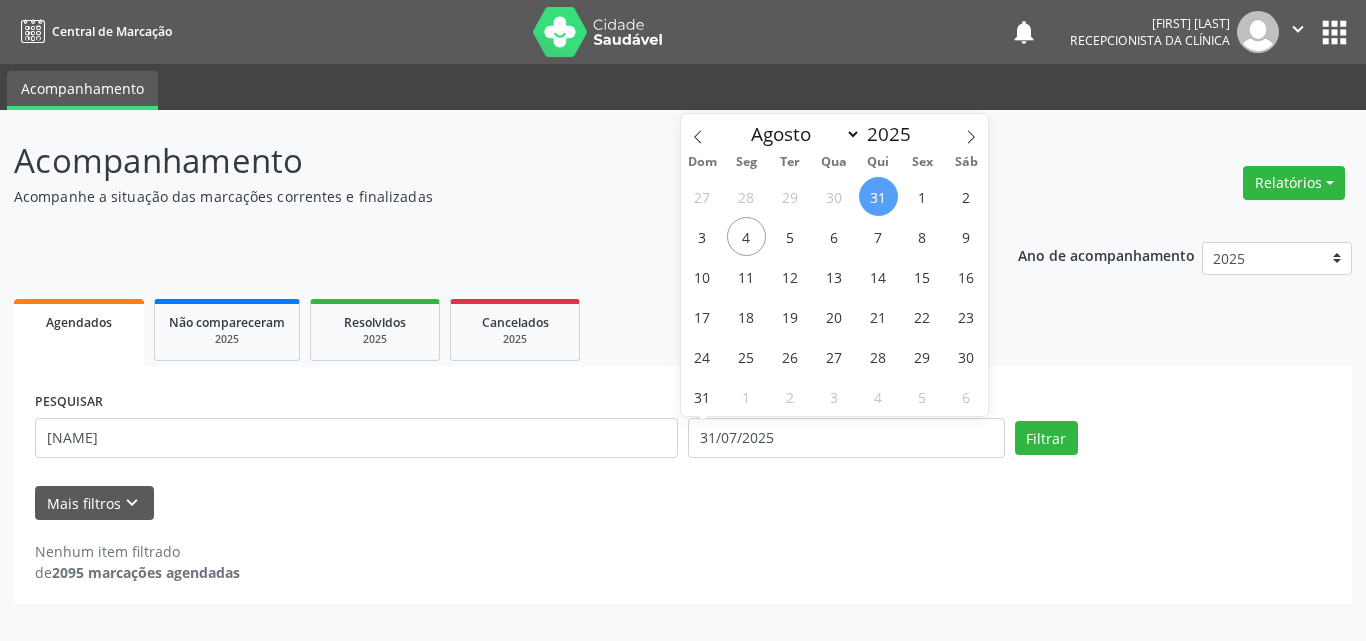 click on "31" at bounding box center [878, 196] 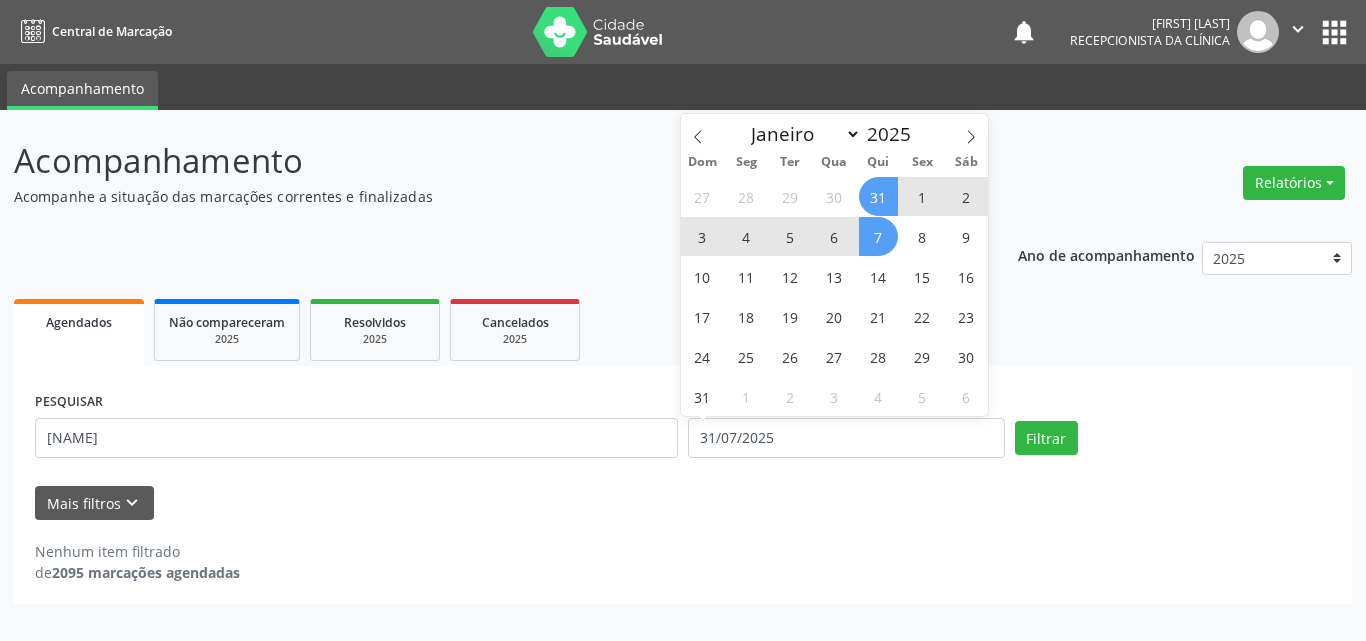 click on "7" at bounding box center (878, 236) 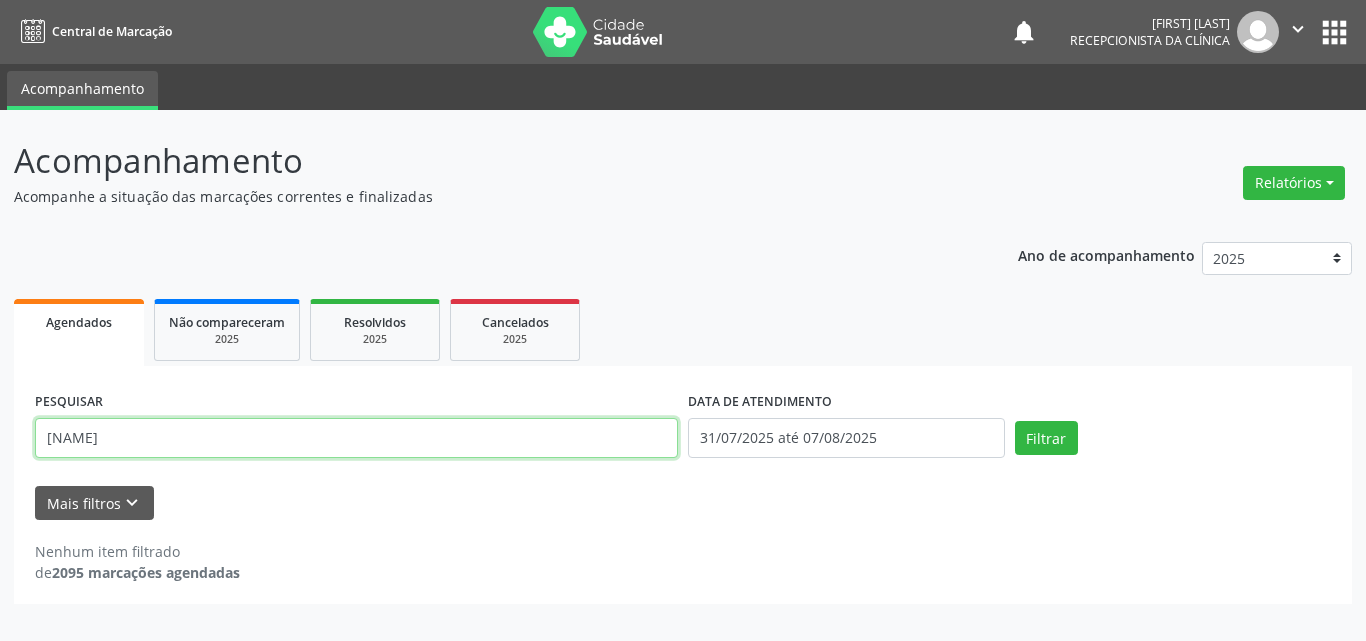 drag, startPoint x: 529, startPoint y: 444, endPoint x: 0, endPoint y: 158, distance: 601.3626 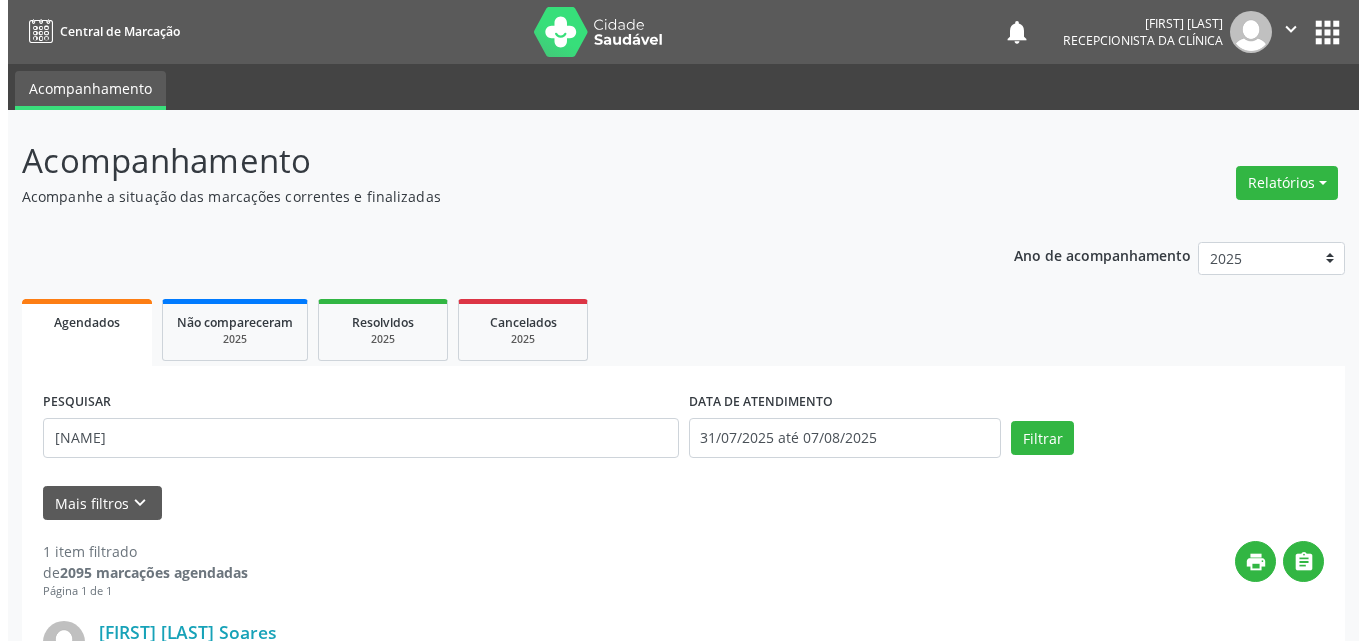 scroll, scrollTop: 264, scrollLeft: 0, axis: vertical 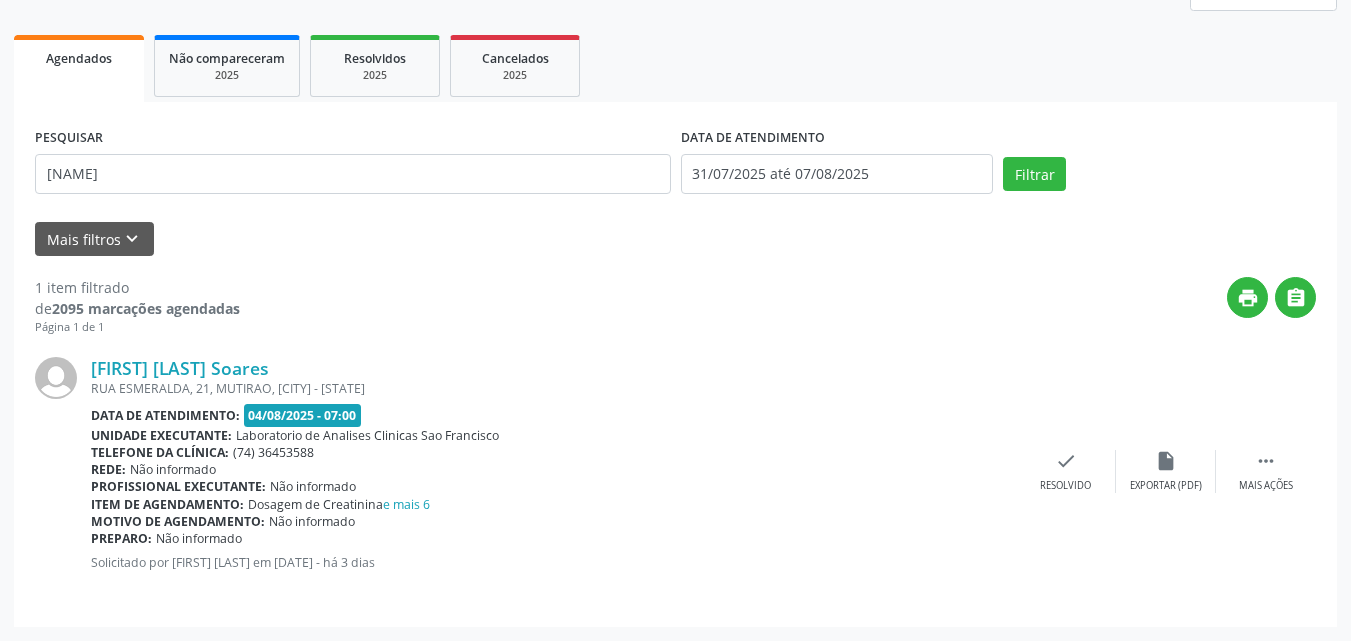 click on "[FIRST] [LAST]
RUA ESMERALDA, 21, MUTIRAO, [CITY] - [STATE]
Data de atendimento:
04/08/2025 - 07:00
Unidade executante:
Laboratorio de Analises Clinicas Sao Francisco
Telefone da clínica:
(74) 36453588
Rede:
Não informado
Profissional executante:
Não informado
Item de agendamento:
Dosagem de Creatinina
e mais 6
Motivo de agendamento:
Não informado
Preparo:
Não informado
Solicitado por [FIRST] [LAST] em 01/08/2025 - há 3 dias

Mais ações
insert_drive_file
Exportar (PDF)
check
Resolvido" at bounding box center (675, 471) 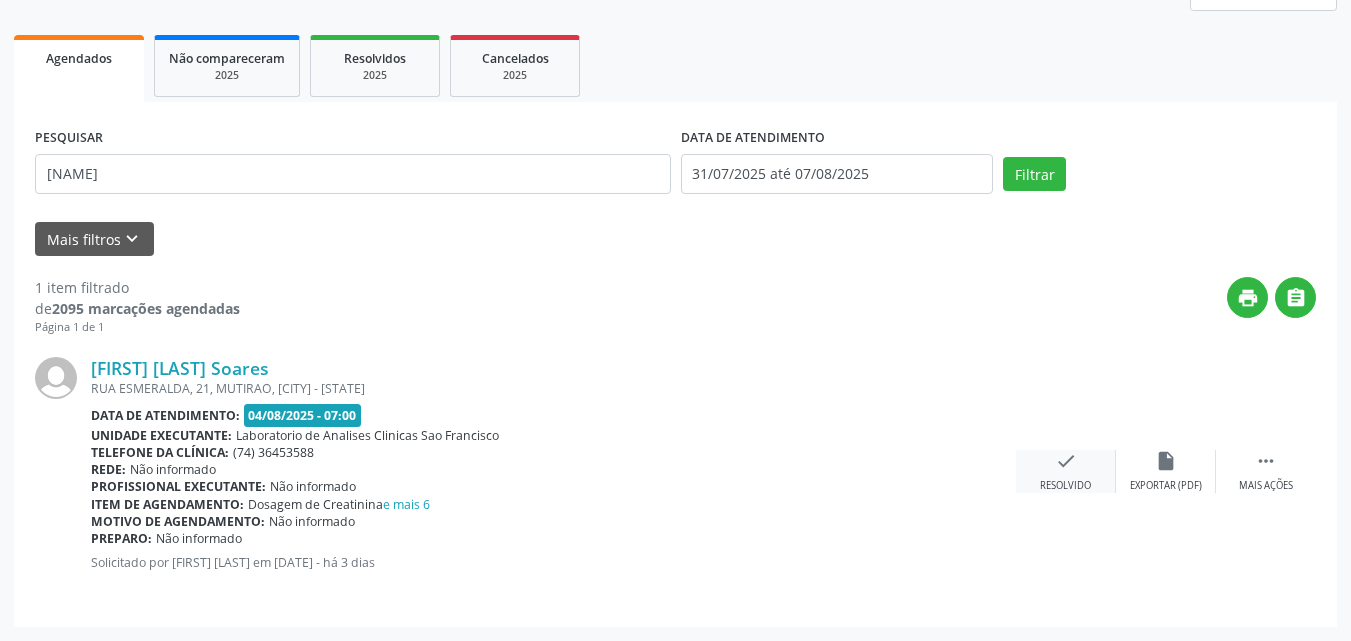 click on "check" at bounding box center [1066, 461] 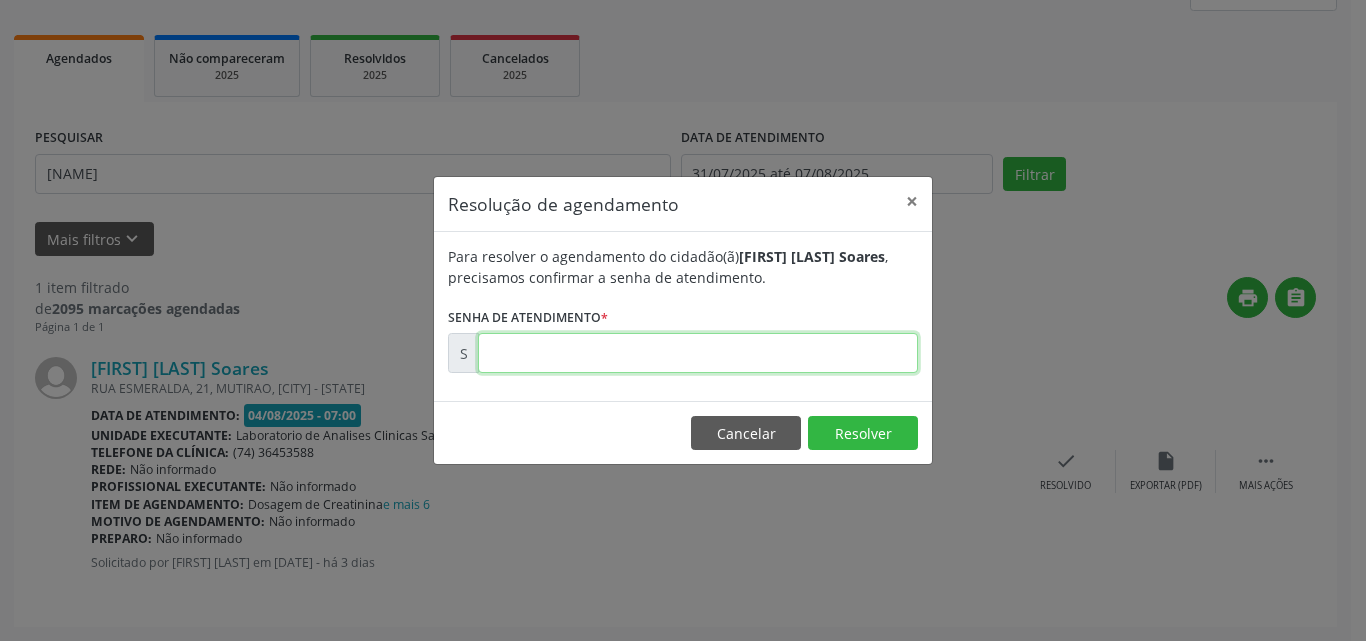 click at bounding box center [698, 353] 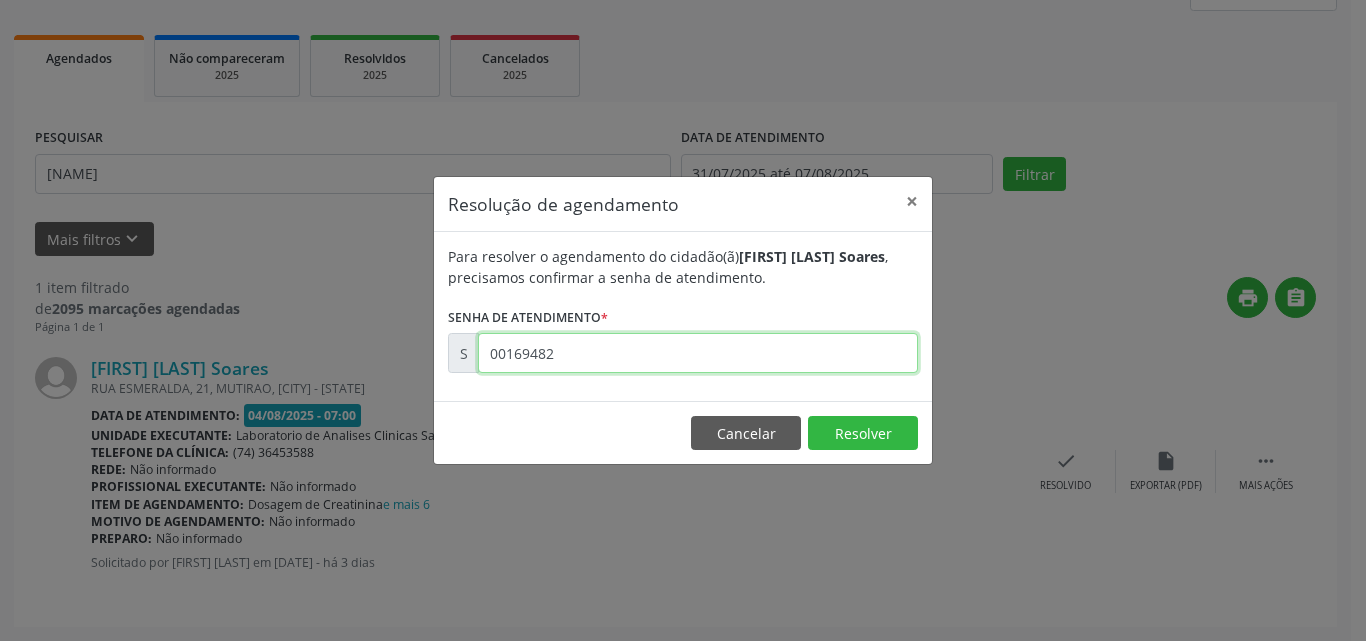 type on "00169482" 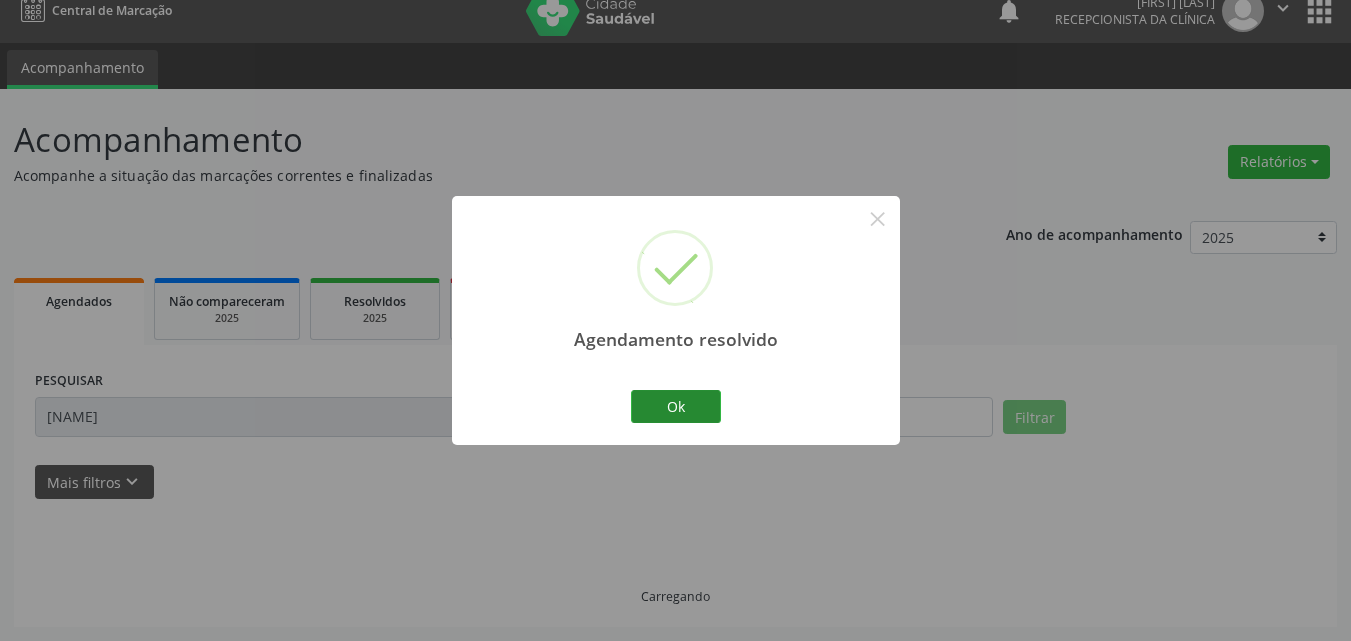 scroll, scrollTop: 0, scrollLeft: 0, axis: both 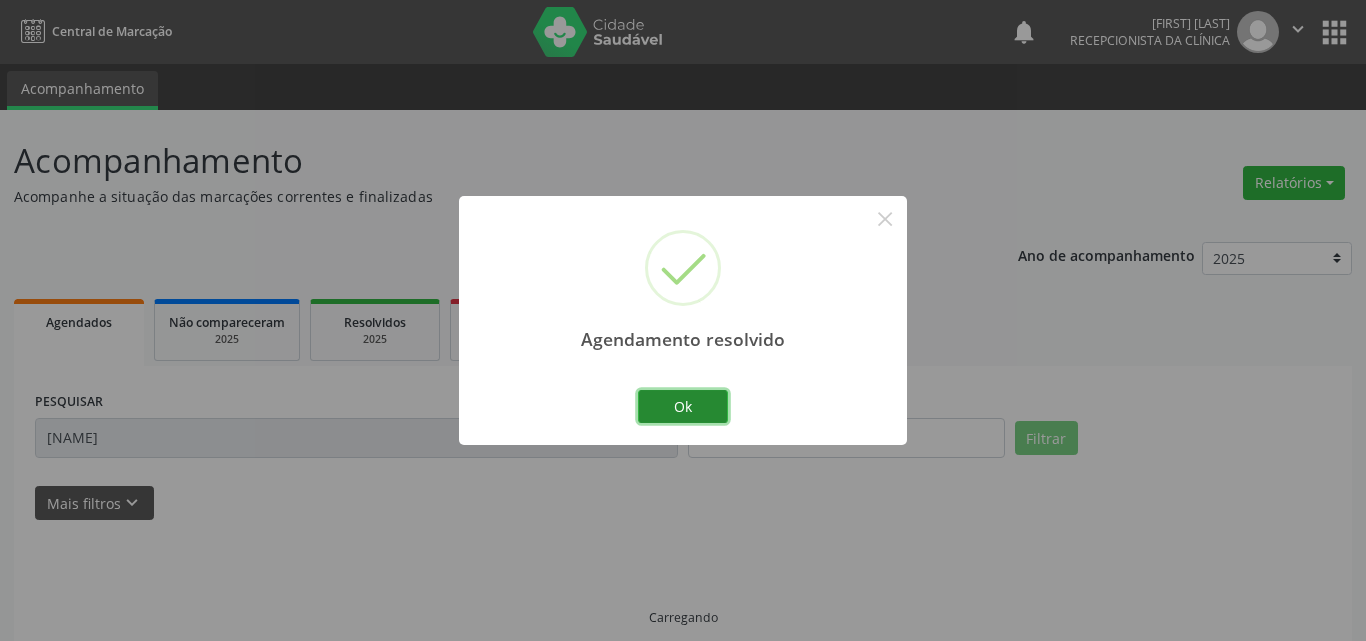 click on "Ok" at bounding box center [683, 407] 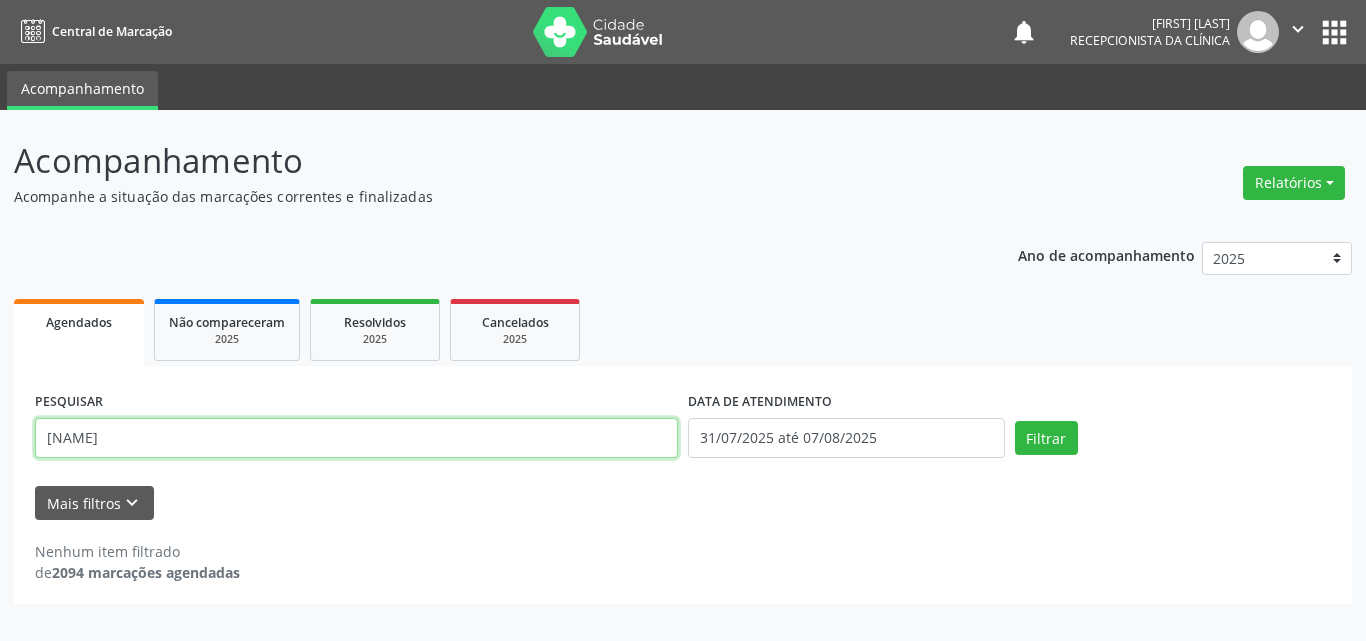 drag, startPoint x: 604, startPoint y: 450, endPoint x: 0, endPoint y: 251, distance: 635.93787 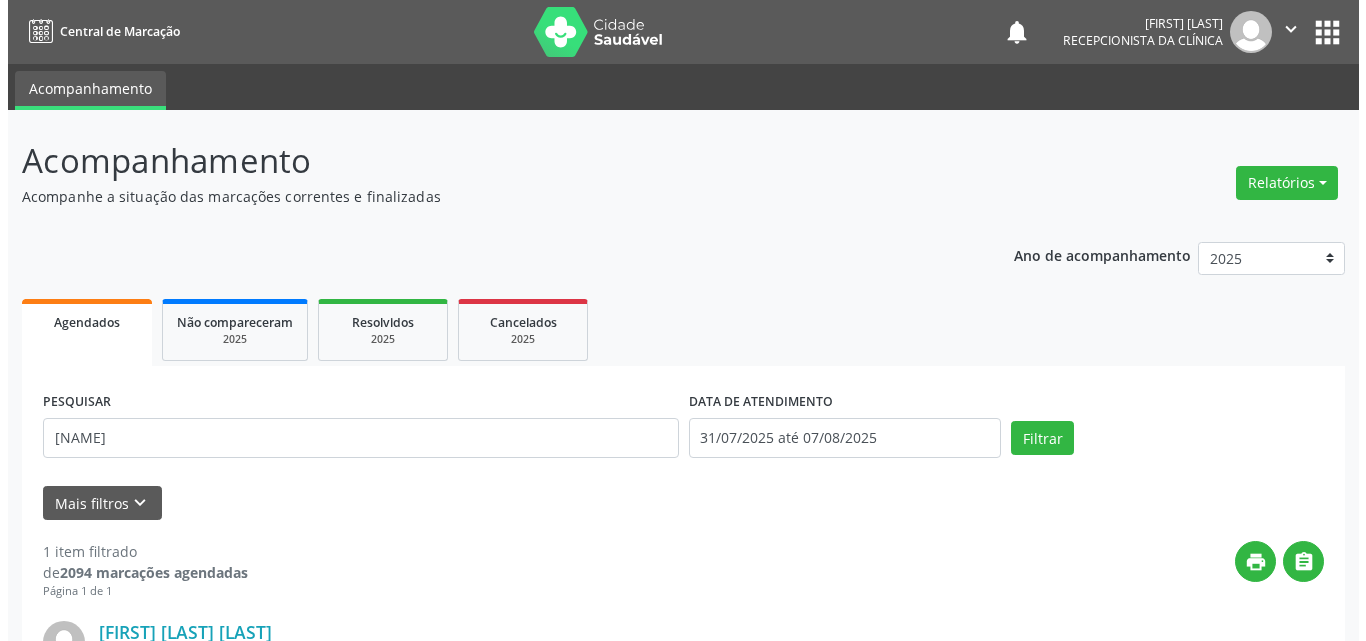 scroll, scrollTop: 264, scrollLeft: 0, axis: vertical 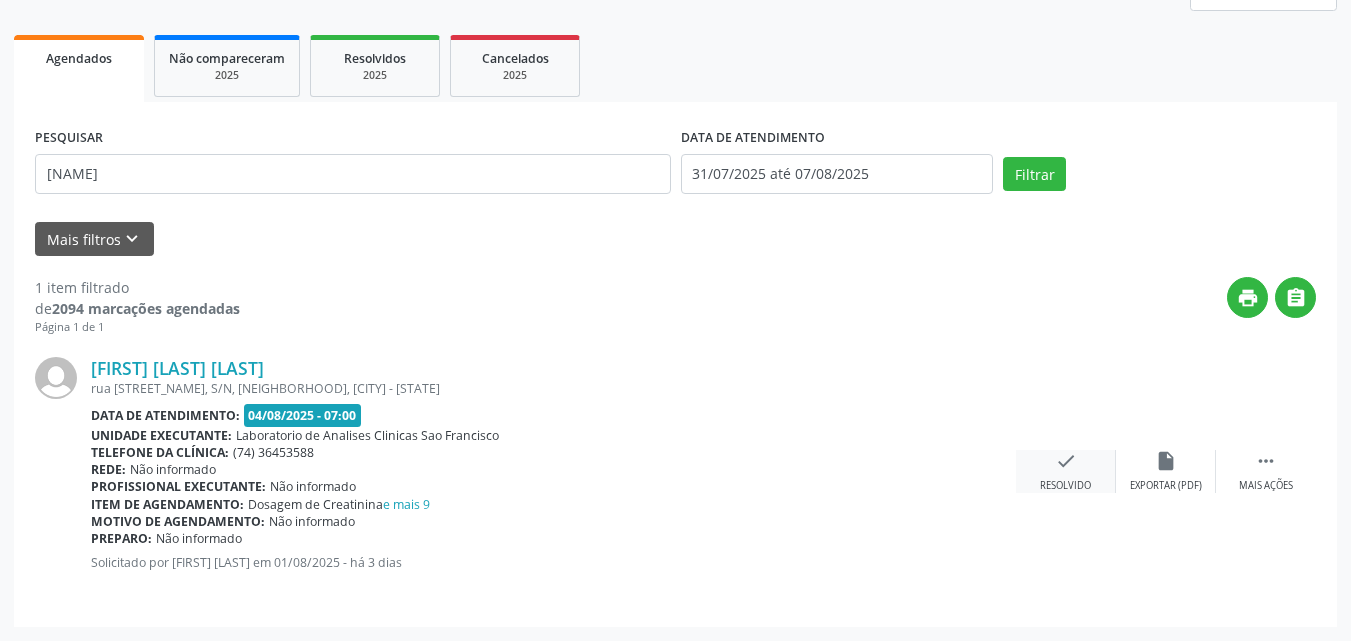 click on "check
Resolvido" at bounding box center [1066, 471] 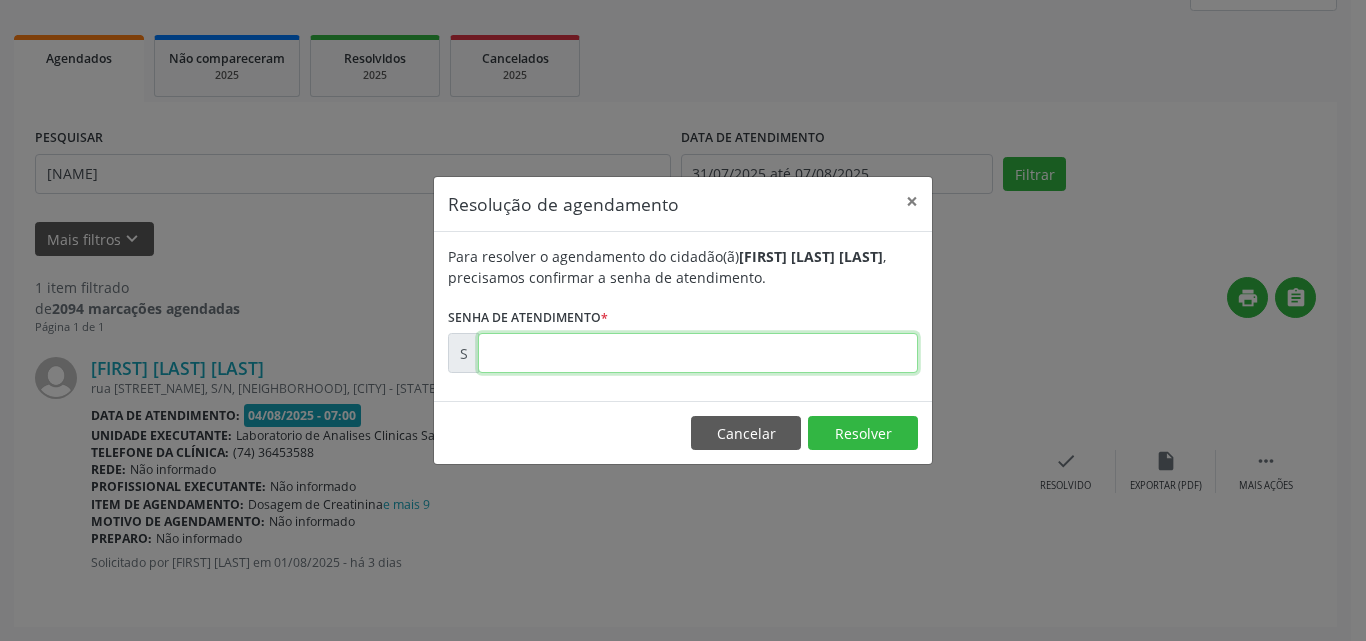 click at bounding box center (698, 353) 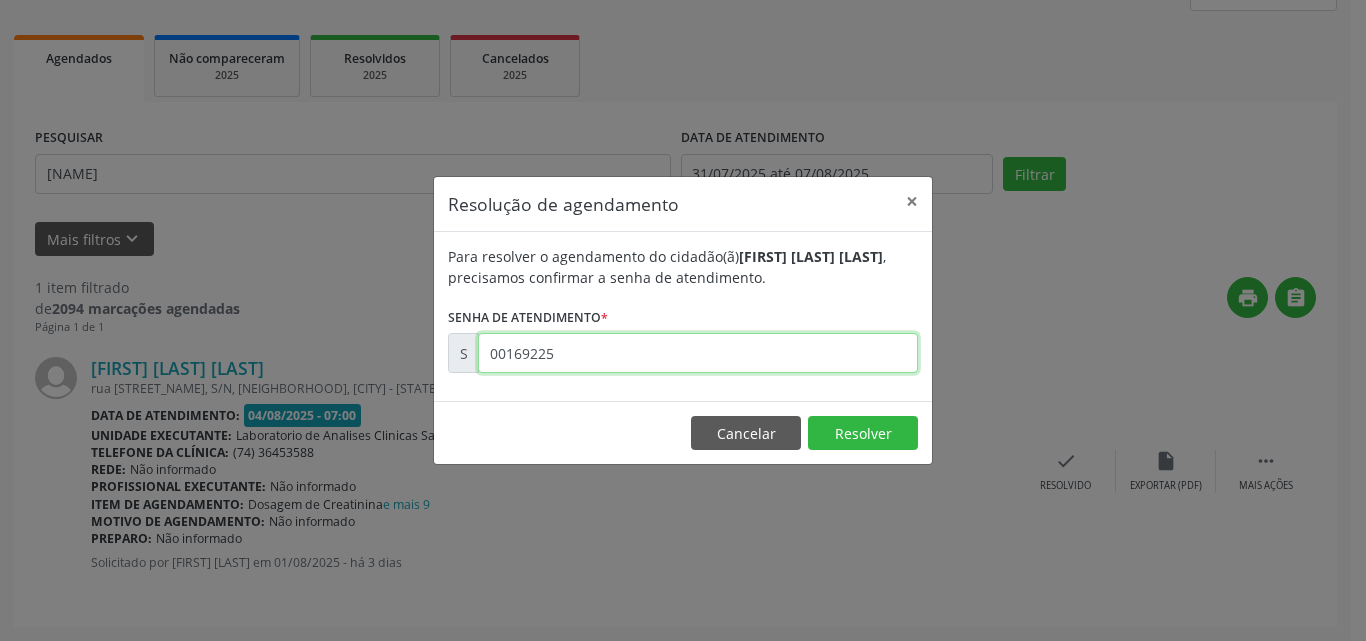 type on "00169225" 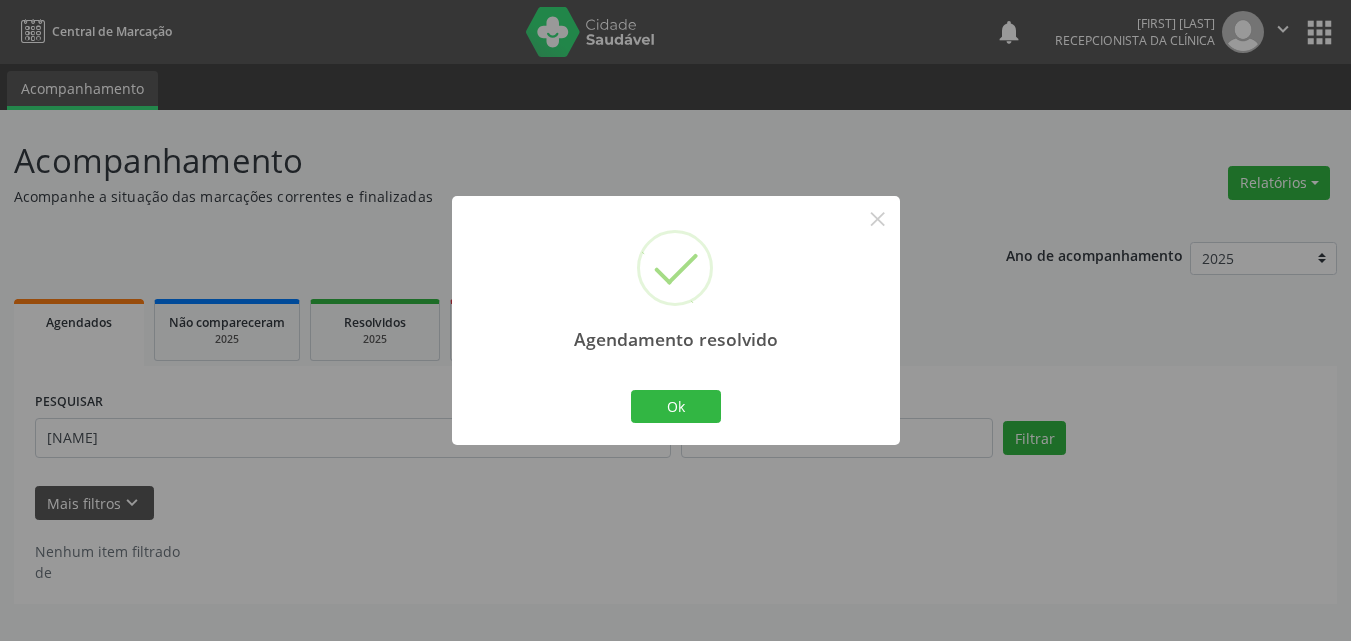 scroll, scrollTop: 0, scrollLeft: 0, axis: both 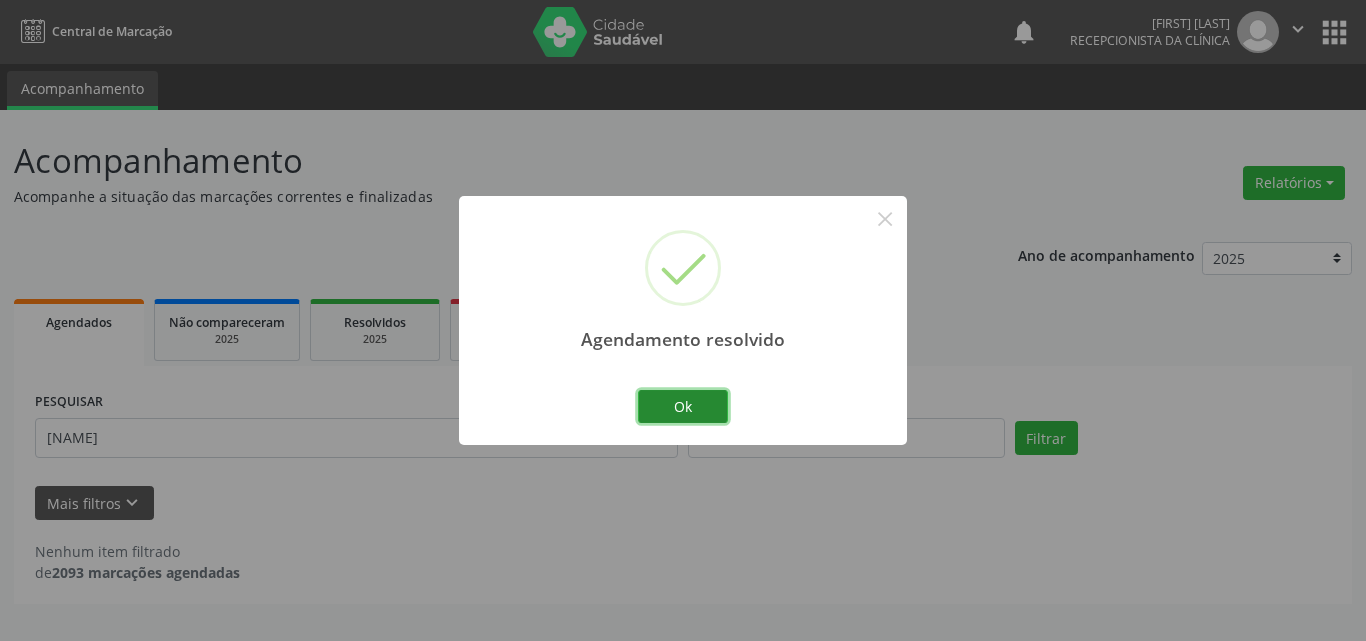 click on "Ok" at bounding box center (683, 407) 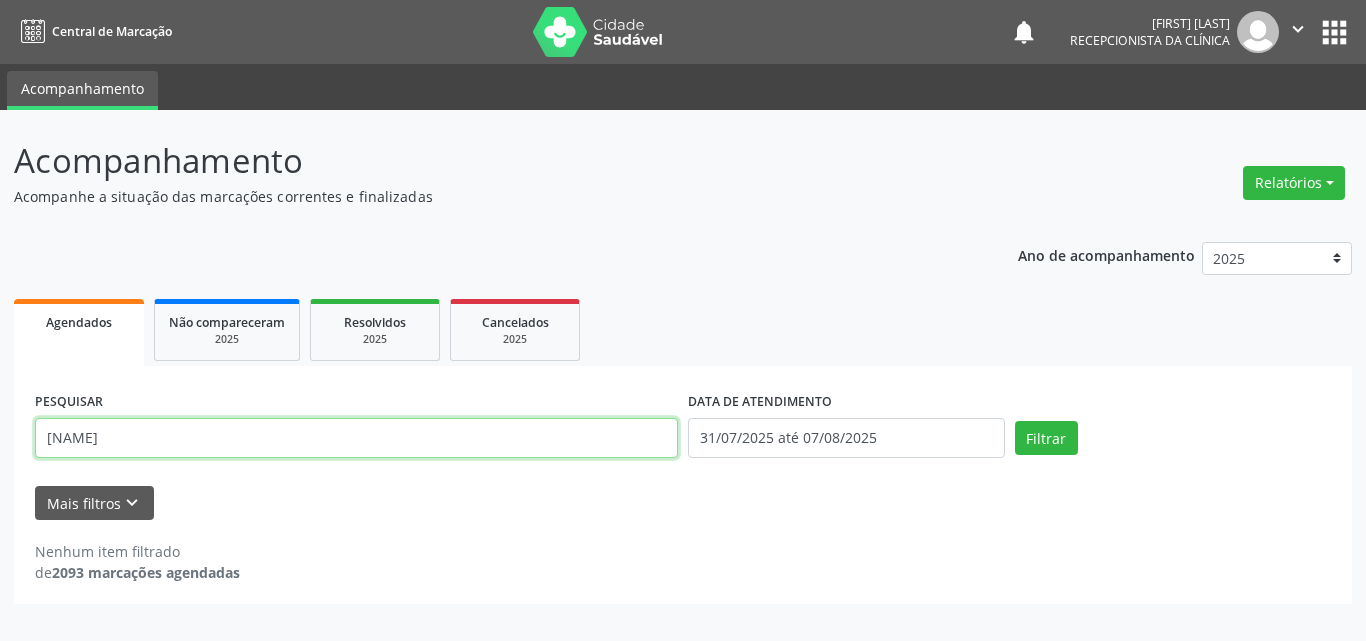 drag, startPoint x: 585, startPoint y: 444, endPoint x: 0, endPoint y: 65, distance: 697.0409 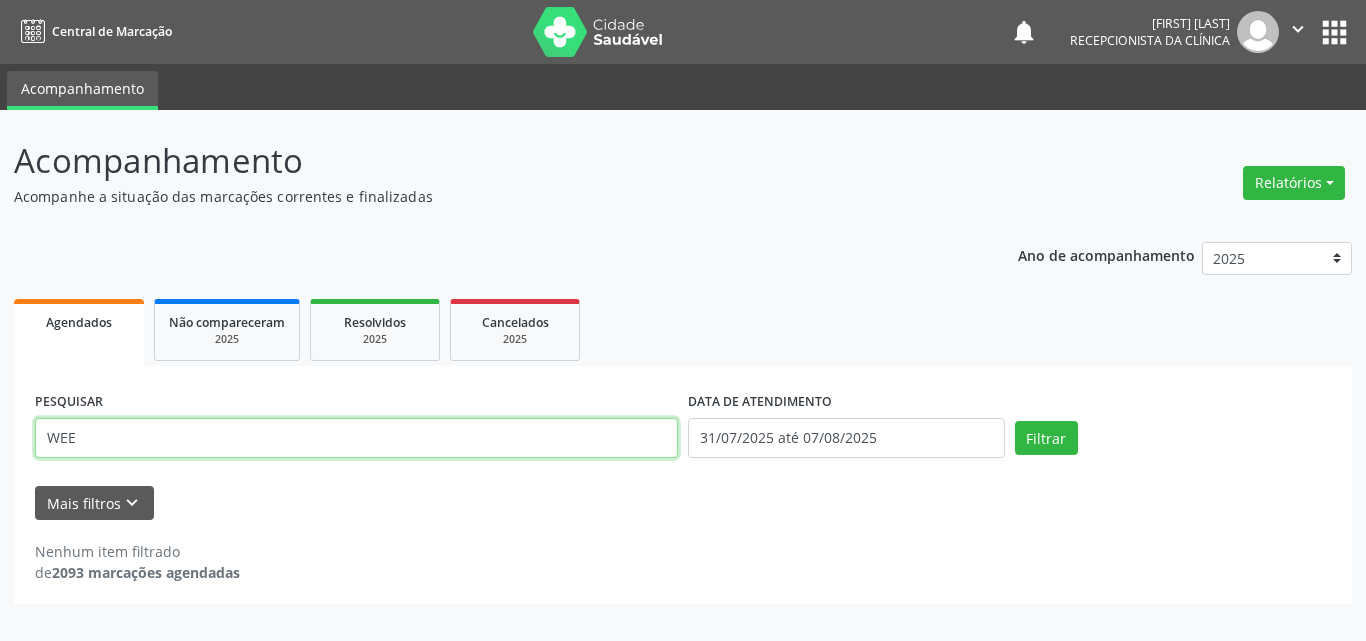 type on "WEE" 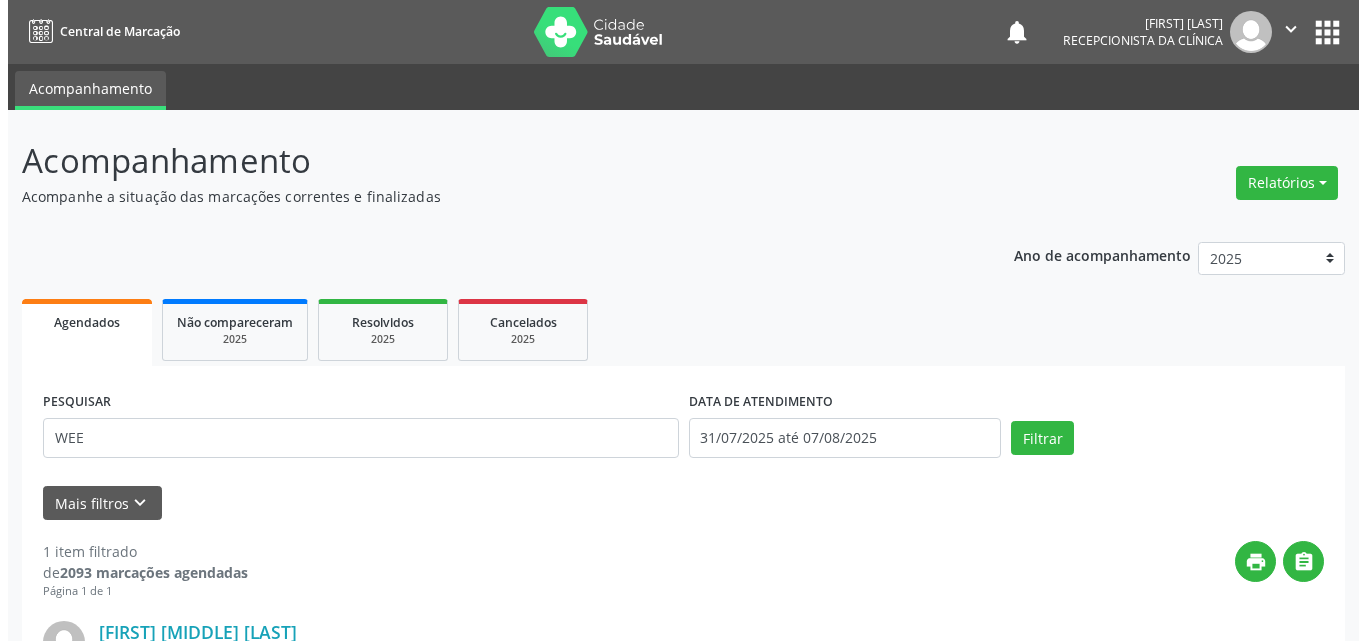scroll, scrollTop: 264, scrollLeft: 0, axis: vertical 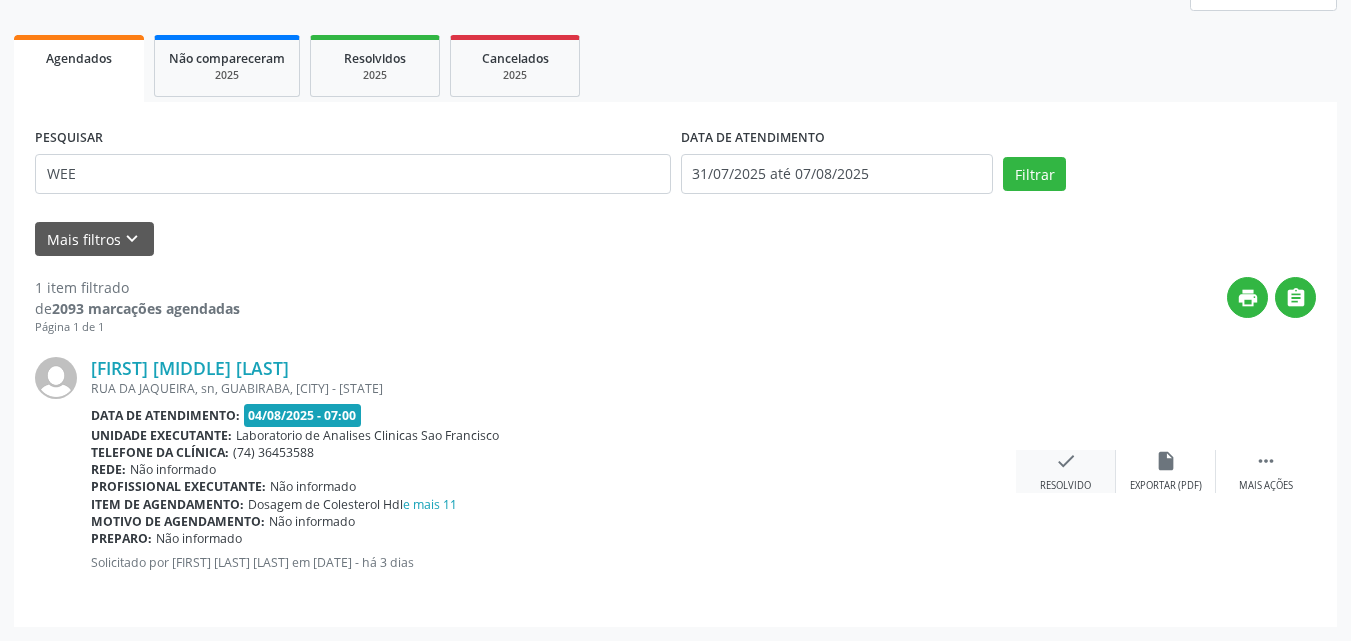 click on "check" at bounding box center [1066, 461] 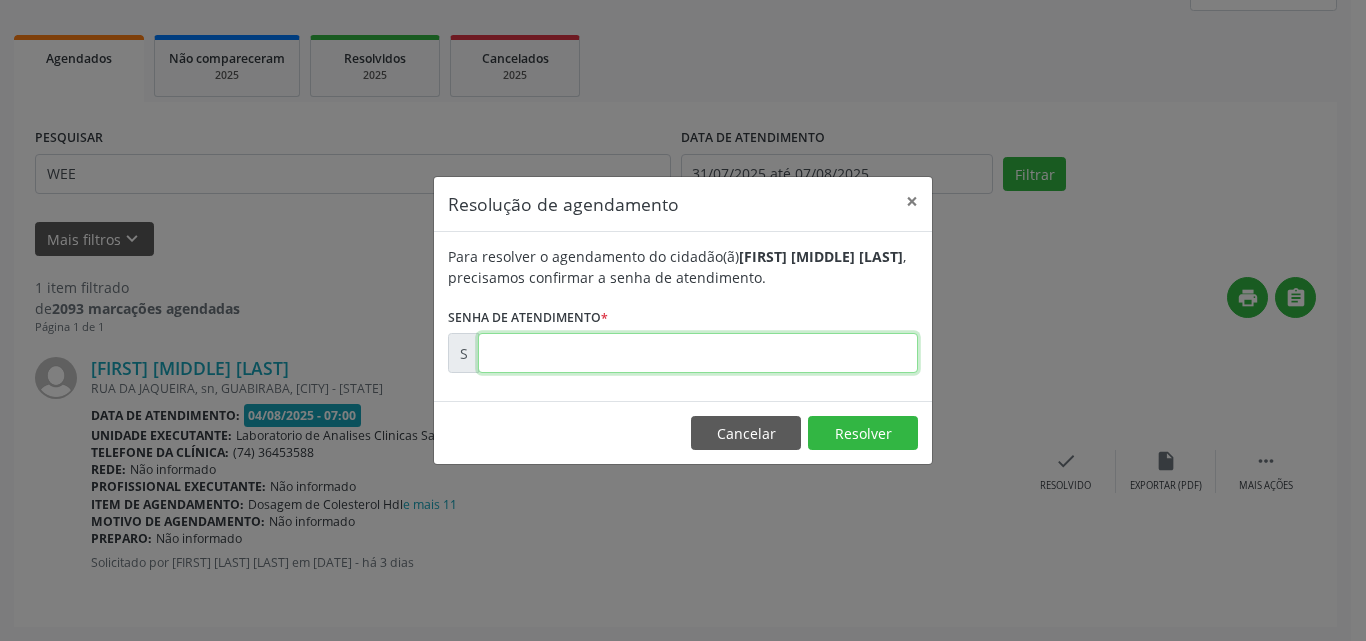 click at bounding box center [698, 353] 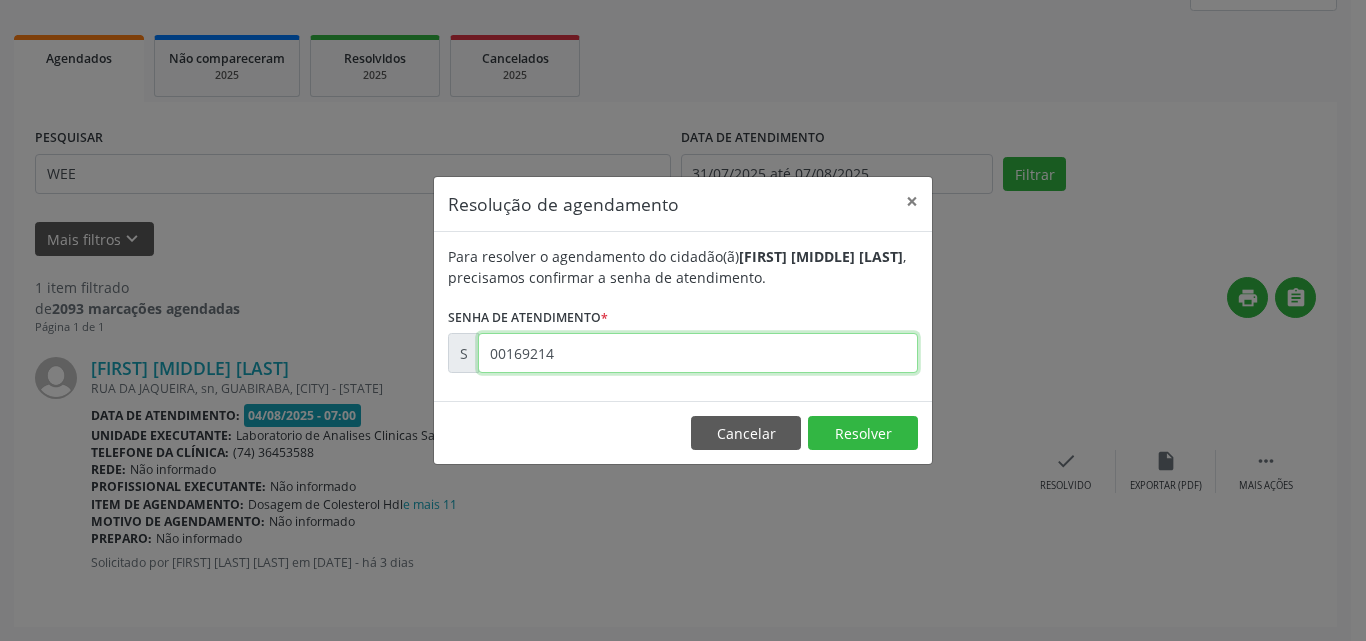 type on "00169214" 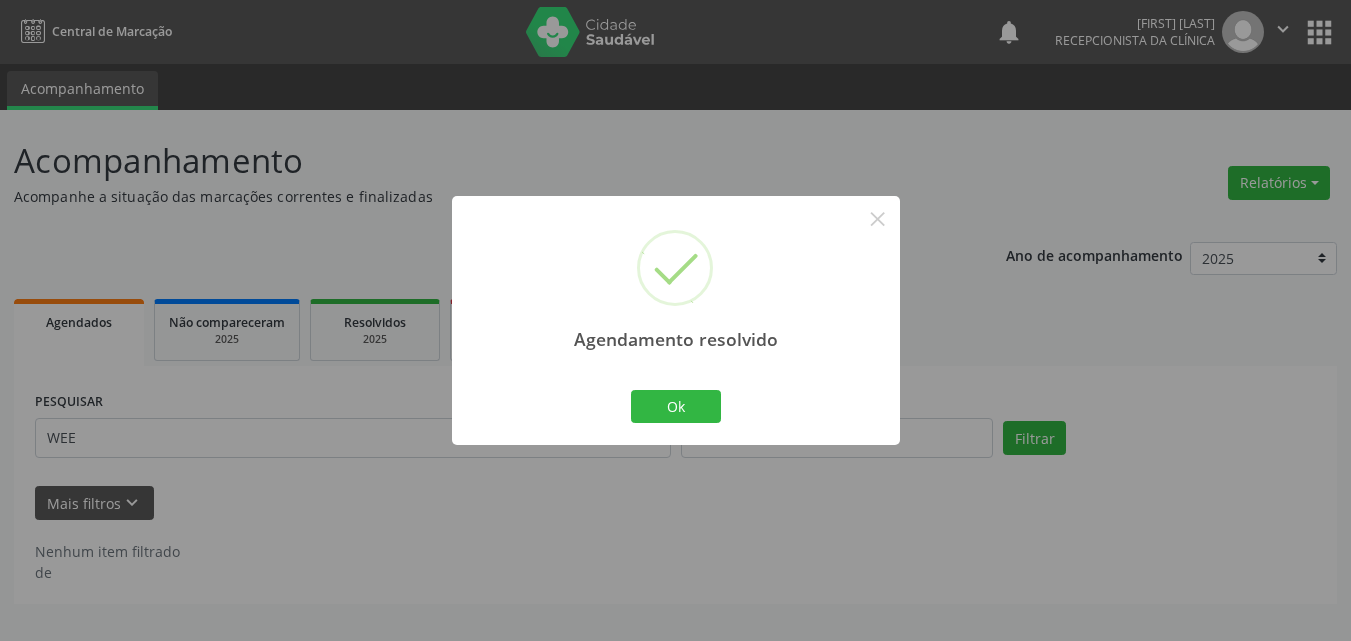 scroll, scrollTop: 0, scrollLeft: 0, axis: both 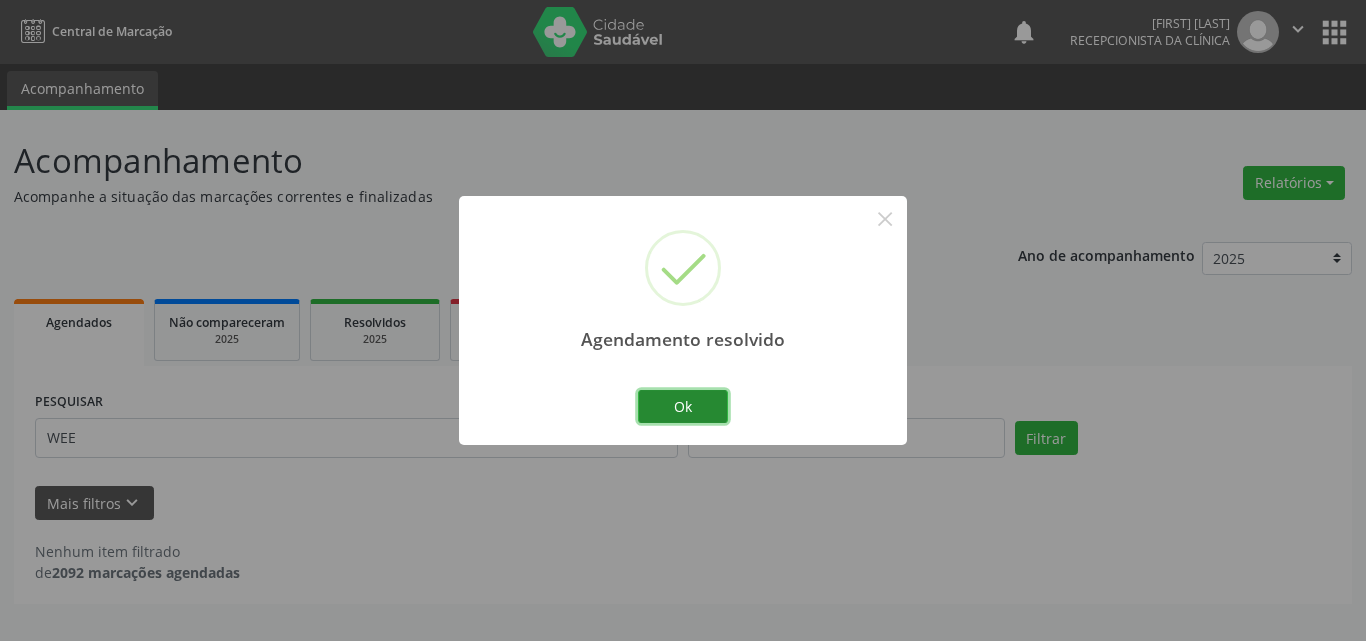 click on "Ok" at bounding box center (683, 407) 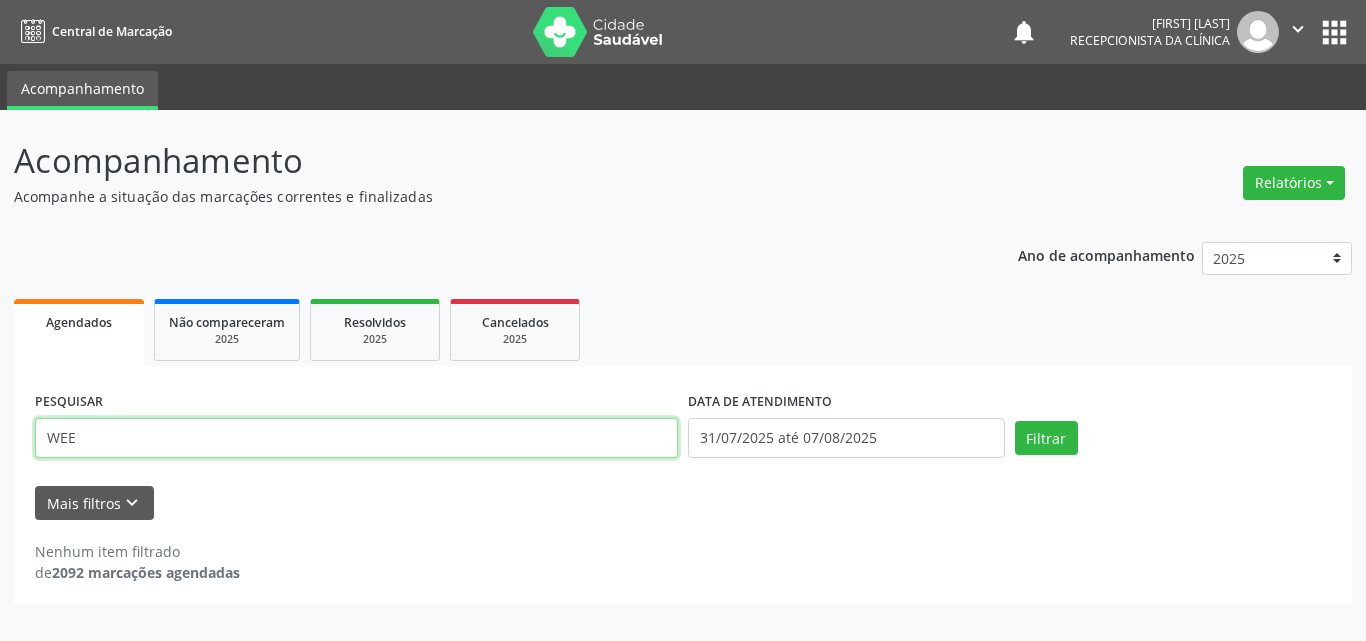 drag, startPoint x: 0, startPoint y: 251, endPoint x: 0, endPoint y: 117, distance: 134 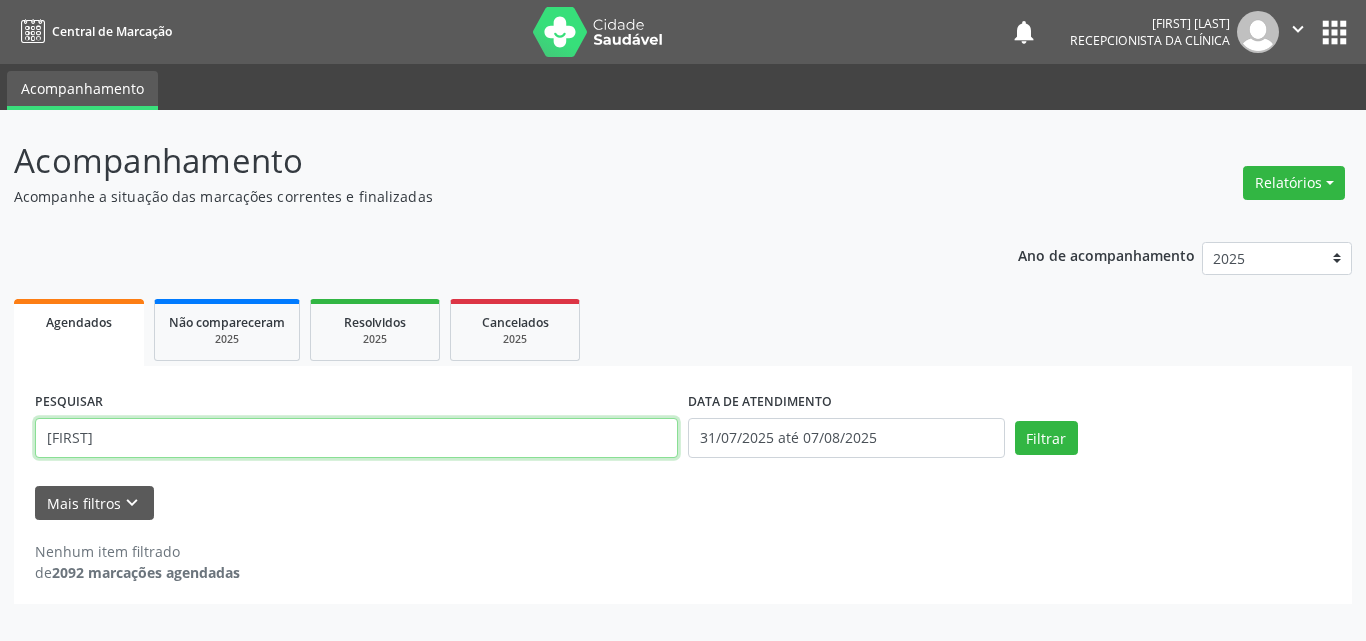 type on "[FIRST]" 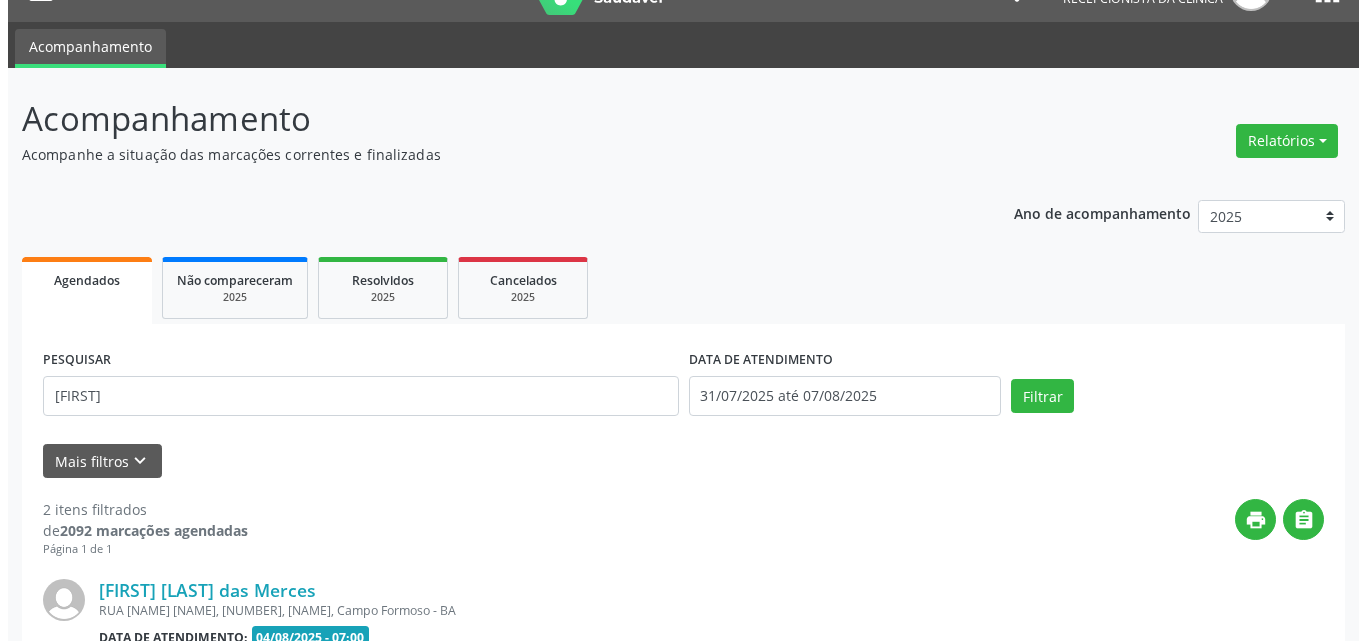 scroll, scrollTop: 535, scrollLeft: 0, axis: vertical 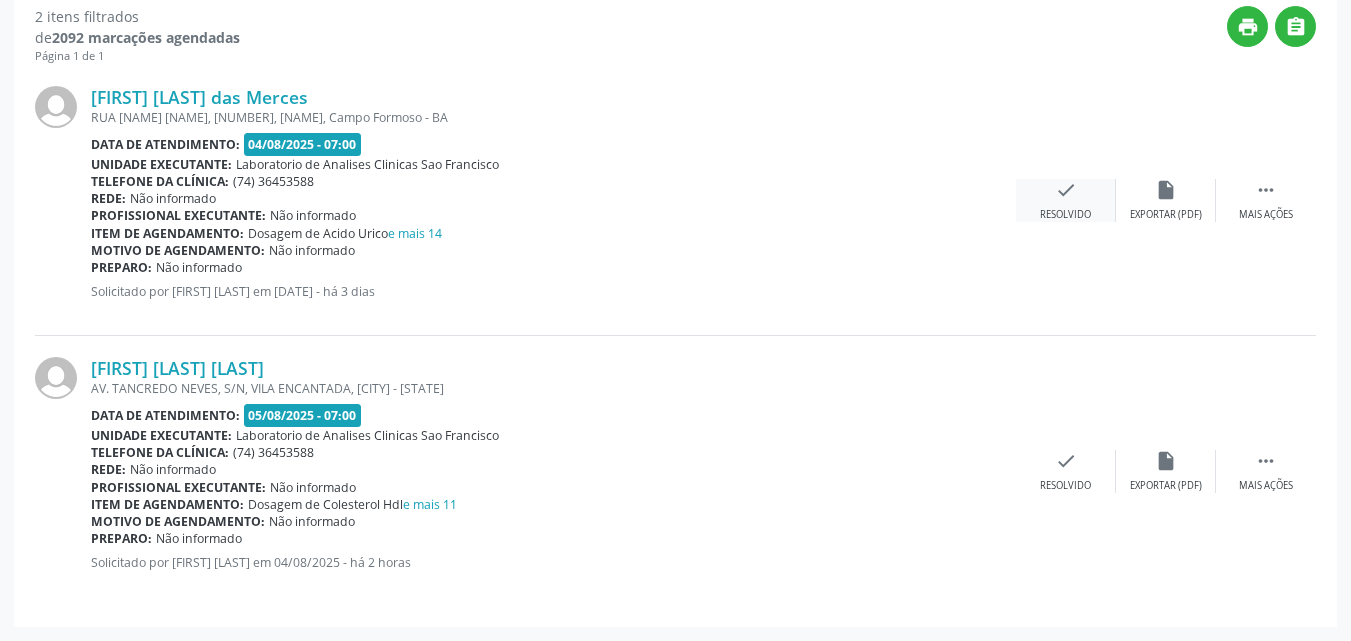 click on "check" at bounding box center [1066, 190] 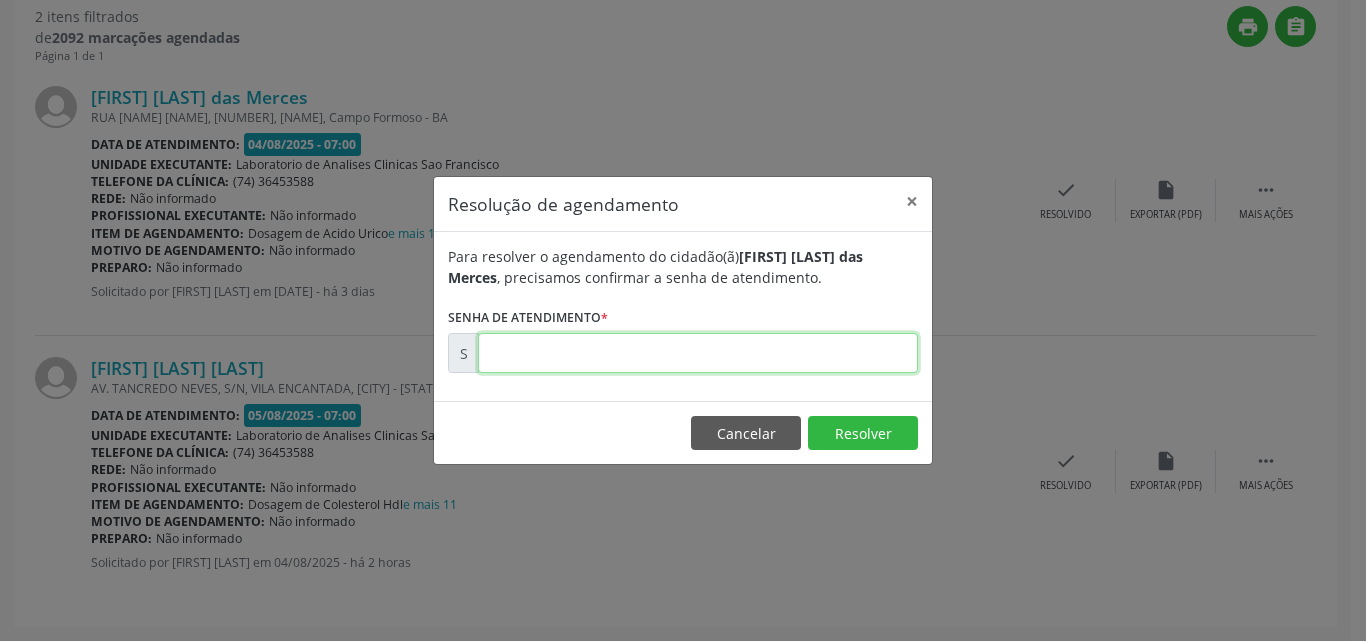 click at bounding box center [698, 353] 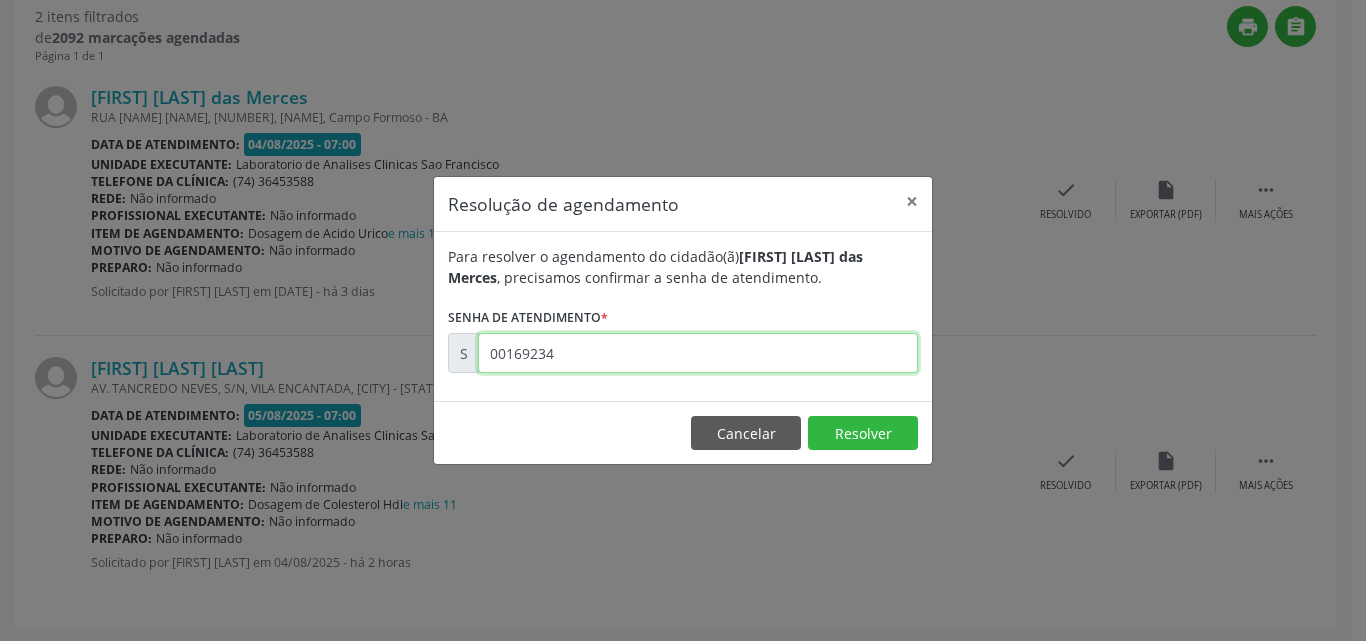type on "00169234" 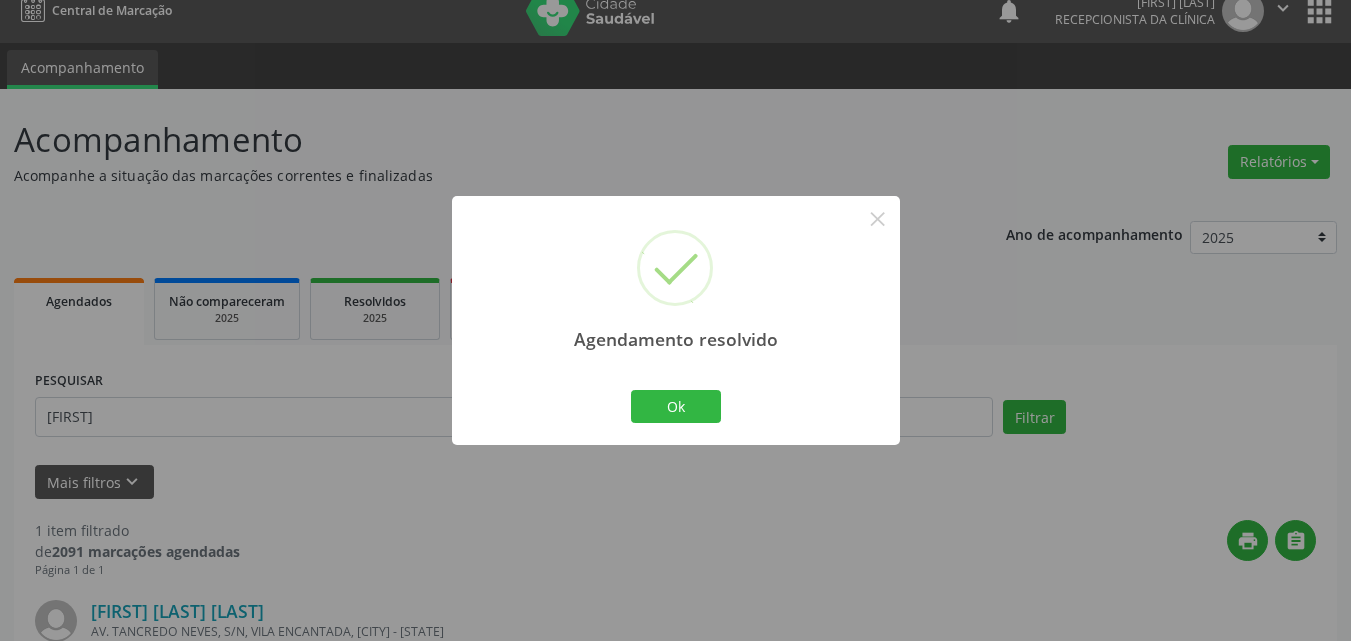scroll, scrollTop: 264, scrollLeft: 0, axis: vertical 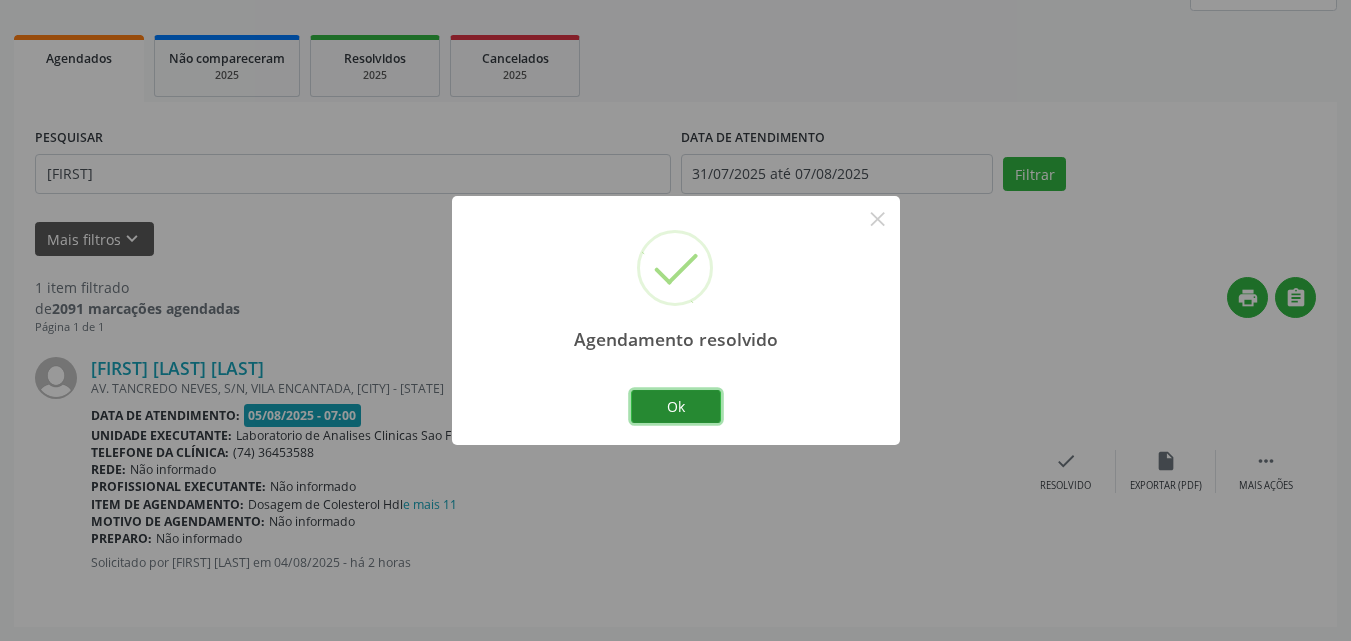 click on "Ok" at bounding box center (676, 407) 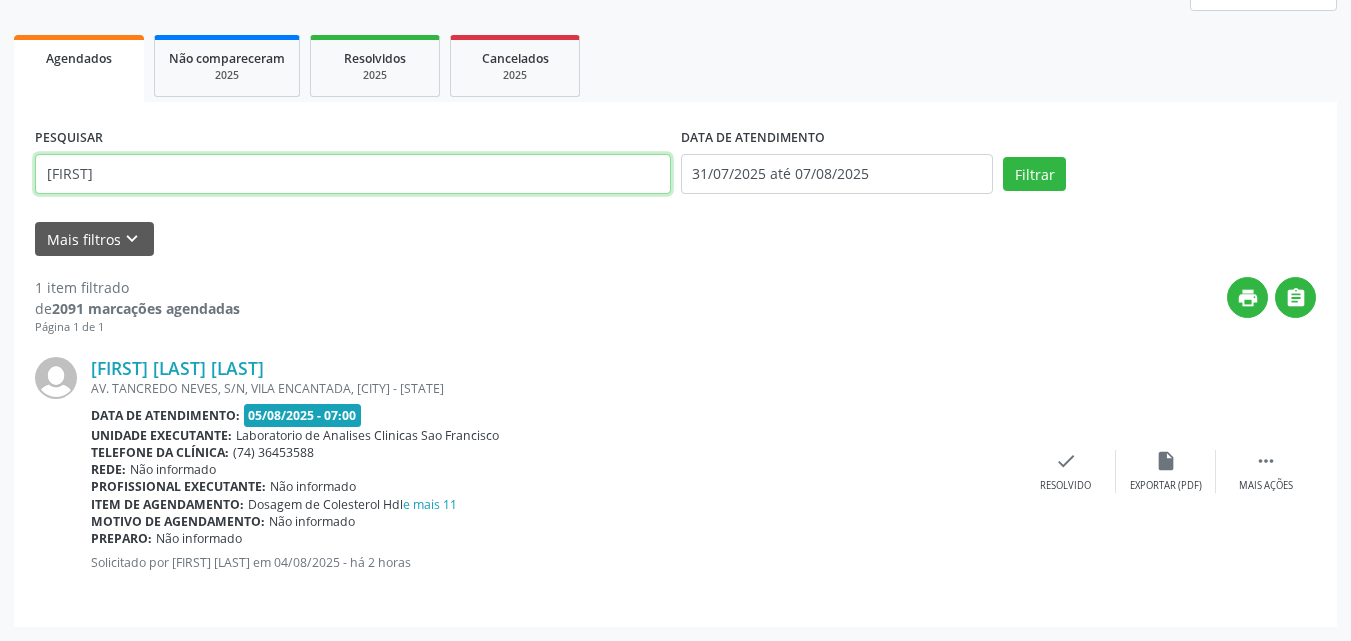 click on "Central de Marcação
notifications
[FIRST] [LAST] [LAST]
Recepcionista da clínica

Configurações
Sair
apps
Acompanhamento
Acompanhamento
Acompanhe a situação das marcações correntes e finalizadas
Relatórios
Agendamentos
Procedimentos realizados
Ano de acompanhamento
2025 2024 2023   Agendados   Não compareceram
2025
Resolvidos
2025
Cancelados
2025
PESQUISAR
MARTA
DATA DE ATENDIMENTO
31/07/2025 até 07/08/2025
Filtrar
UNIDADE DE REFERÊNCIA
Selecione uma UBS
Todas as UBS   Unidade Basica de Saude da Familia Dr Paulo Sudre   Centro de Enfrentamento Para Covid 19 de Campo Formoso   Central de Marcacao de Consultas e Exames de Campo Formoso     PSF Lage dos Negros III" at bounding box center [675, 56] 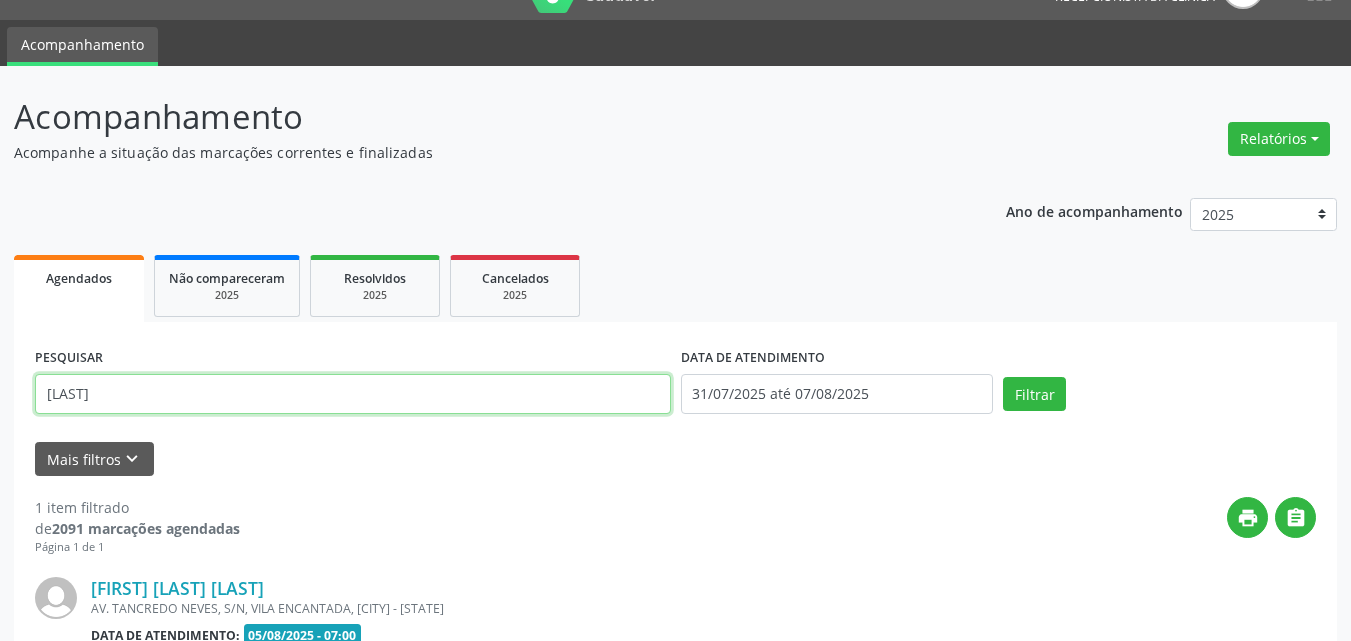 type on "[LAST]" 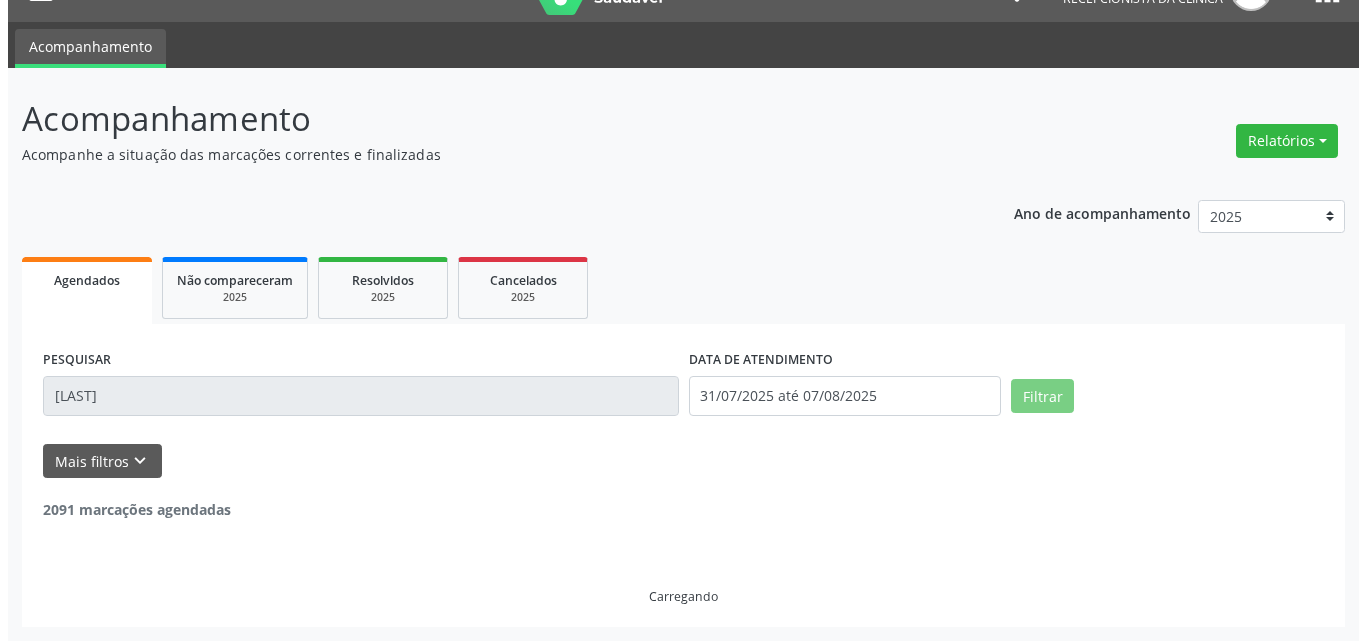 scroll, scrollTop: 264, scrollLeft: 0, axis: vertical 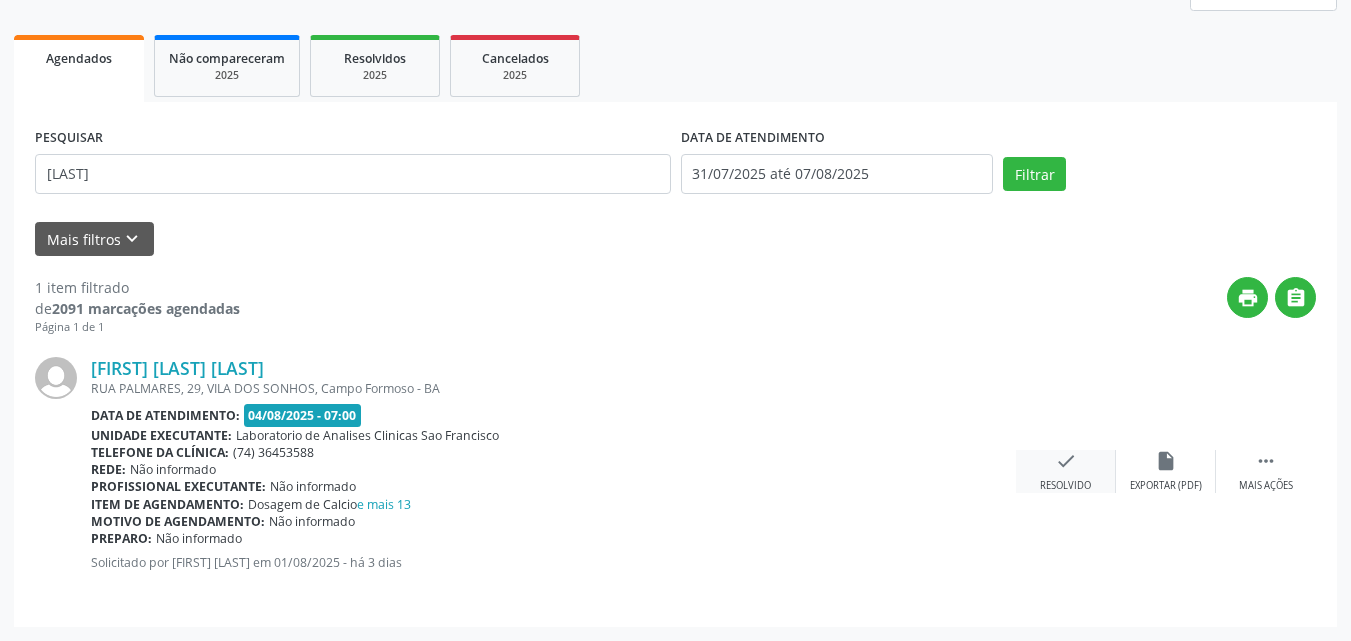click on "check
Resolvido" at bounding box center [1066, 471] 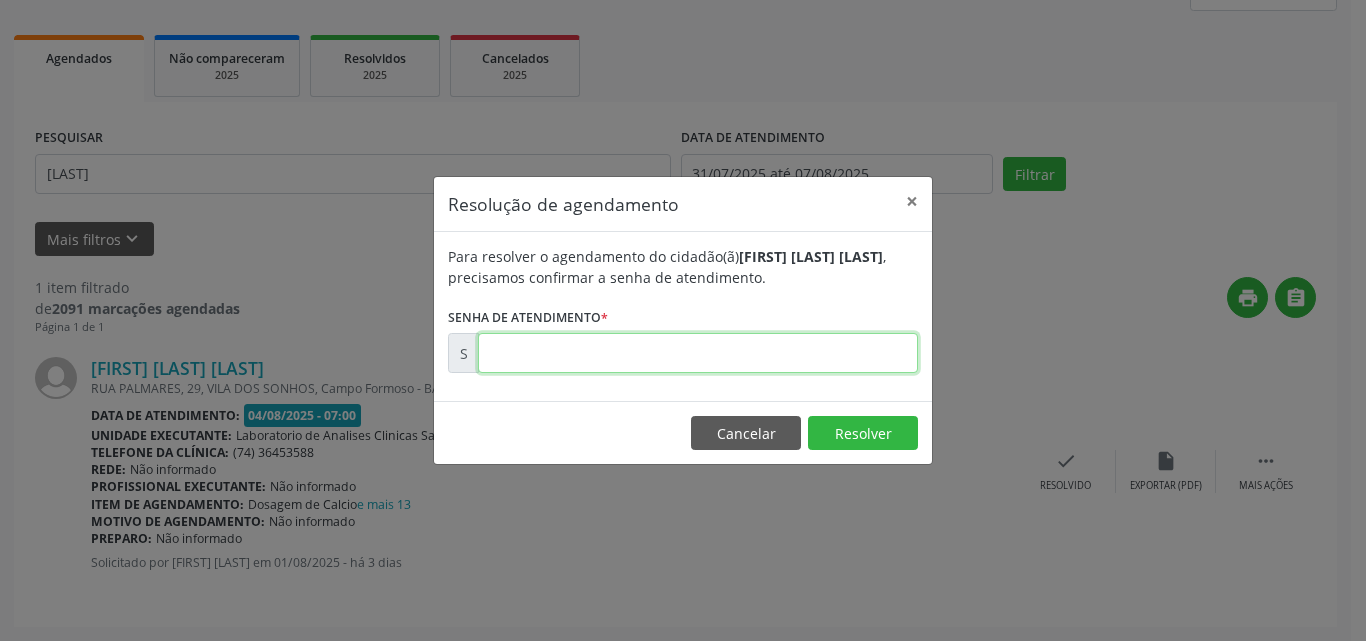 click at bounding box center (698, 353) 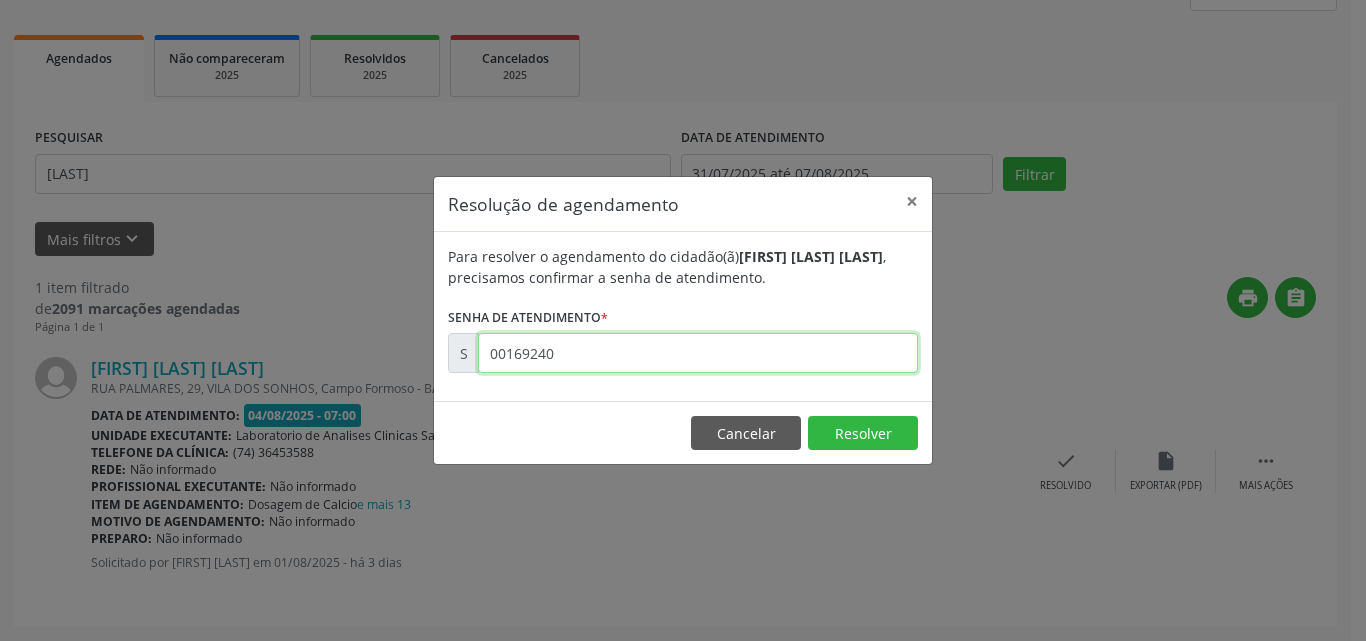 type on "00169240" 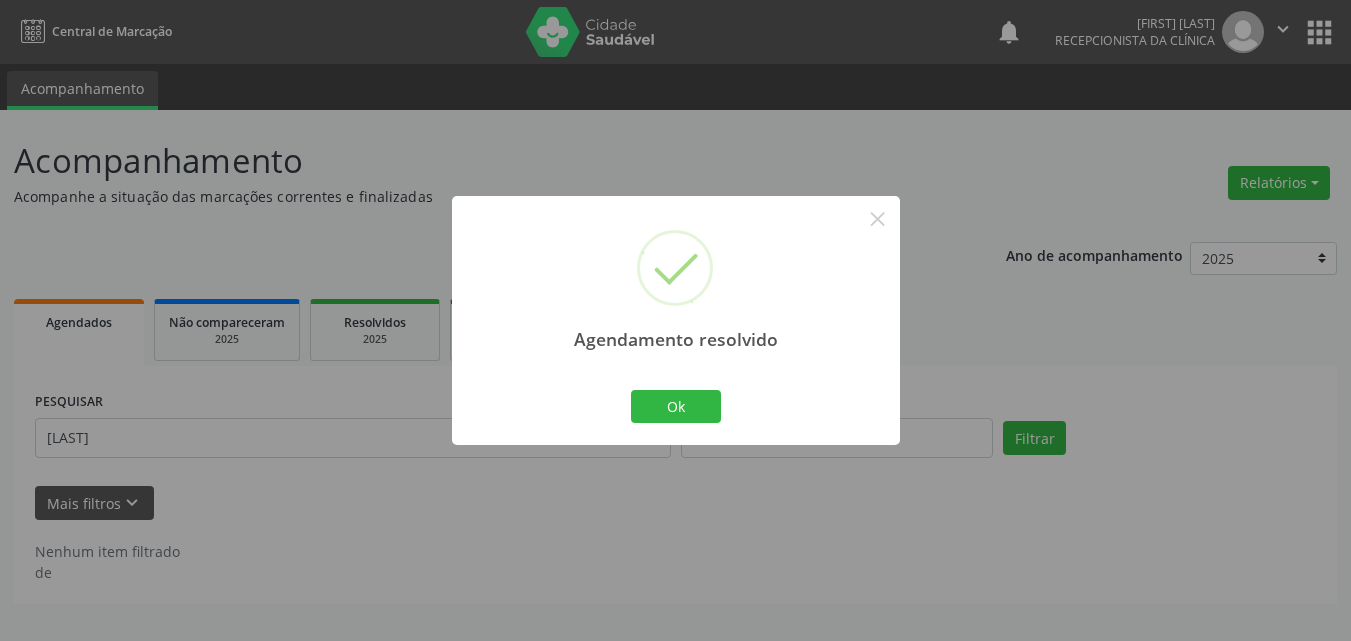 scroll, scrollTop: 0, scrollLeft: 0, axis: both 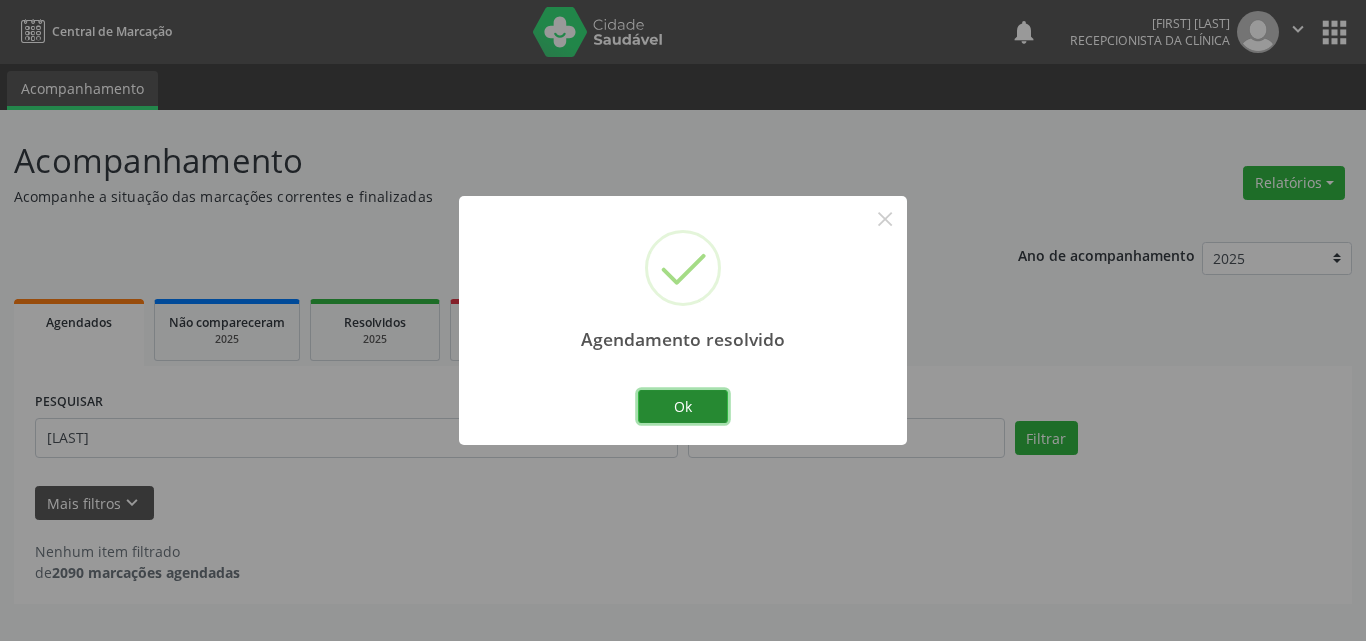 click on "Ok" at bounding box center [683, 407] 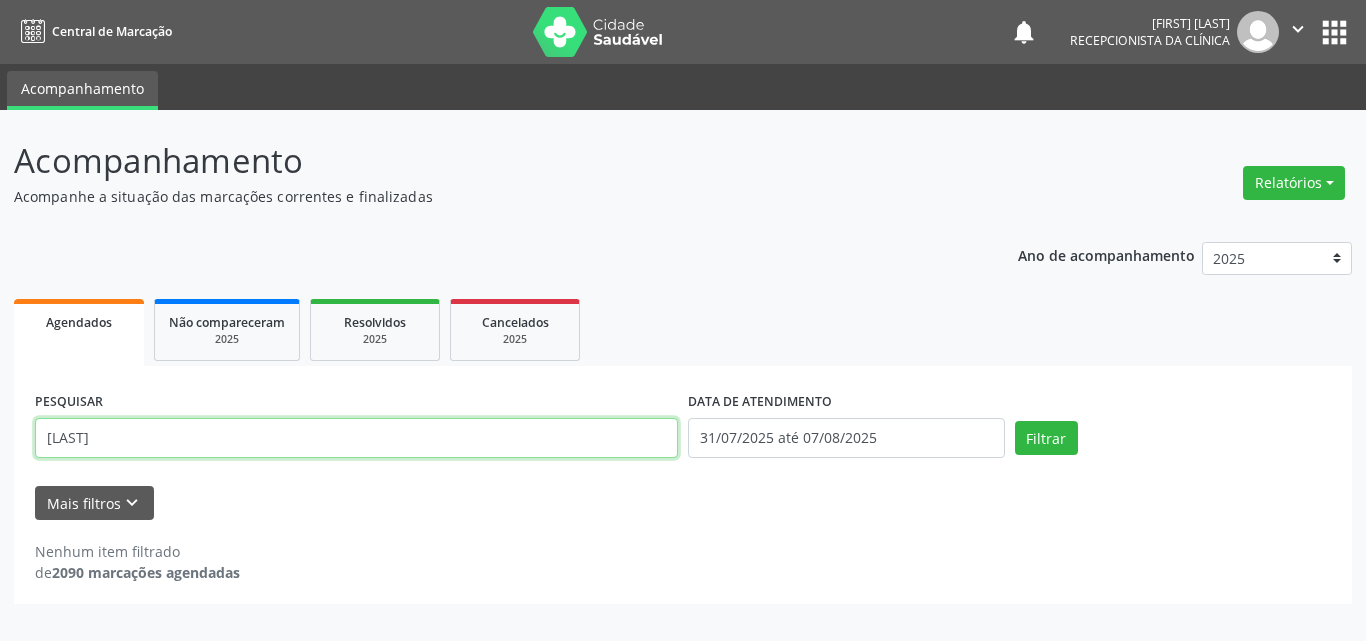 click on "[LAST]" at bounding box center [356, 438] 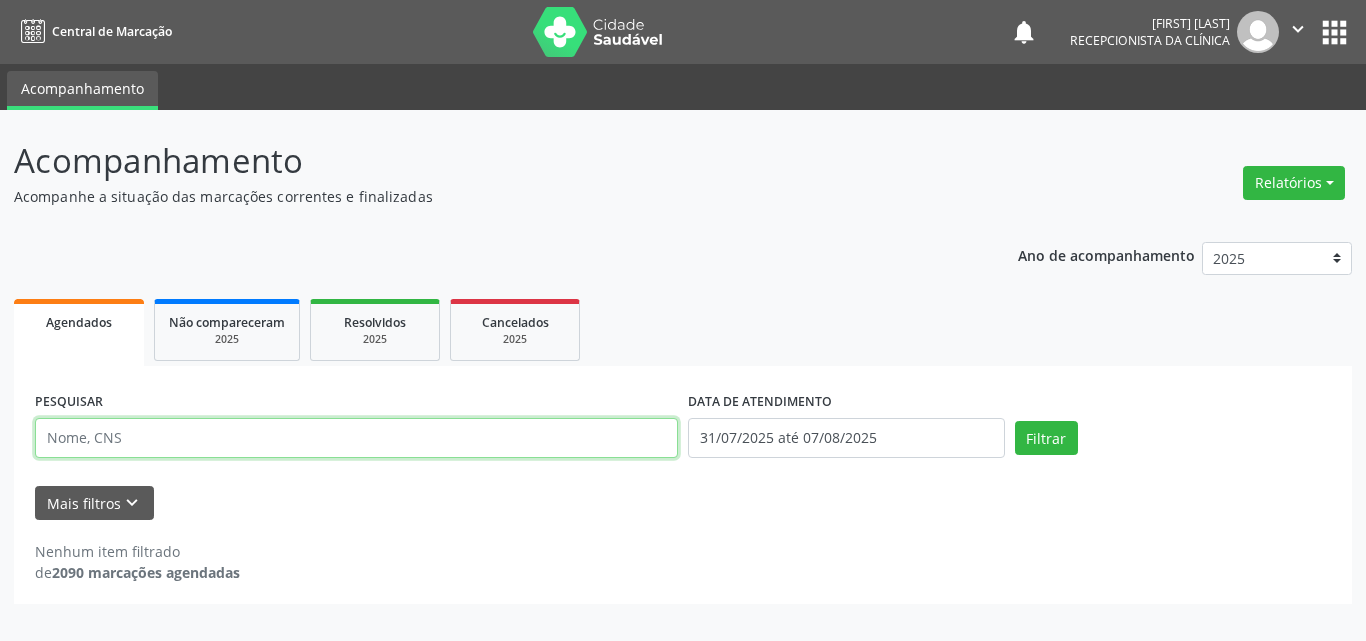 click at bounding box center [356, 438] 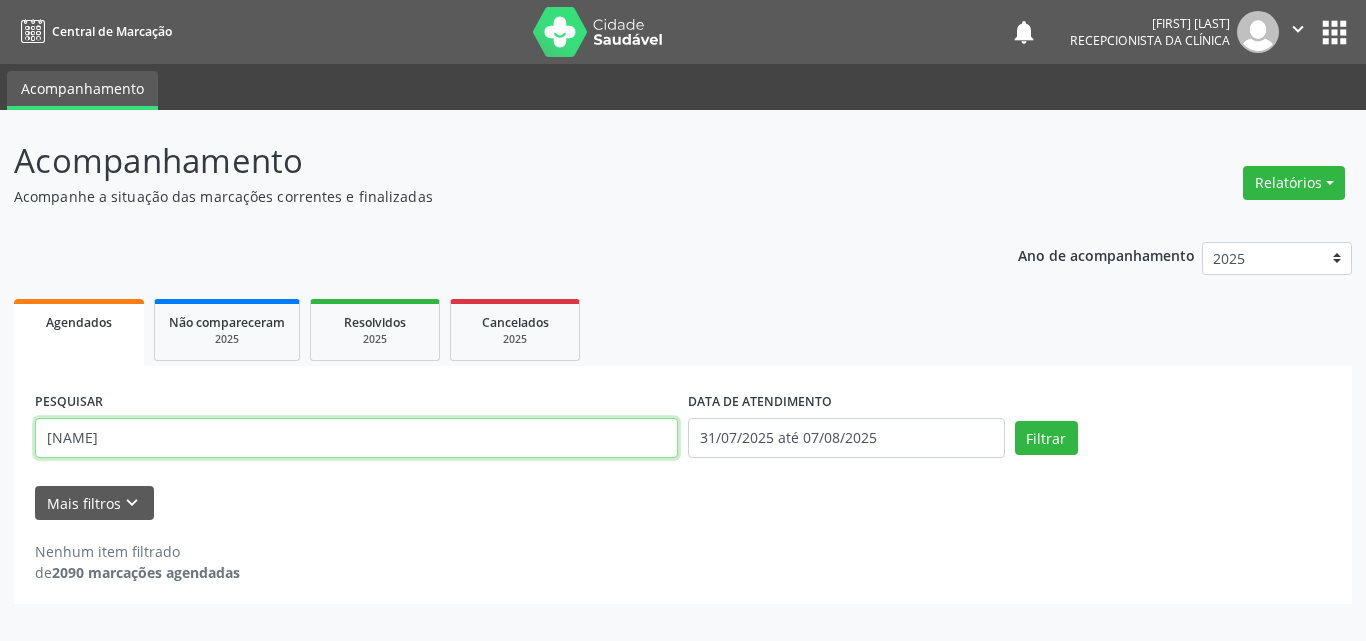 type on "[NAME]" 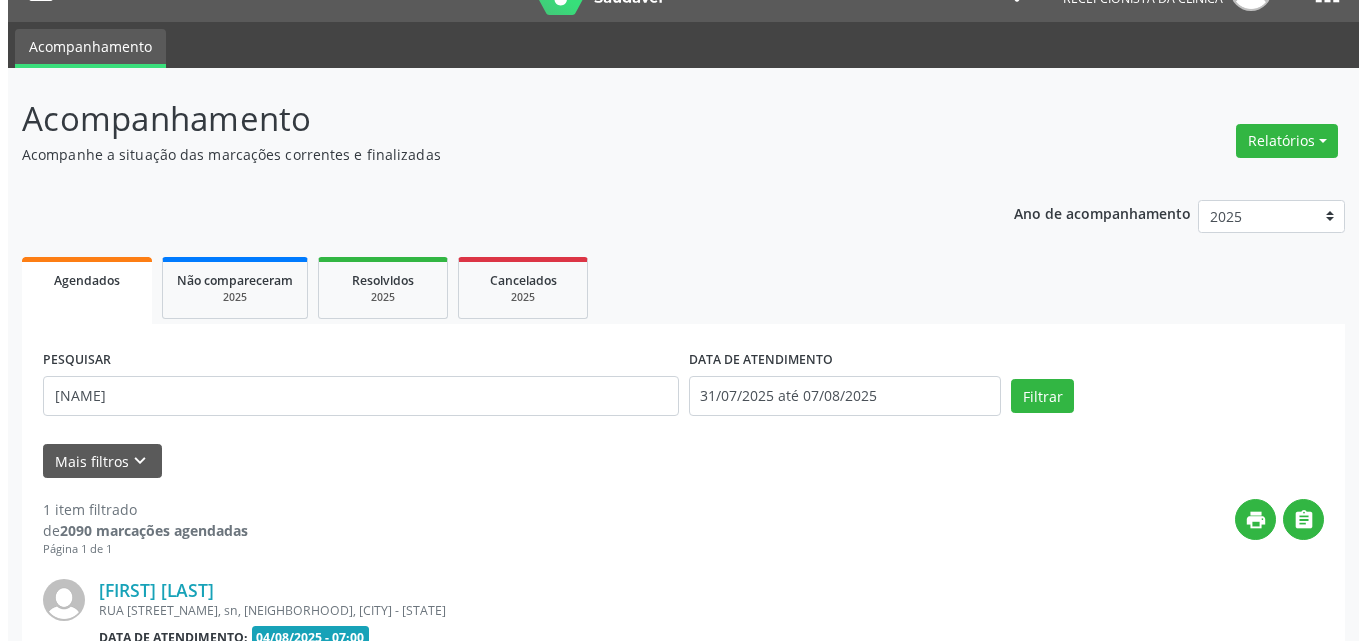 scroll, scrollTop: 264, scrollLeft: 0, axis: vertical 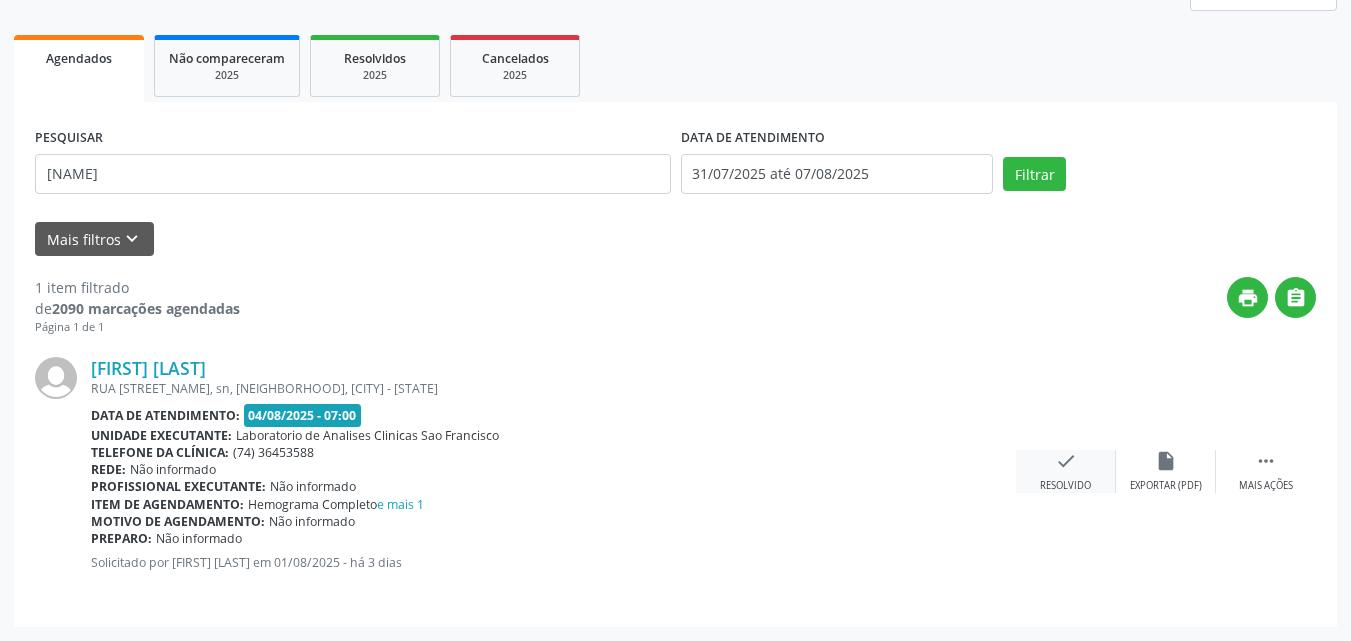 click on "check
Resolvido" at bounding box center (1066, 471) 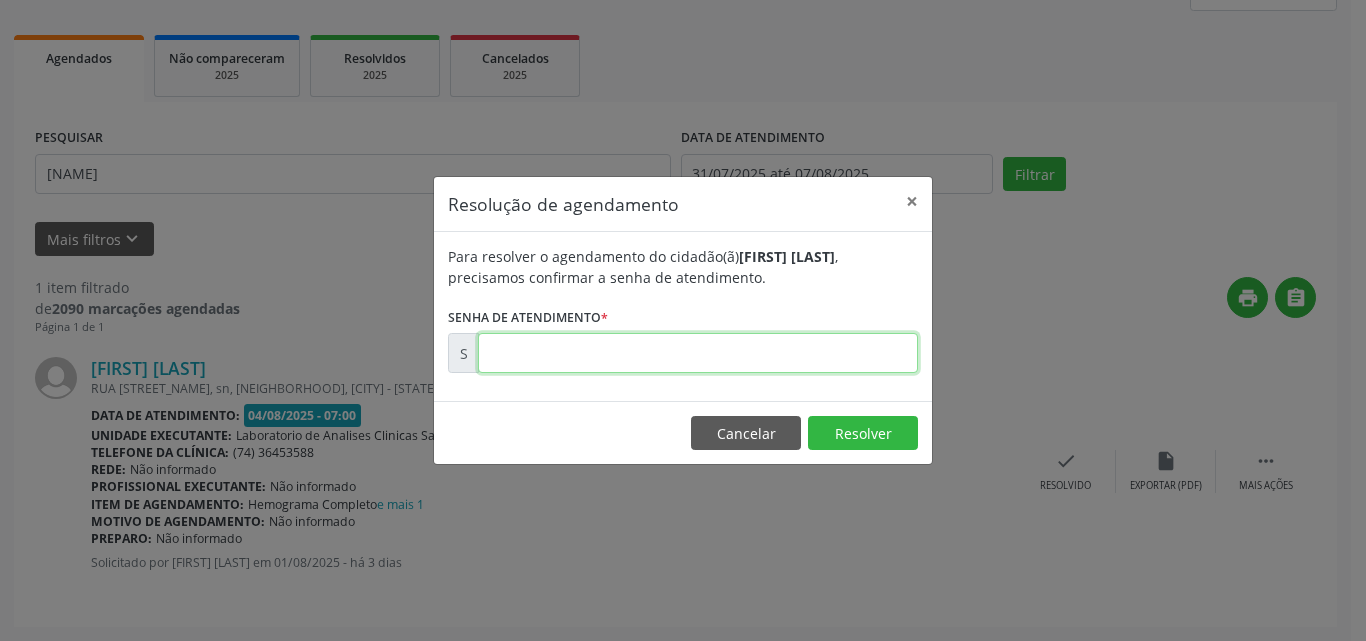 click at bounding box center (698, 353) 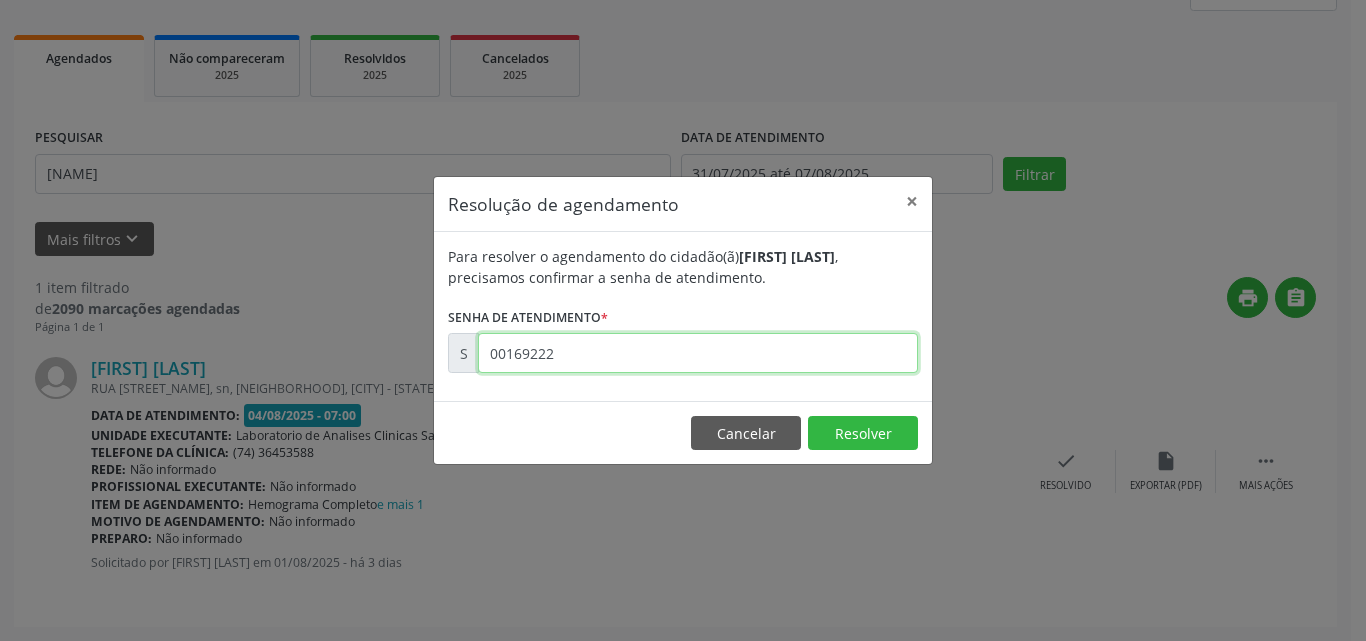 type on "00169222" 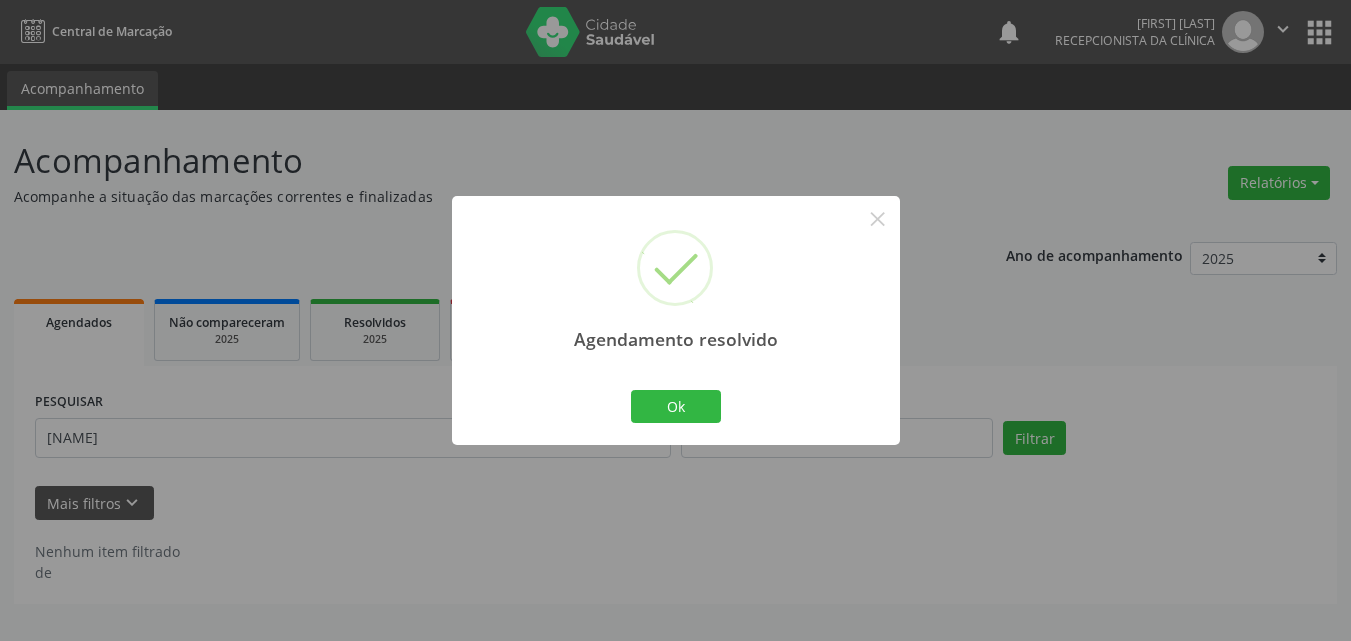 scroll, scrollTop: 0, scrollLeft: 0, axis: both 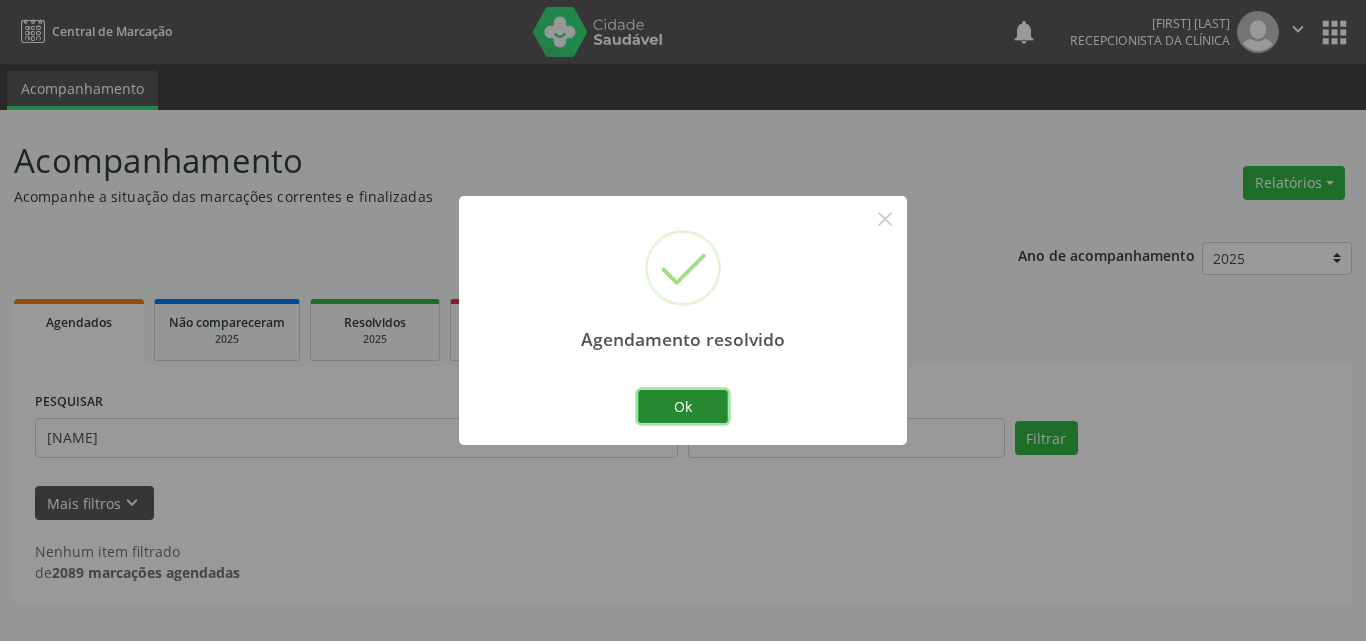 click on "Ok" at bounding box center (683, 407) 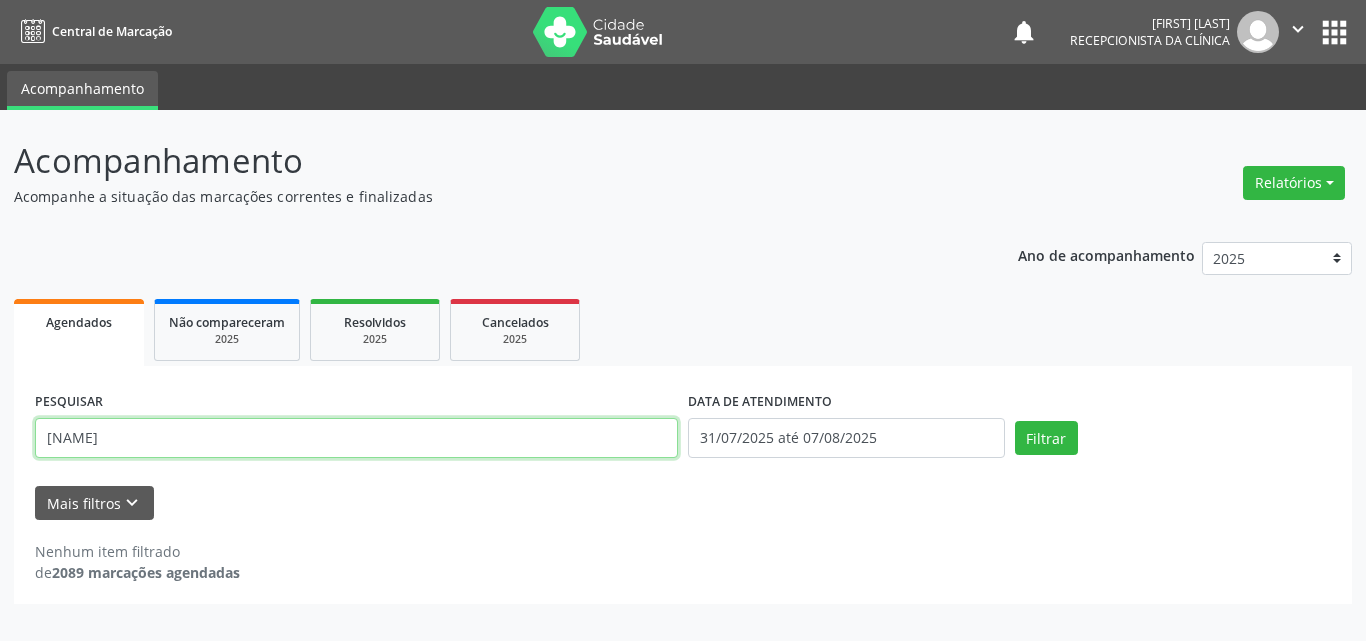 drag, startPoint x: 614, startPoint y: 429, endPoint x: 0, endPoint y: 259, distance: 637.0997 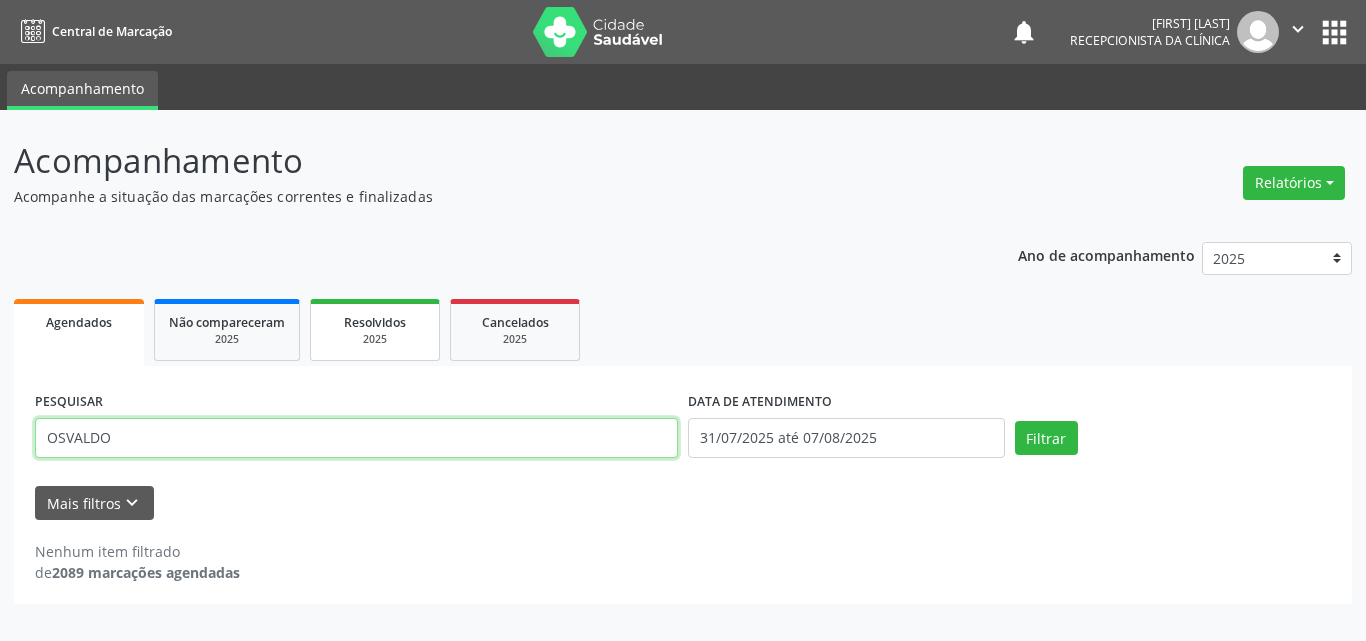 type on "OSVALDO" 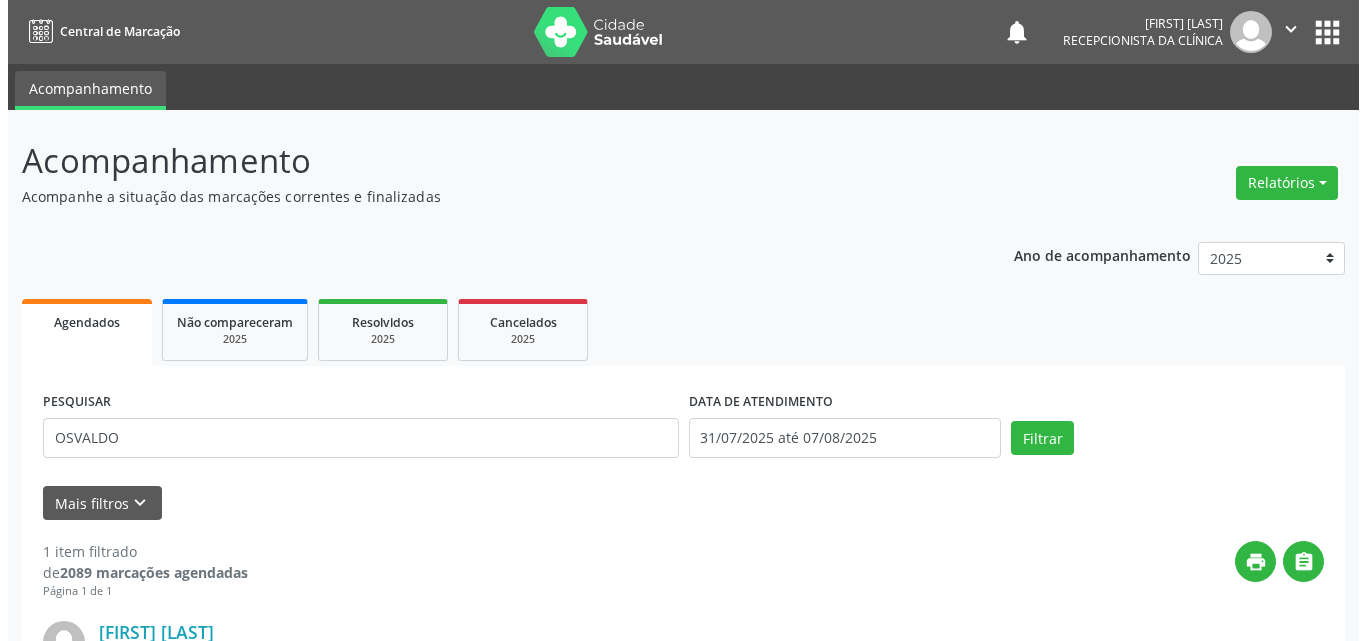 scroll, scrollTop: 264, scrollLeft: 0, axis: vertical 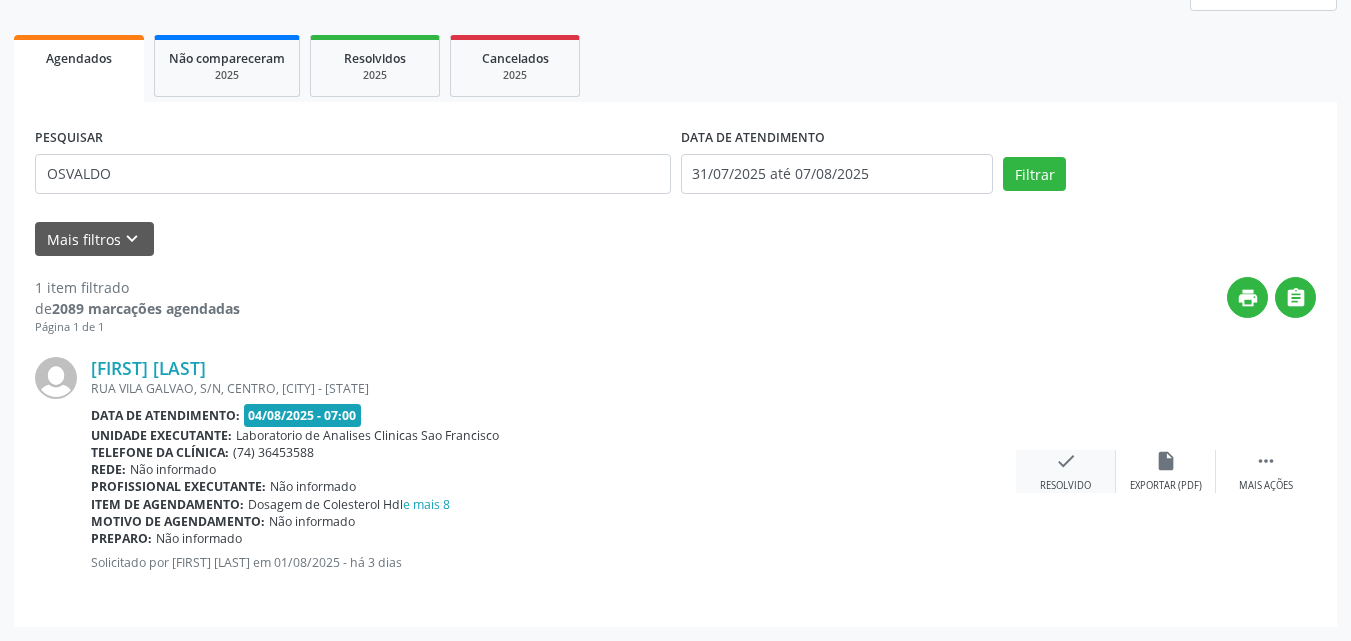 click on "check
Resolvido" at bounding box center (1066, 471) 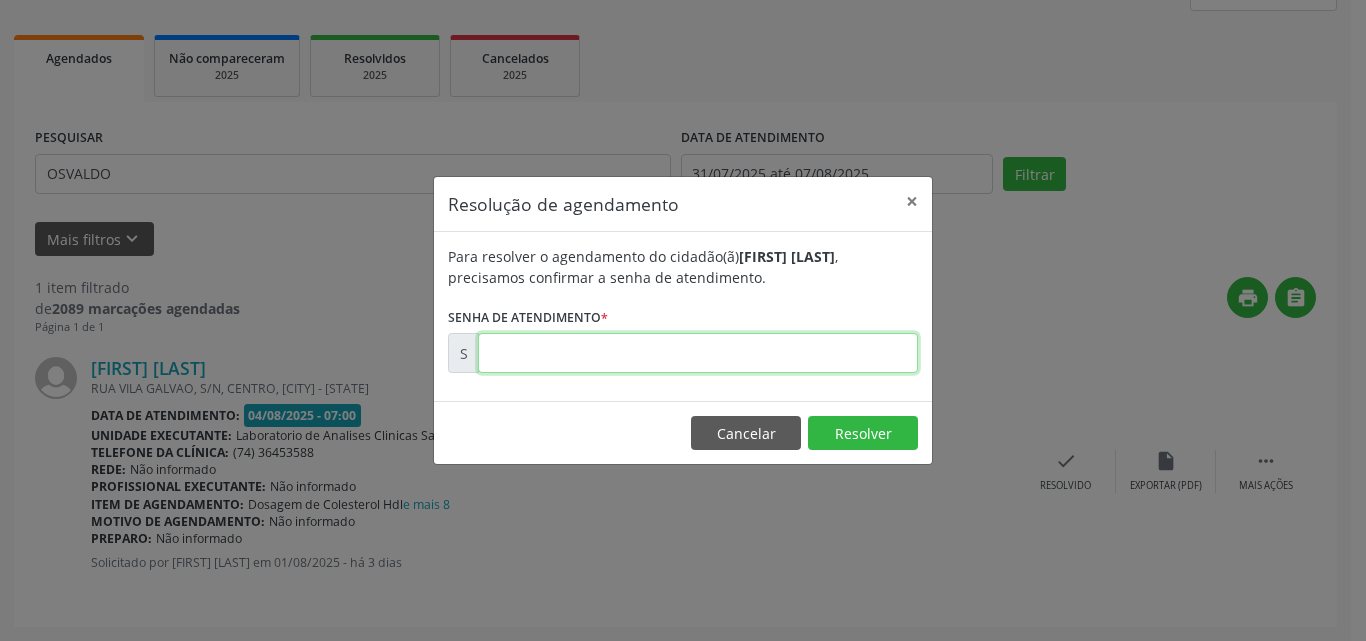 drag, startPoint x: 839, startPoint y: 352, endPoint x: 825, endPoint y: 412, distance: 61.611687 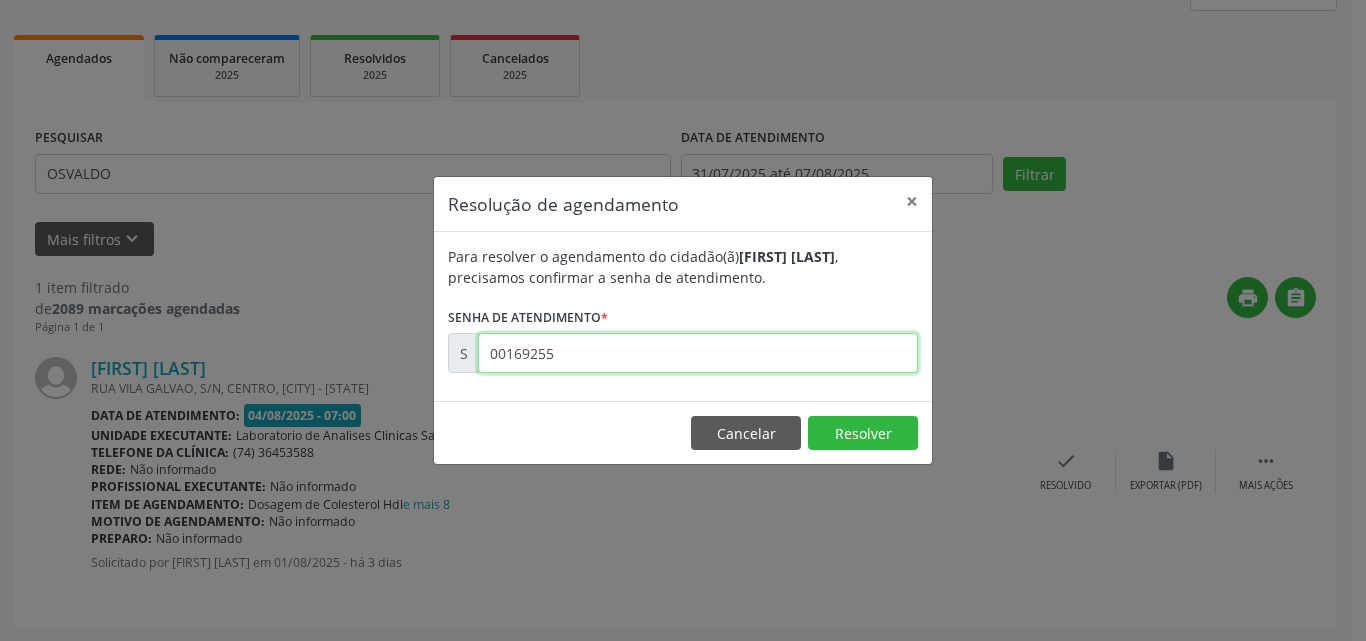 type on "00169255" 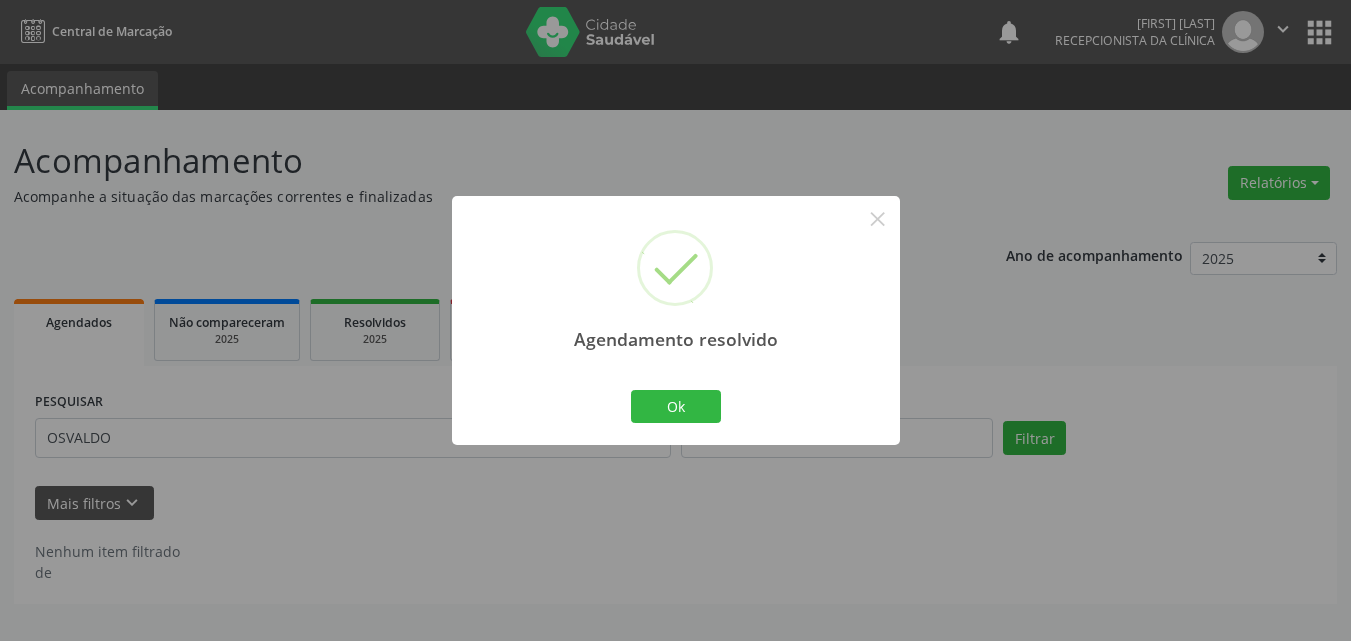 scroll, scrollTop: 0, scrollLeft: 0, axis: both 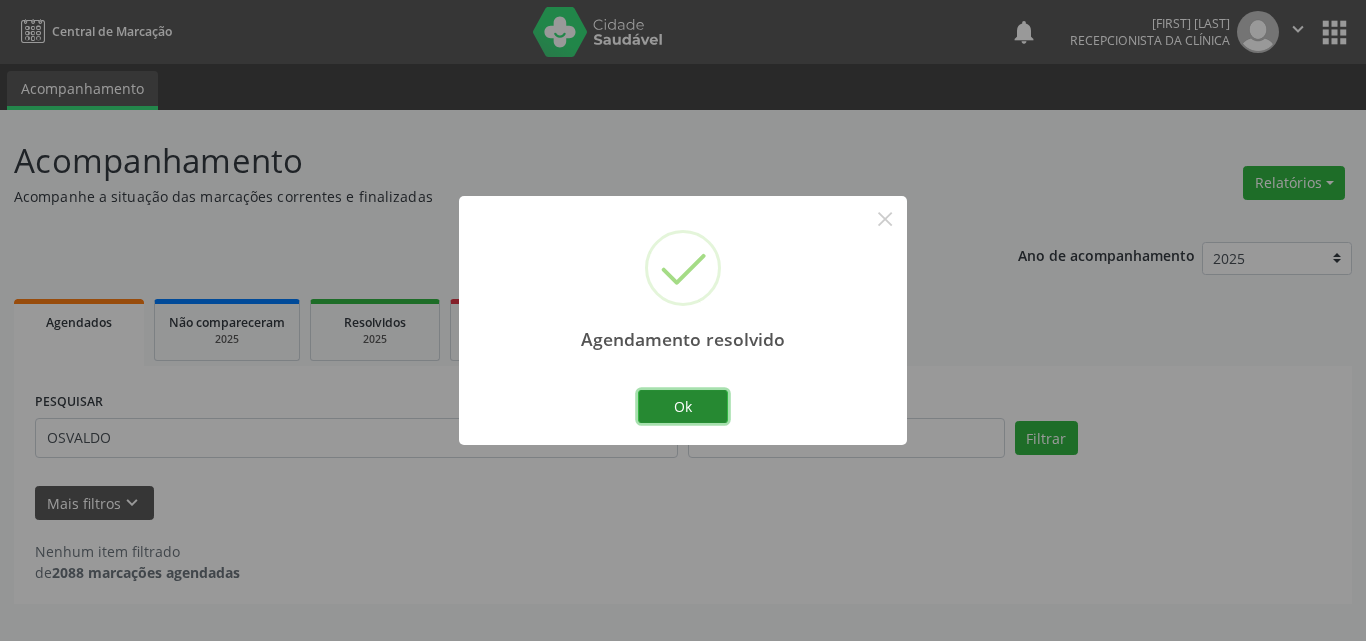 click on "Ok" at bounding box center (683, 407) 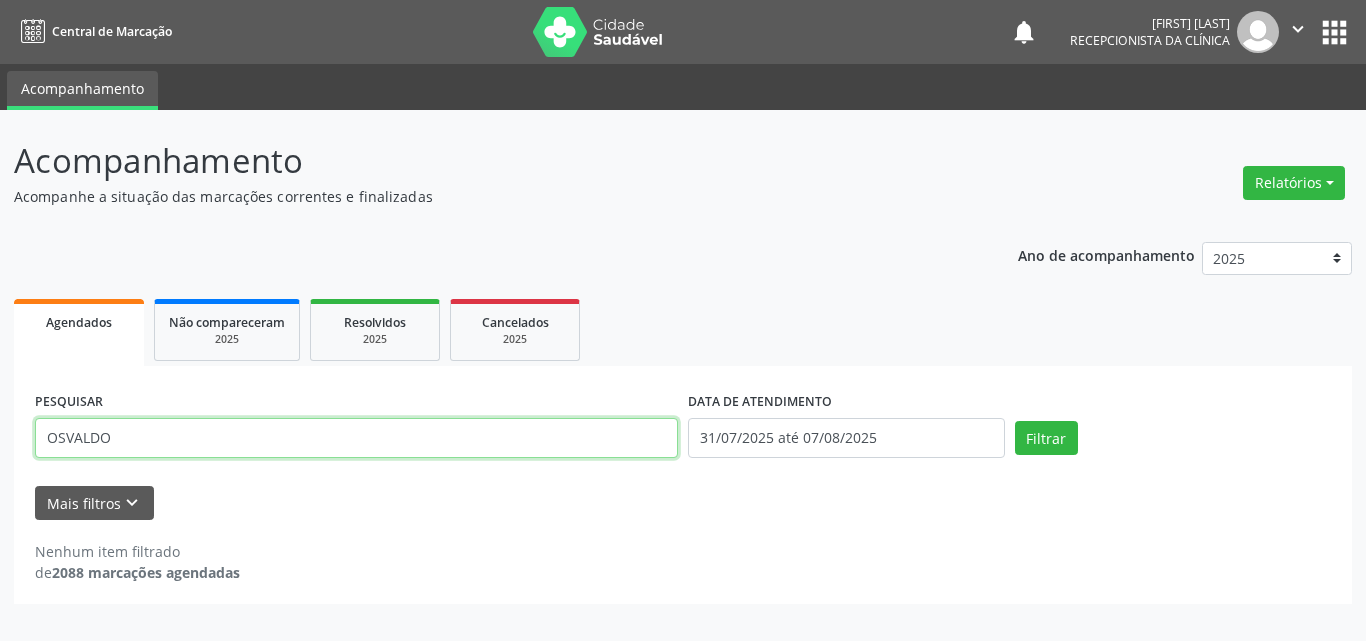 drag, startPoint x: 560, startPoint y: 440, endPoint x: 0, endPoint y: 0, distance: 712.17975 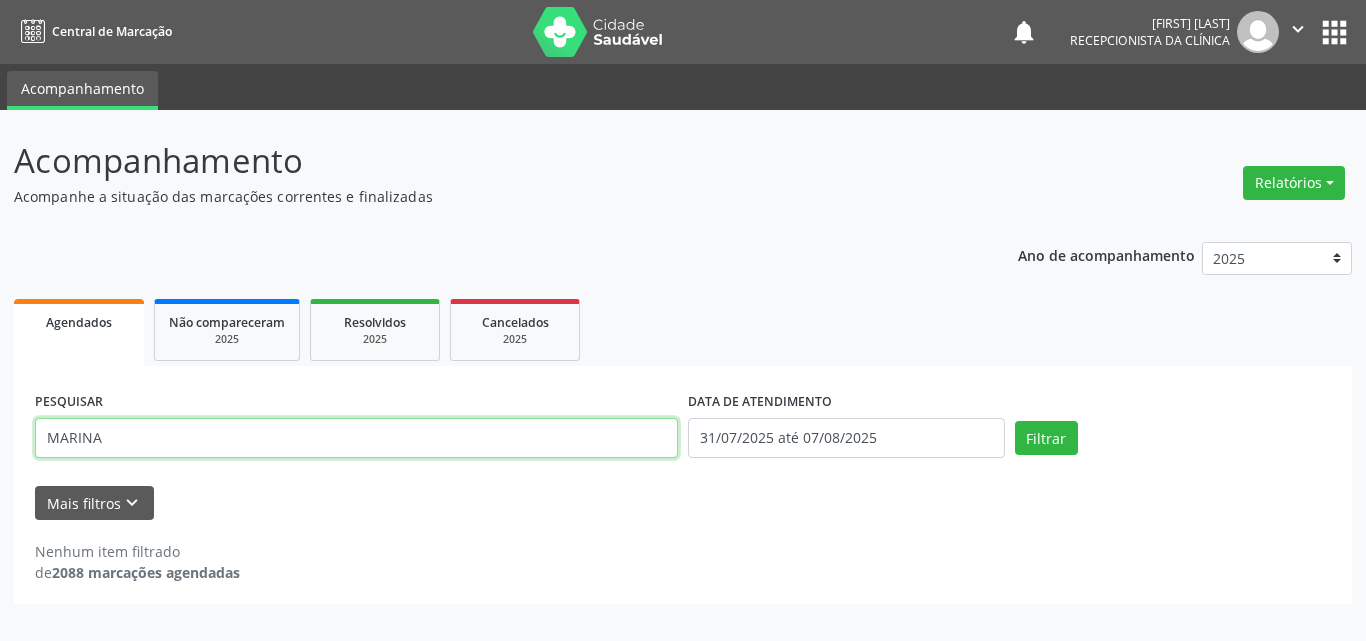 type on "MARINA" 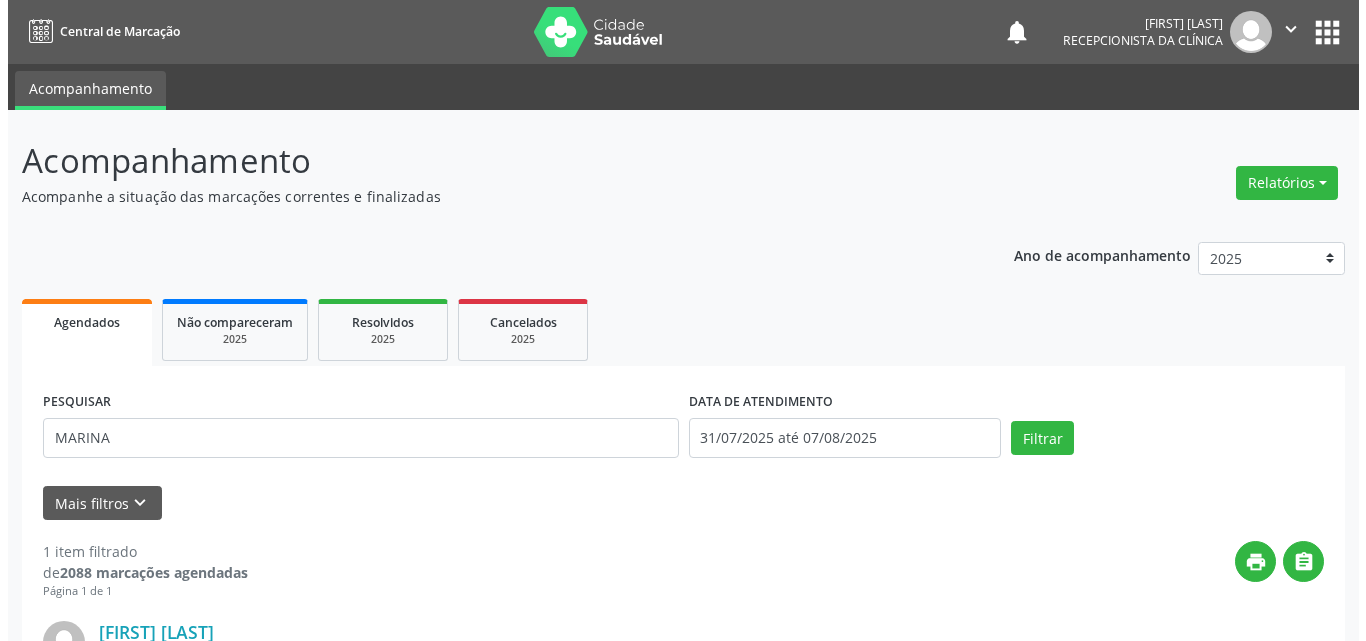 scroll, scrollTop: 264, scrollLeft: 0, axis: vertical 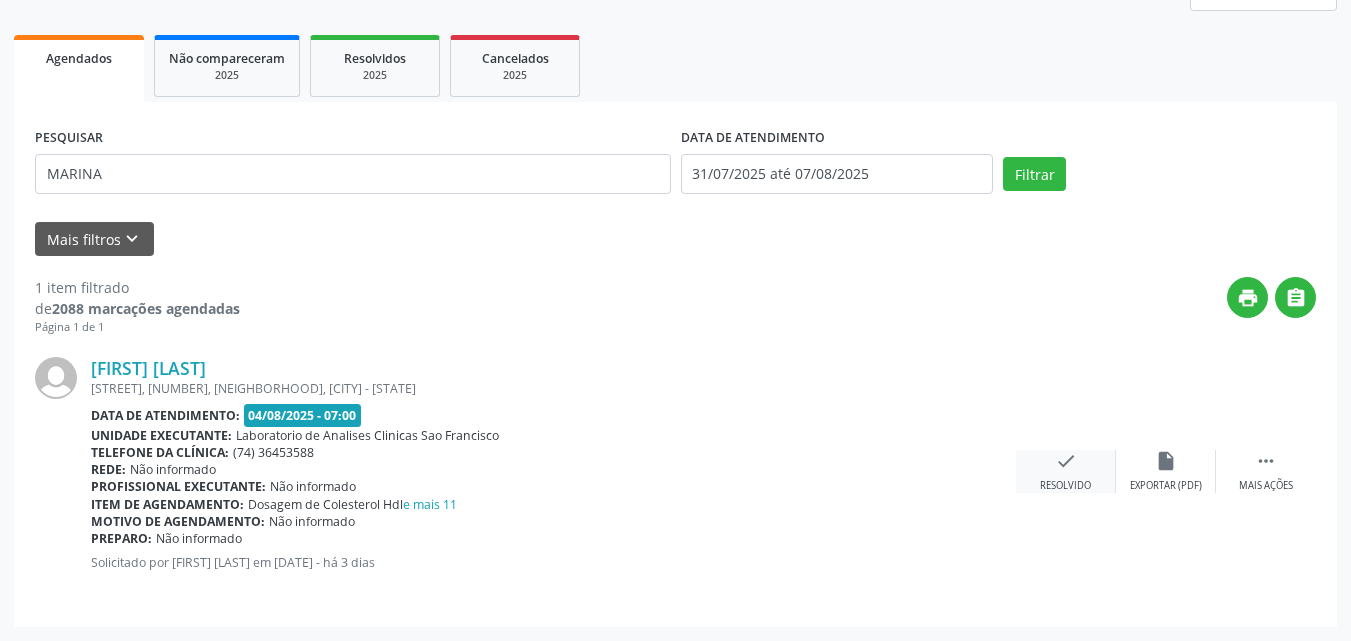 click on "check" at bounding box center [1066, 461] 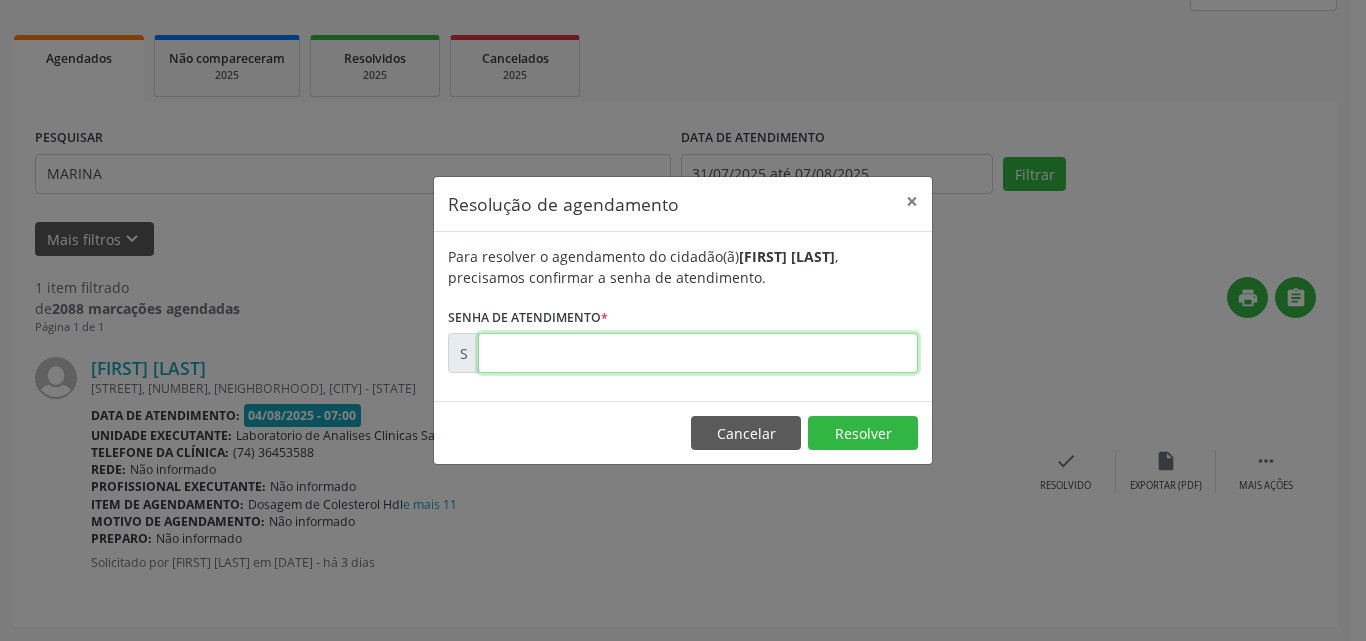 click at bounding box center (698, 353) 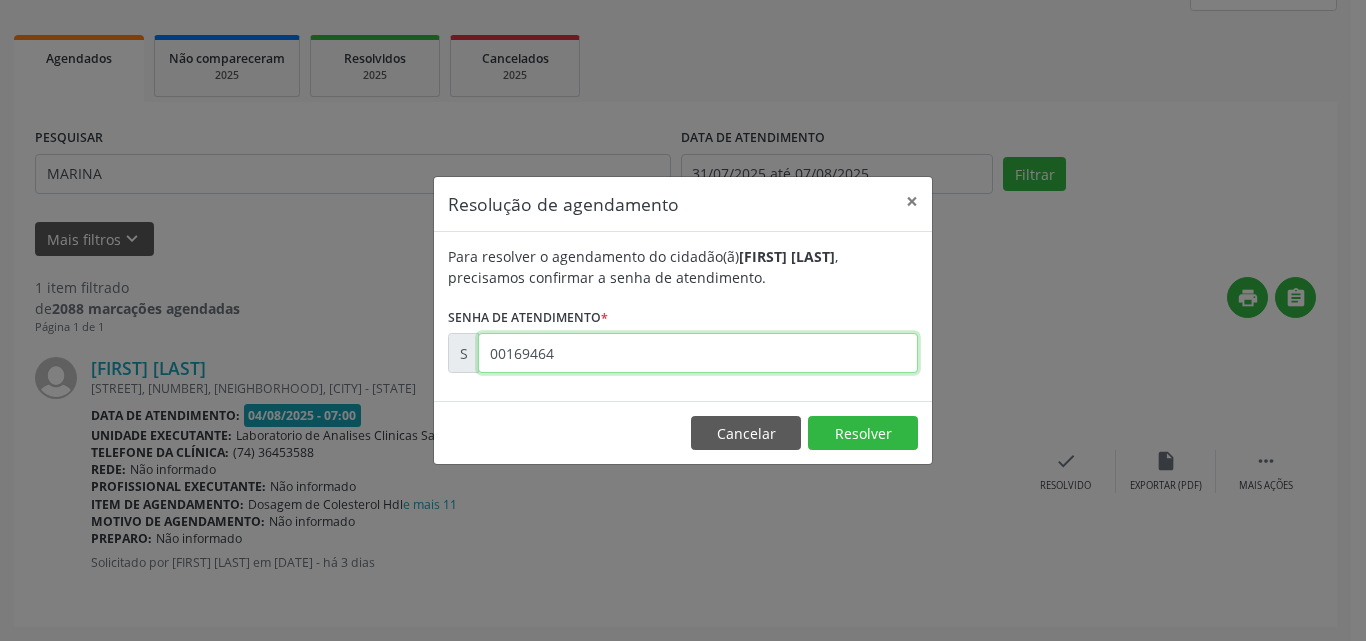 type on "00169464" 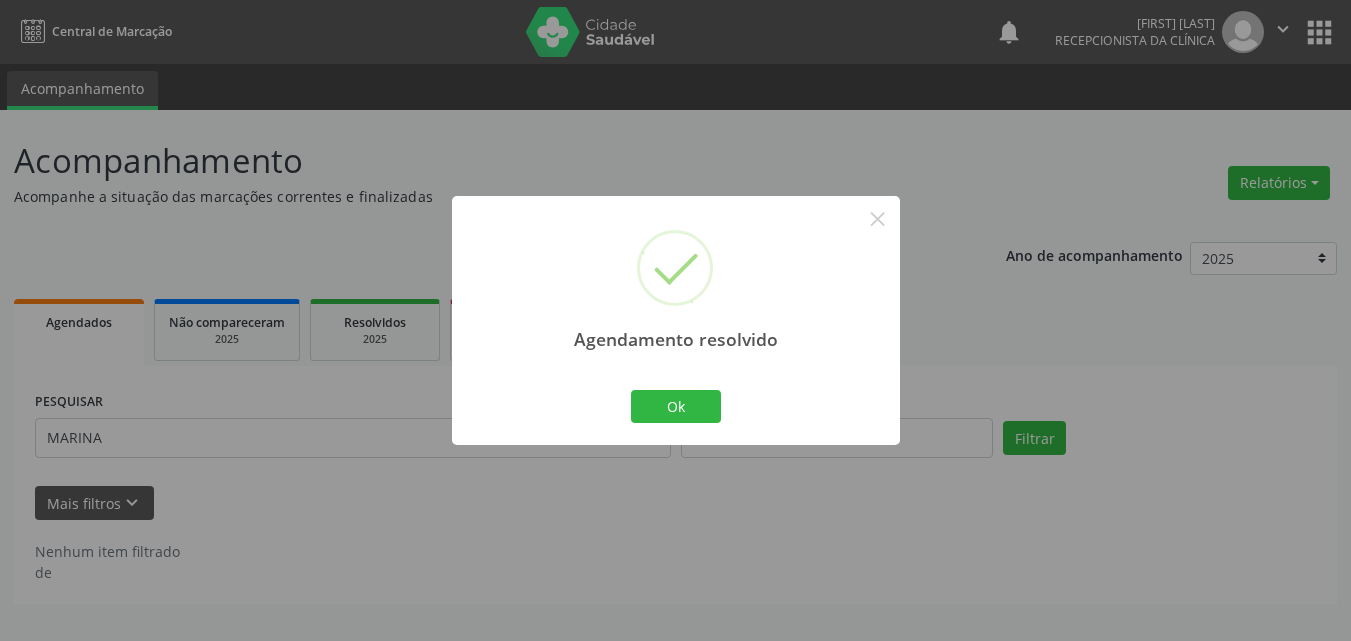 scroll, scrollTop: 0, scrollLeft: 0, axis: both 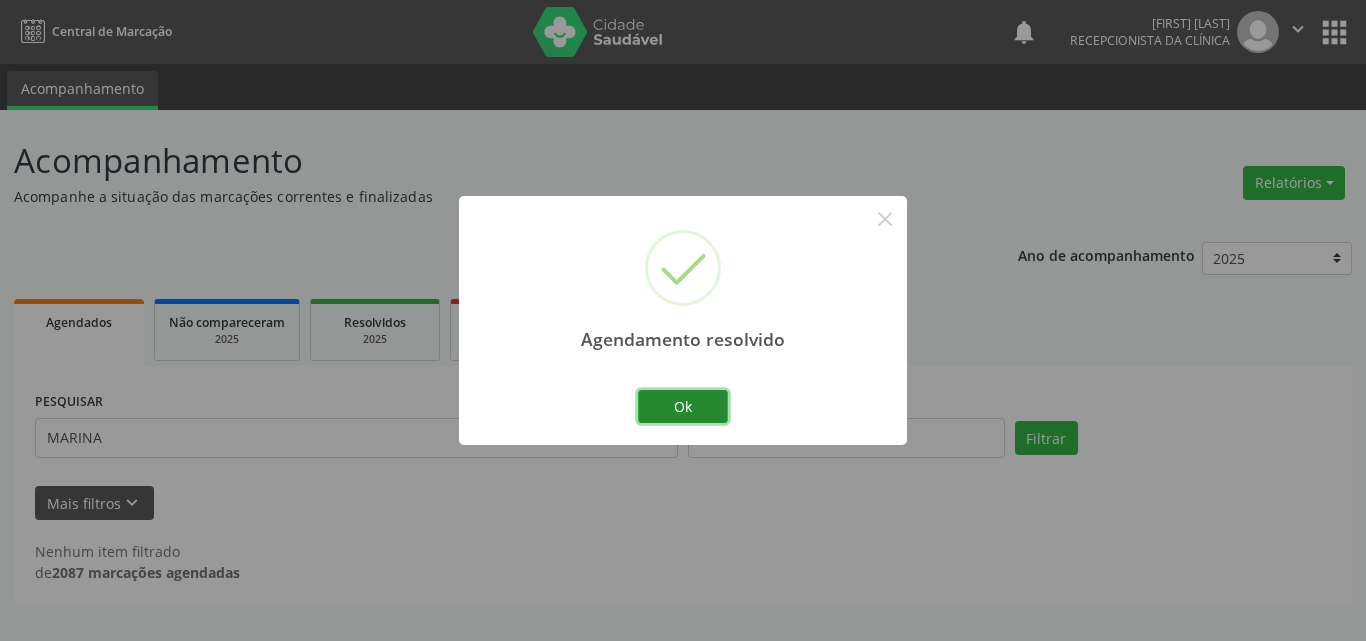 click on "Ok" at bounding box center [683, 407] 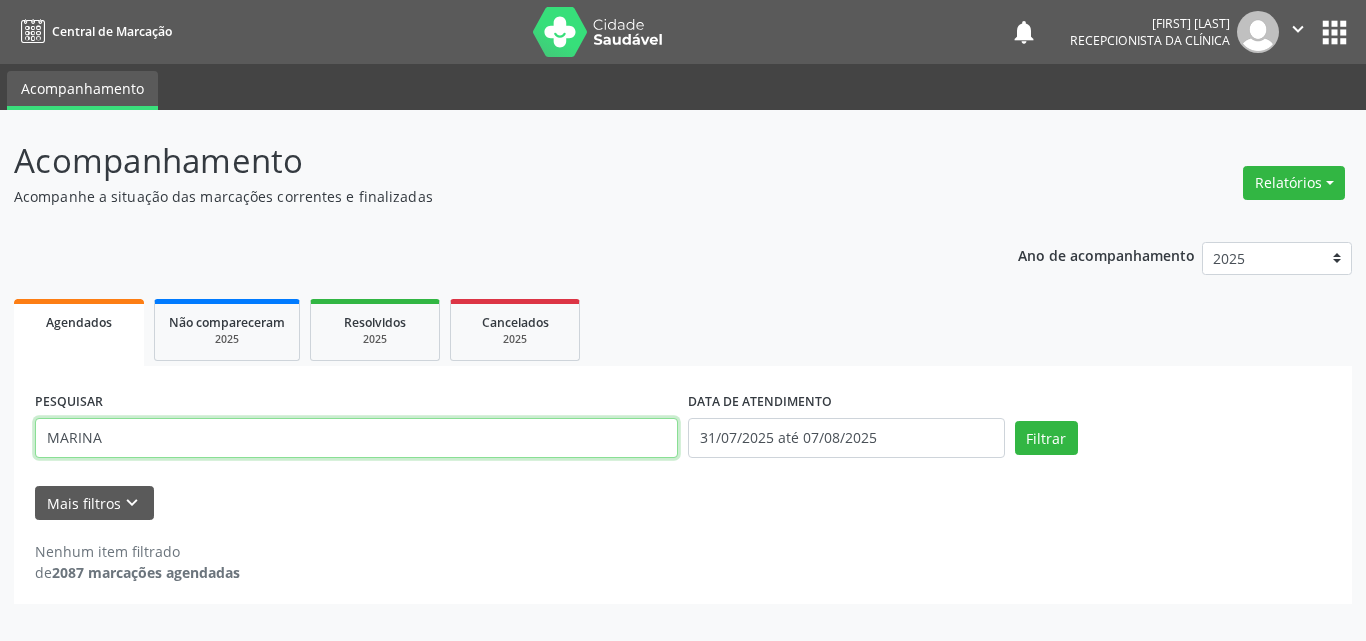drag, startPoint x: 591, startPoint y: 444, endPoint x: 0, endPoint y: 15, distance: 730.289 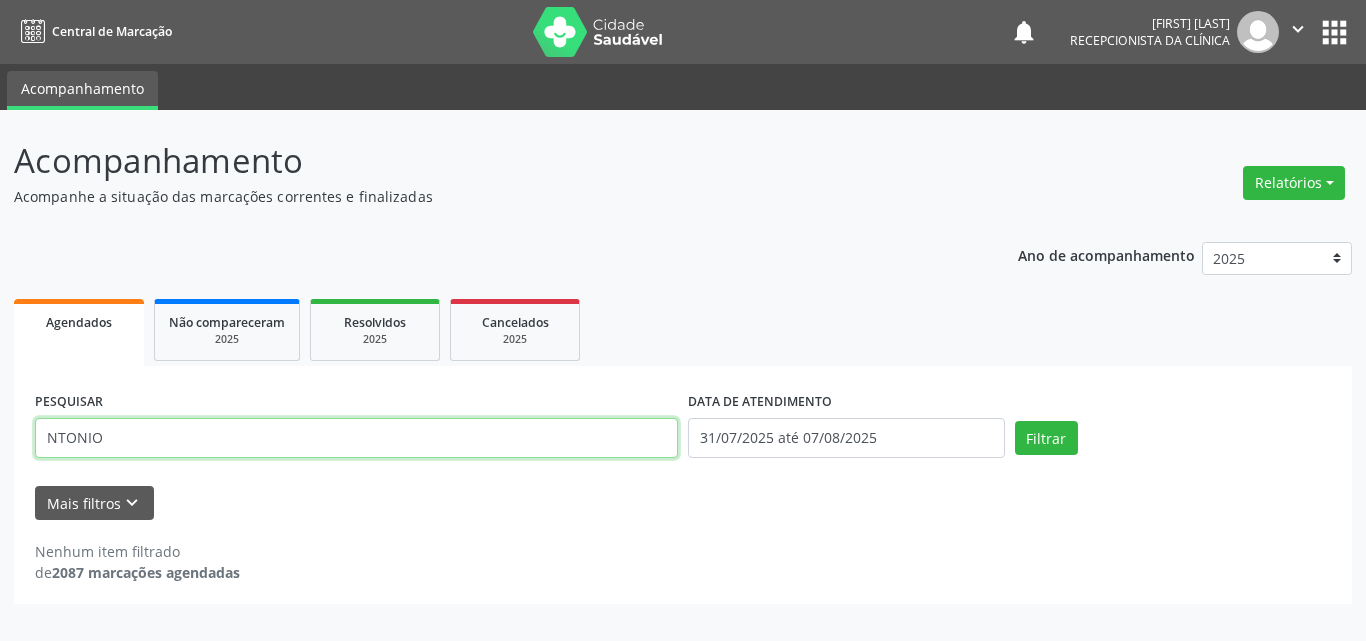 click on "NTONIO" at bounding box center (356, 438) 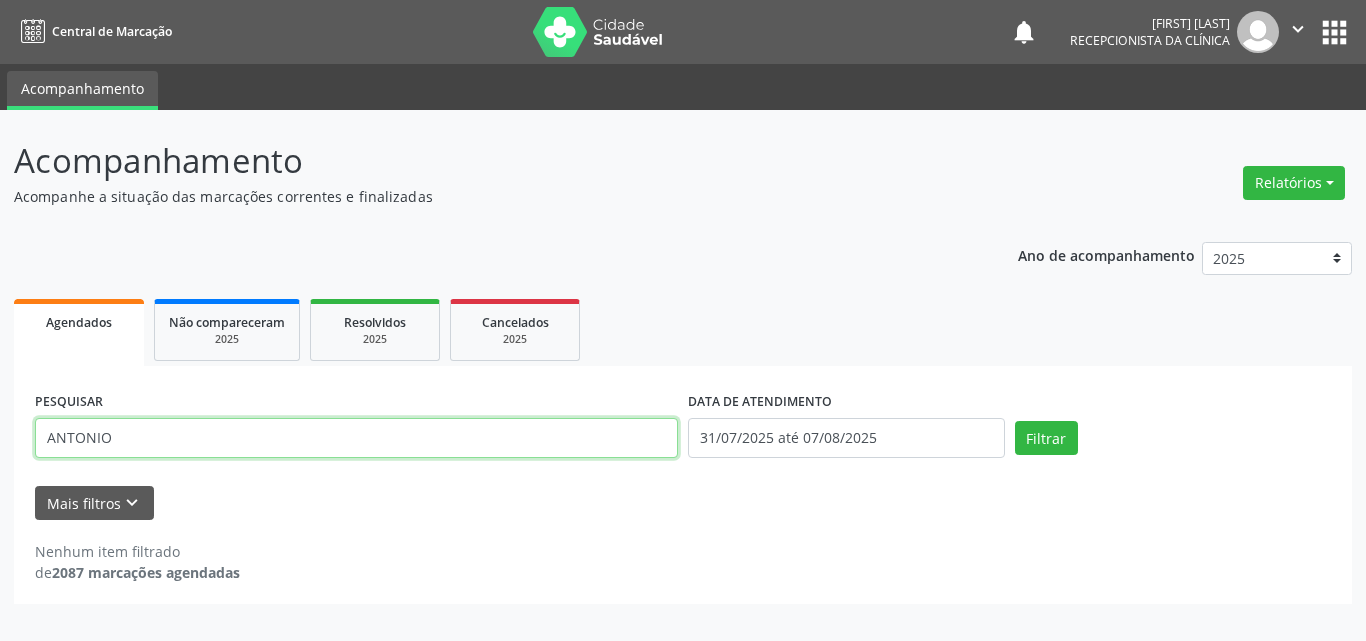 type on "ANTONIO" 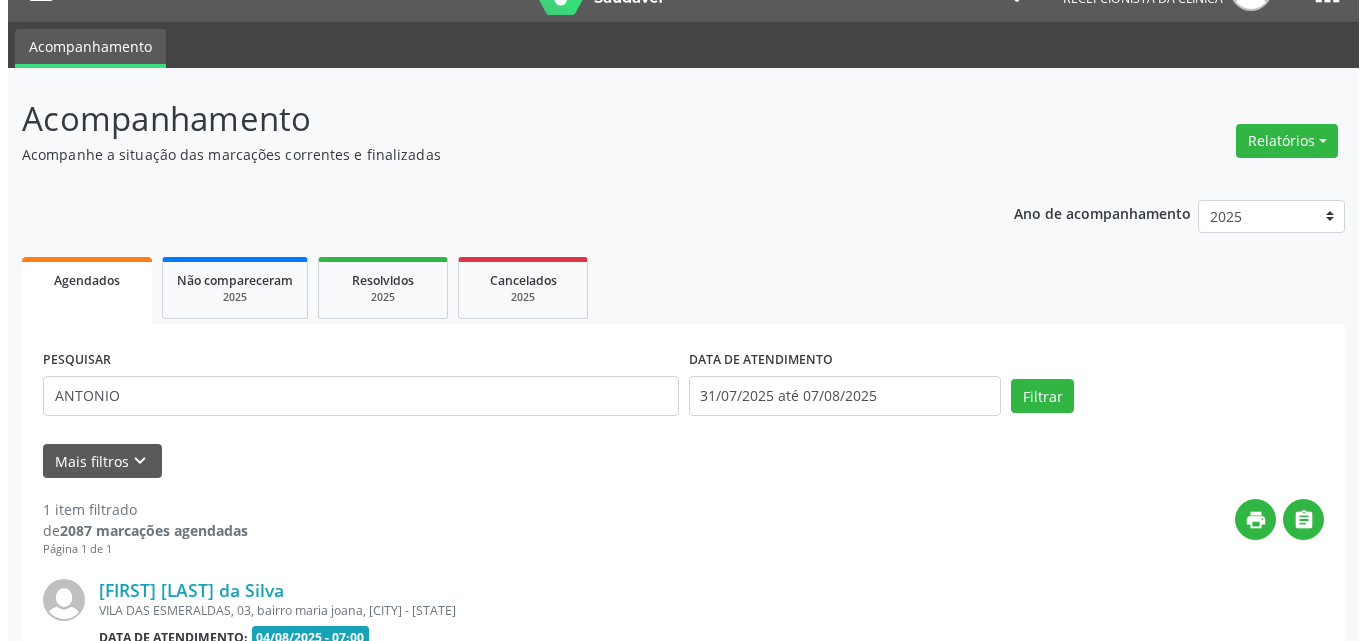scroll, scrollTop: 264, scrollLeft: 0, axis: vertical 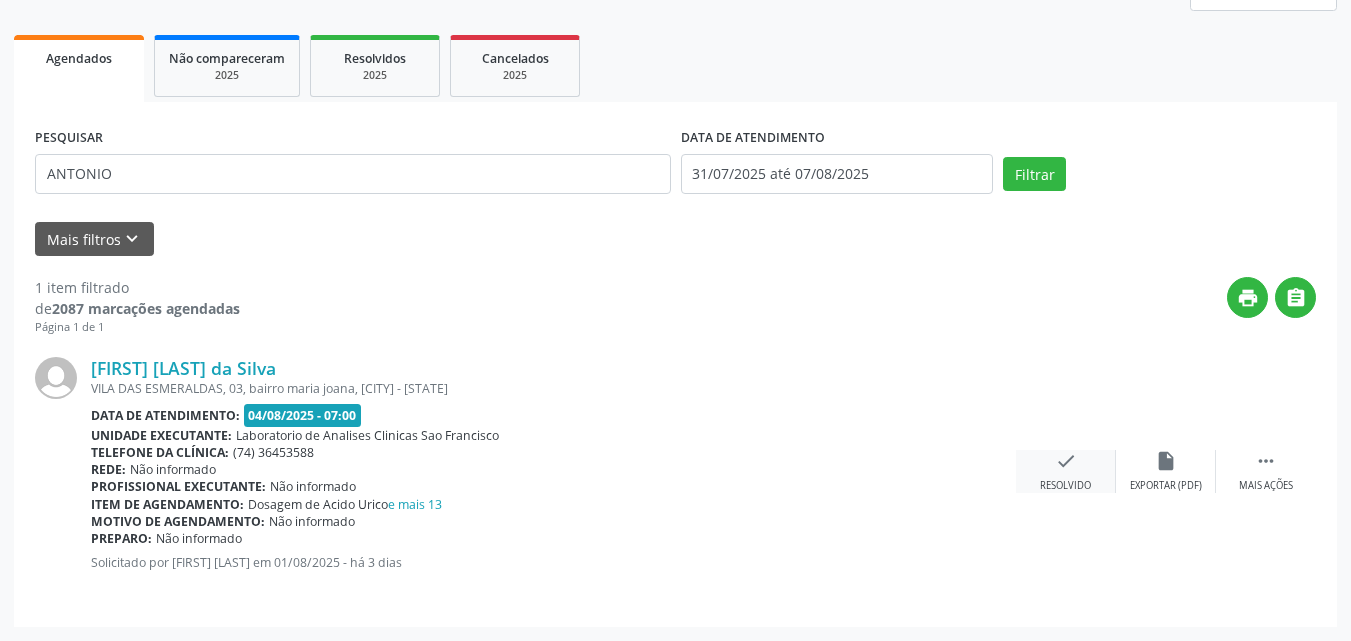 click on "check
Resolvido" at bounding box center [1066, 471] 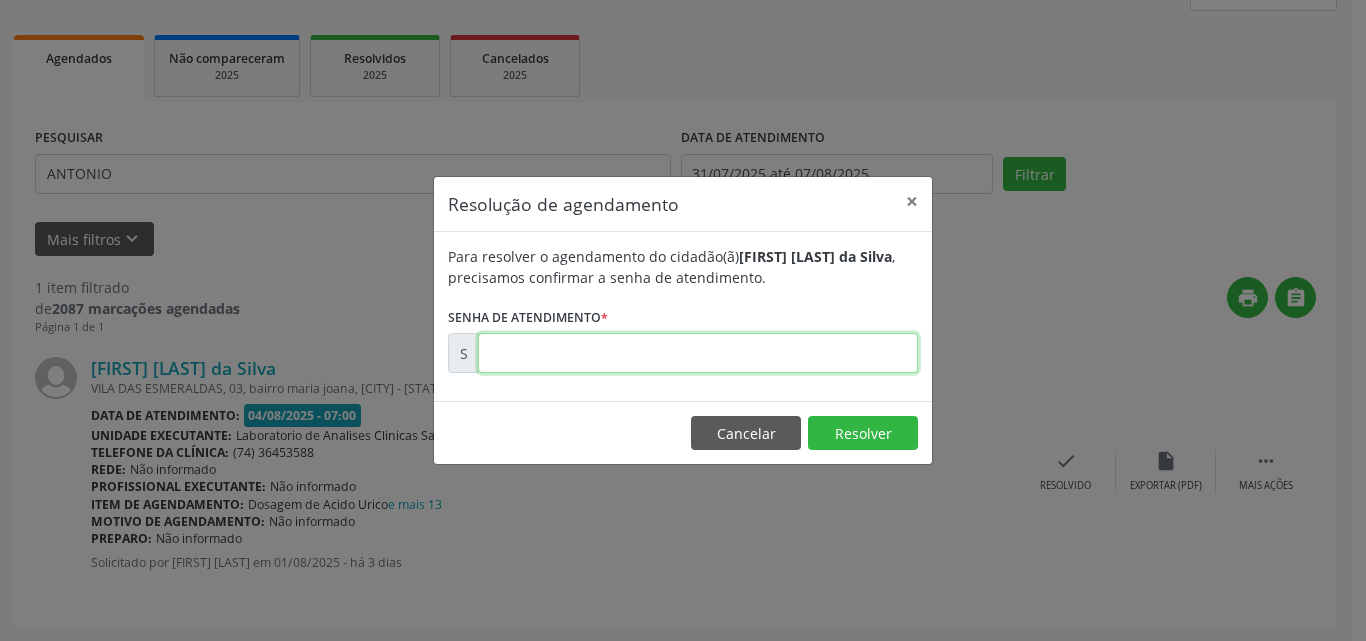 click at bounding box center [698, 353] 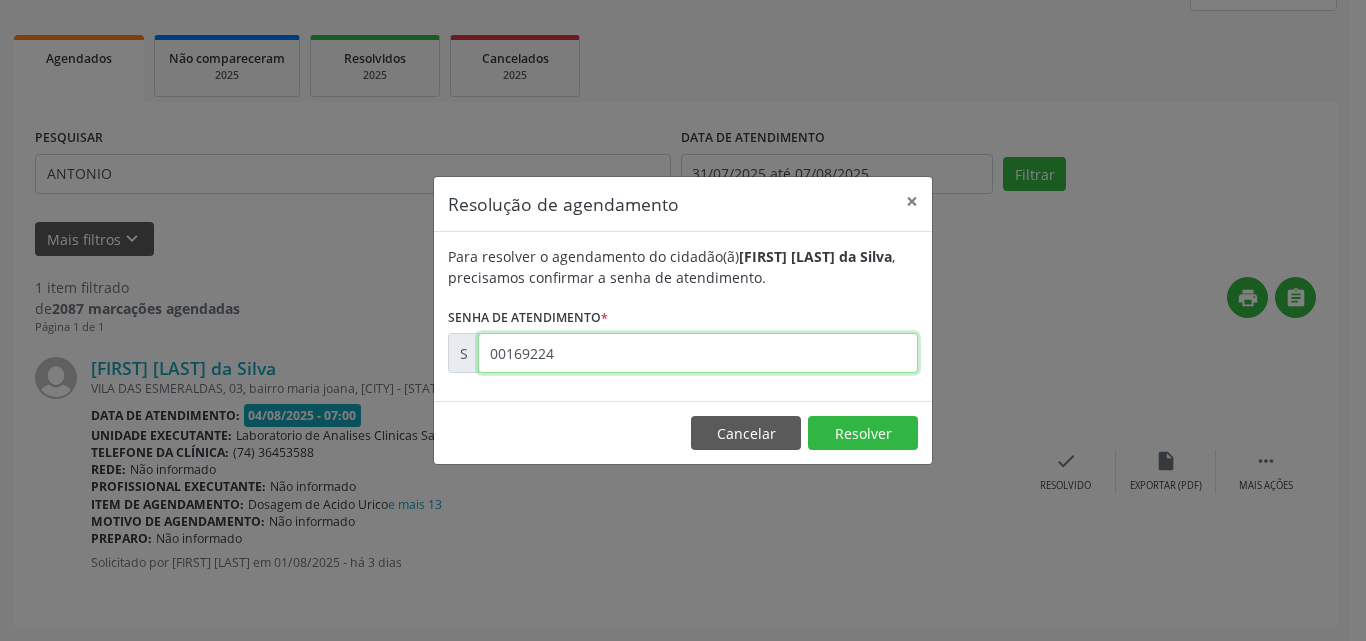 type on "00169224" 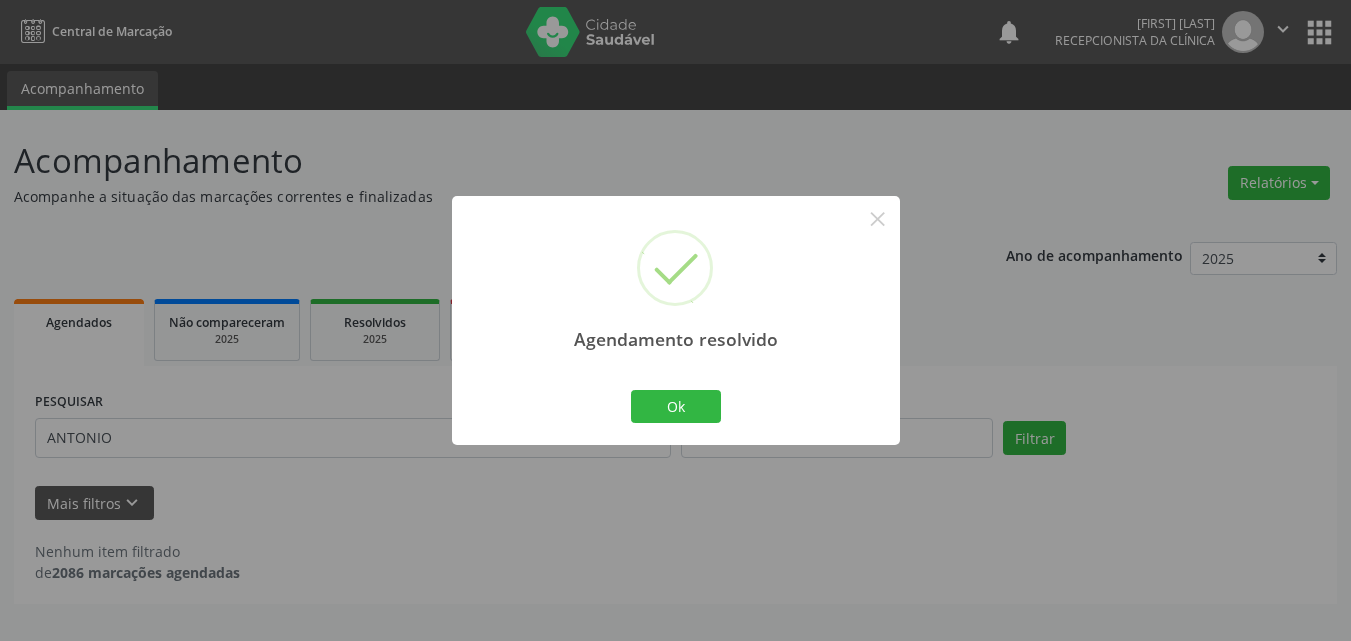 scroll, scrollTop: 0, scrollLeft: 0, axis: both 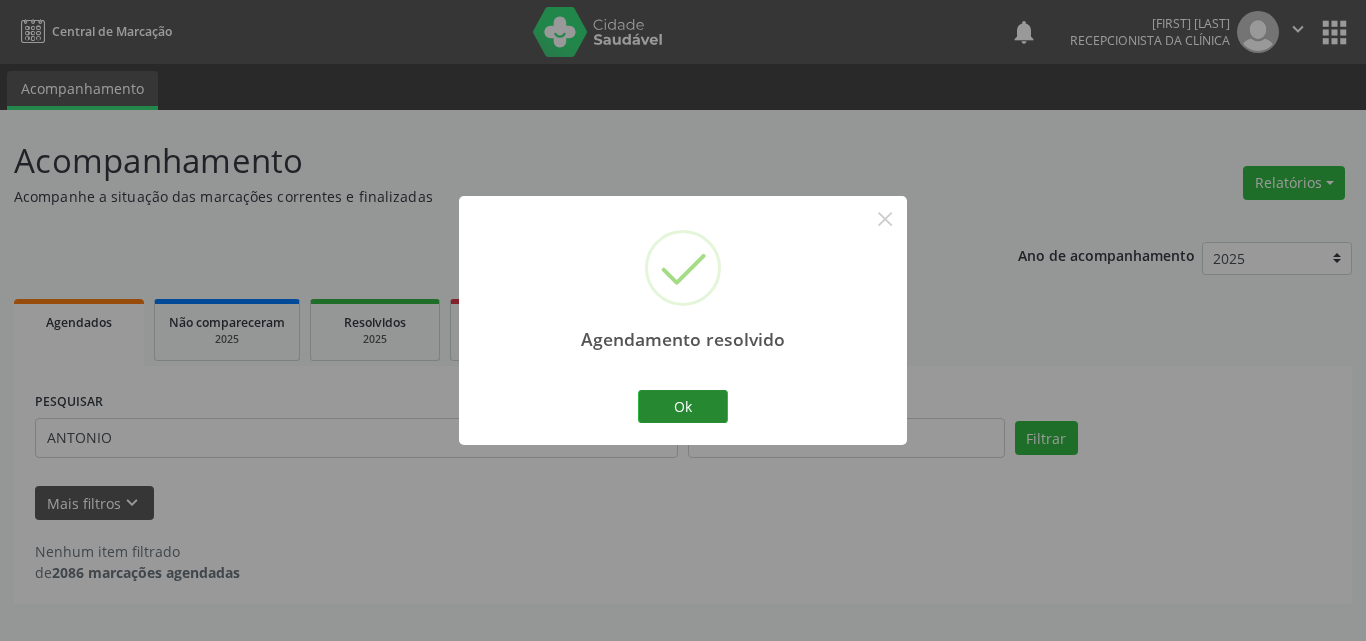 drag, startPoint x: 674, startPoint y: 432, endPoint x: 681, endPoint y: 407, distance: 25.96151 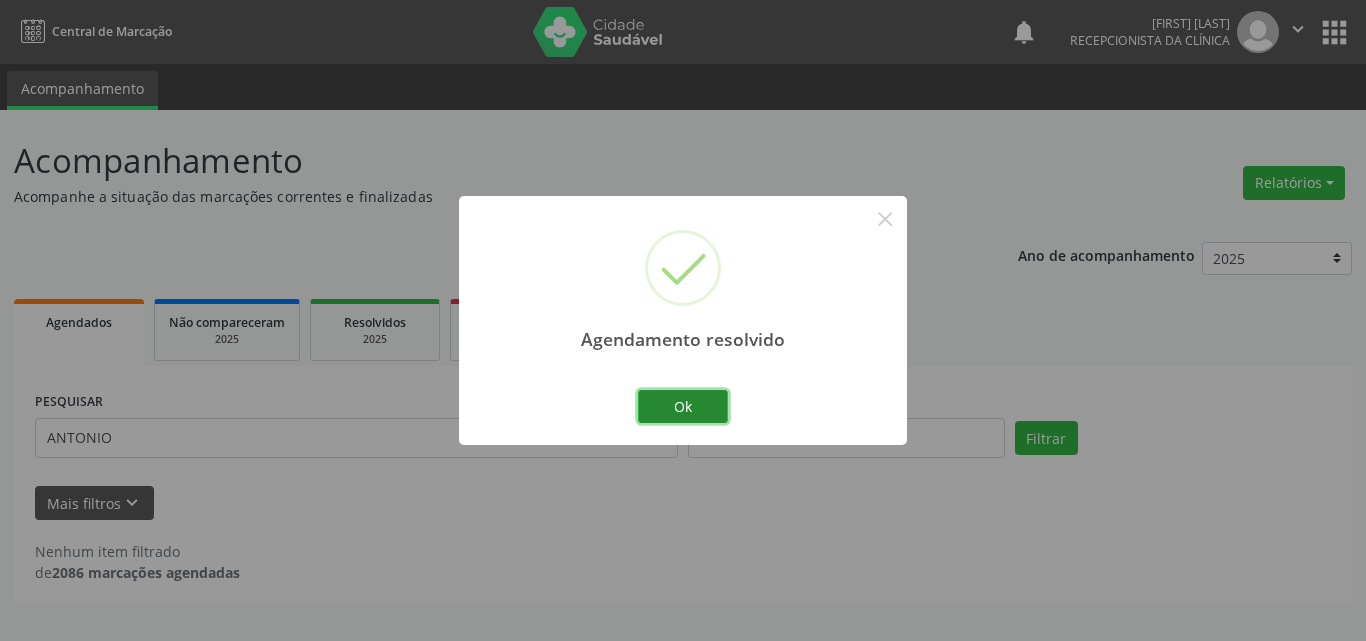 drag, startPoint x: 681, startPoint y: 406, endPoint x: 672, endPoint y: 420, distance: 16.643316 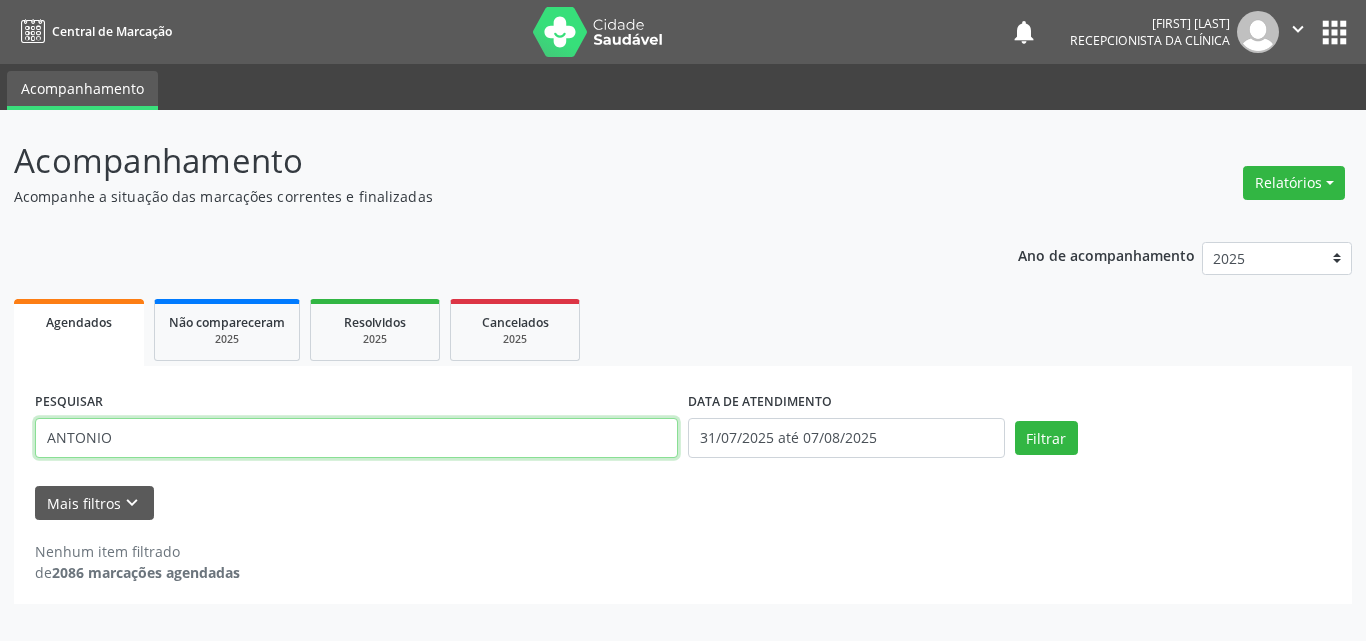 drag, startPoint x: 289, startPoint y: 414, endPoint x: 0, endPoint y: 213, distance: 352.02557 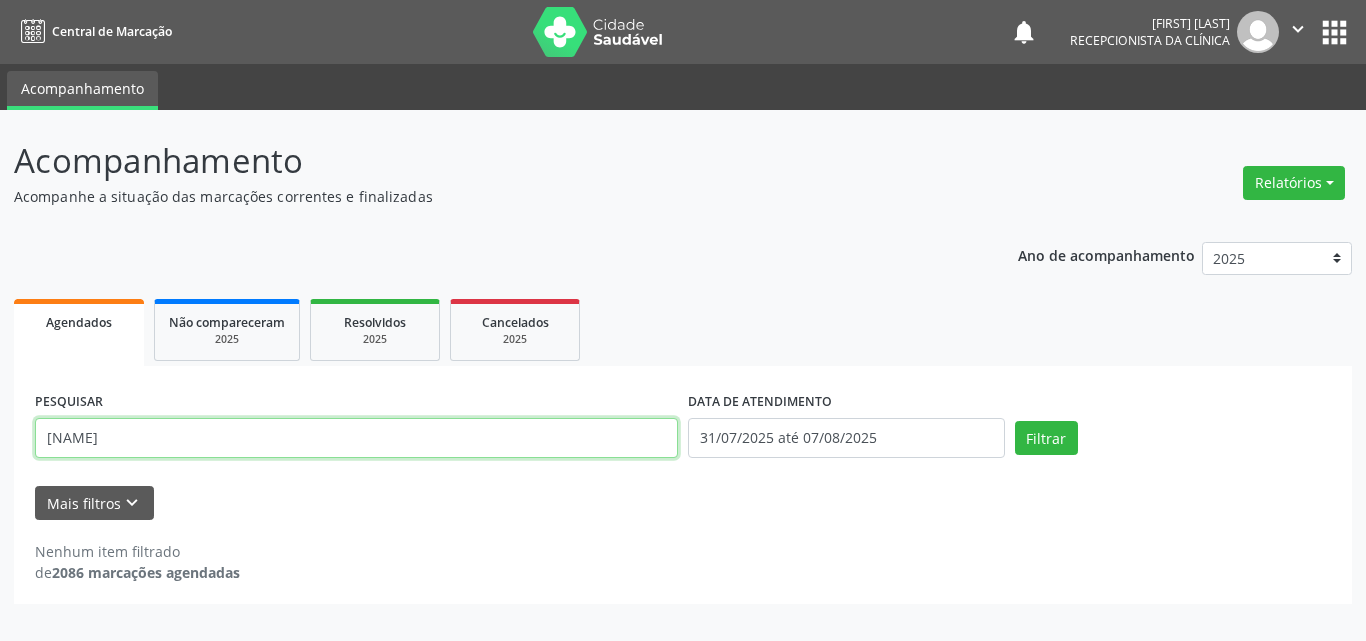 type on "[NAME]" 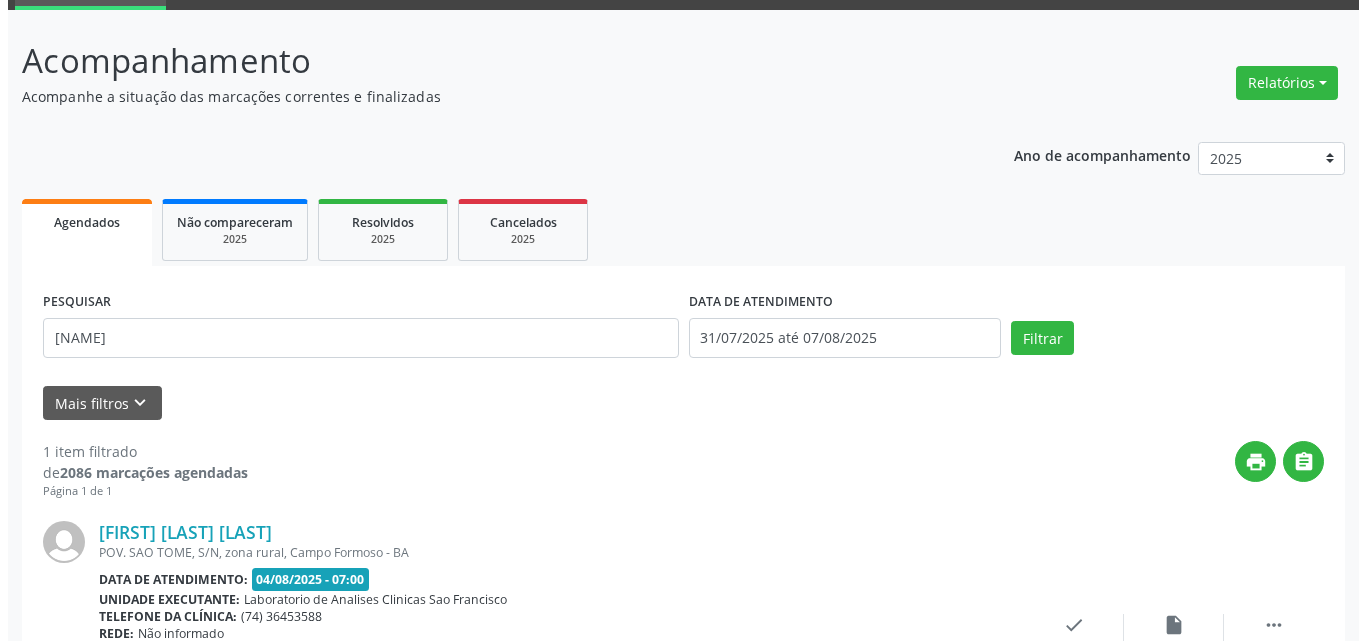 scroll, scrollTop: 264, scrollLeft: 0, axis: vertical 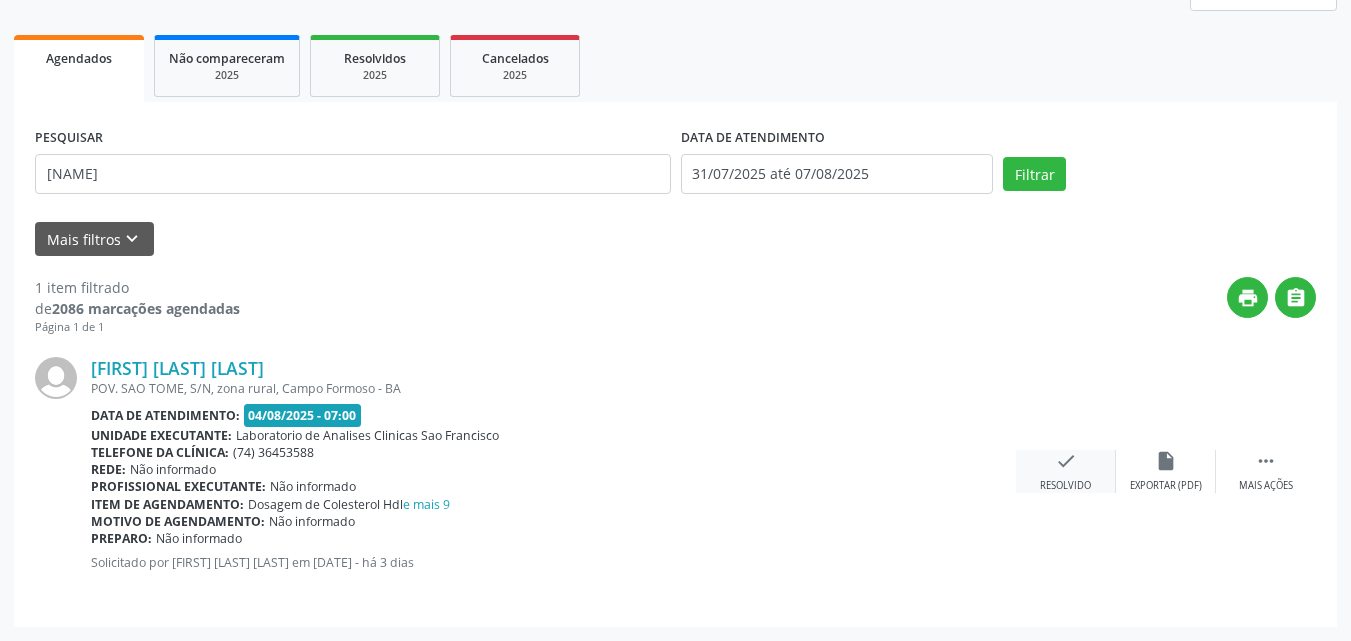 click on "check
Resolvido" at bounding box center [1066, 471] 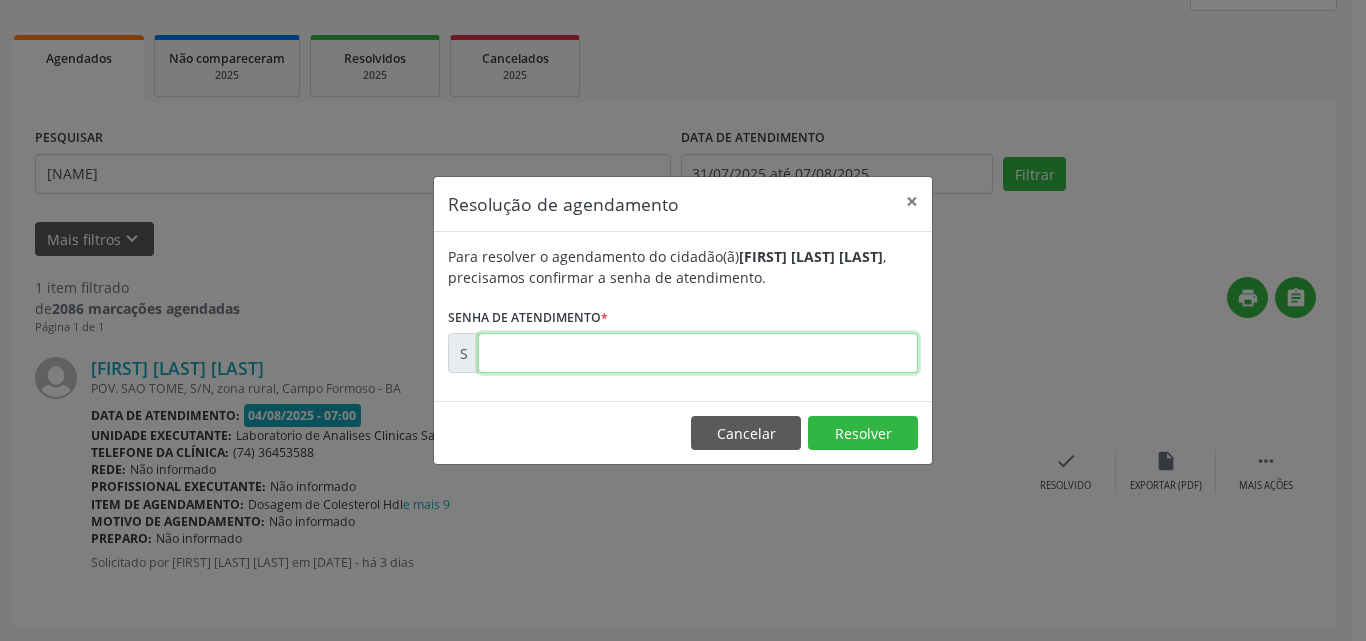 click at bounding box center [698, 353] 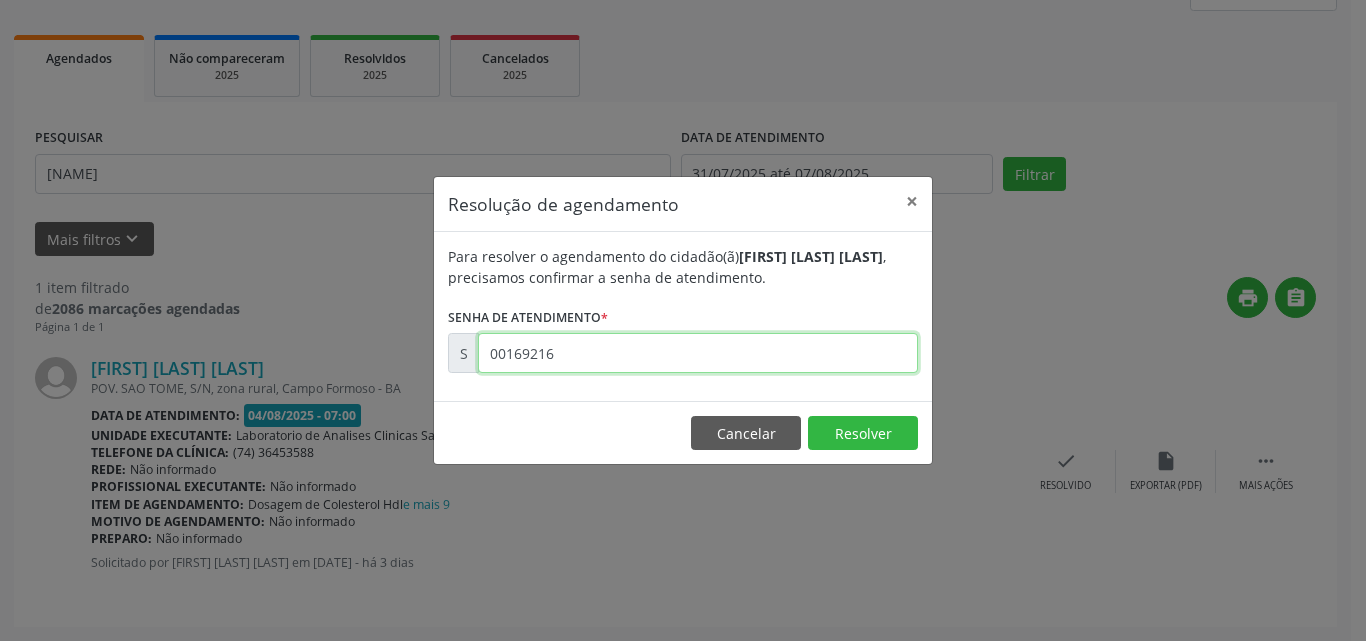 type on "00169216" 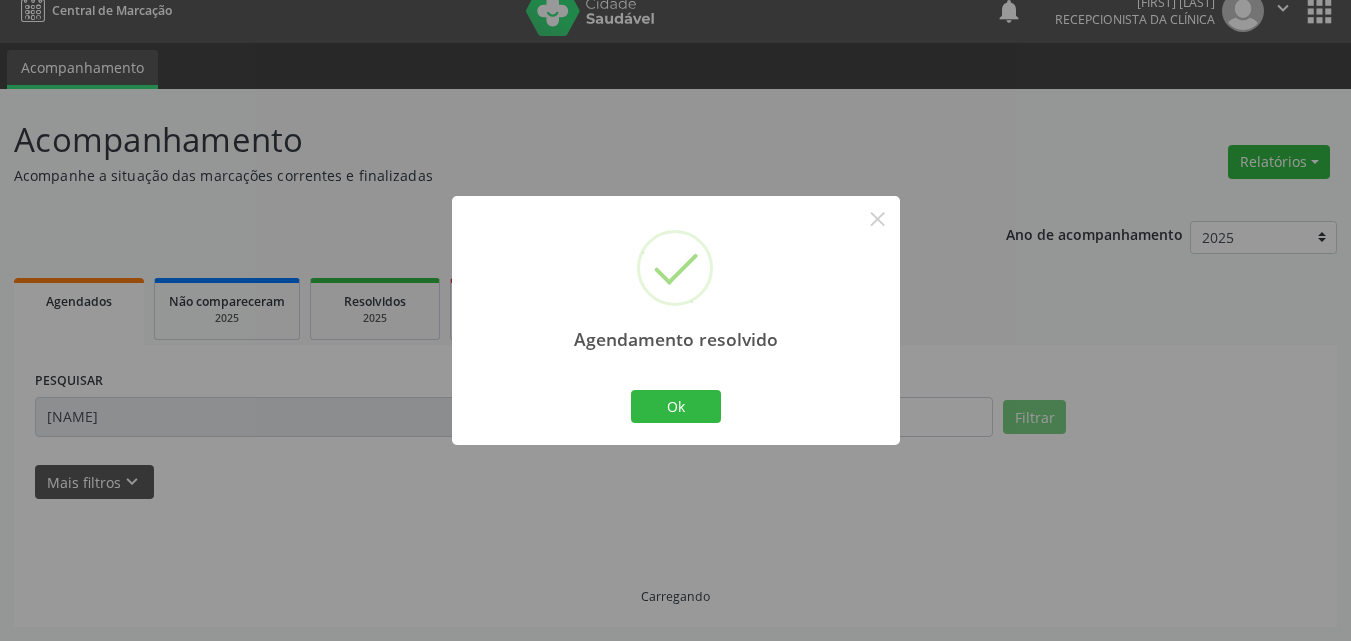 scroll, scrollTop: 0, scrollLeft: 0, axis: both 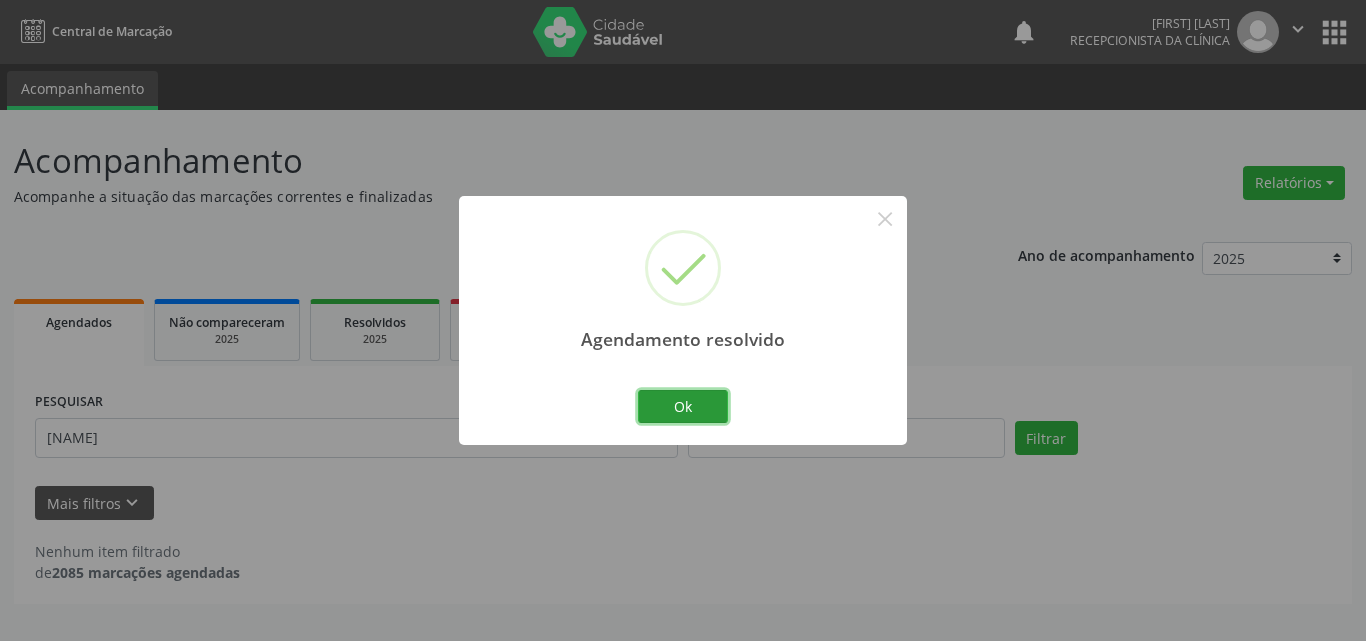 drag, startPoint x: 706, startPoint y: 409, endPoint x: 579, endPoint y: 402, distance: 127.192764 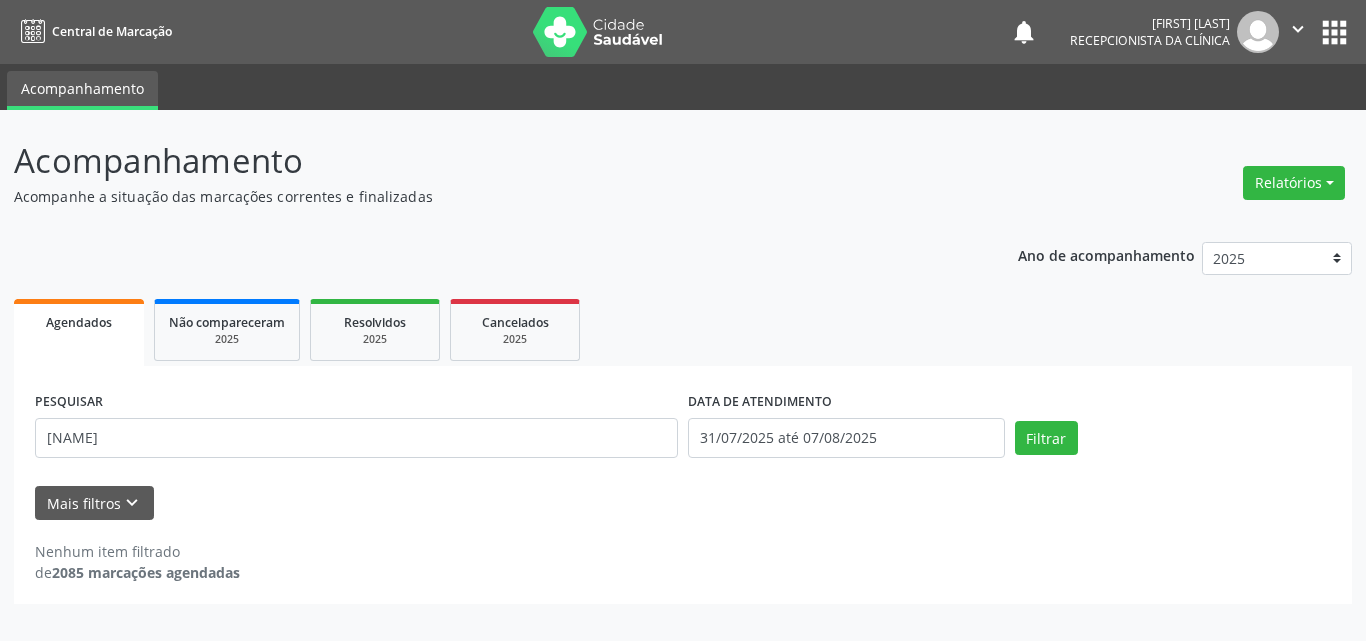 drag, startPoint x: 561, startPoint y: 412, endPoint x: 0, endPoint y: 239, distance: 587.069 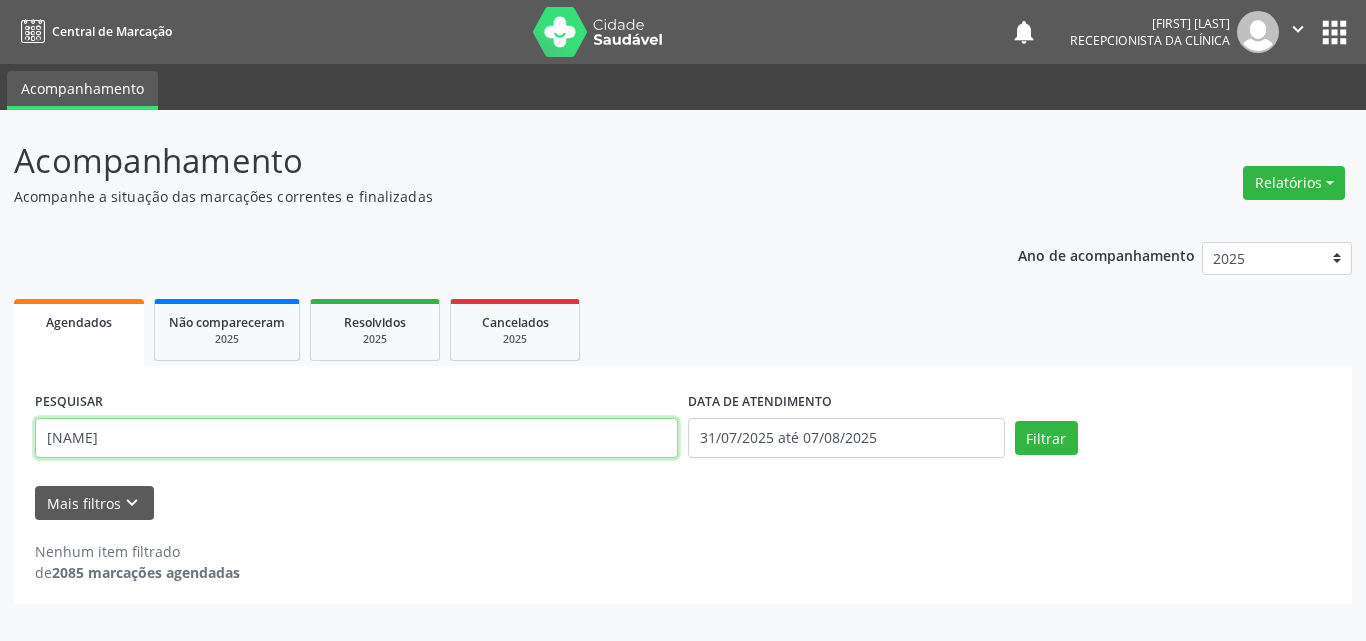 drag, startPoint x: 0, startPoint y: 401, endPoint x: 0, endPoint y: 109, distance: 292 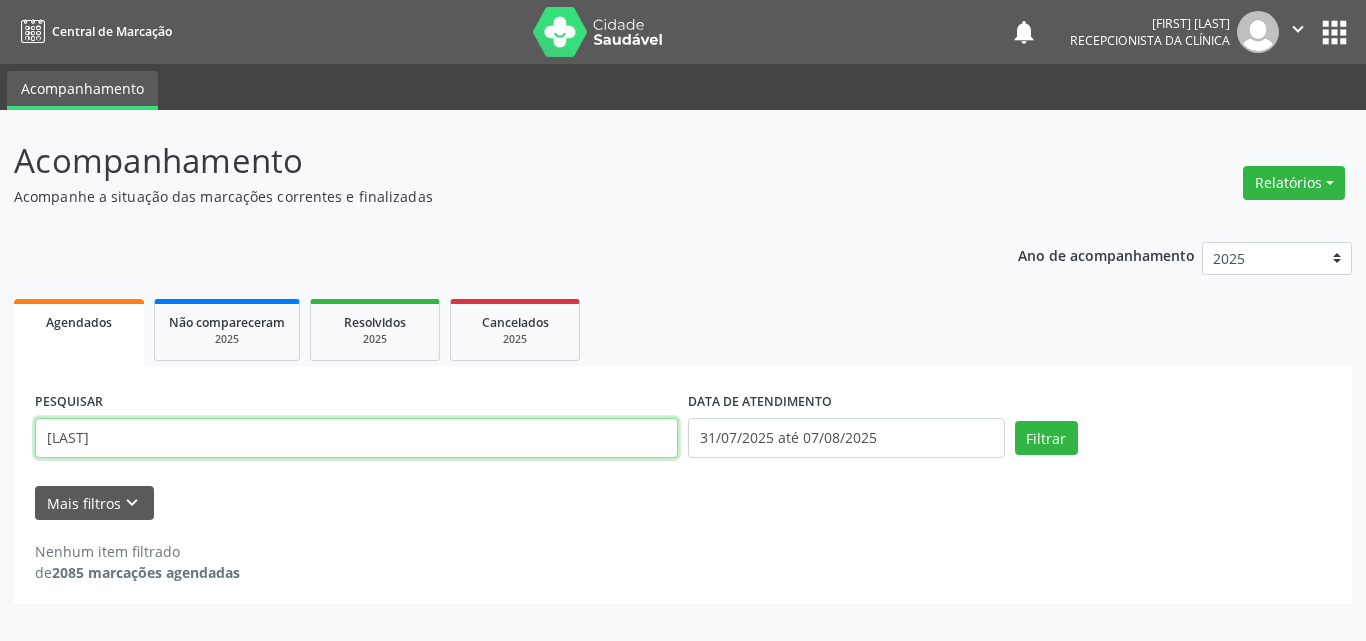 type on "[LAST]" 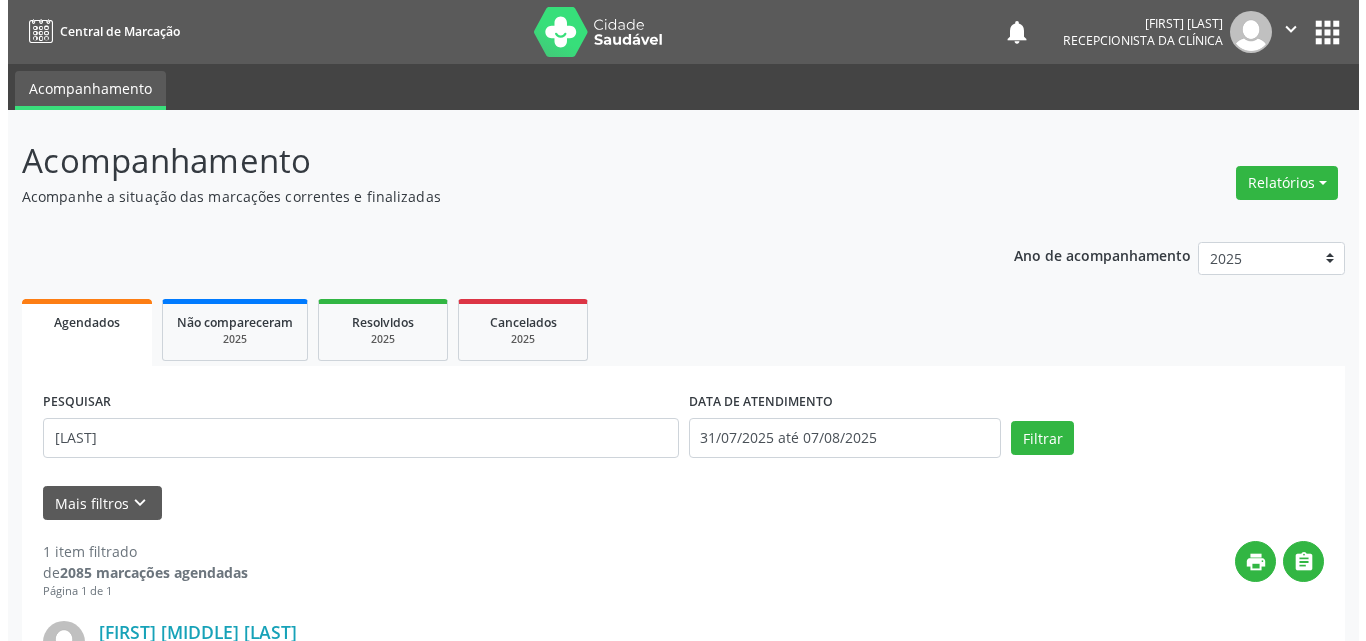 scroll, scrollTop: 264, scrollLeft: 0, axis: vertical 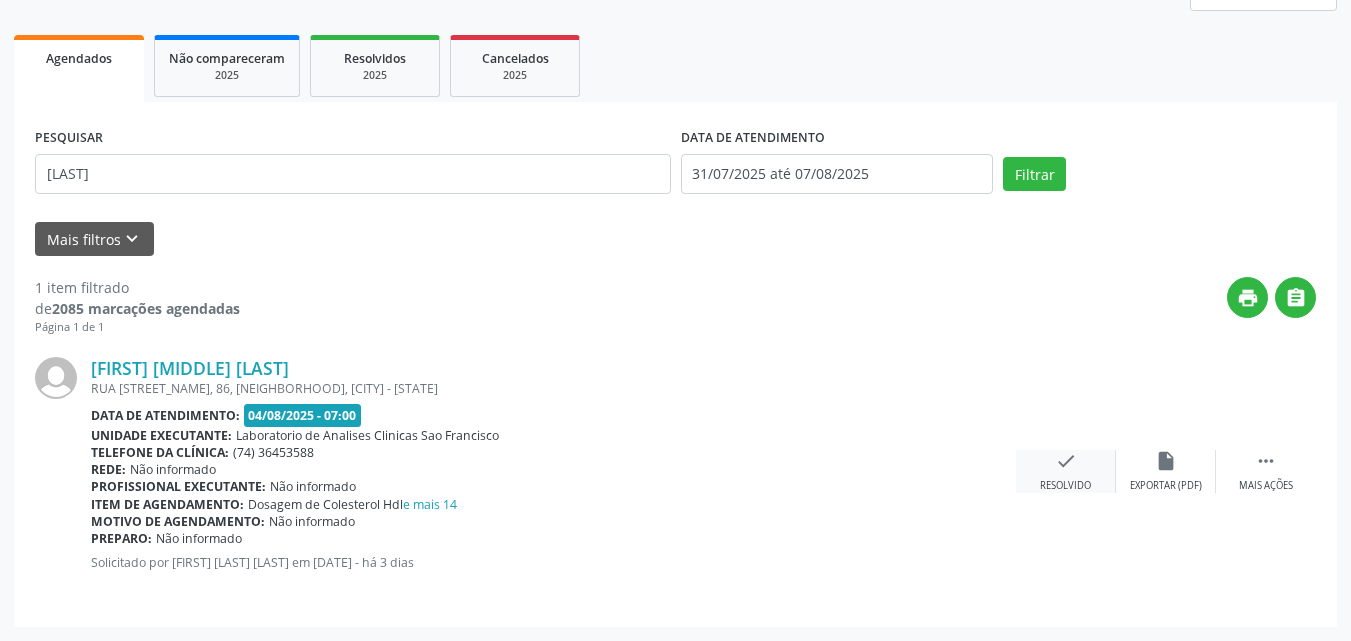 click on "check" at bounding box center [1066, 461] 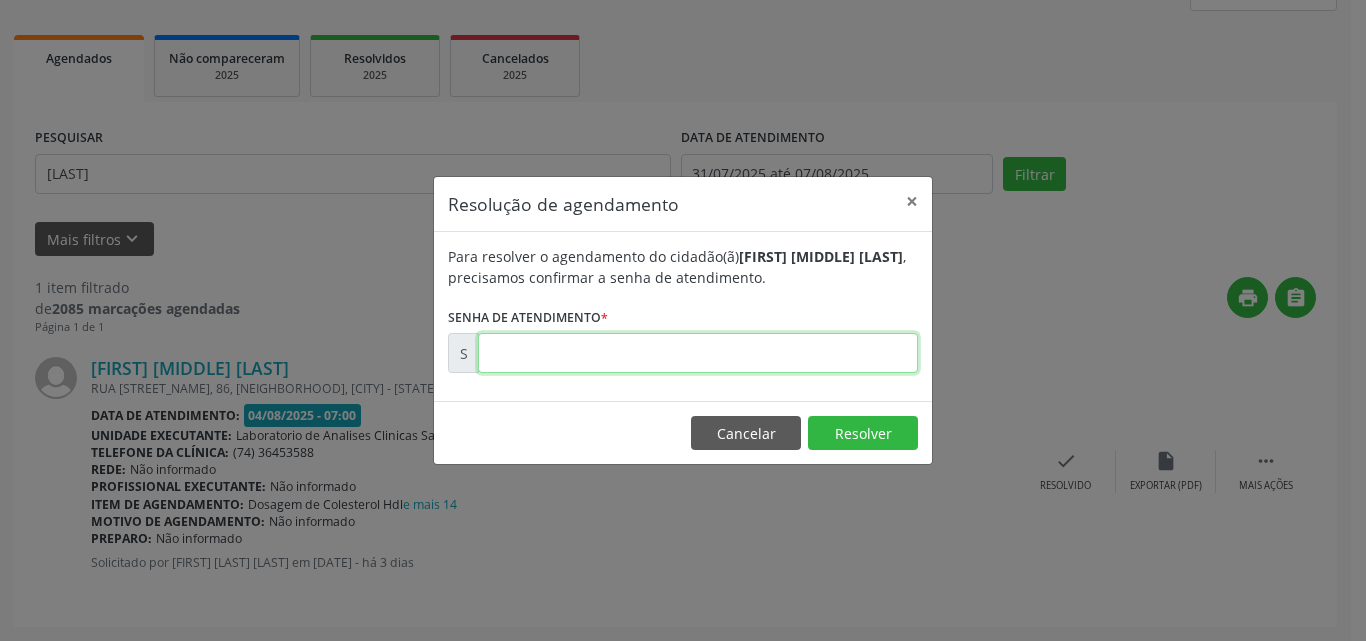 click at bounding box center [698, 353] 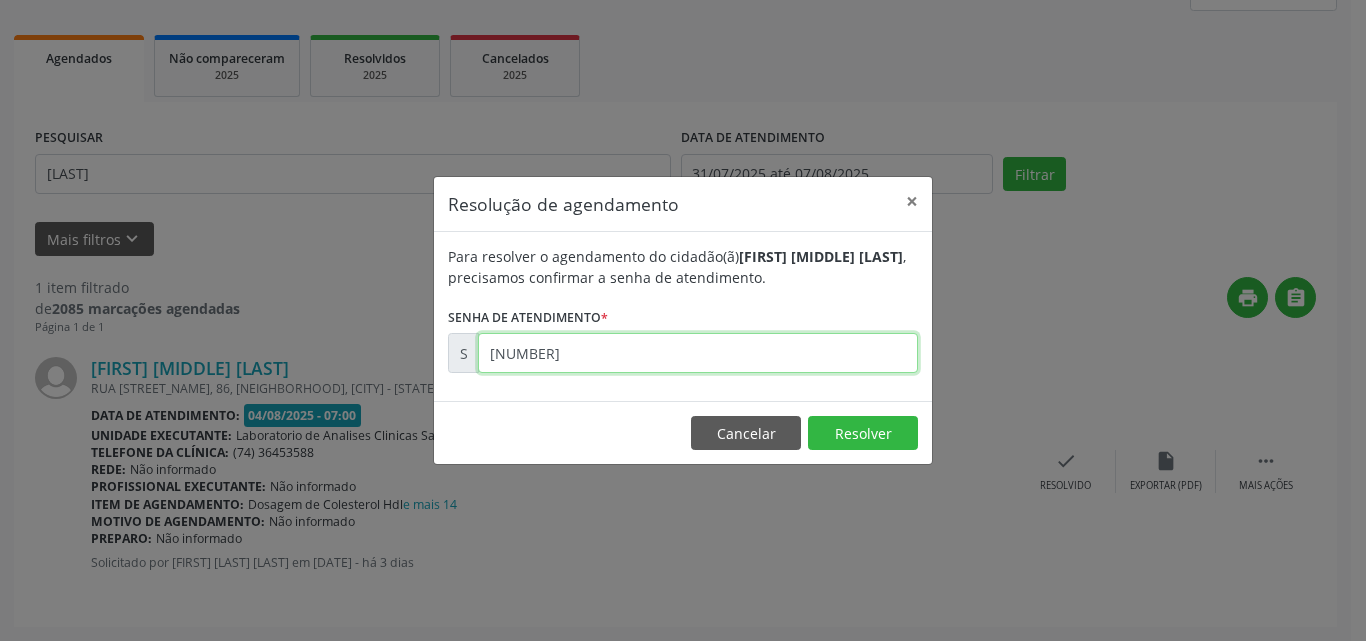 type on "[NUMBER]" 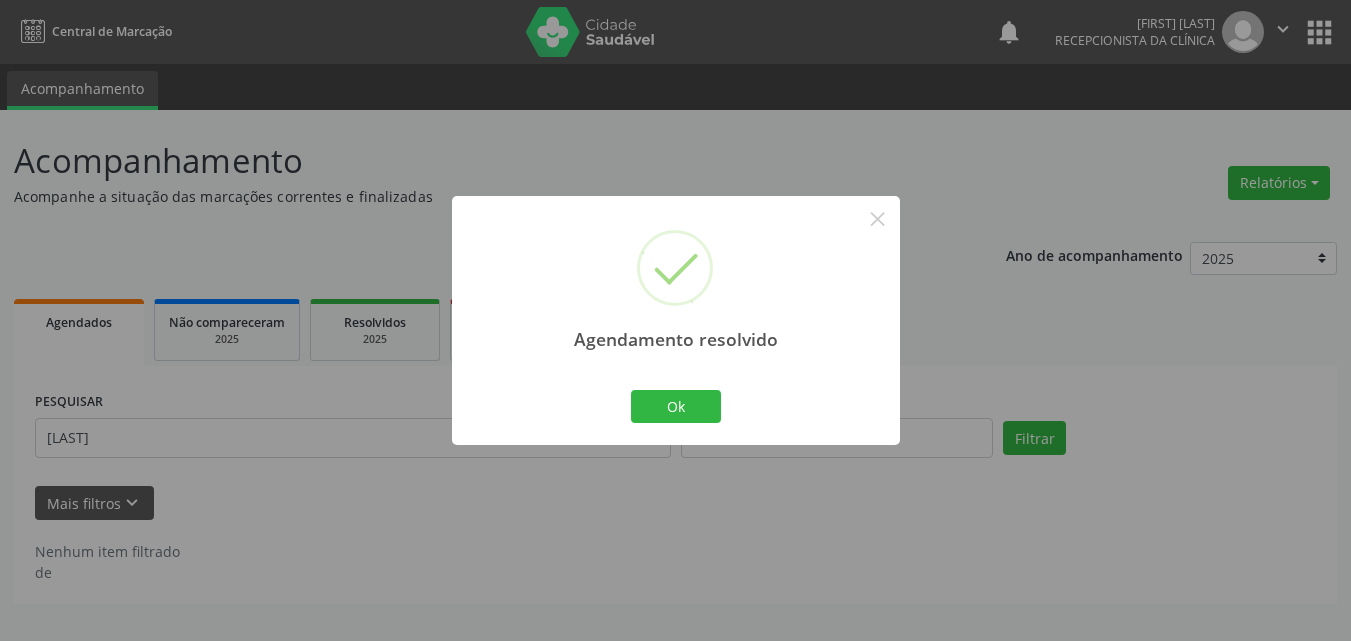 scroll, scrollTop: 0, scrollLeft: 0, axis: both 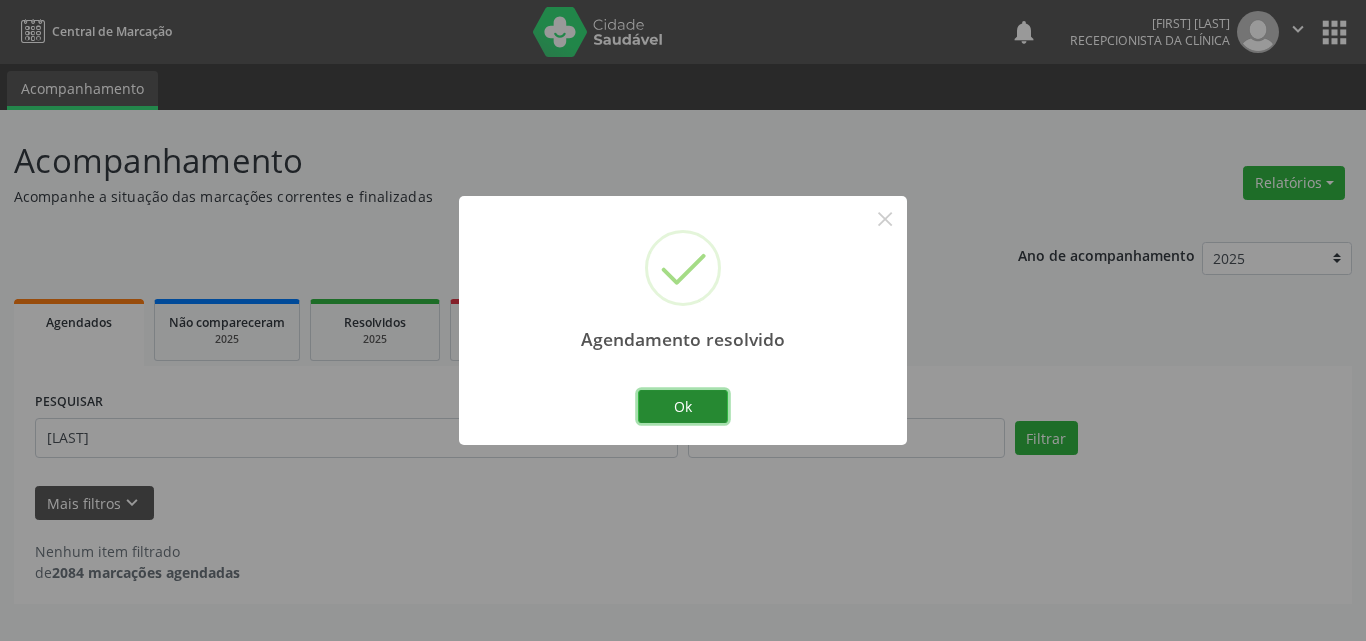 click on "Ok" at bounding box center [683, 407] 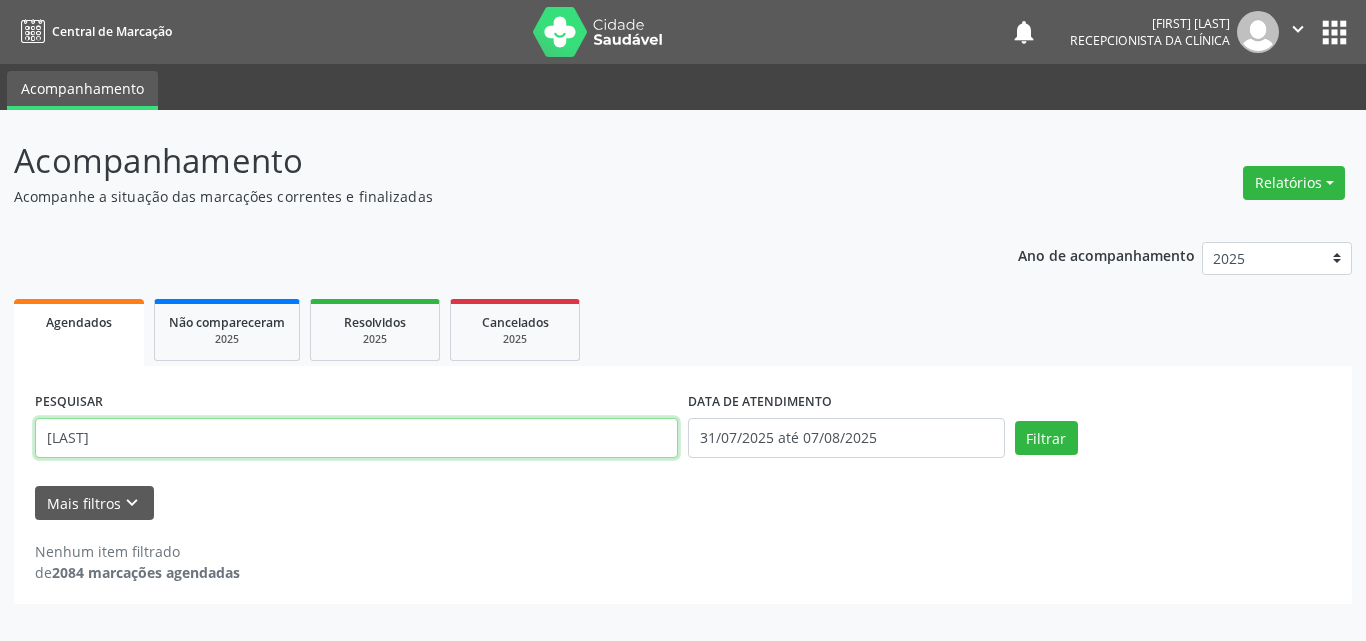 drag, startPoint x: 636, startPoint y: 441, endPoint x: 0, endPoint y: 387, distance: 638.2883 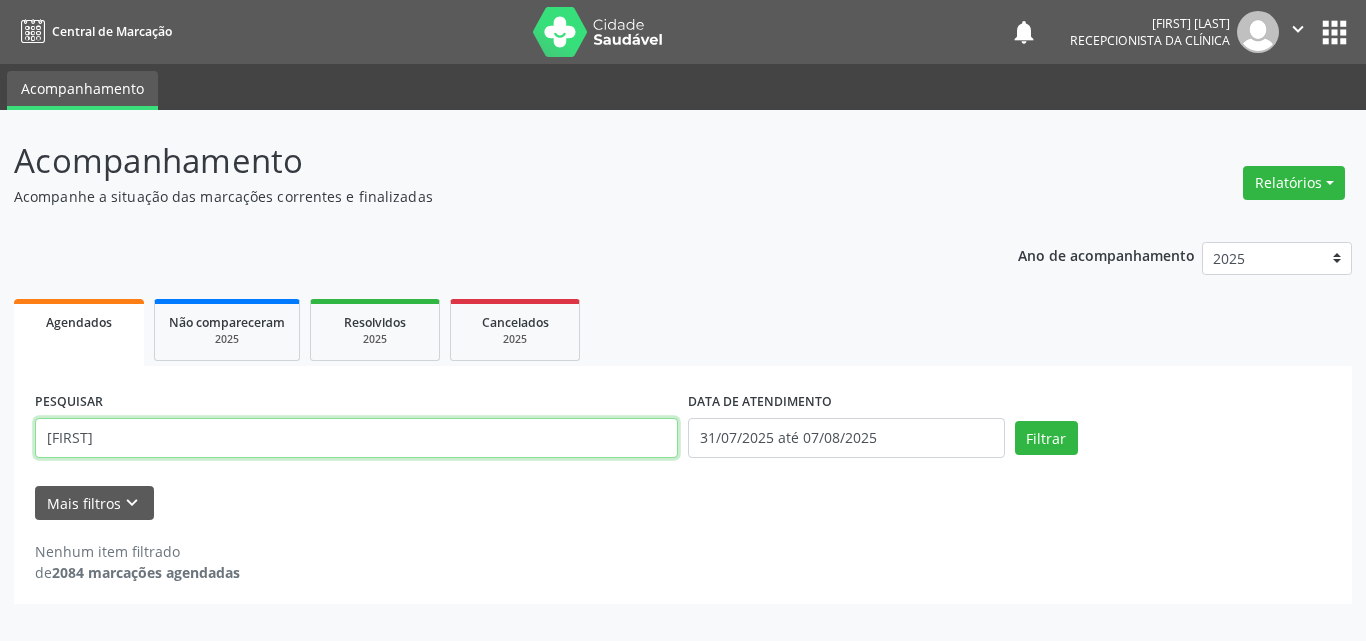 type on "[FIRST]" 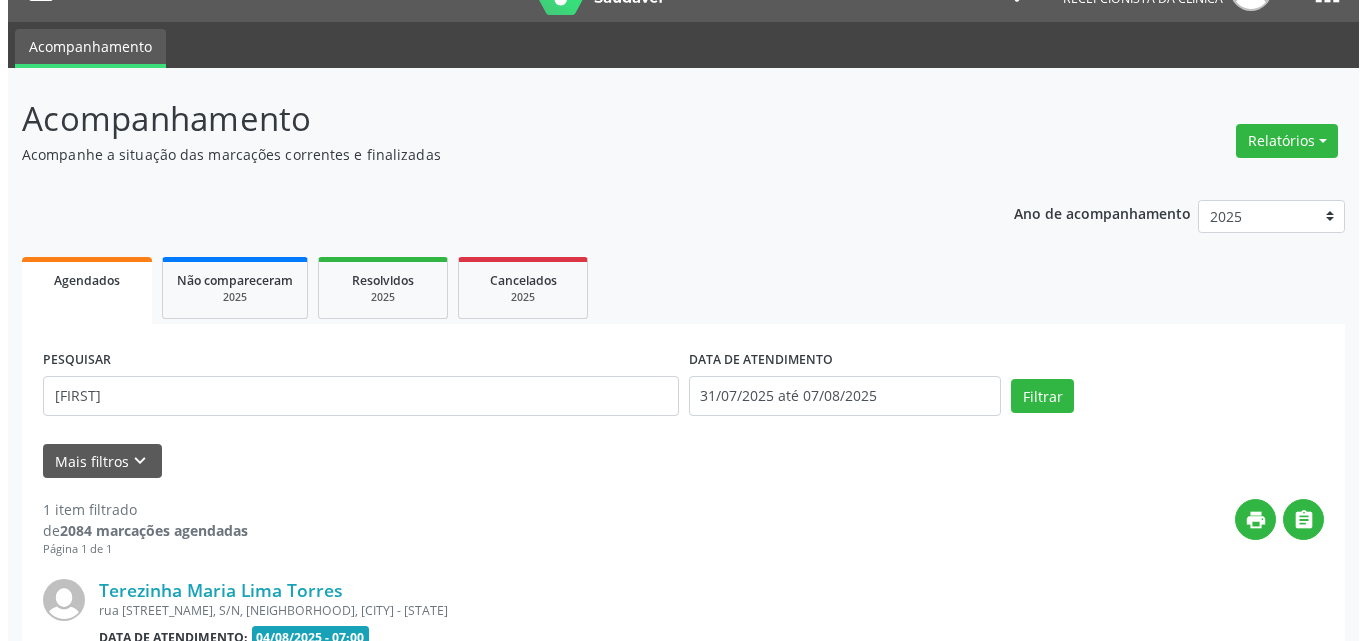 scroll, scrollTop: 281, scrollLeft: 0, axis: vertical 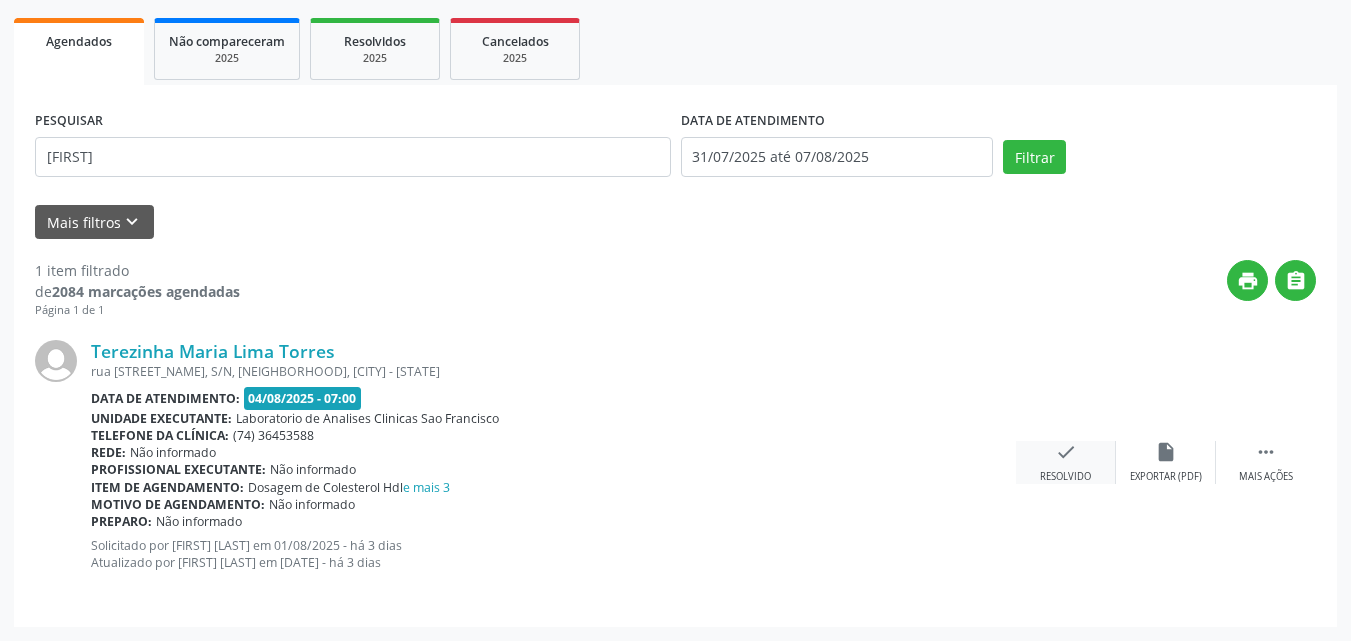 click on "check
Resolvido" at bounding box center (1066, 462) 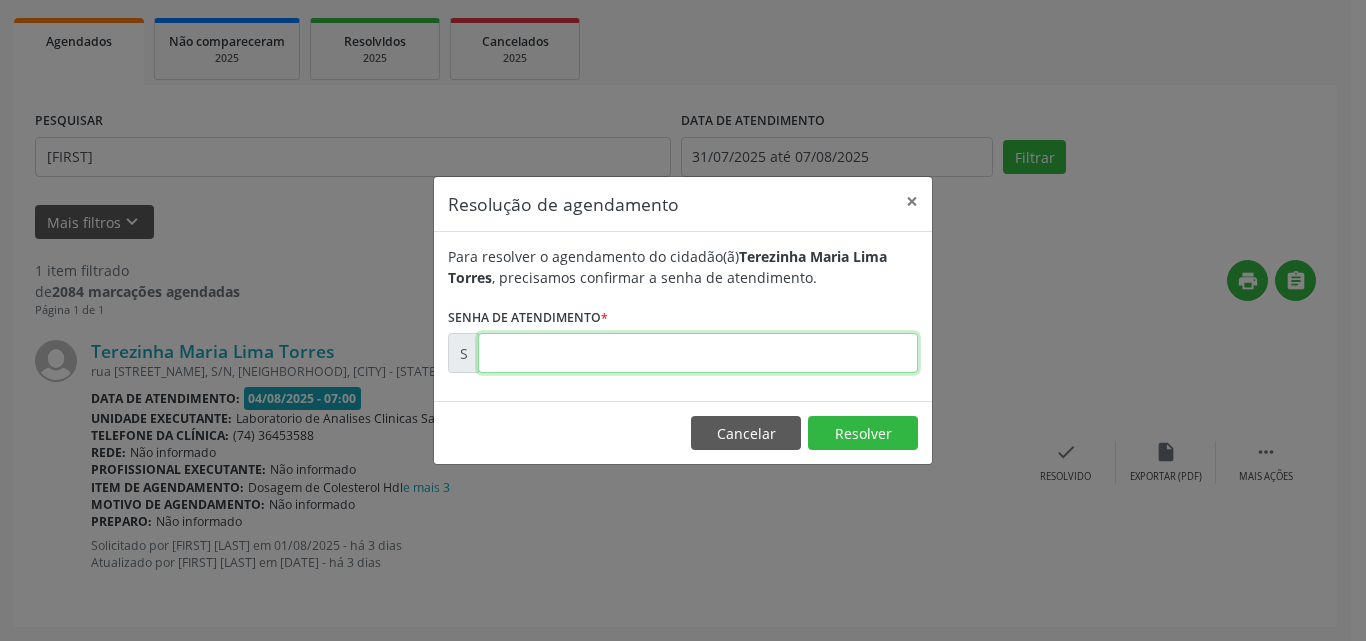 click at bounding box center (698, 353) 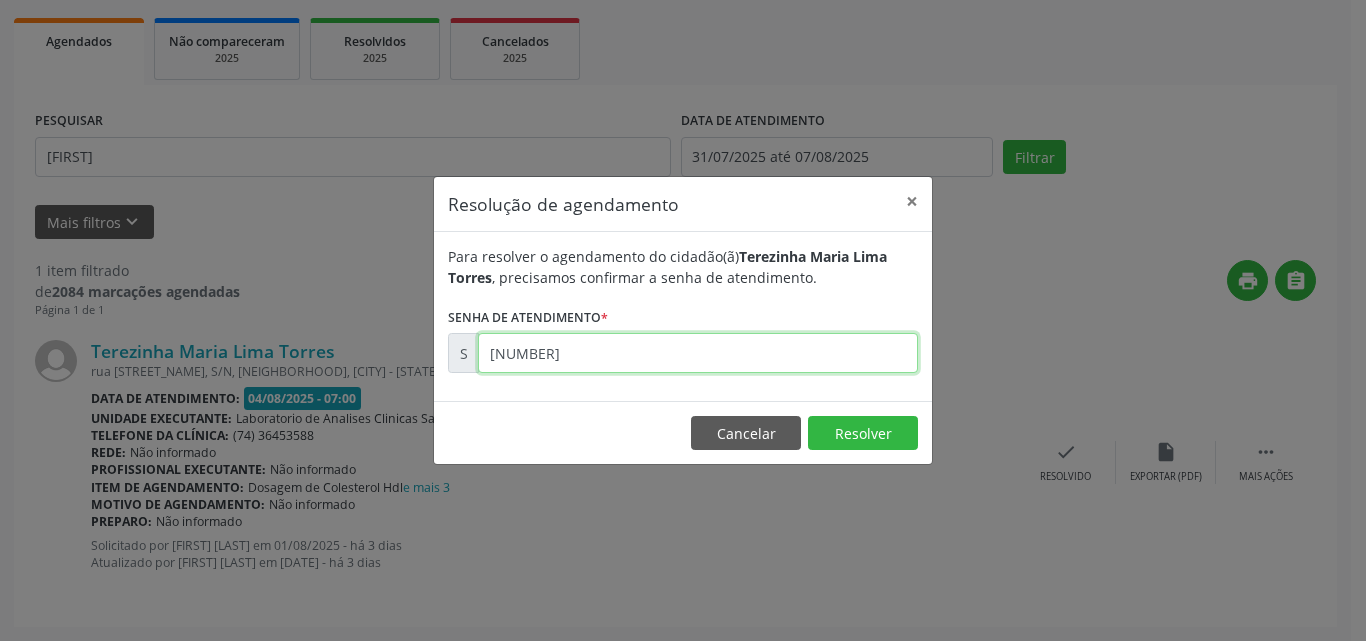 type on "[NUMBER]" 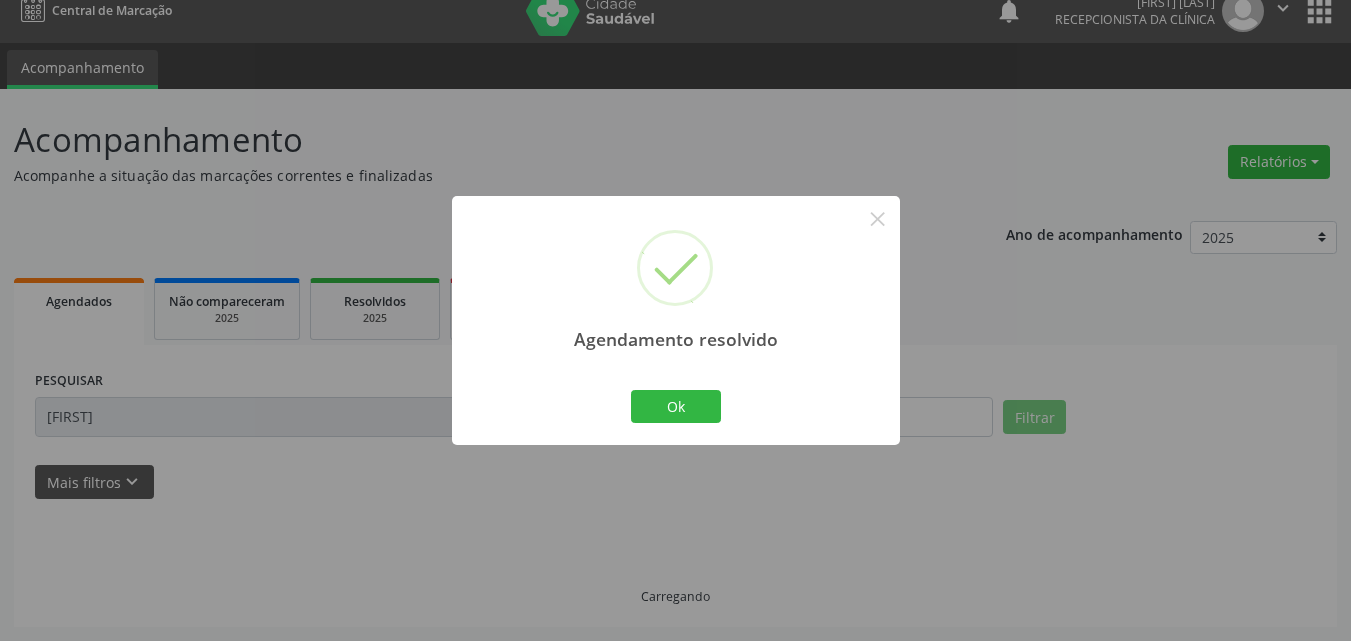 scroll, scrollTop: 0, scrollLeft: 0, axis: both 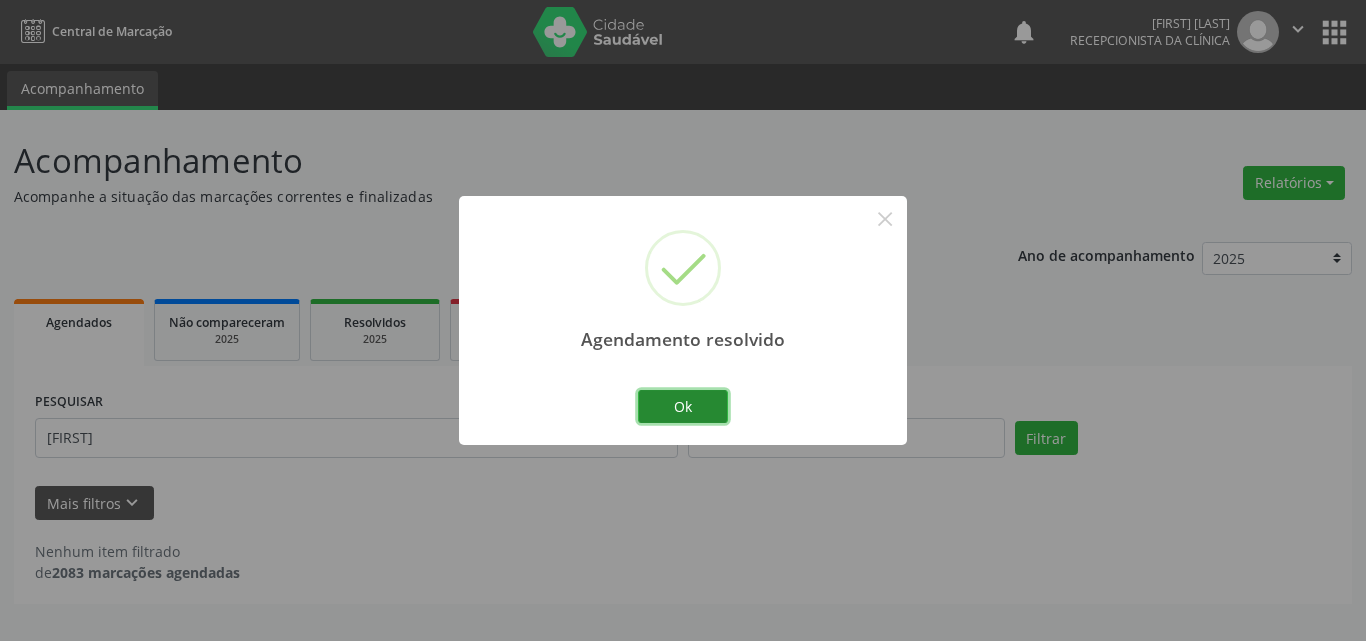 click on "Ok" at bounding box center [683, 407] 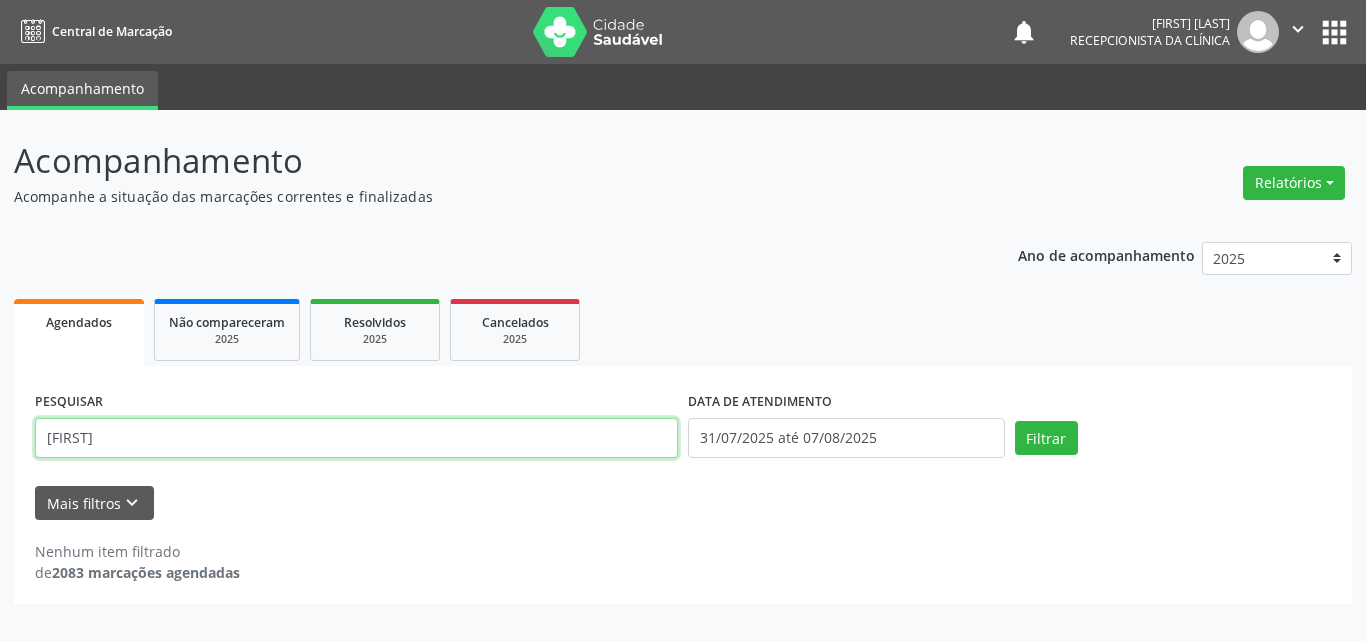 drag, startPoint x: 547, startPoint y: 440, endPoint x: 0, endPoint y: 329, distance: 558.14874 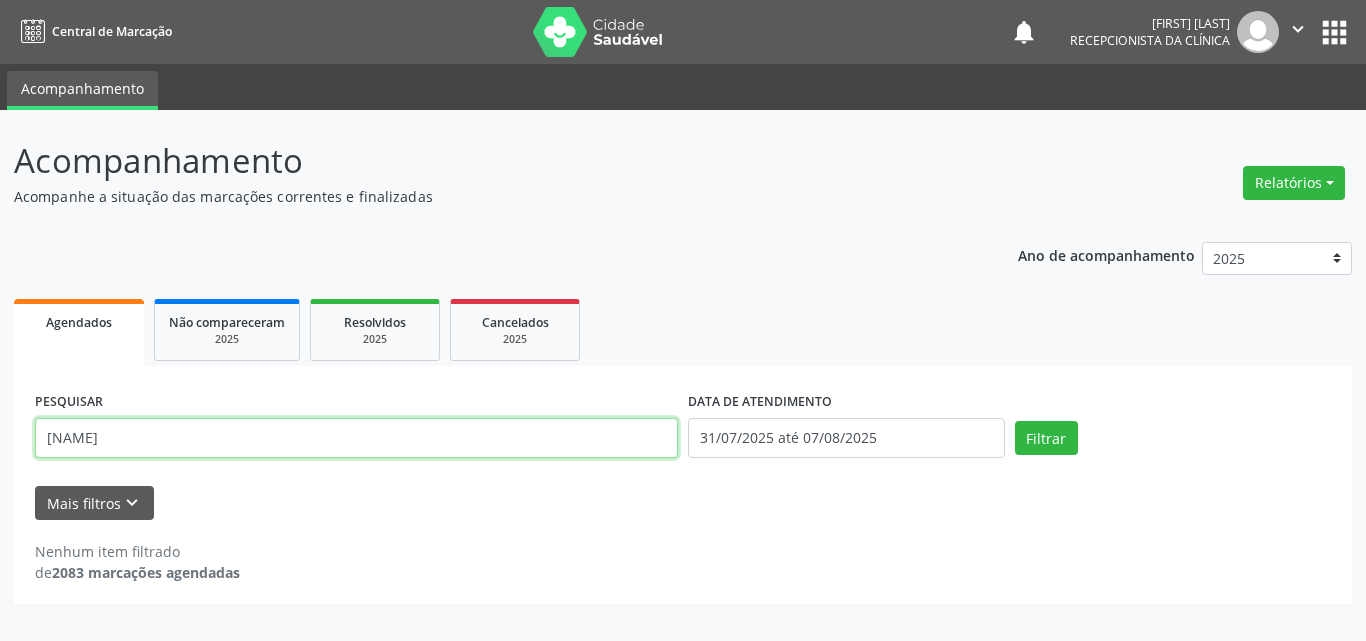 type on "[NAME]" 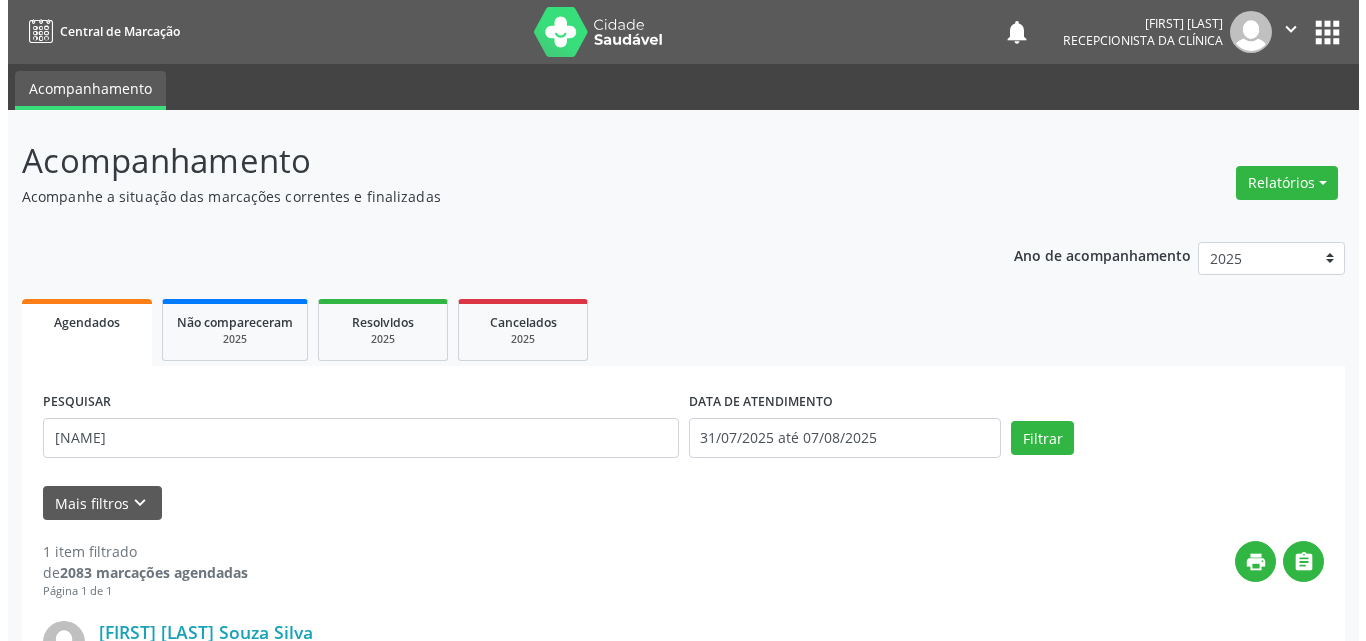 scroll, scrollTop: 264, scrollLeft: 0, axis: vertical 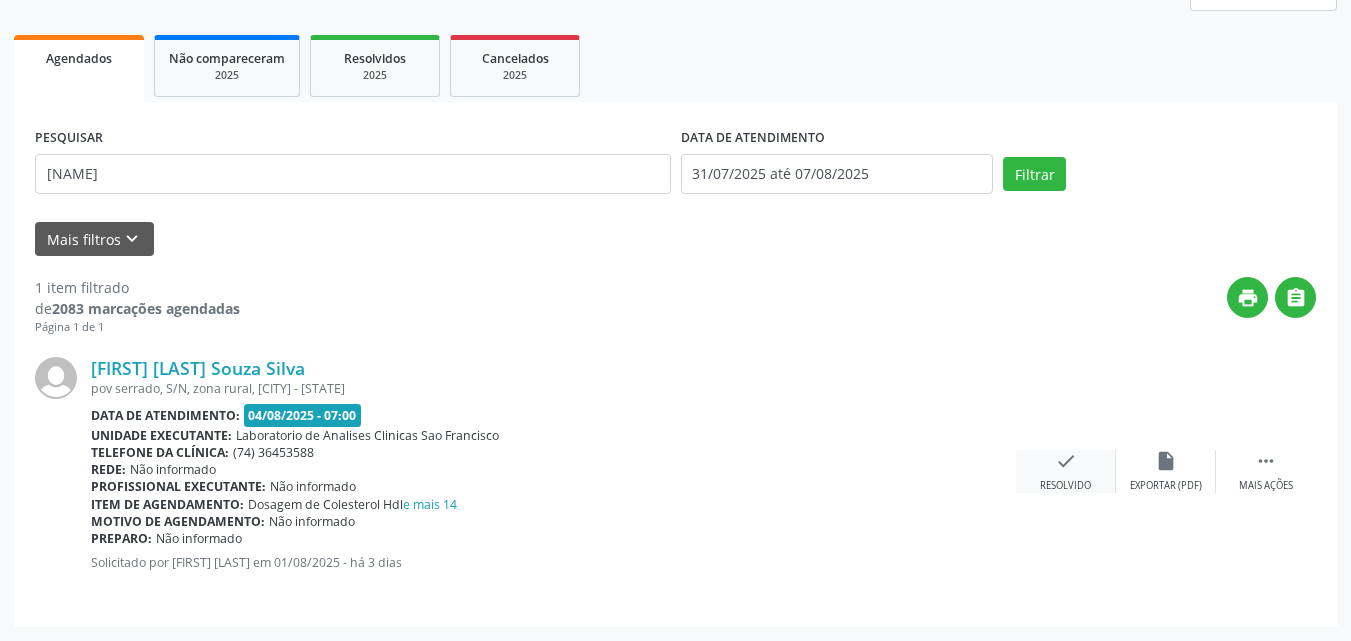 click on "check
Resolvido" at bounding box center [1066, 471] 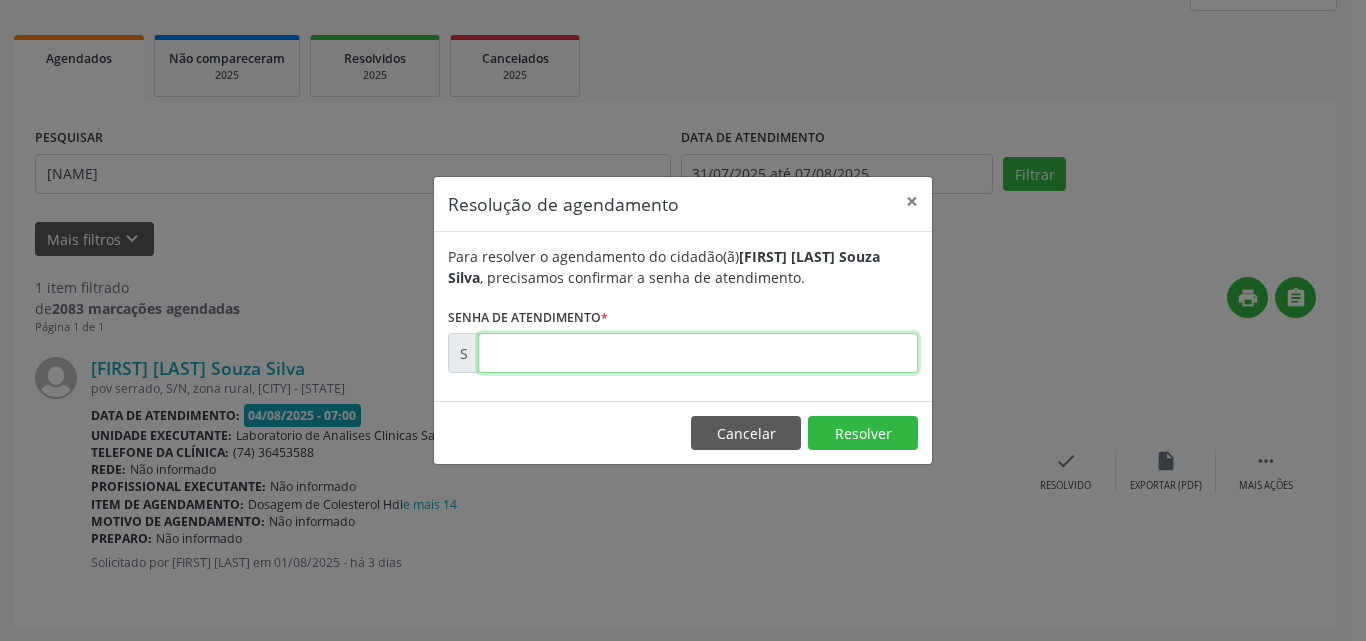 click at bounding box center [698, 353] 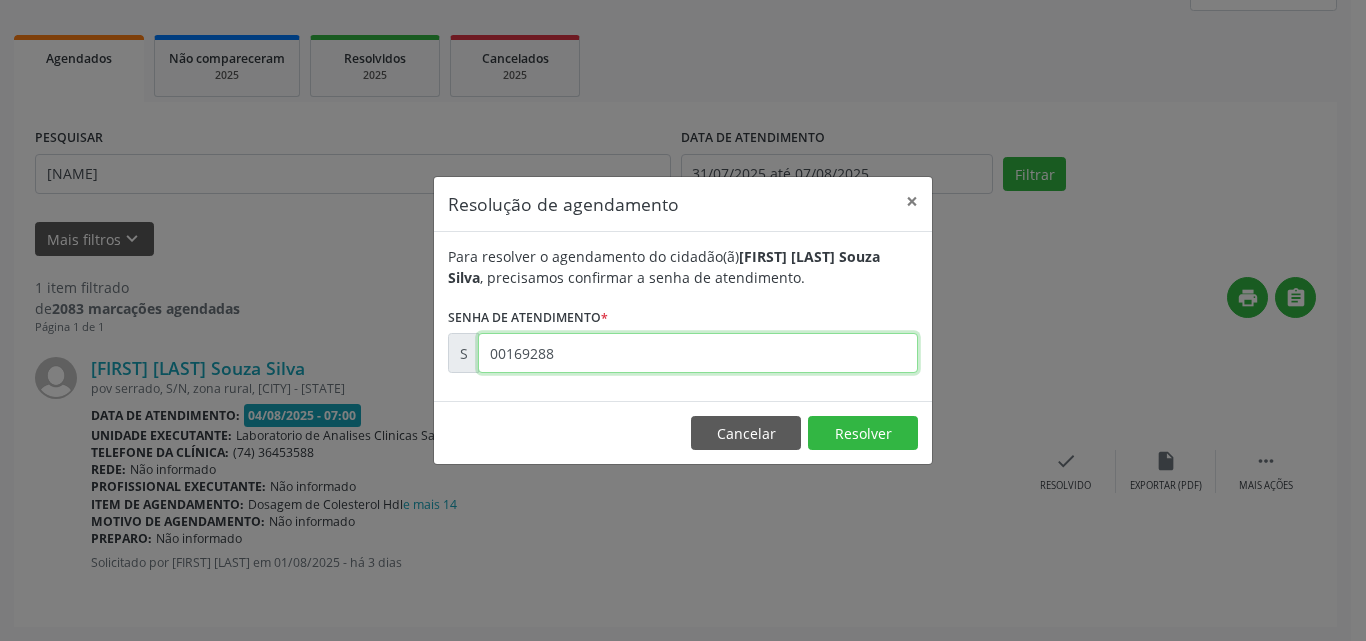 type on "00169288" 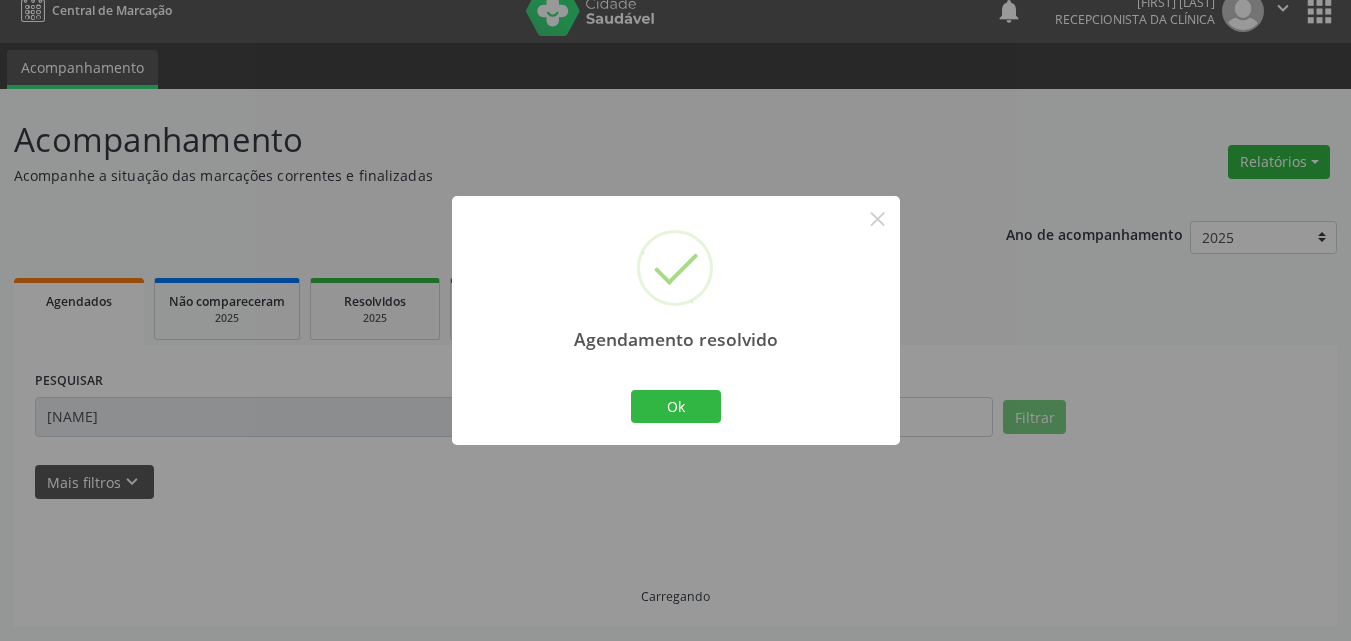 scroll, scrollTop: 0, scrollLeft: 0, axis: both 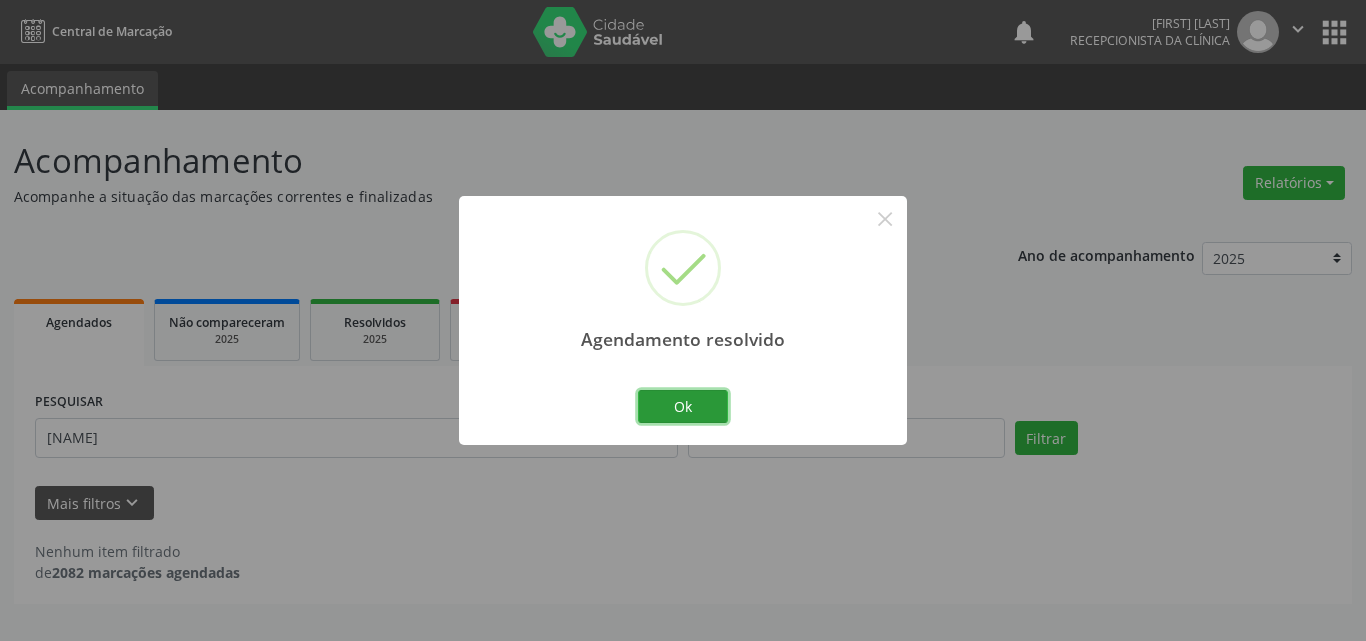 click on "Ok" at bounding box center (683, 407) 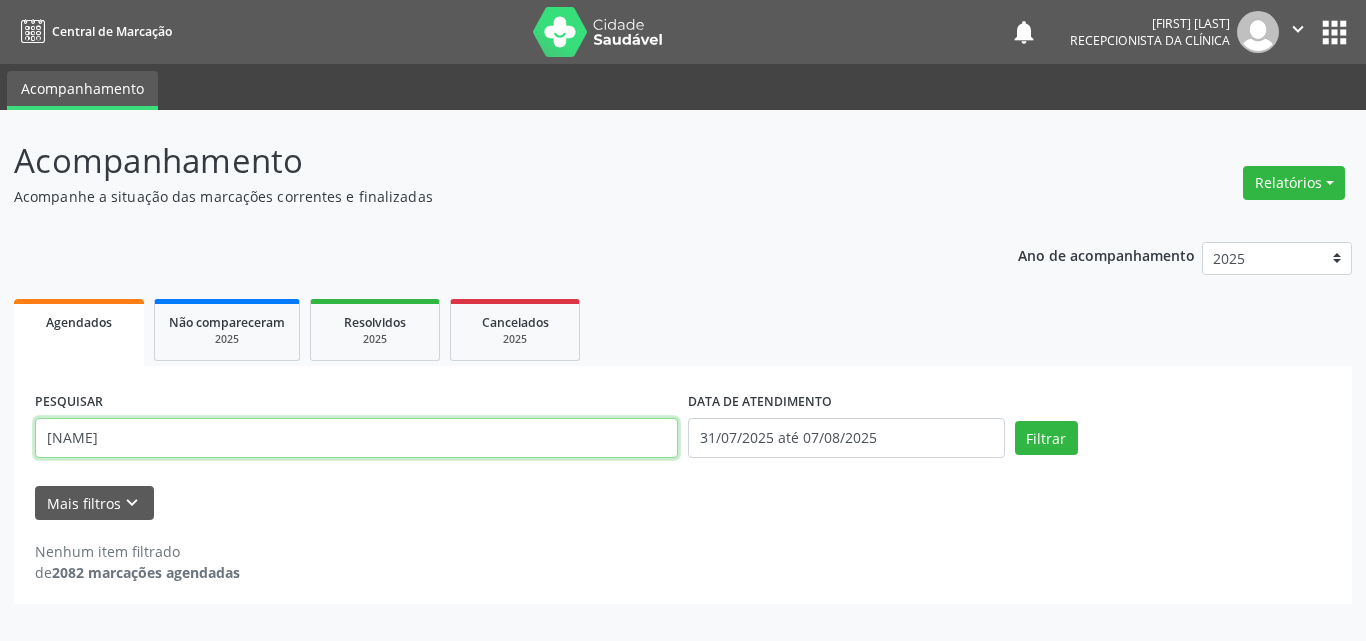 drag, startPoint x: 0, startPoint y: 250, endPoint x: 0, endPoint y: 235, distance: 15 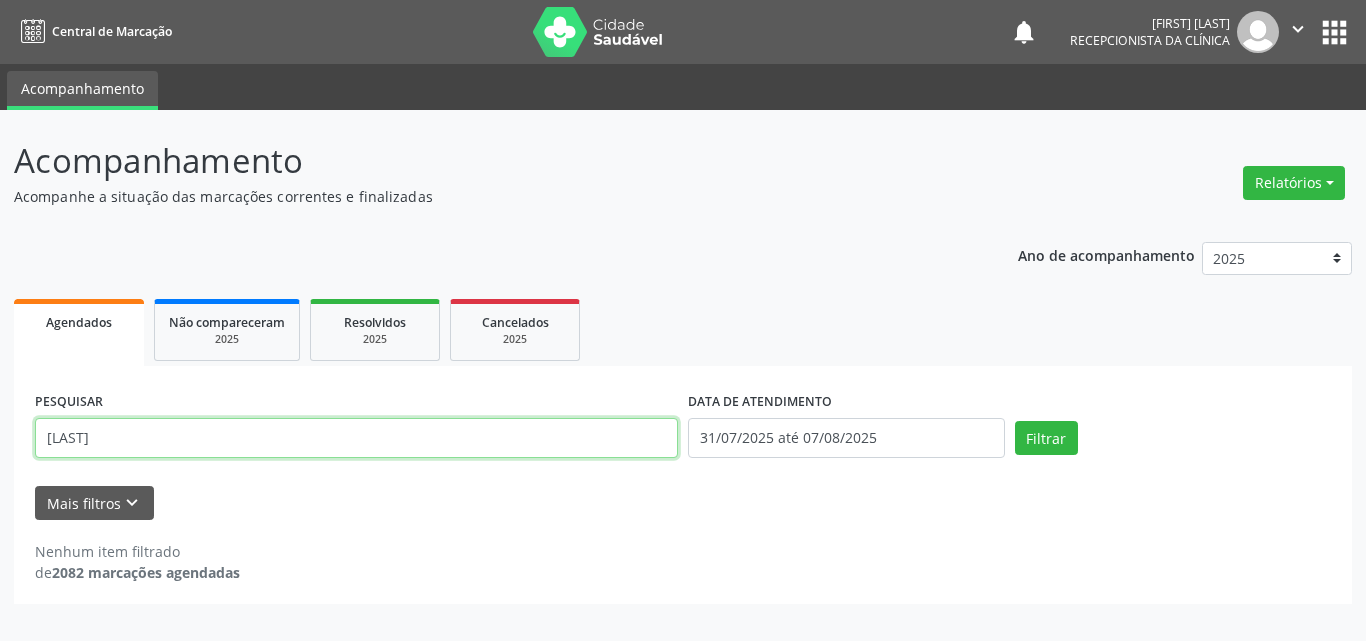 type on "[LAST]" 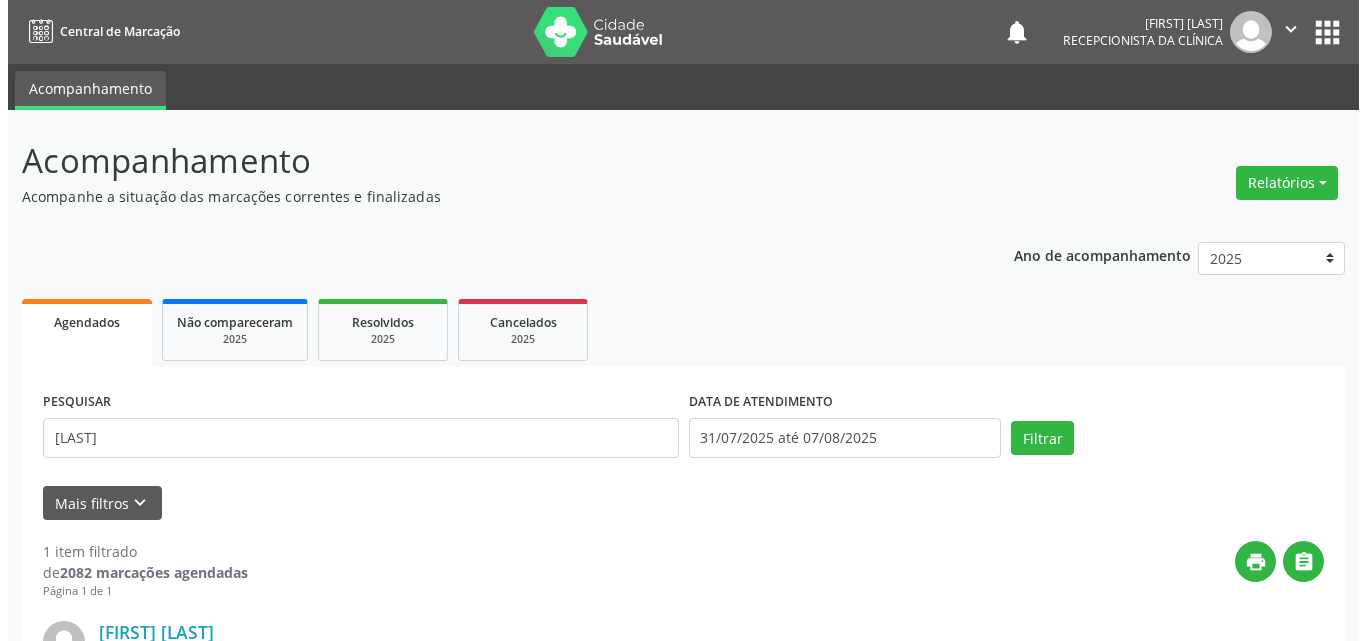 scroll, scrollTop: 264, scrollLeft: 0, axis: vertical 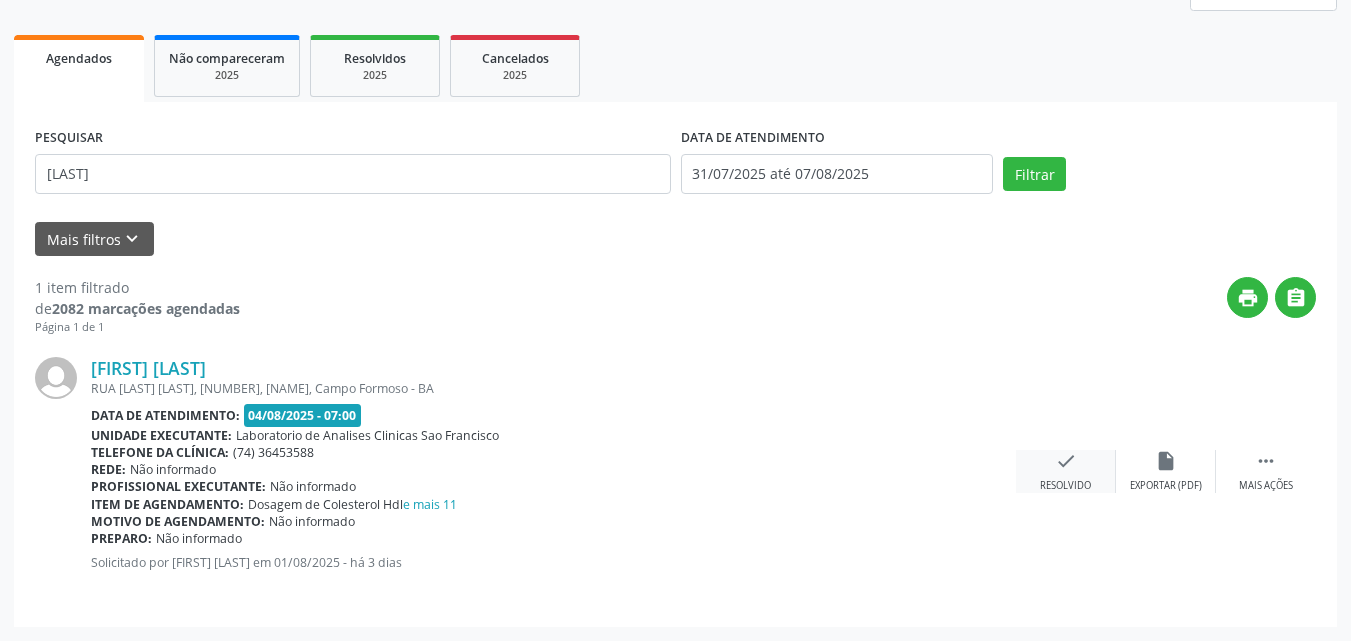 click on "check" at bounding box center (1066, 461) 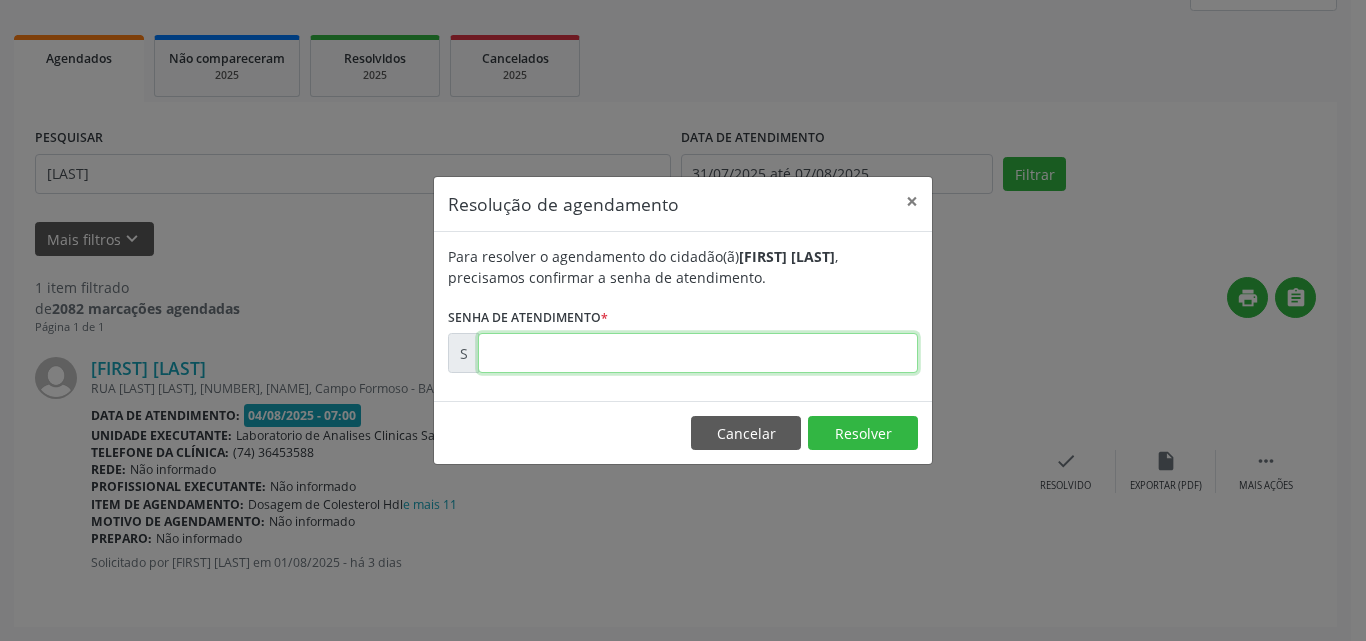 click at bounding box center (698, 353) 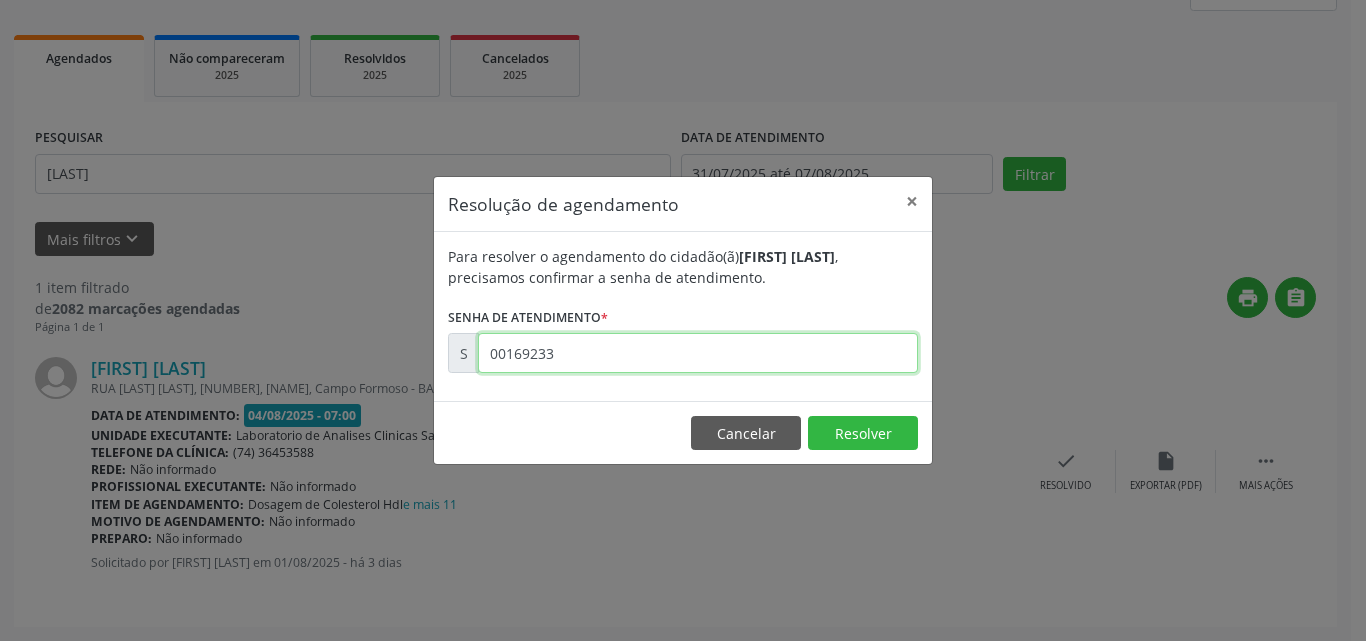 type on "00169233" 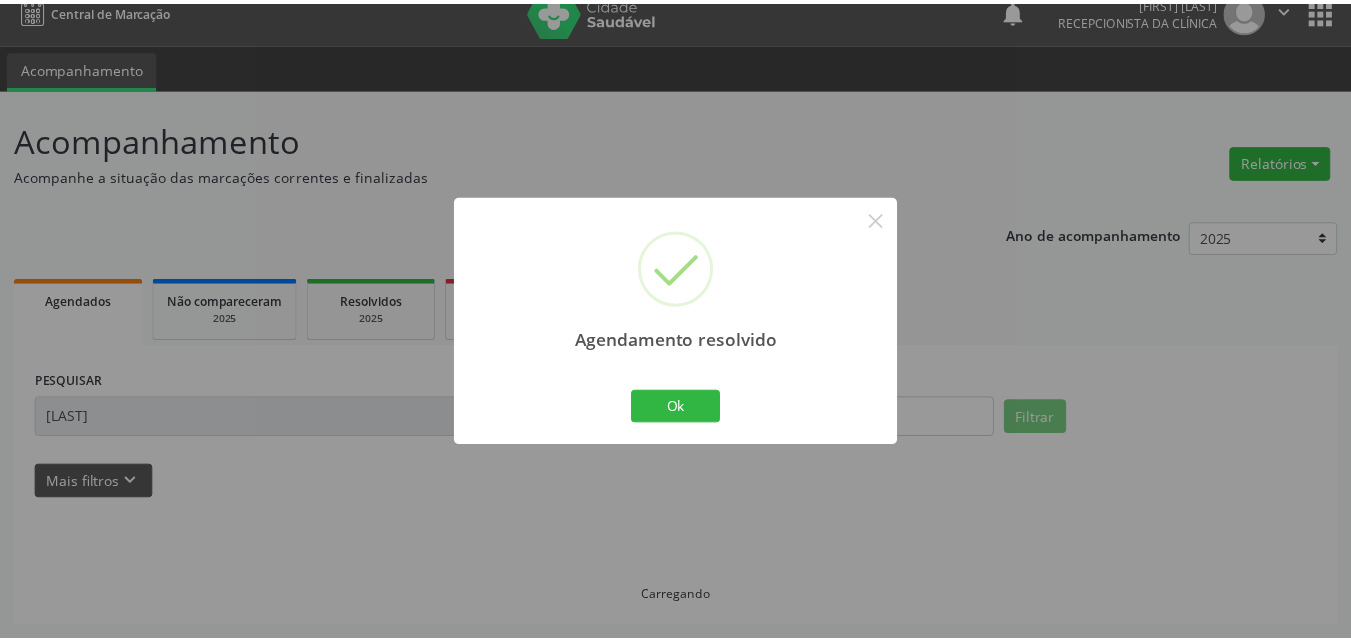 scroll, scrollTop: 21, scrollLeft: 0, axis: vertical 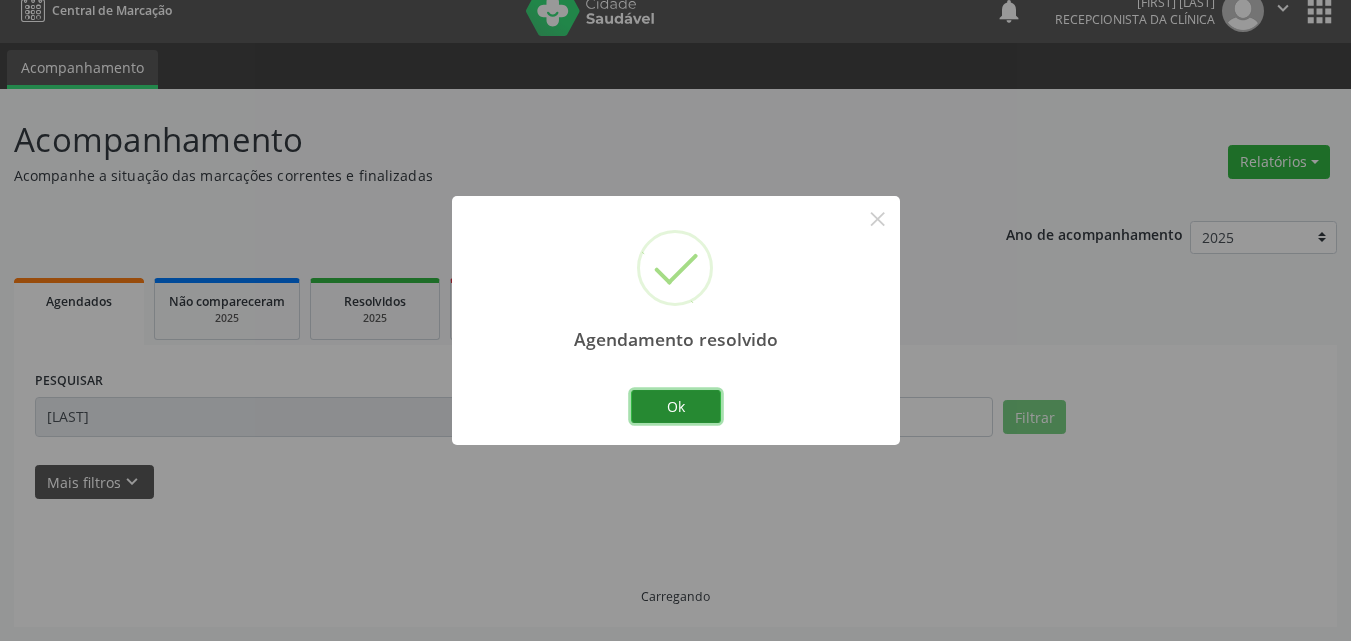 click on "Ok" at bounding box center (676, 407) 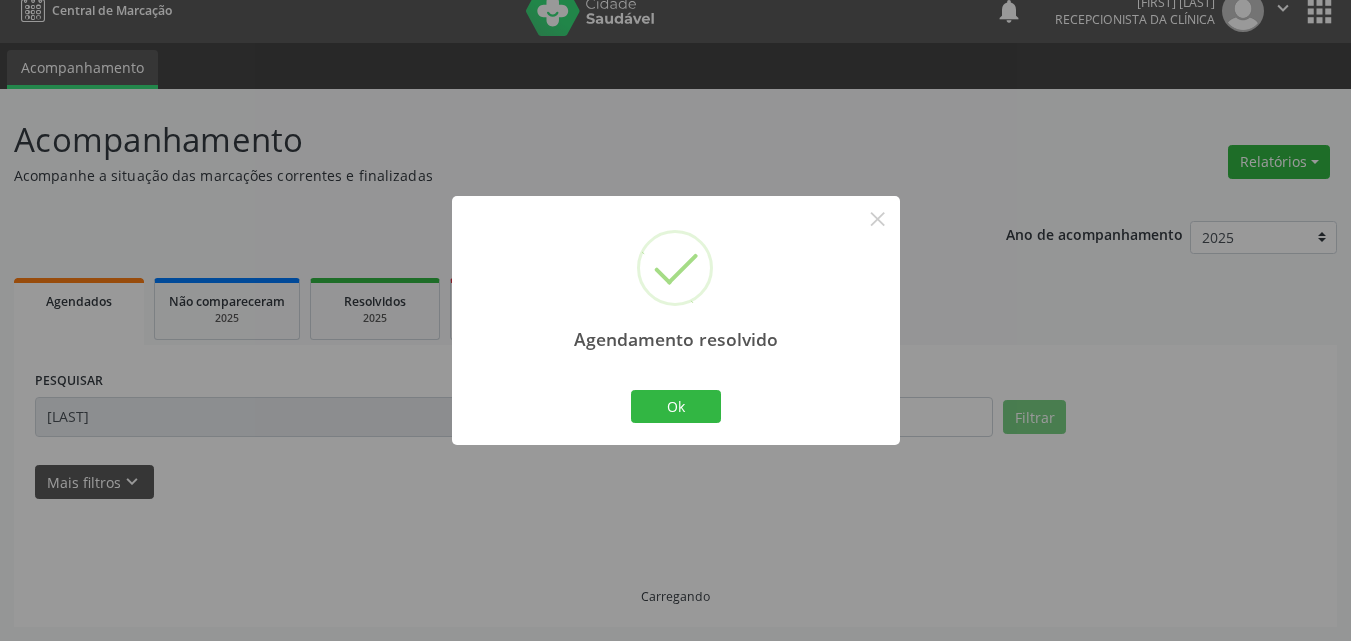 scroll, scrollTop: 0, scrollLeft: 0, axis: both 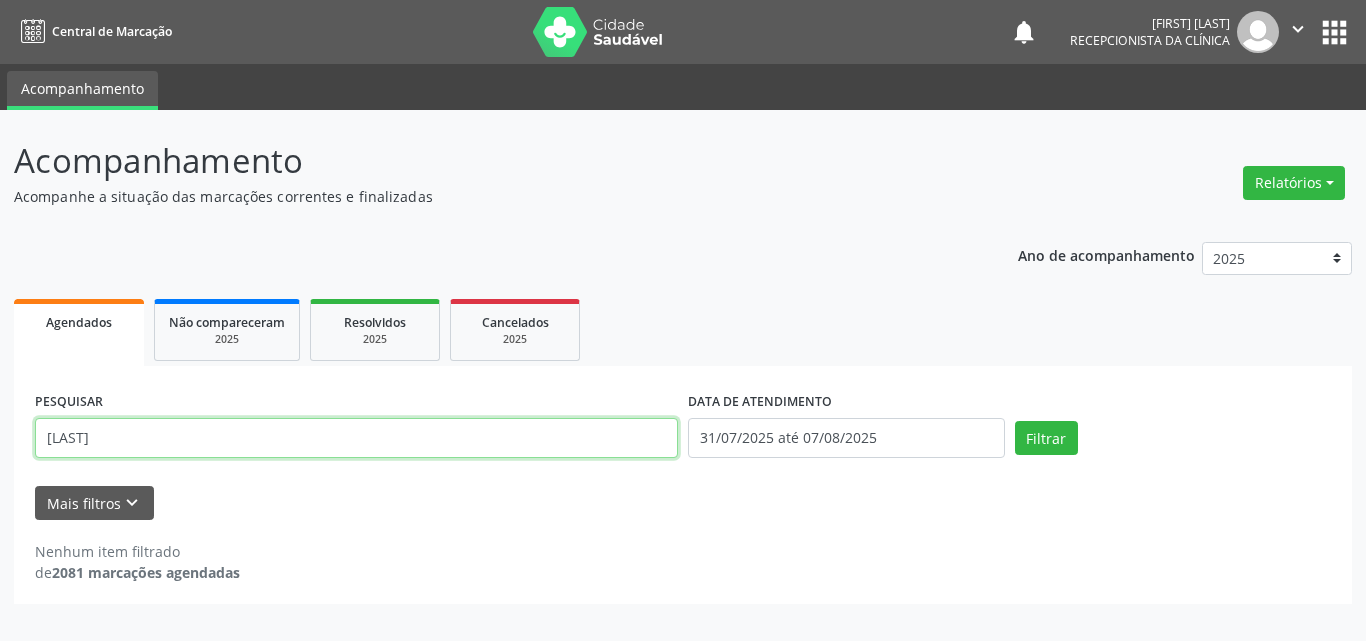 drag, startPoint x: 611, startPoint y: 433, endPoint x: 0, endPoint y: 223, distance: 646.08124 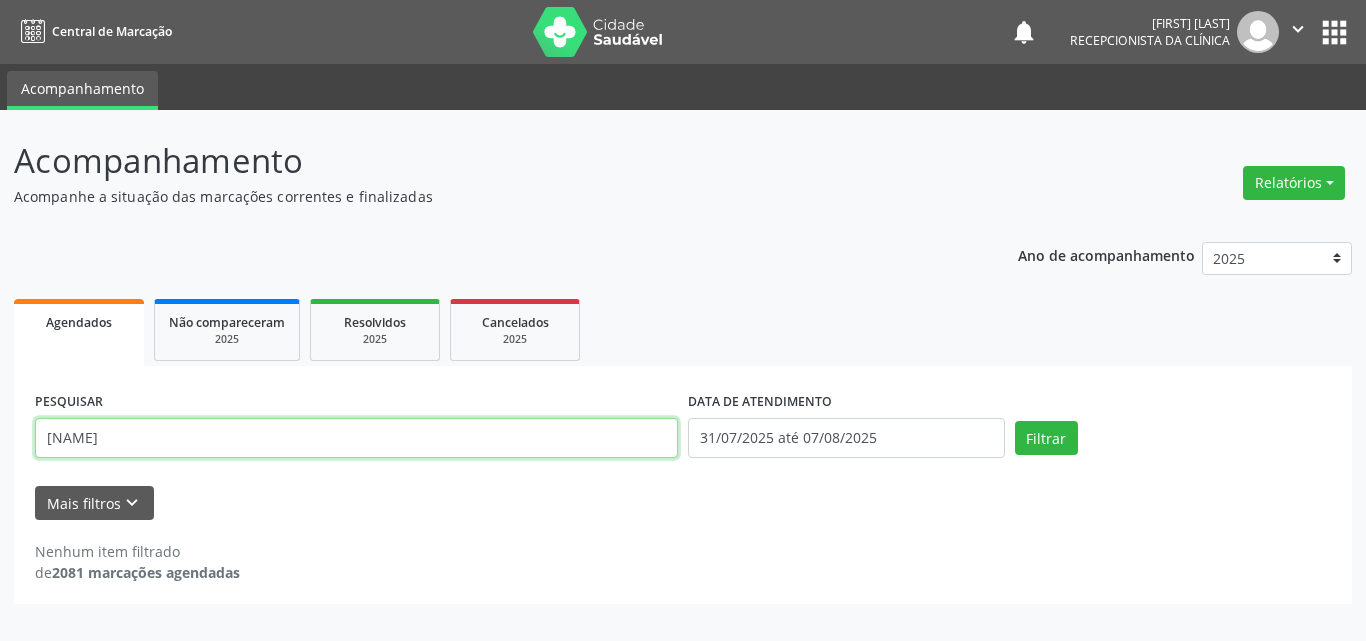 type on "[NAME]" 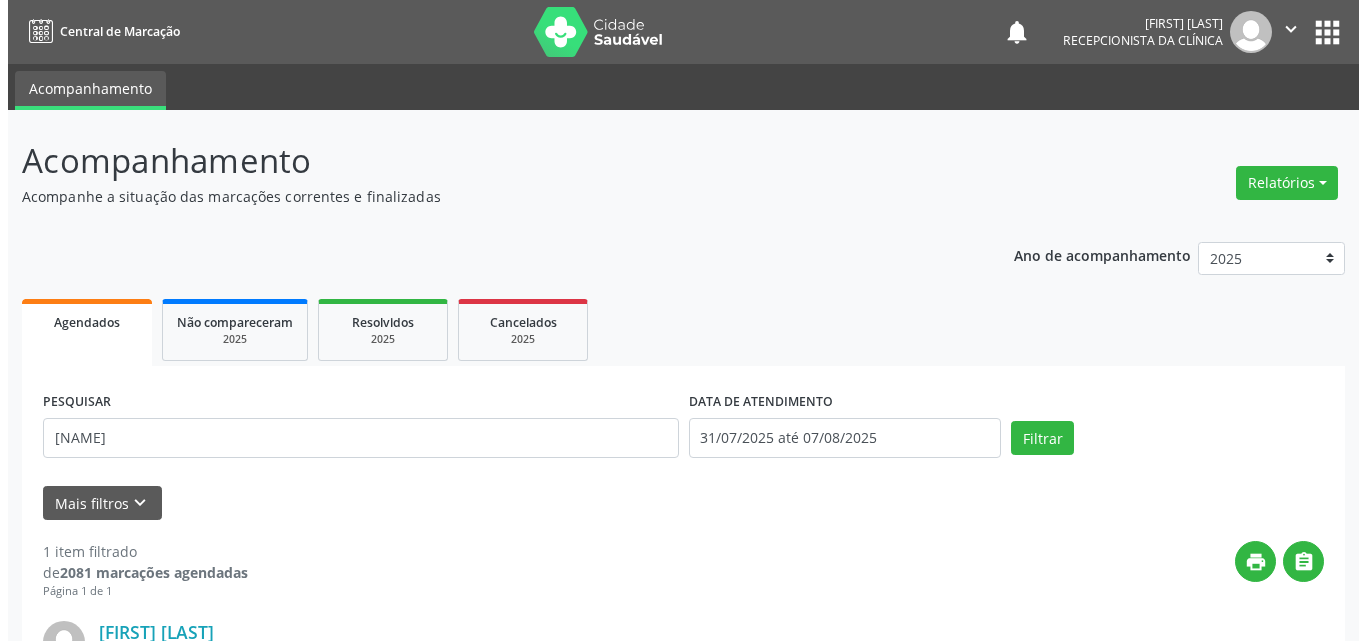 scroll, scrollTop: 264, scrollLeft: 0, axis: vertical 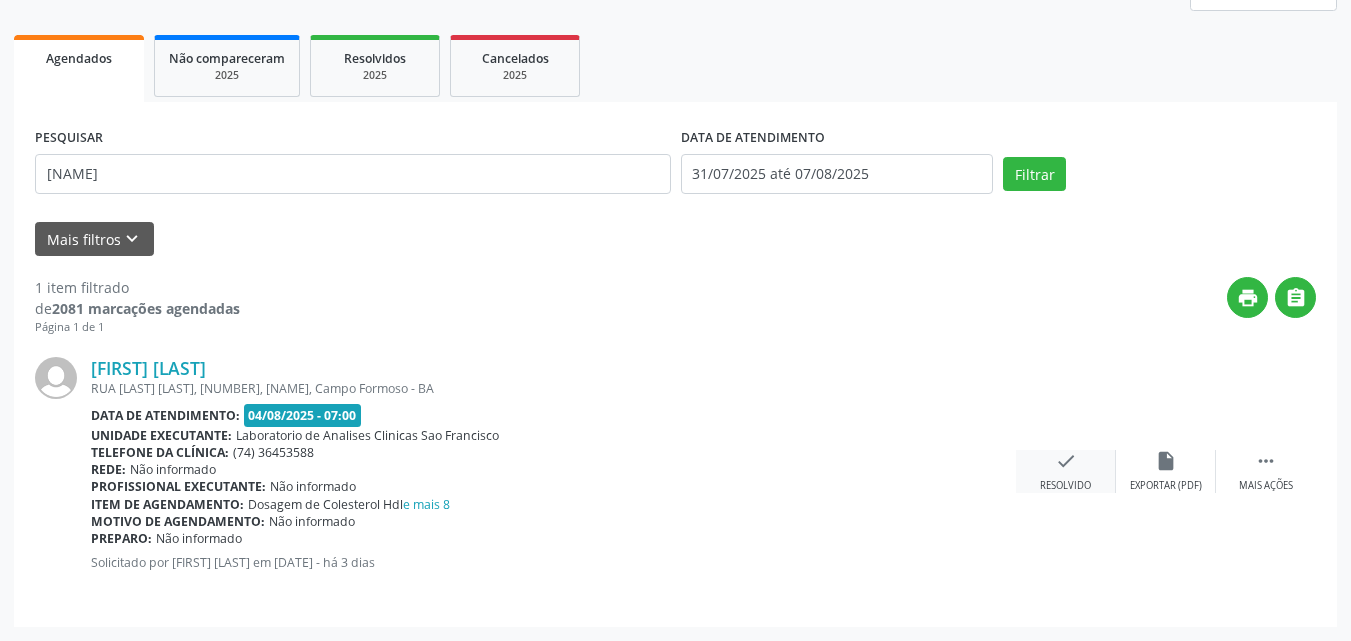 click on "check" at bounding box center [1066, 461] 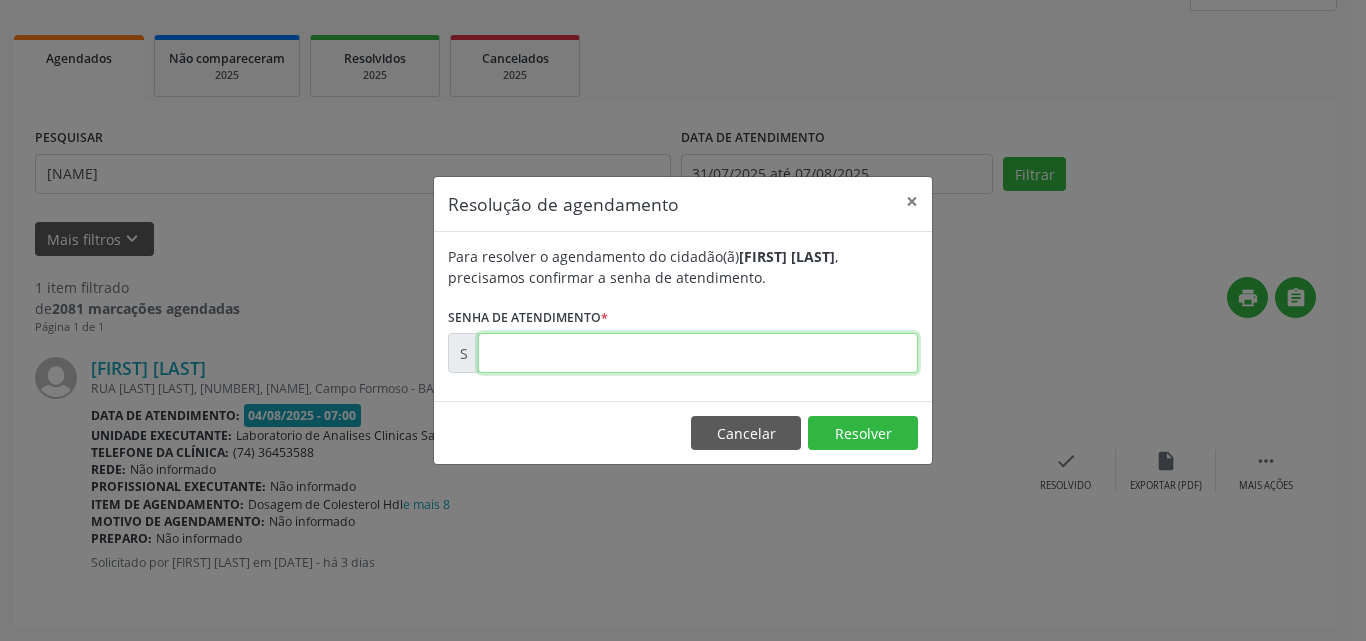 click at bounding box center (698, 353) 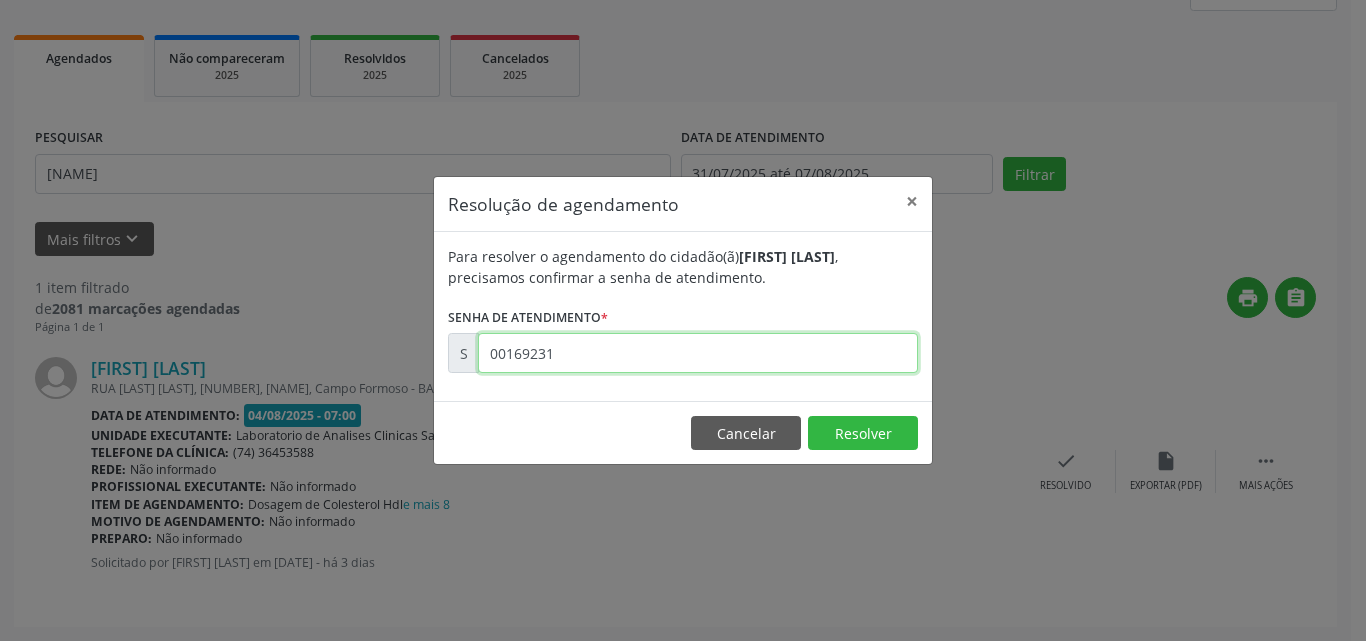 type on "00169231" 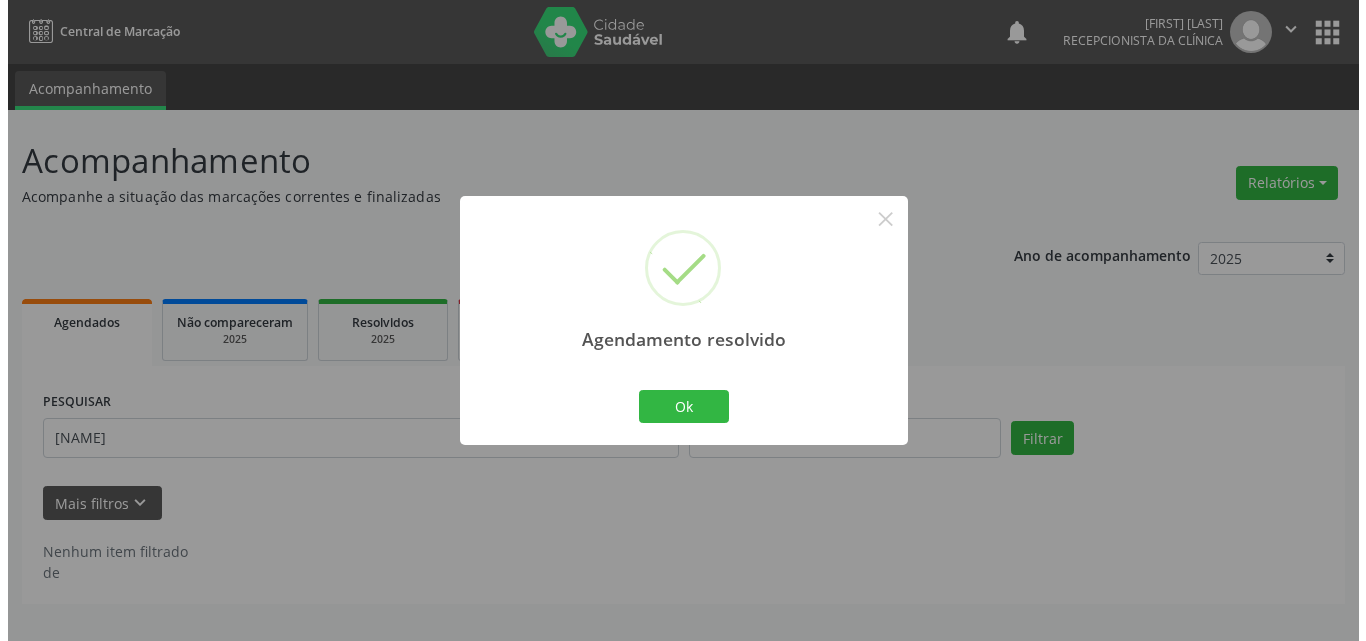scroll, scrollTop: 0, scrollLeft: 0, axis: both 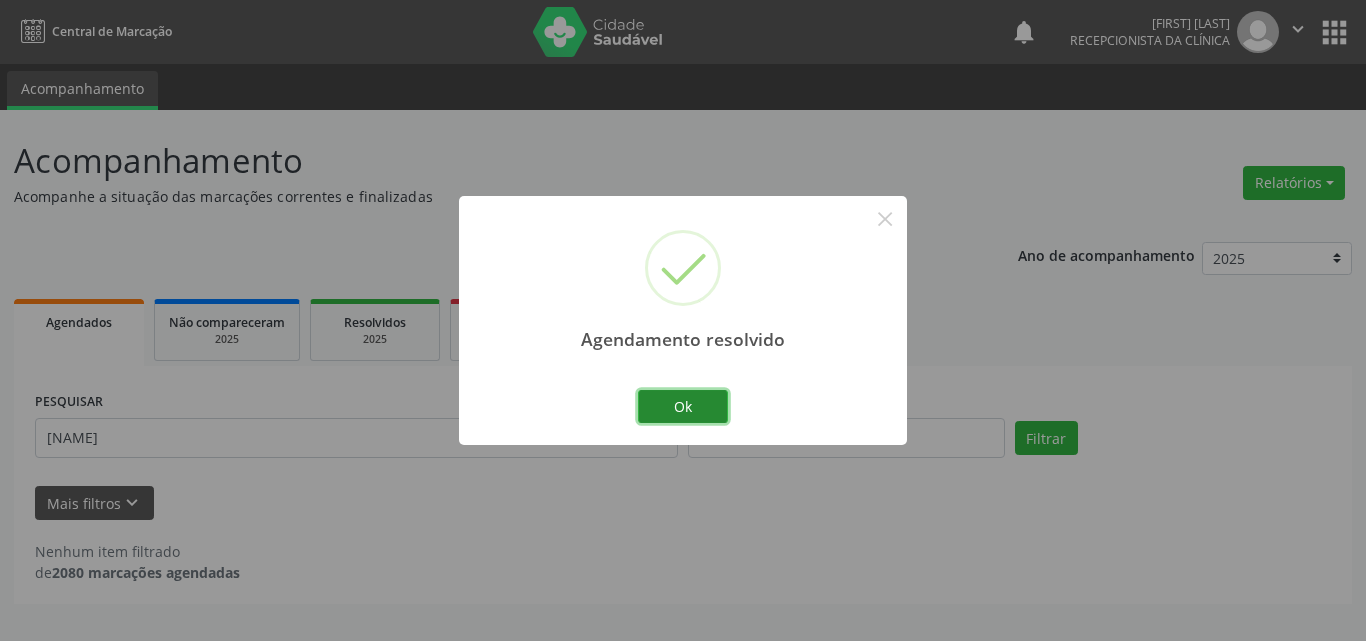 click on "Ok" at bounding box center (683, 407) 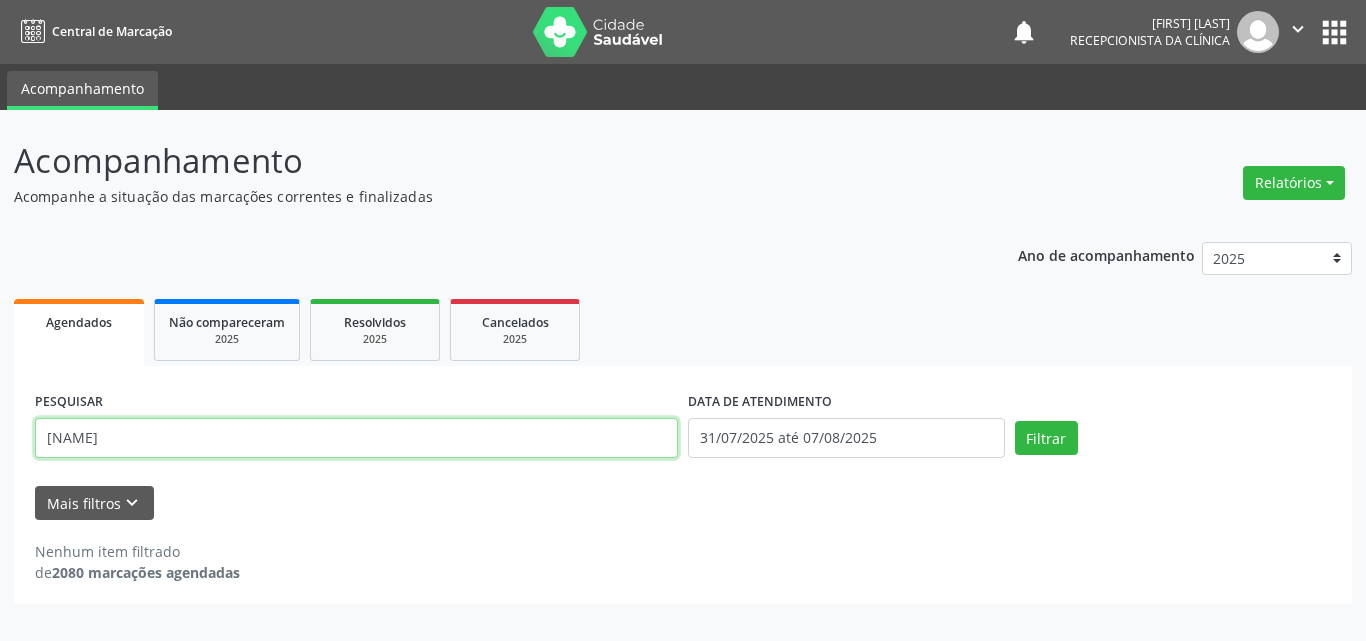 drag, startPoint x: 301, startPoint y: 442, endPoint x: 0, endPoint y: 205, distance: 383.10574 